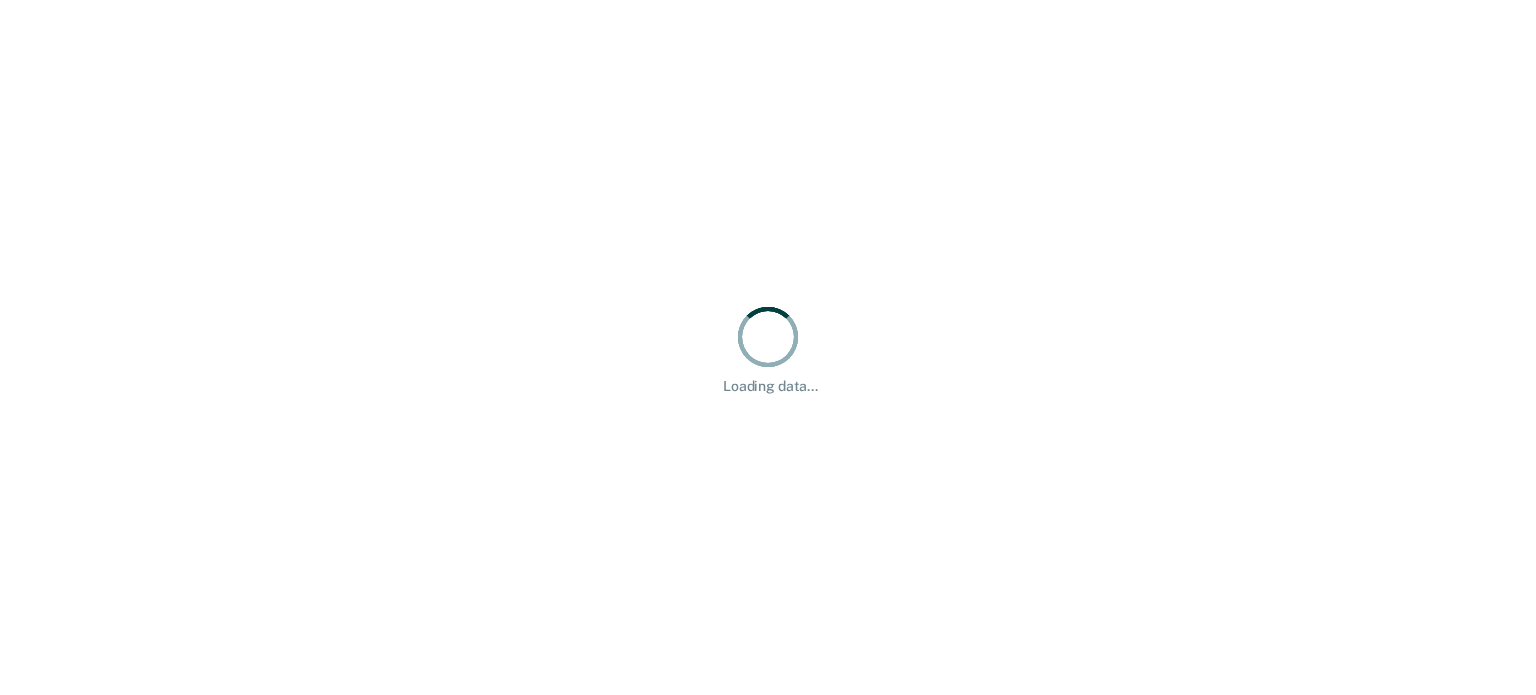 scroll, scrollTop: 0, scrollLeft: 0, axis: both 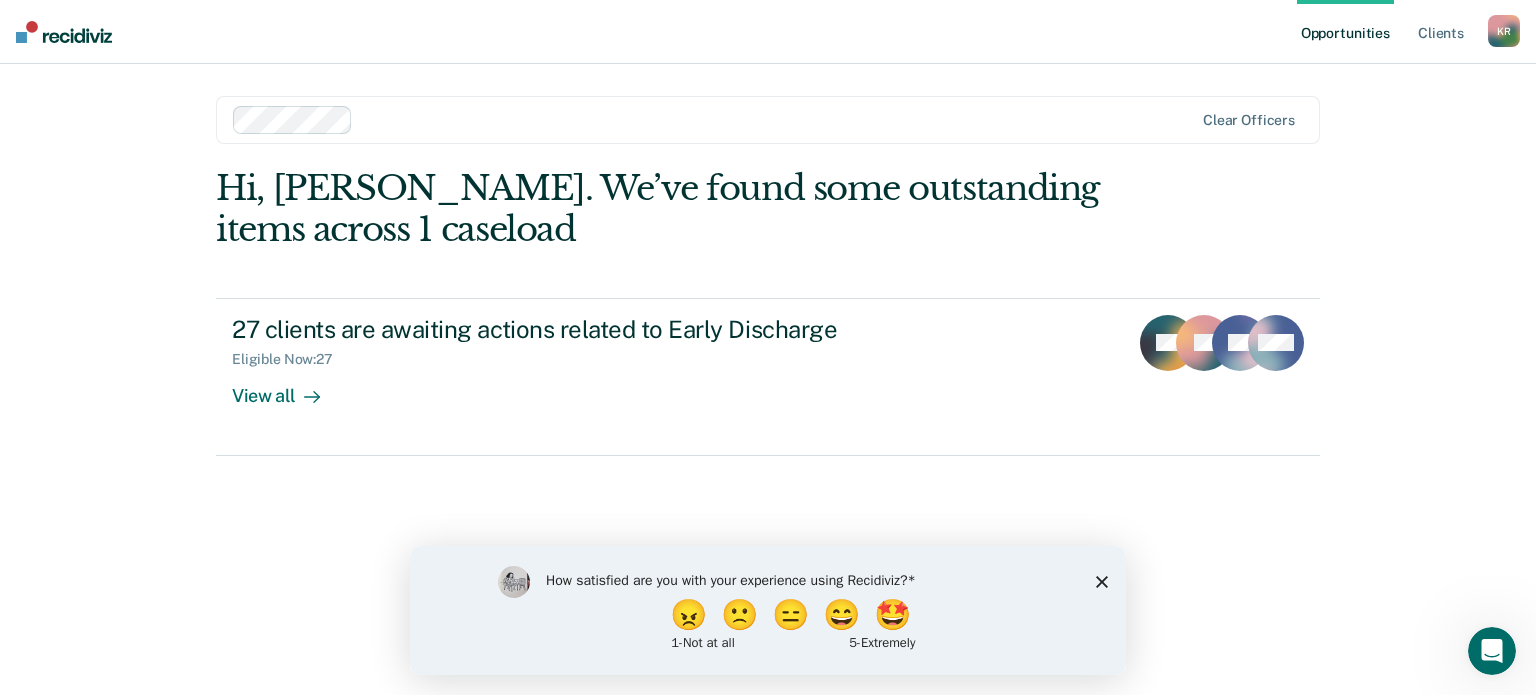 click 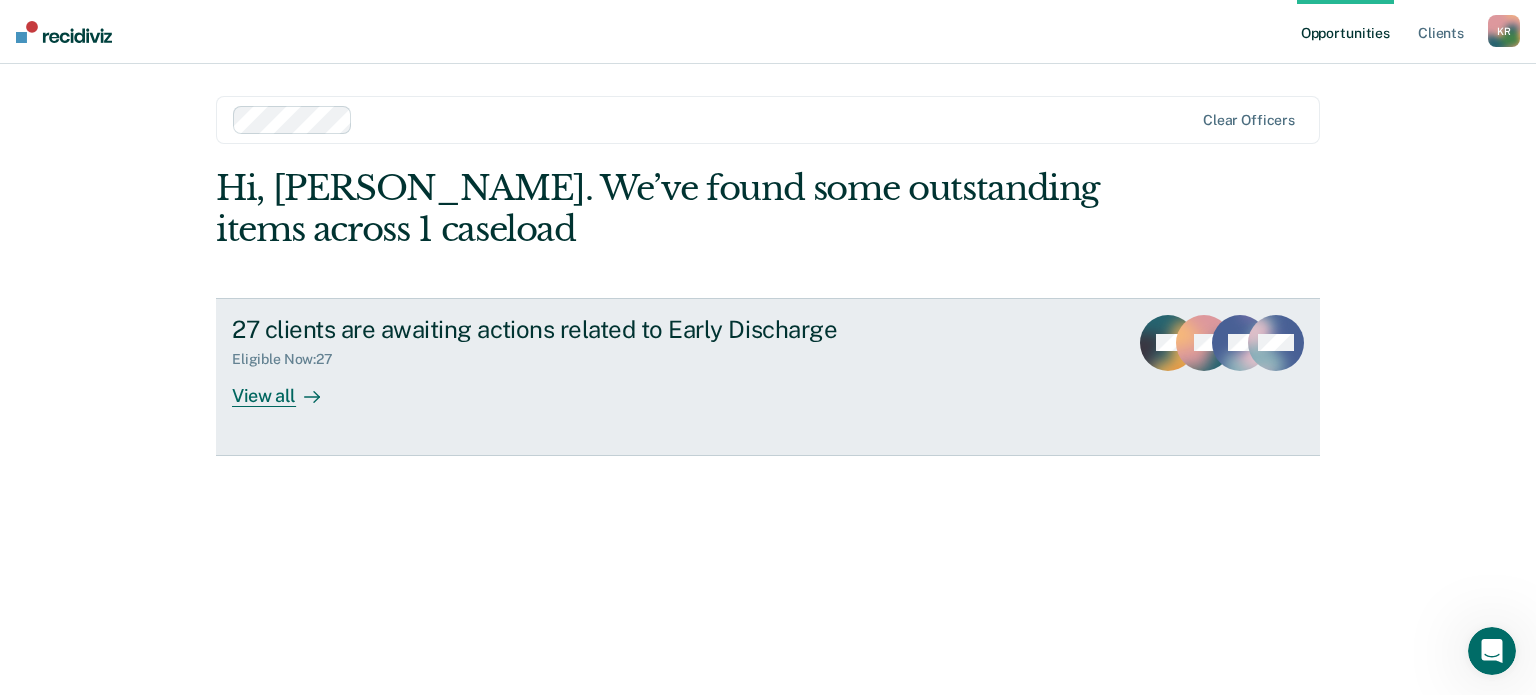 click on "27 clients are awaiting actions related to Early Discharge Eligible Now :  27 View all" at bounding box center (607, 361) 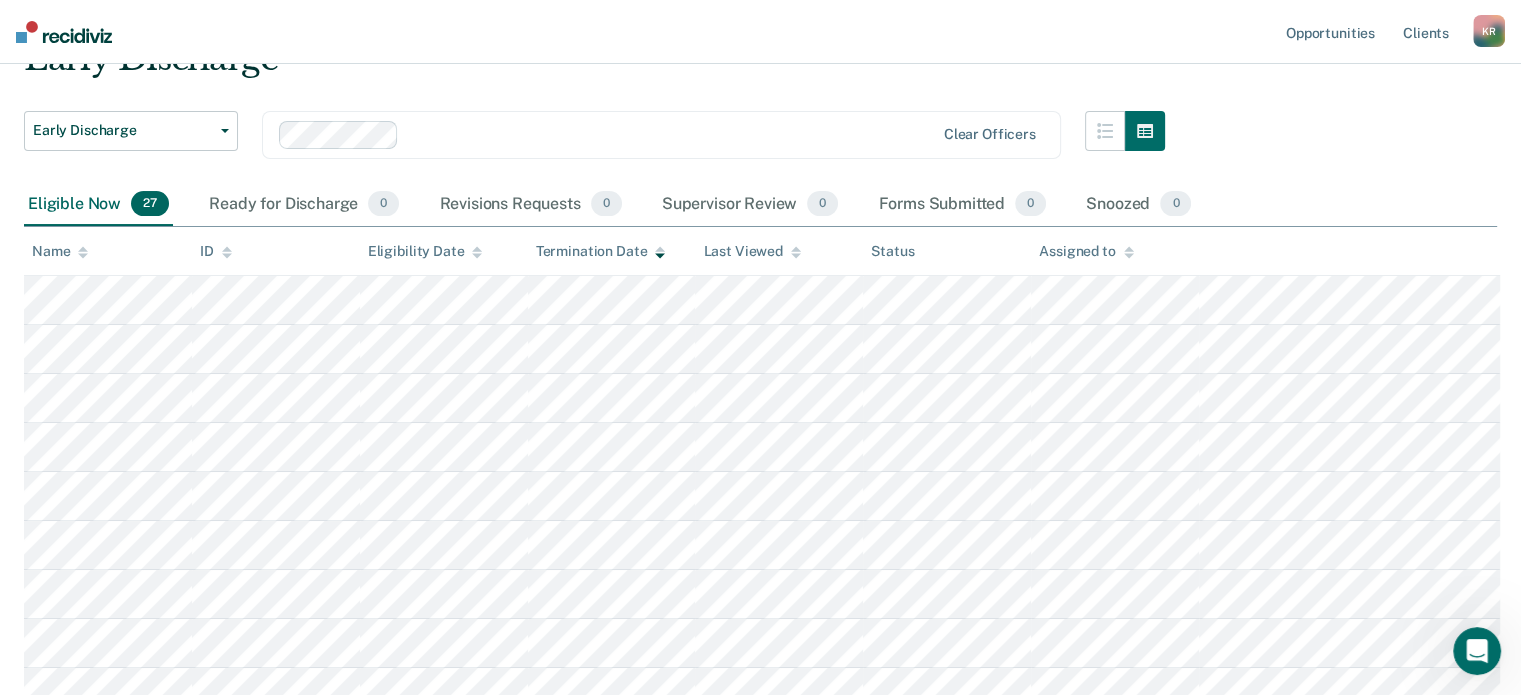scroll, scrollTop: 200, scrollLeft: 0, axis: vertical 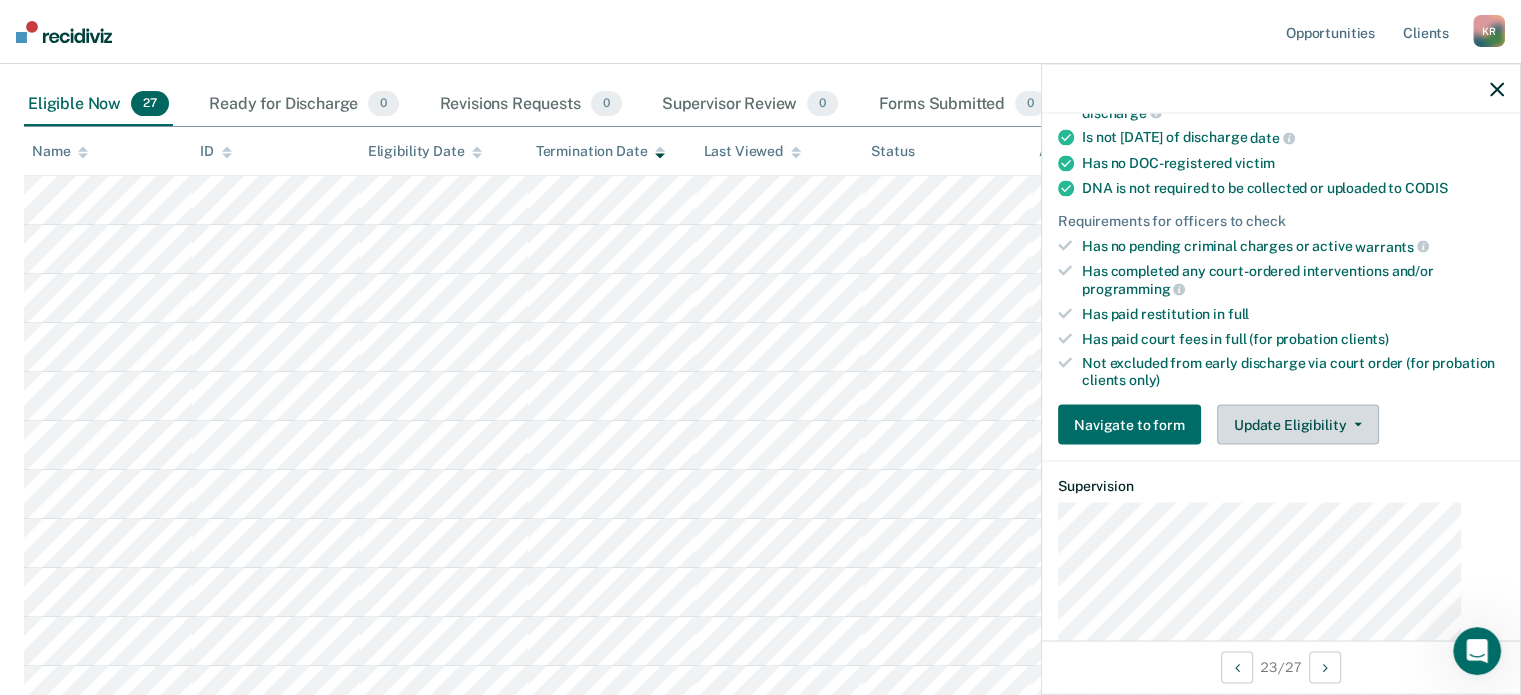 click 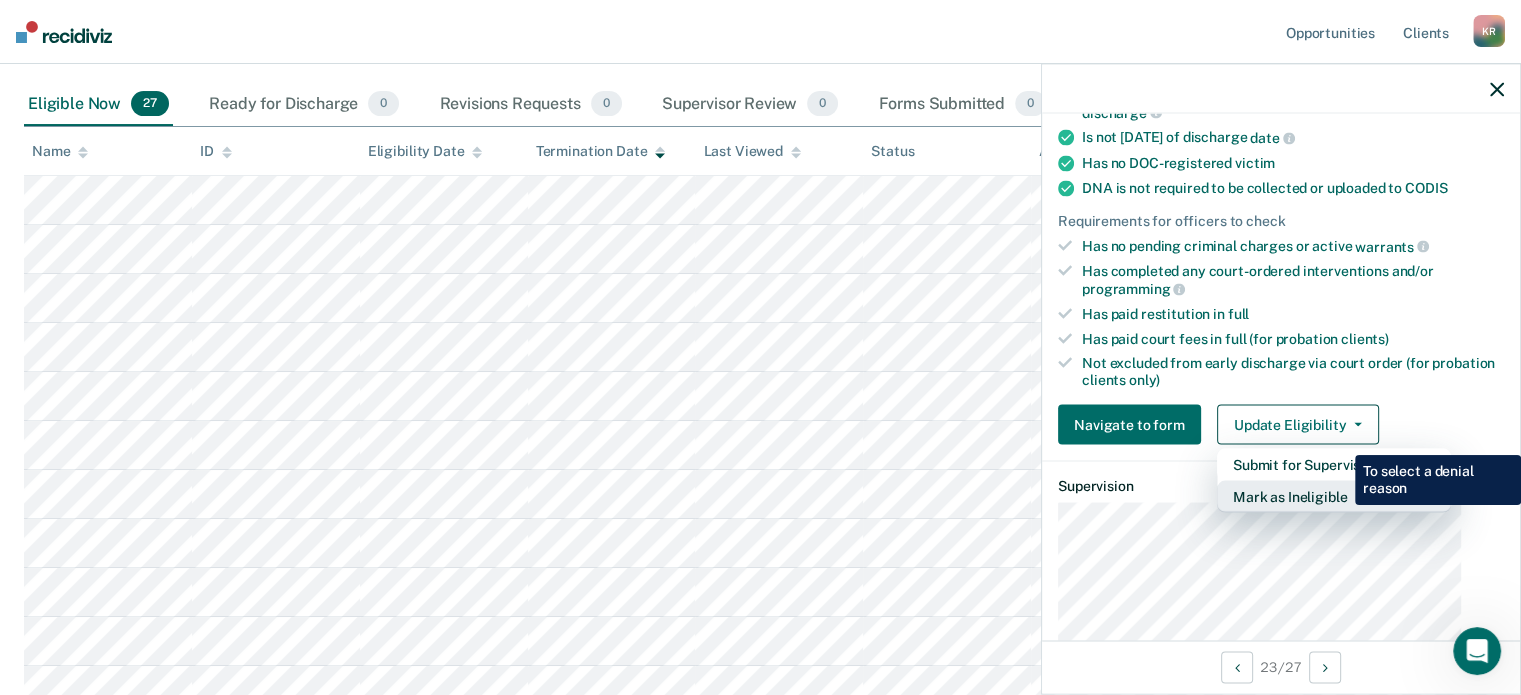 click on "Mark as Ineligible" at bounding box center [1334, 496] 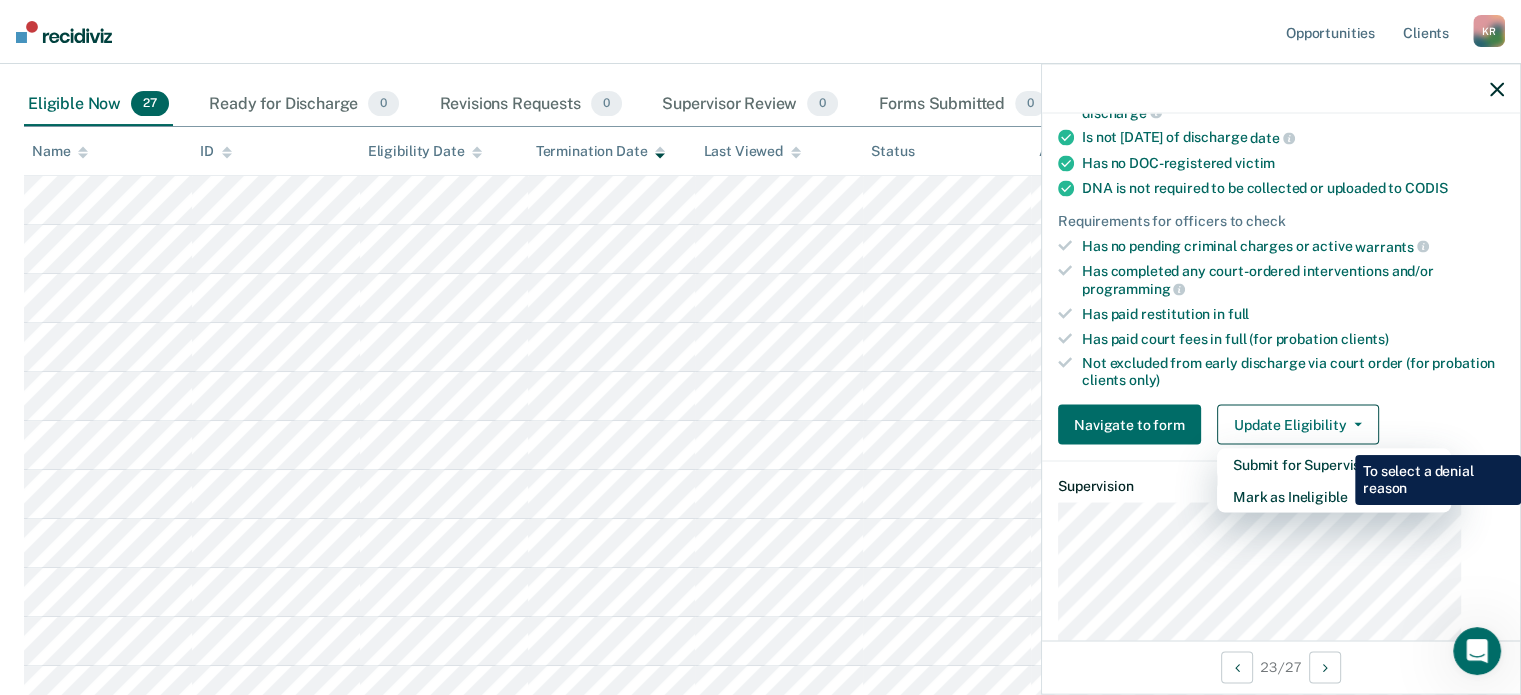 scroll, scrollTop: 268, scrollLeft: 0, axis: vertical 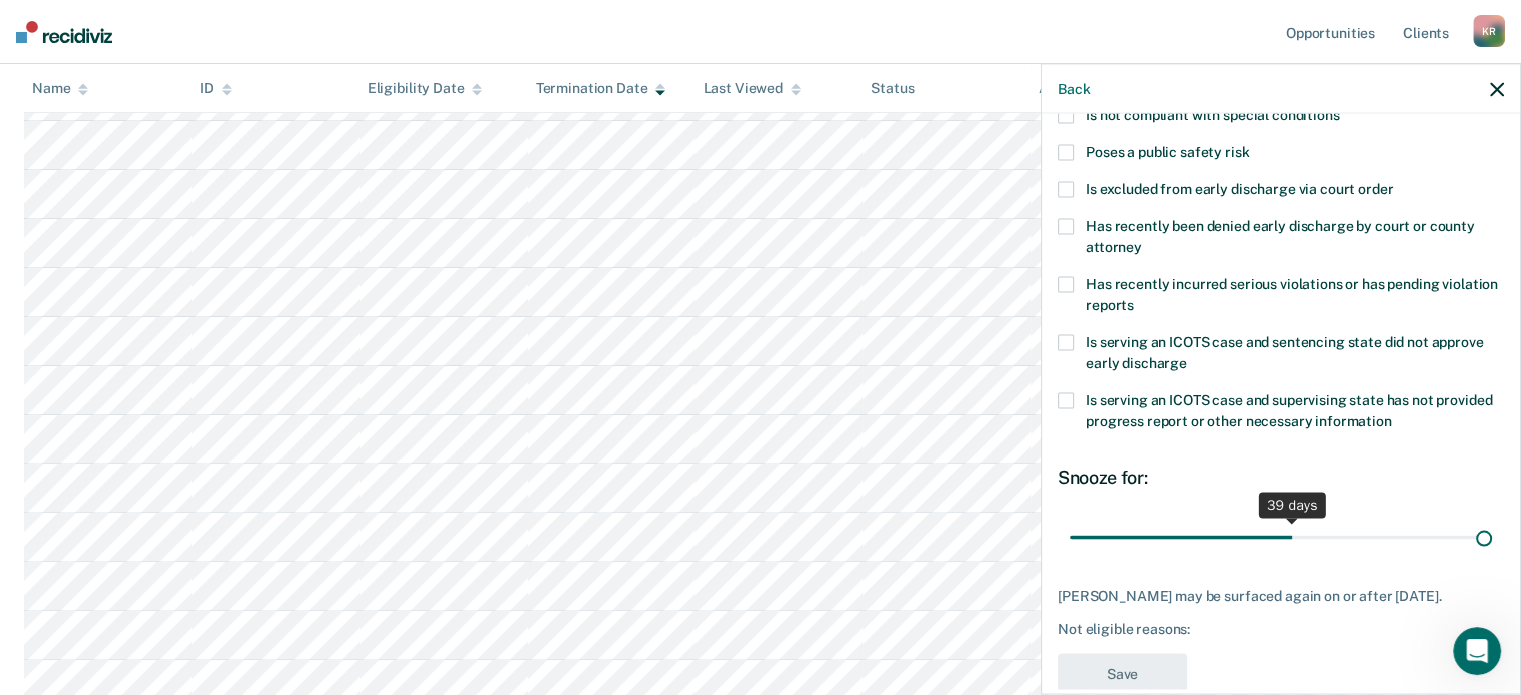 drag, startPoint x: 1252, startPoint y: 507, endPoint x: 1472, endPoint y: 511, distance: 220.03636 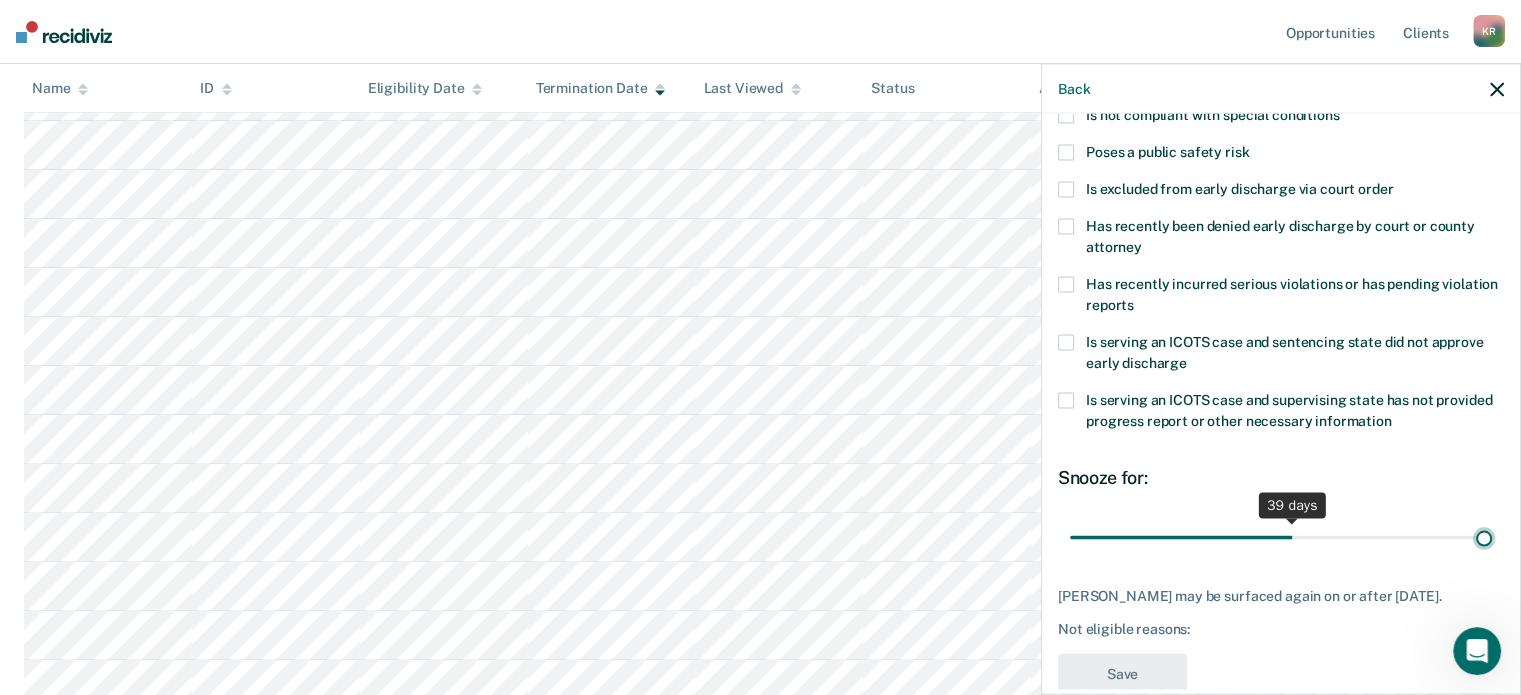 type on "73" 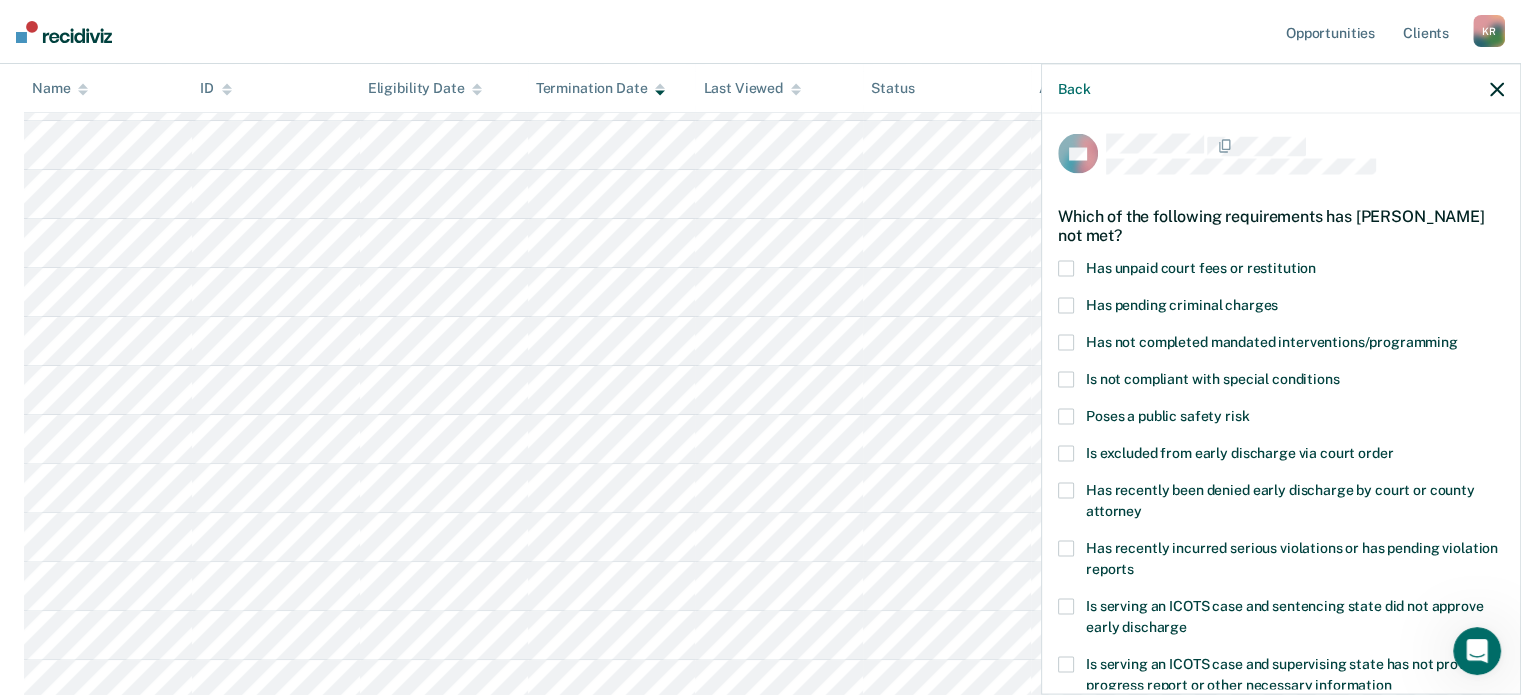 scroll, scrollTop: 0, scrollLeft: 0, axis: both 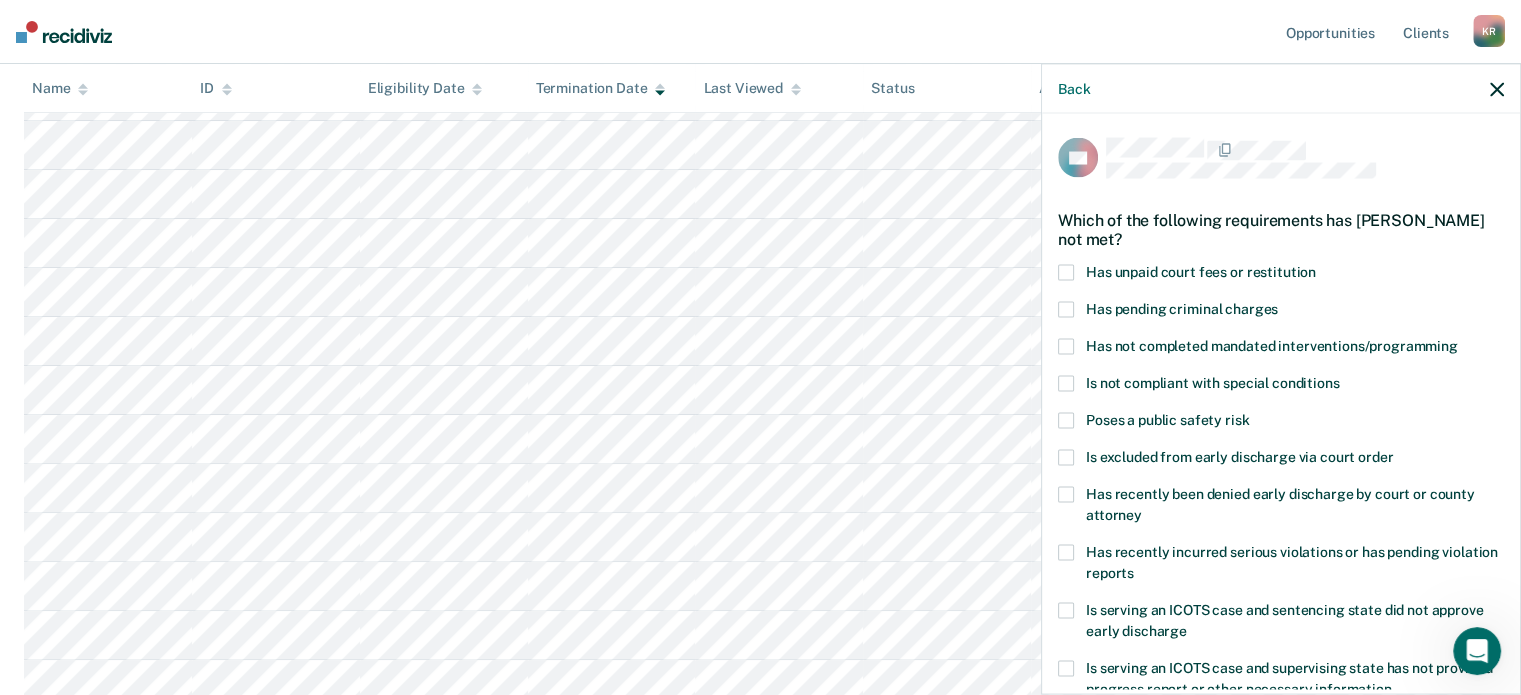 click at bounding box center [1066, 273] 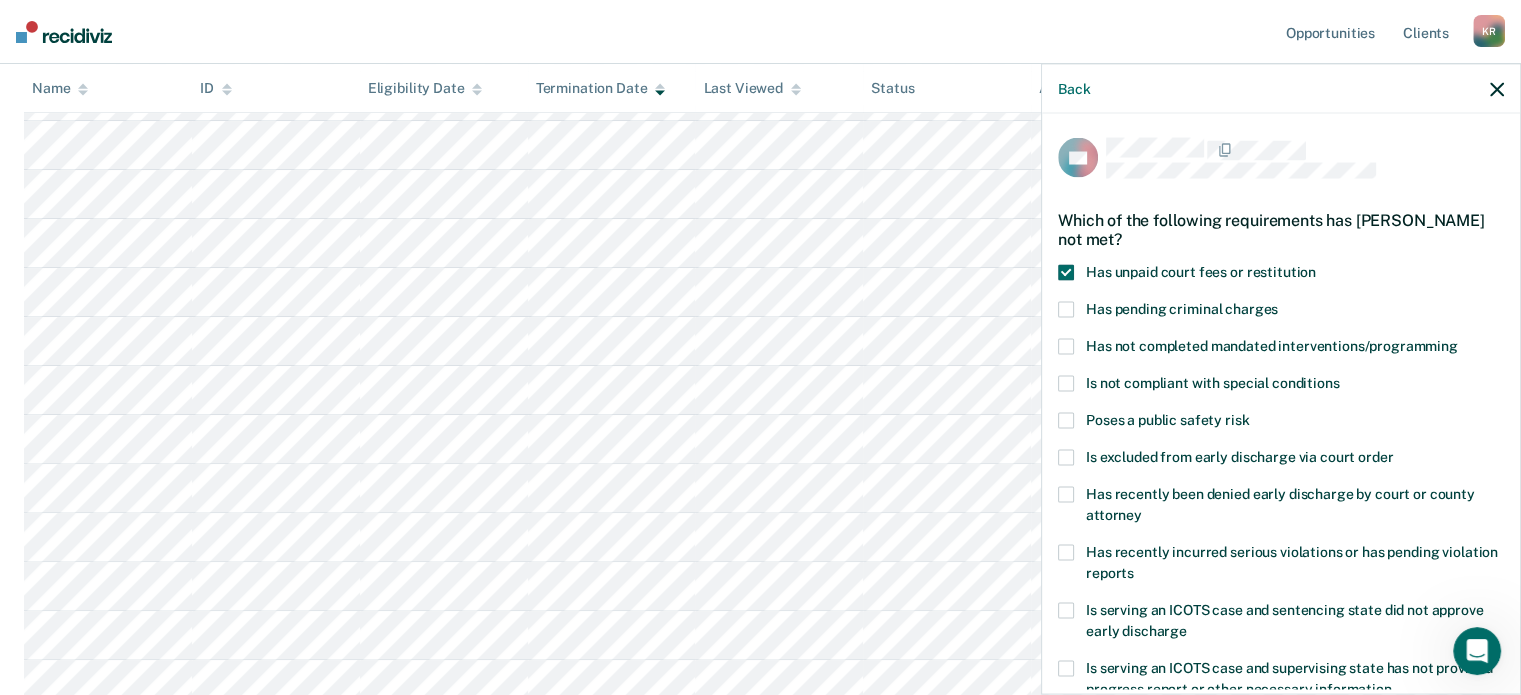 scroll, scrollTop: 284, scrollLeft: 0, axis: vertical 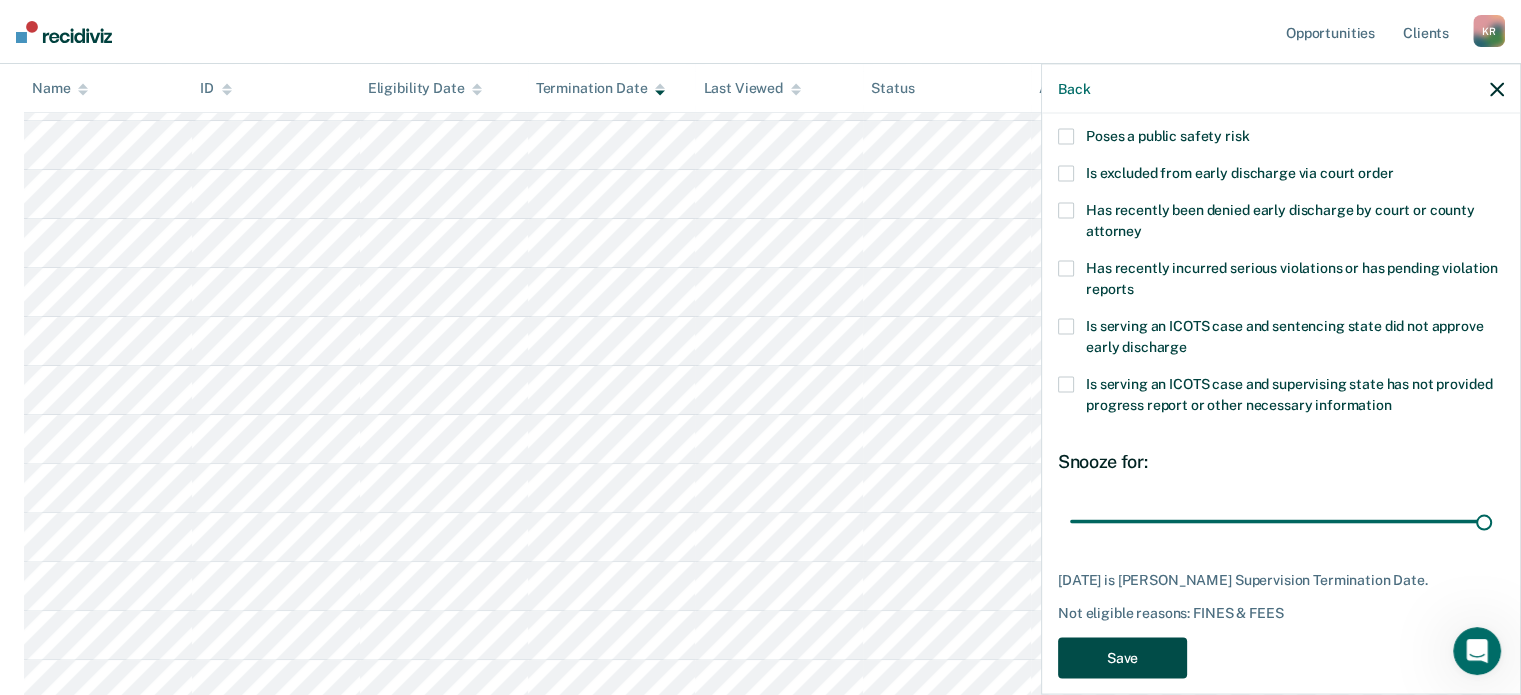 click on "Save" at bounding box center (1122, 658) 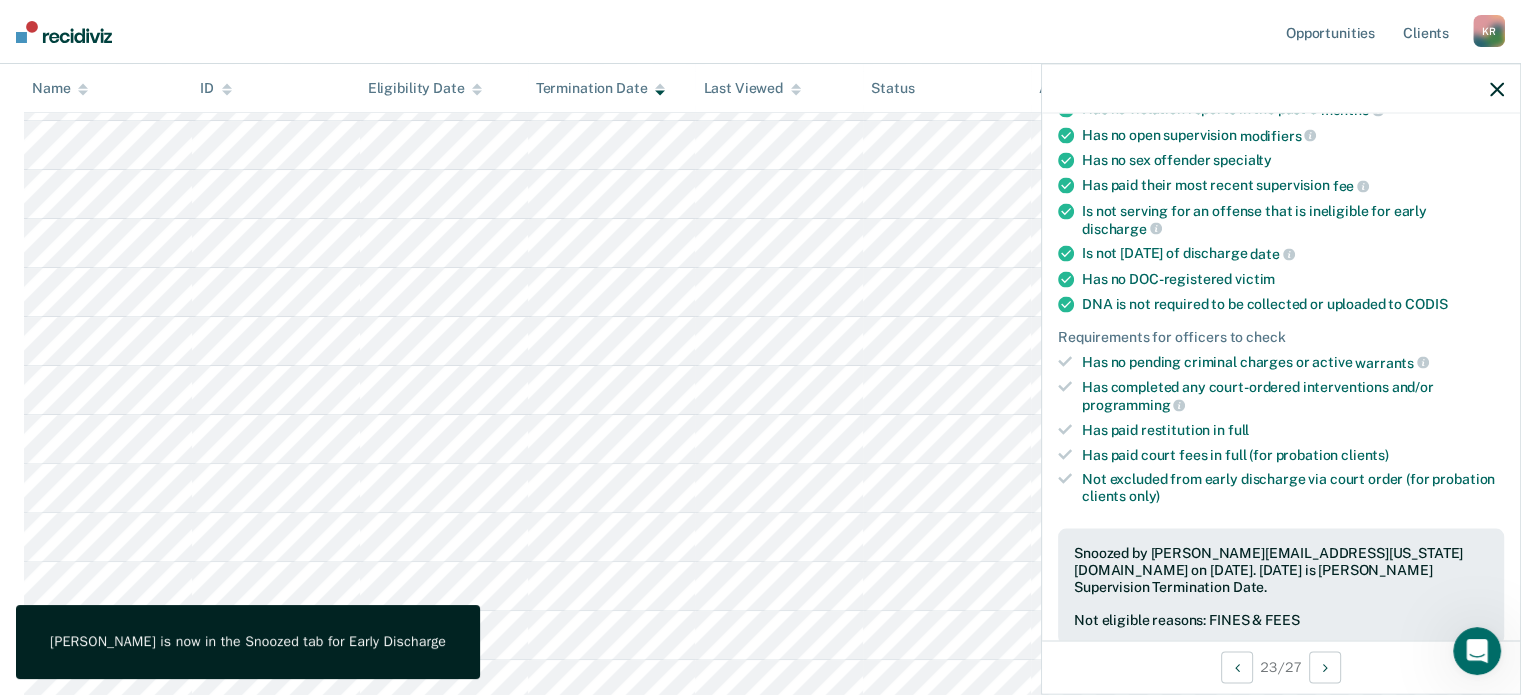 click at bounding box center [1497, 88] 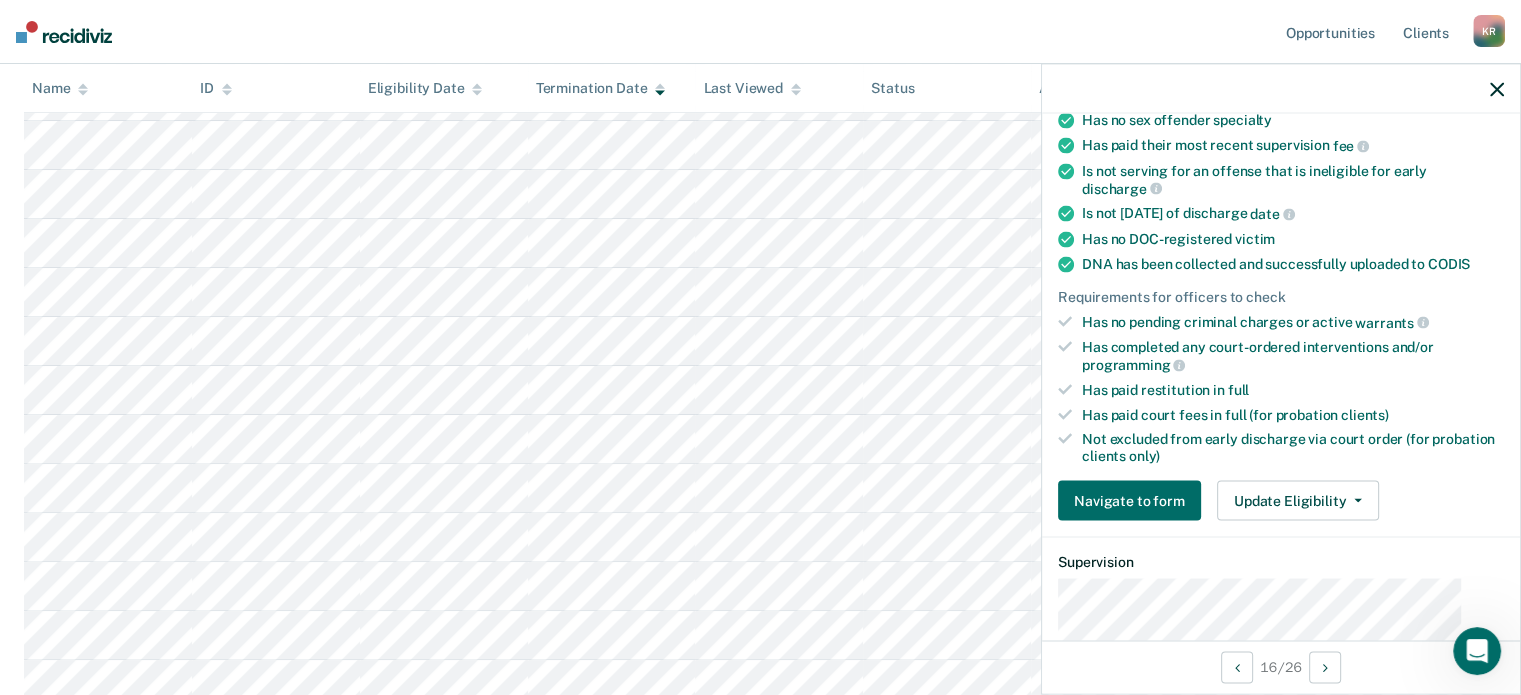 scroll, scrollTop: 400, scrollLeft: 0, axis: vertical 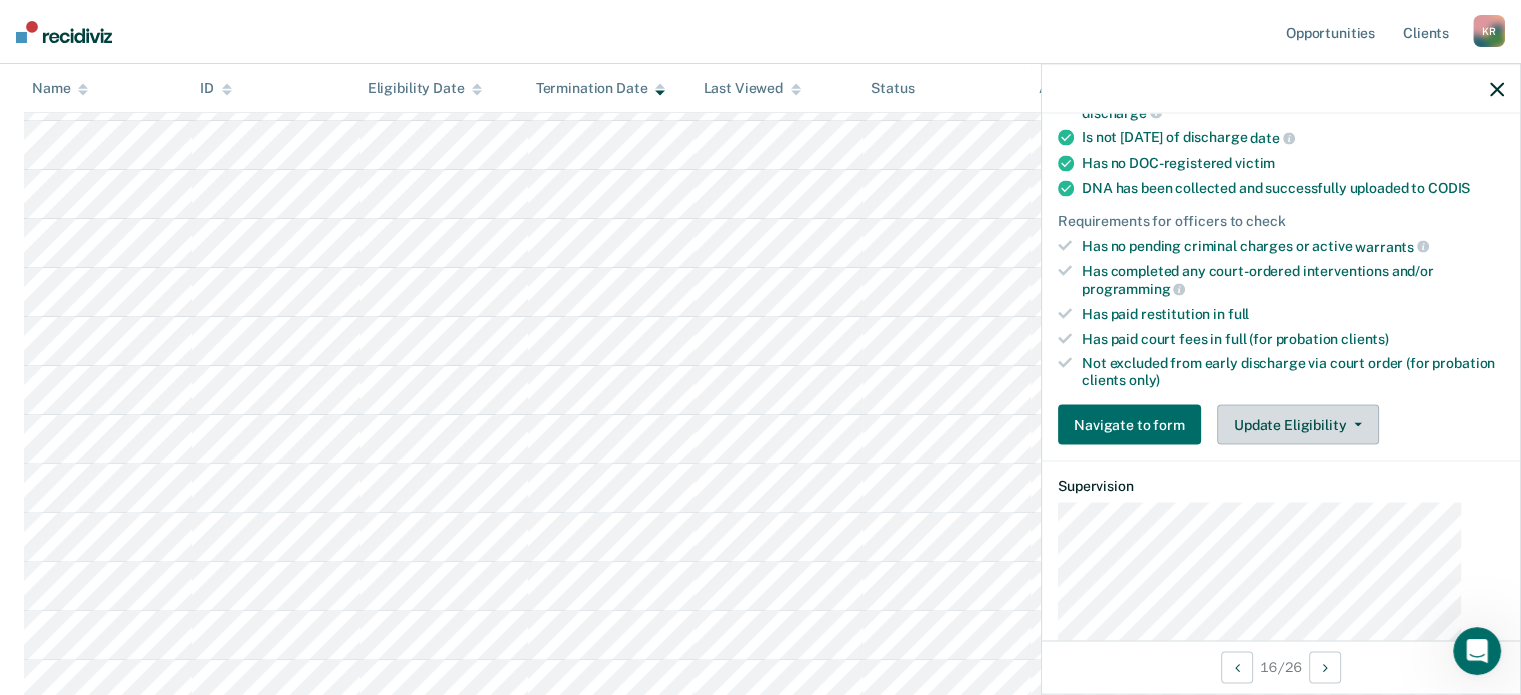 click on "Update Eligibility" at bounding box center [1298, 424] 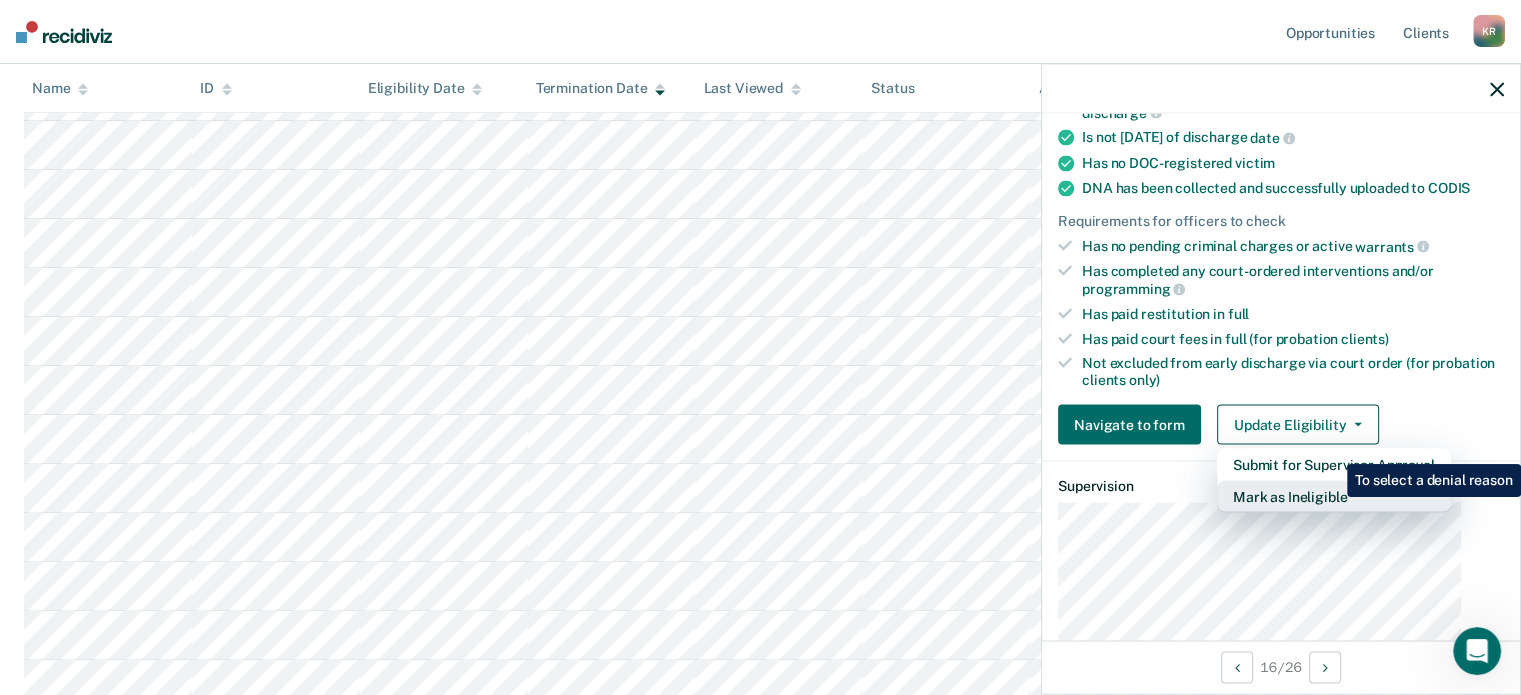 click on "Mark as Ineligible" at bounding box center (1334, 496) 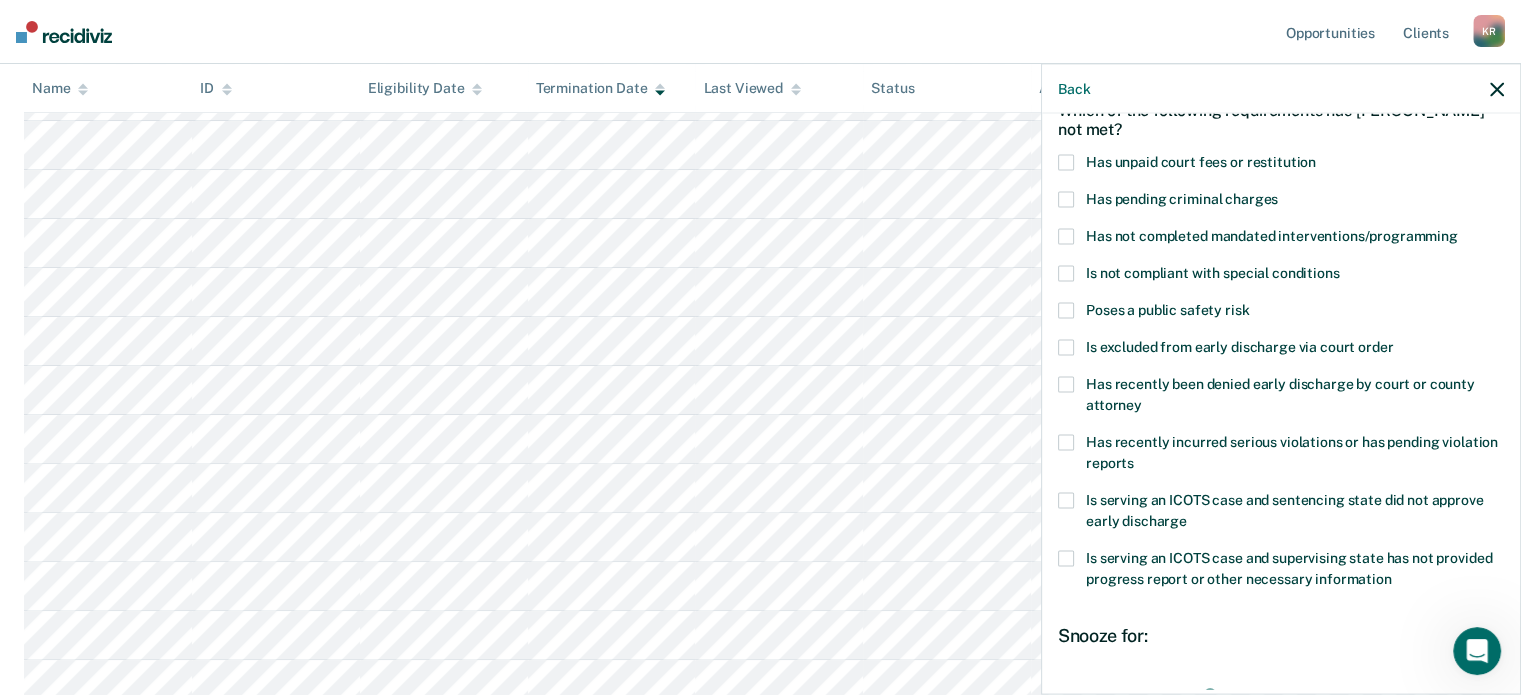 scroll, scrollTop: 0, scrollLeft: 0, axis: both 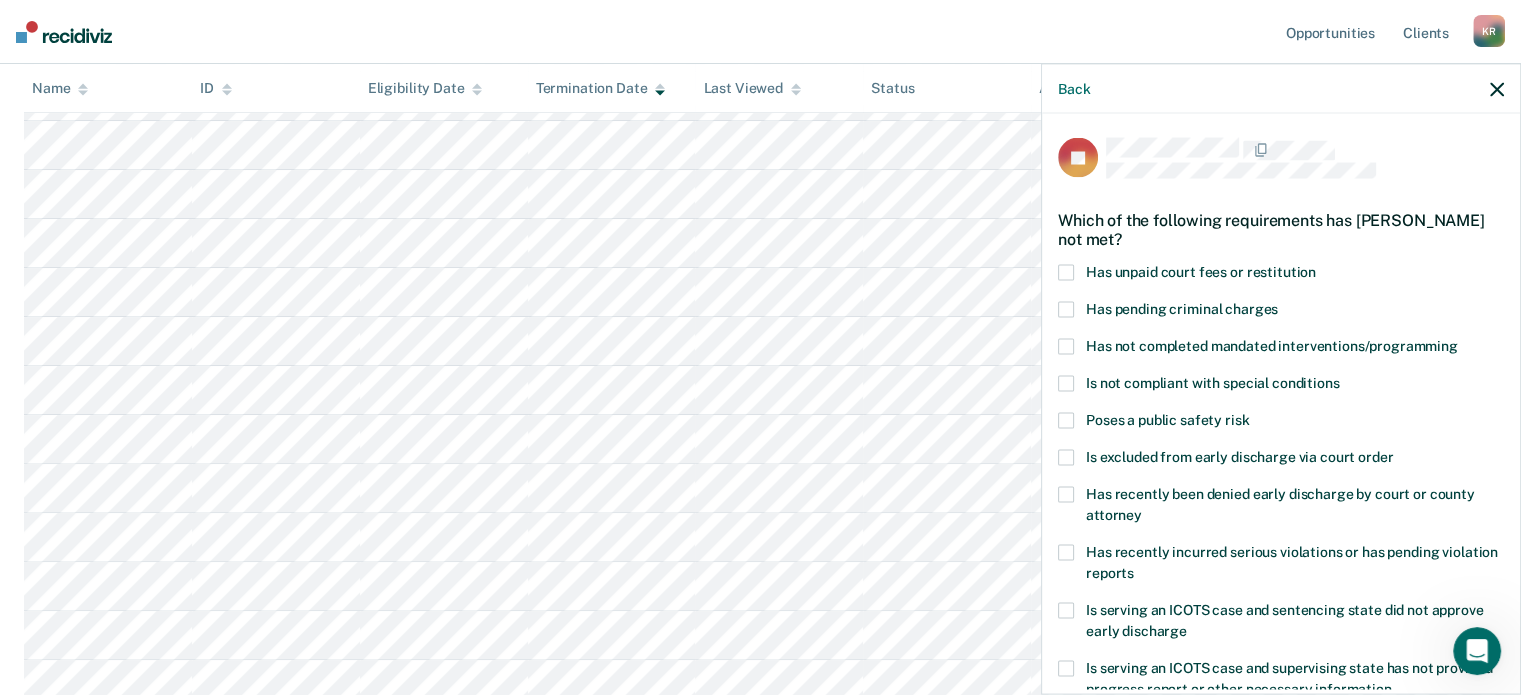 click on "Has unpaid court fees or restitution" at bounding box center (1281, 275) 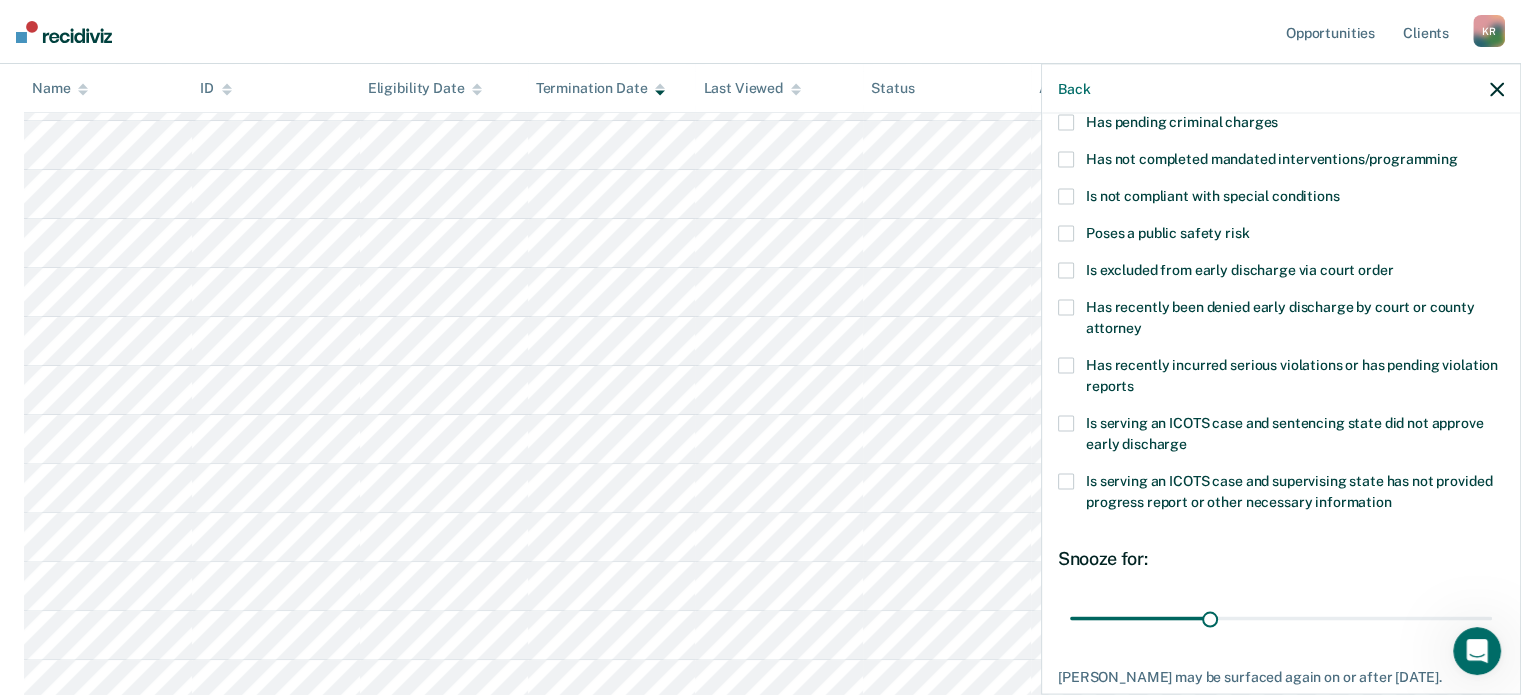 scroll, scrollTop: 284, scrollLeft: 0, axis: vertical 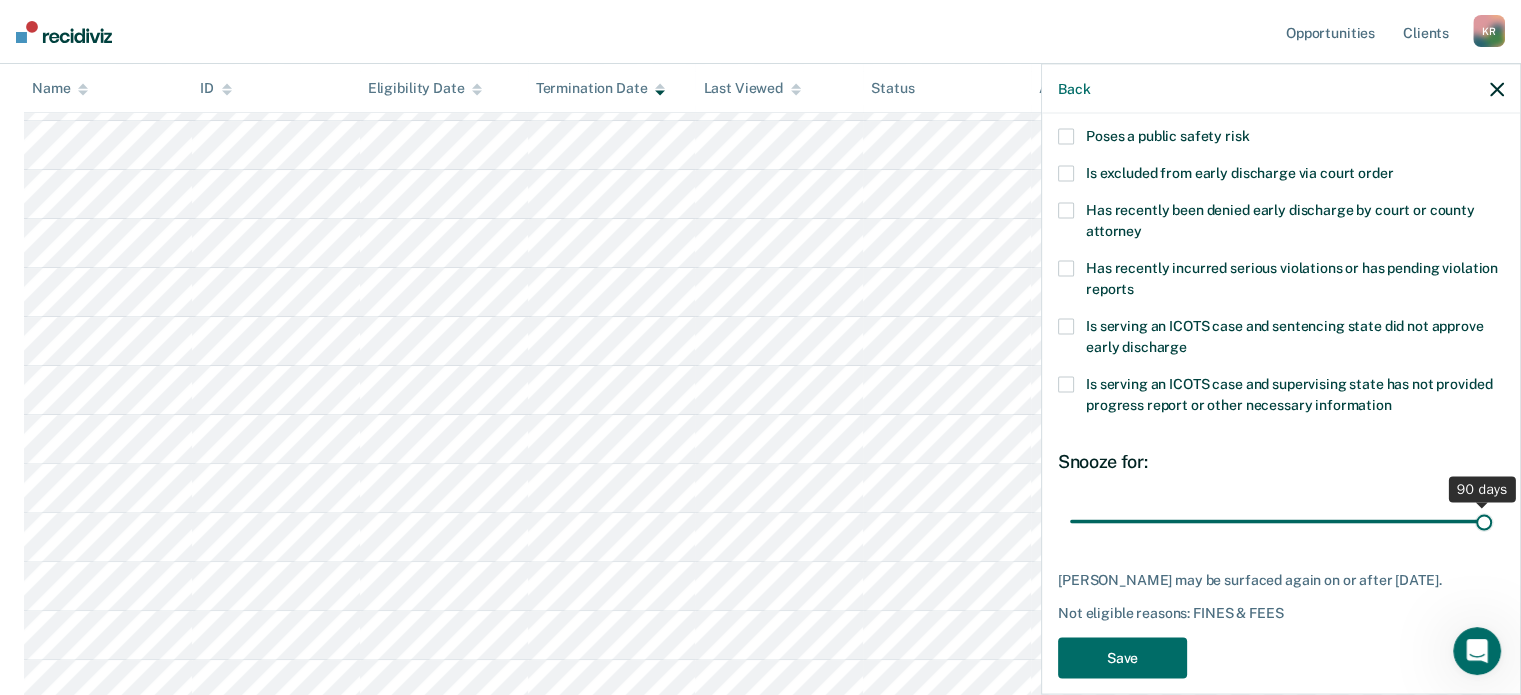 drag, startPoint x: 1224, startPoint y: 491, endPoint x: 1489, endPoint y: 503, distance: 265.27155 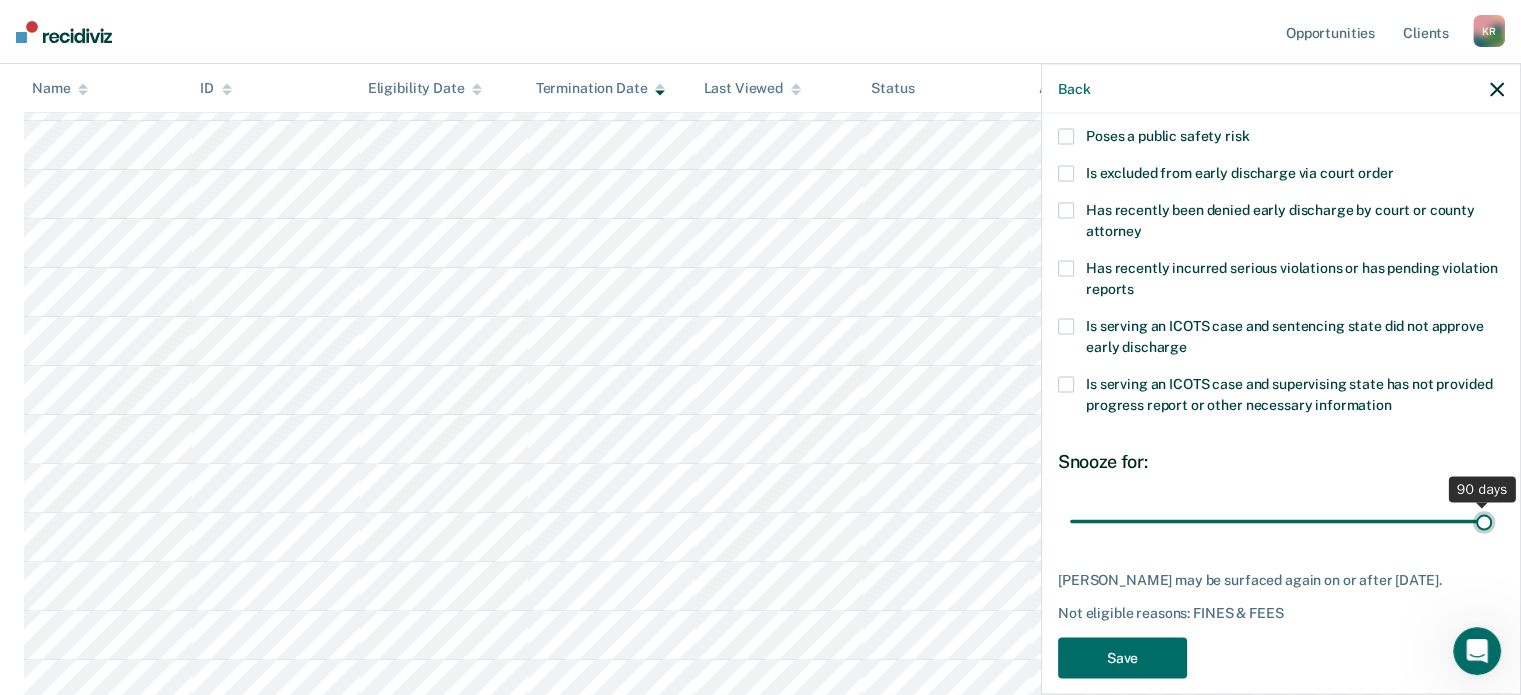 type on "90" 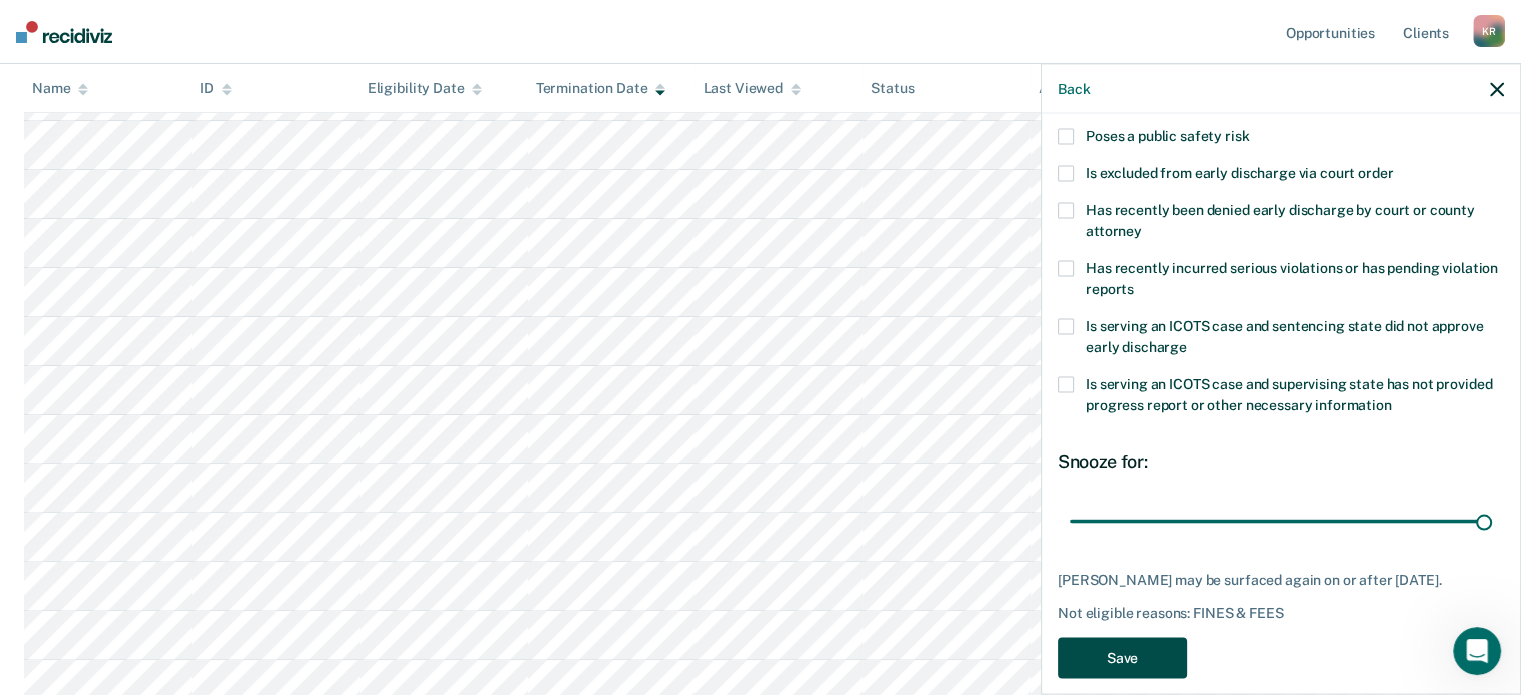 click on "Save" at bounding box center (1122, 658) 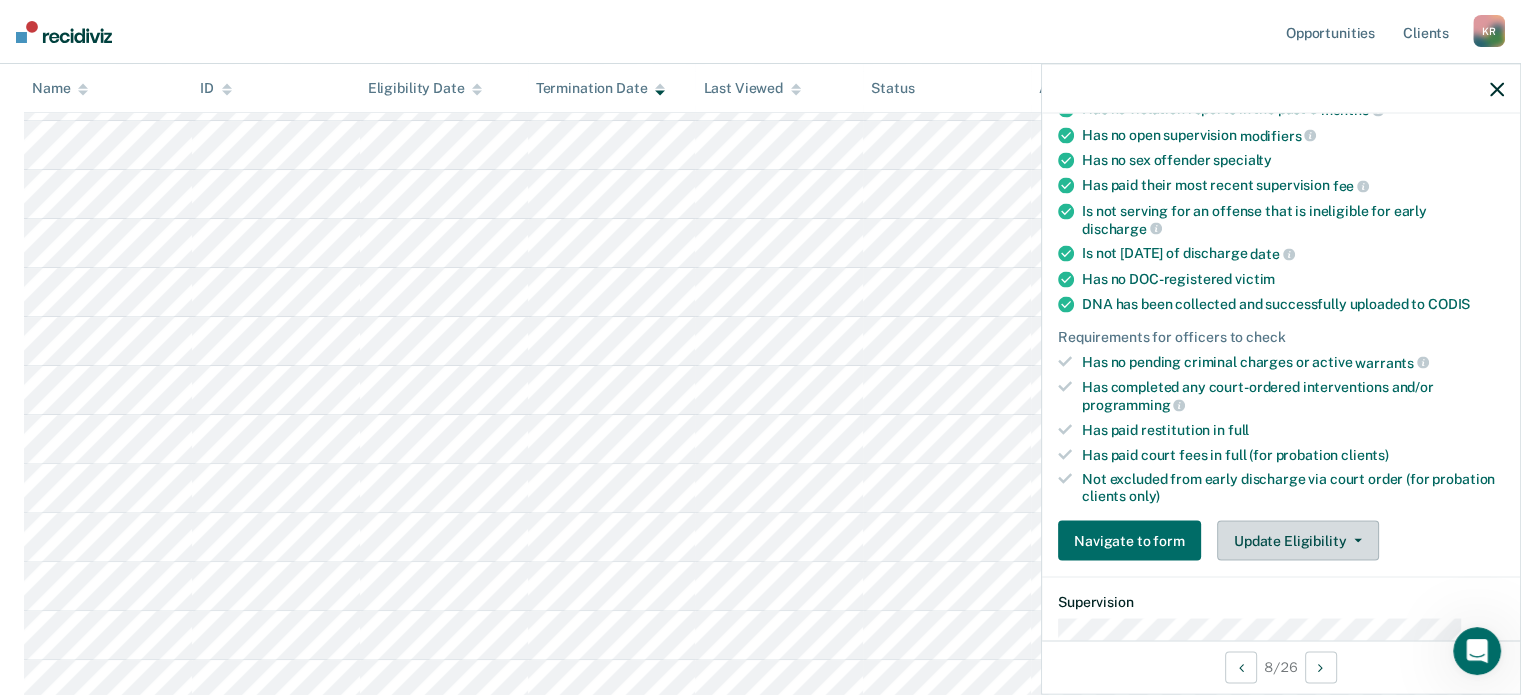 click on "Update Eligibility" at bounding box center [1298, 540] 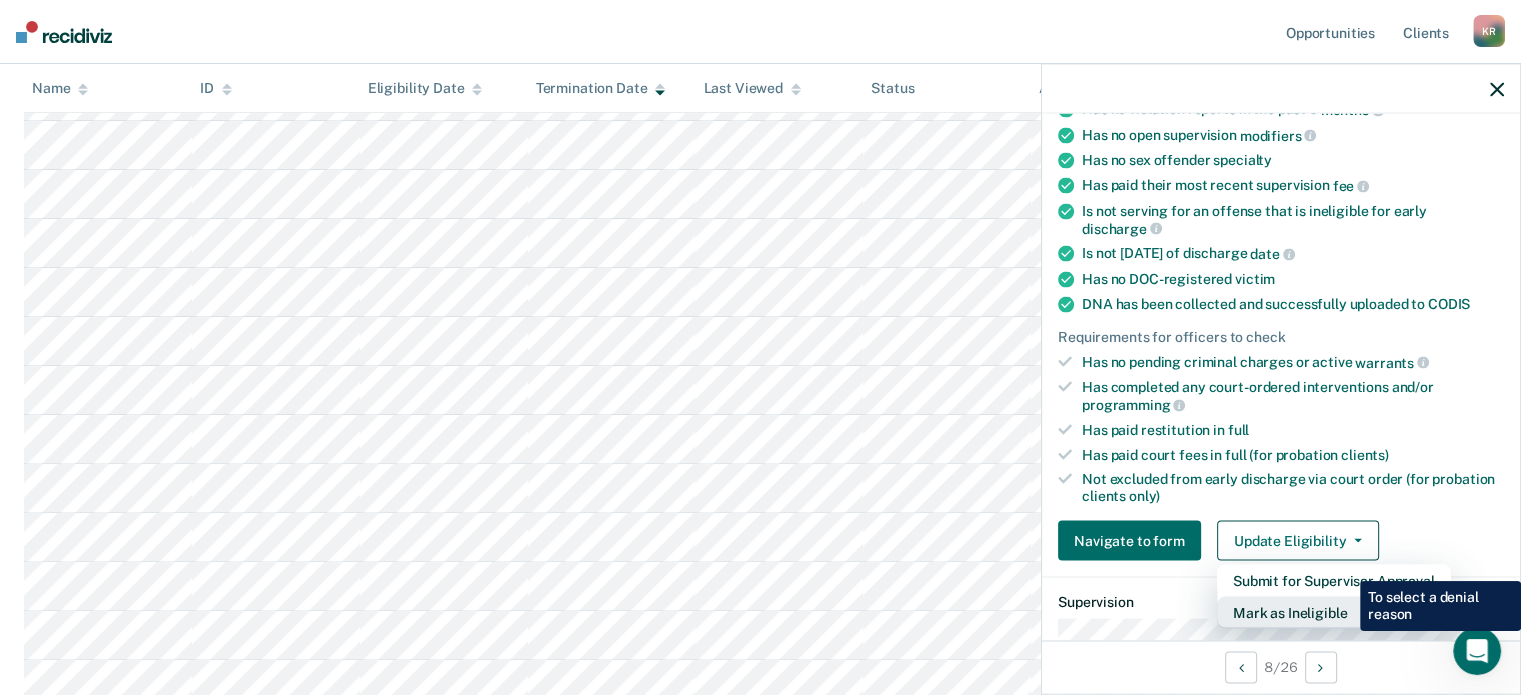 click on "Mark as Ineligible" at bounding box center [1334, 612] 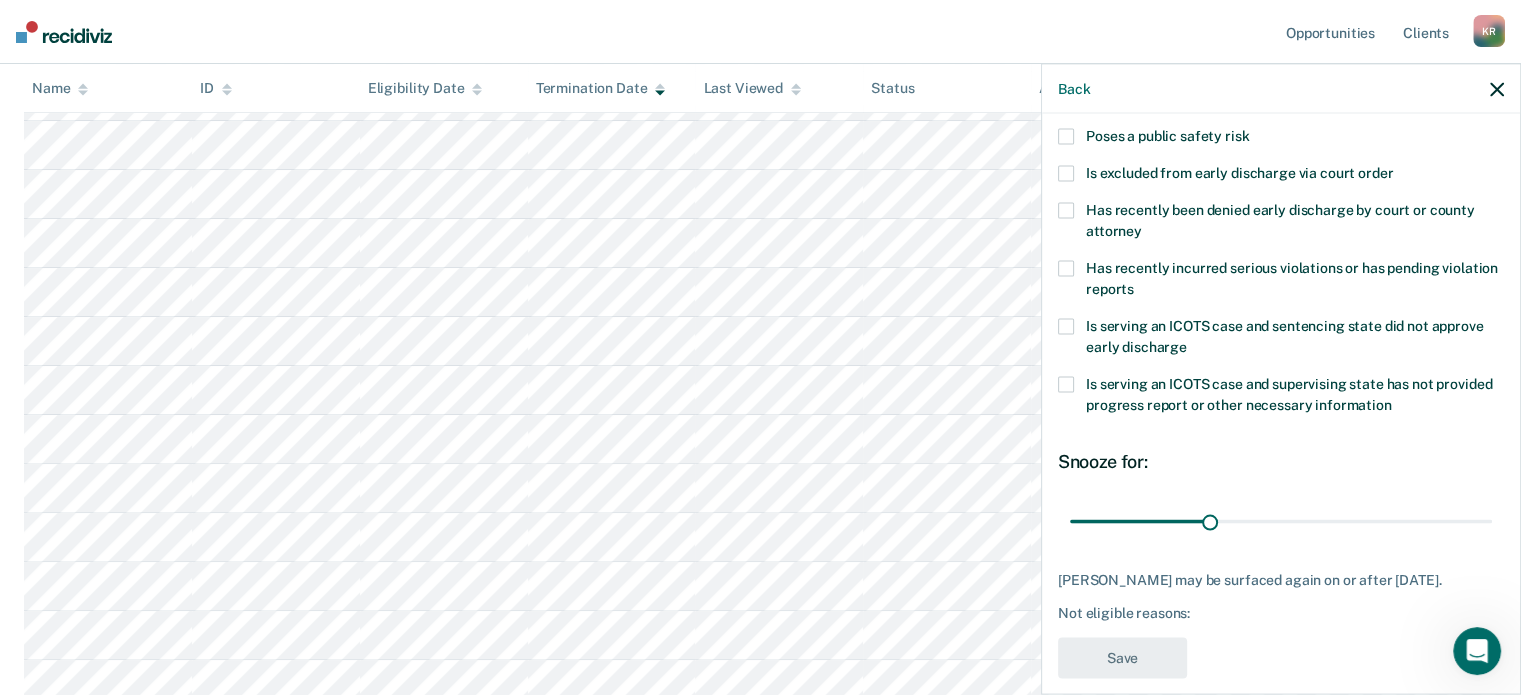 scroll, scrollTop: 0, scrollLeft: 0, axis: both 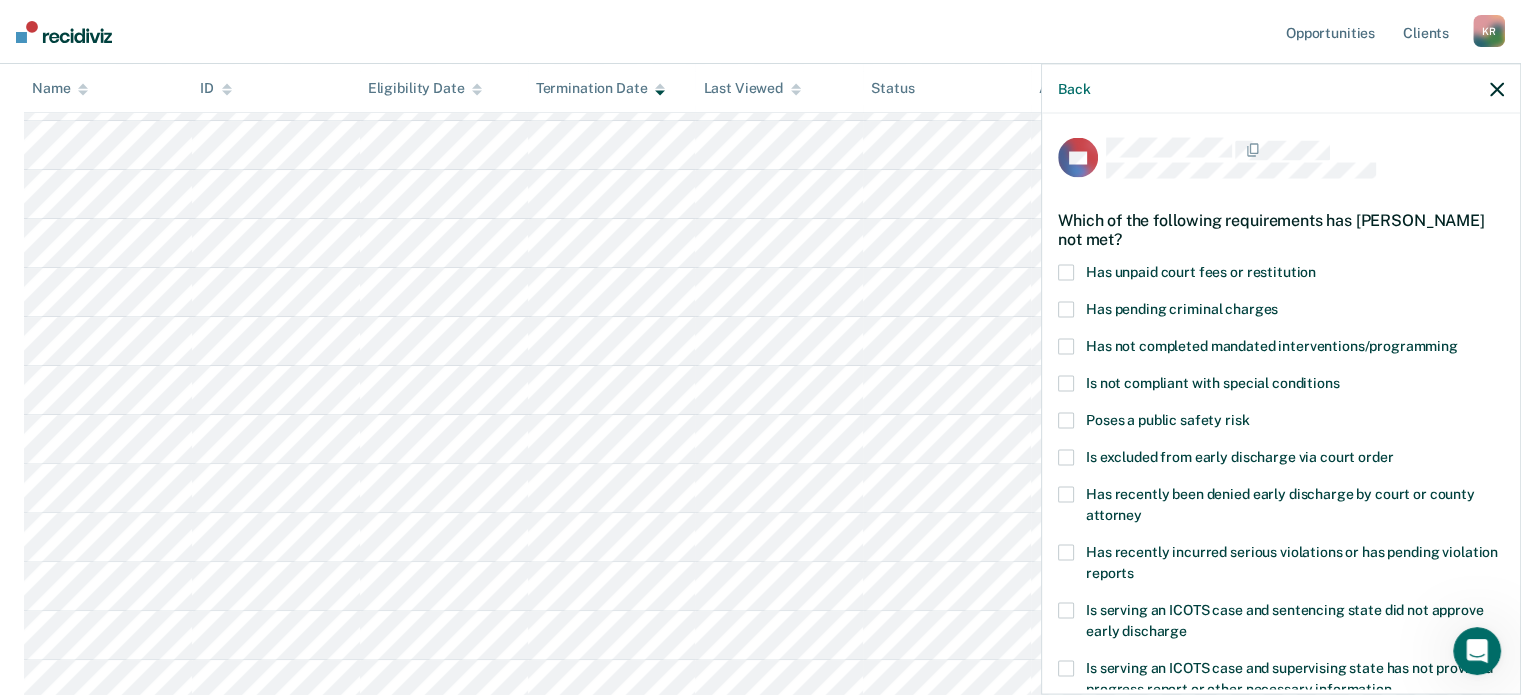 click on "Has unpaid court fees or restitution" at bounding box center (1281, 275) 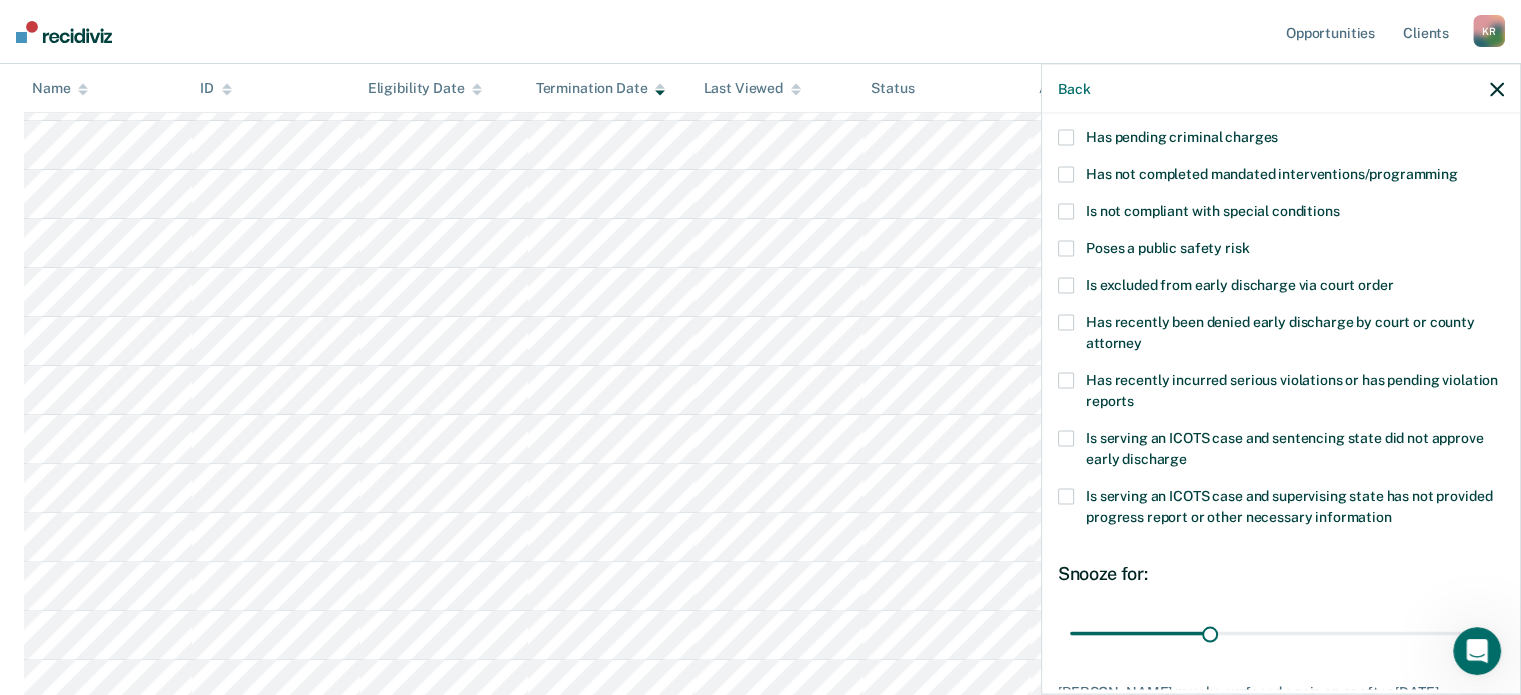 scroll, scrollTop: 284, scrollLeft: 0, axis: vertical 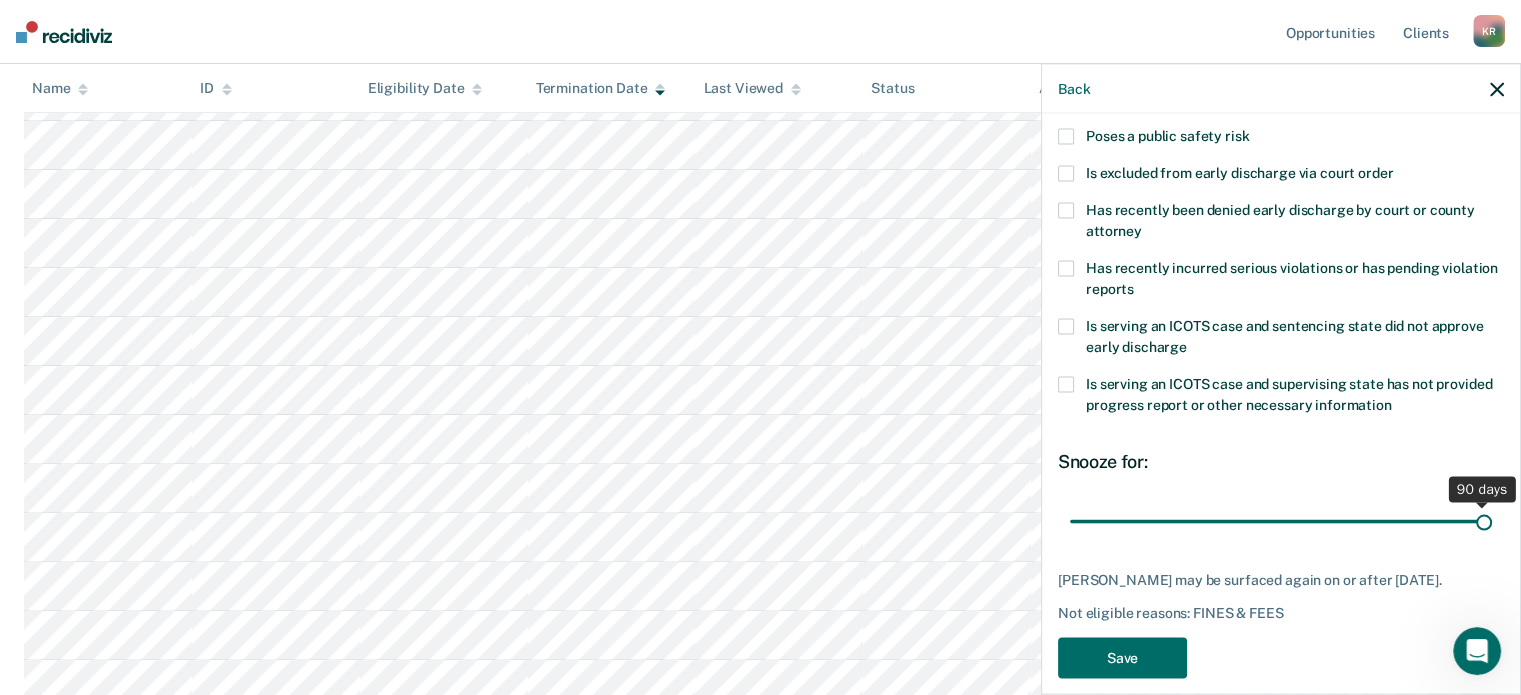 drag, startPoint x: 1232, startPoint y: 488, endPoint x: 1535, endPoint y: 482, distance: 303.0594 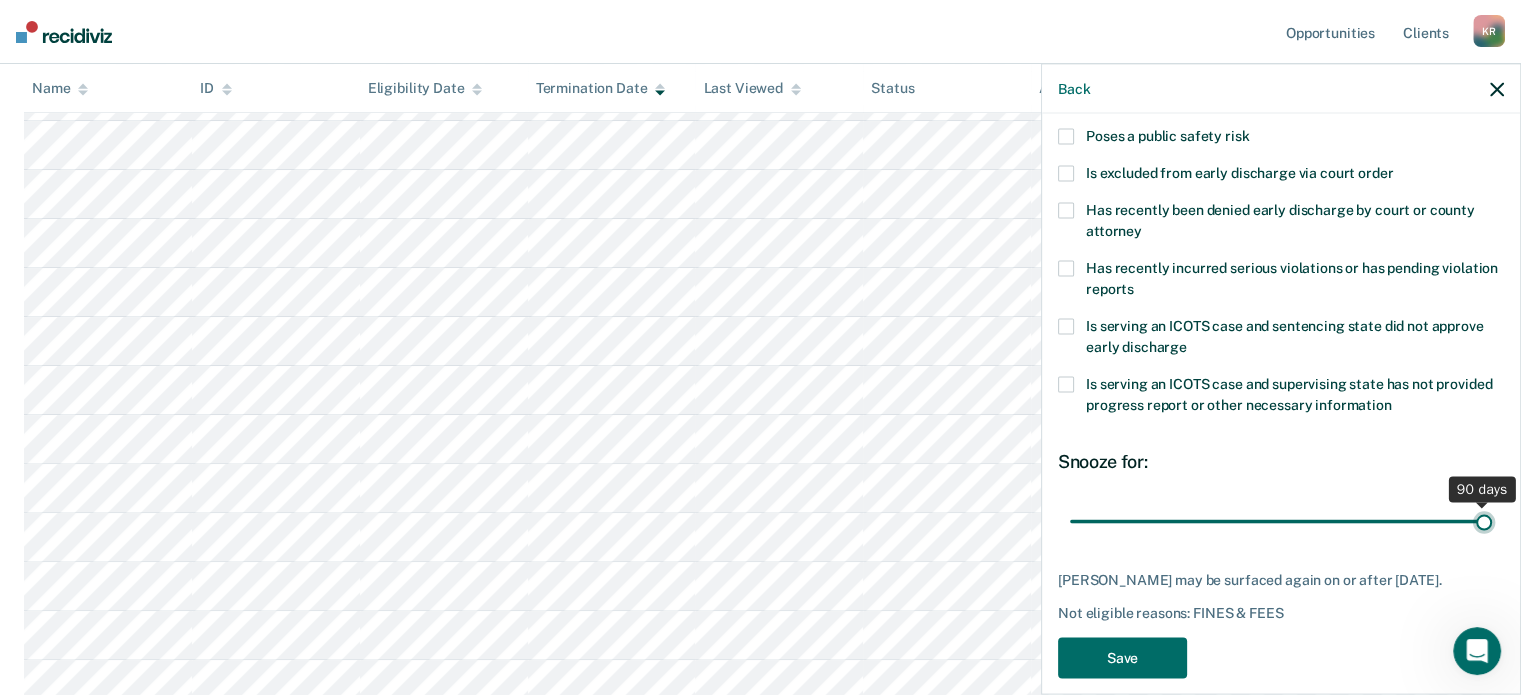 type on "90" 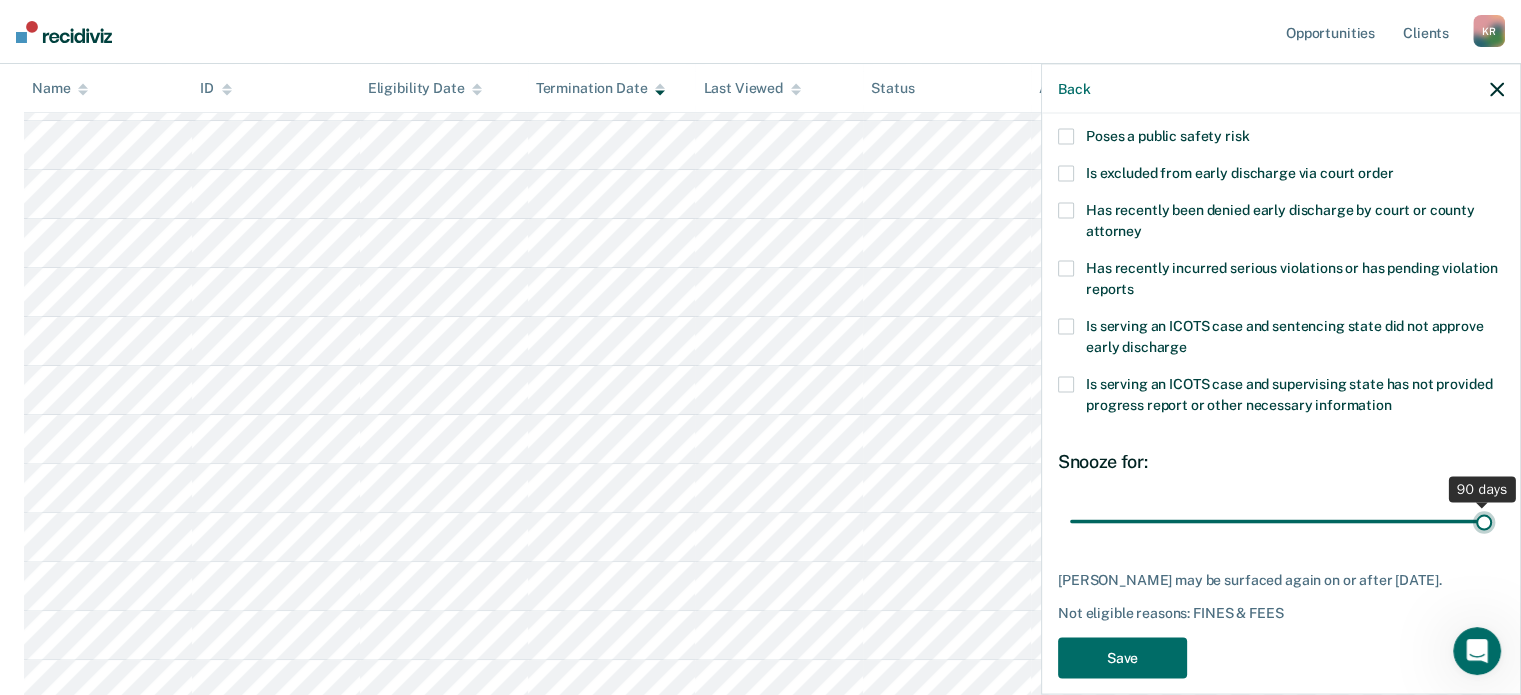 click at bounding box center (1281, 521) 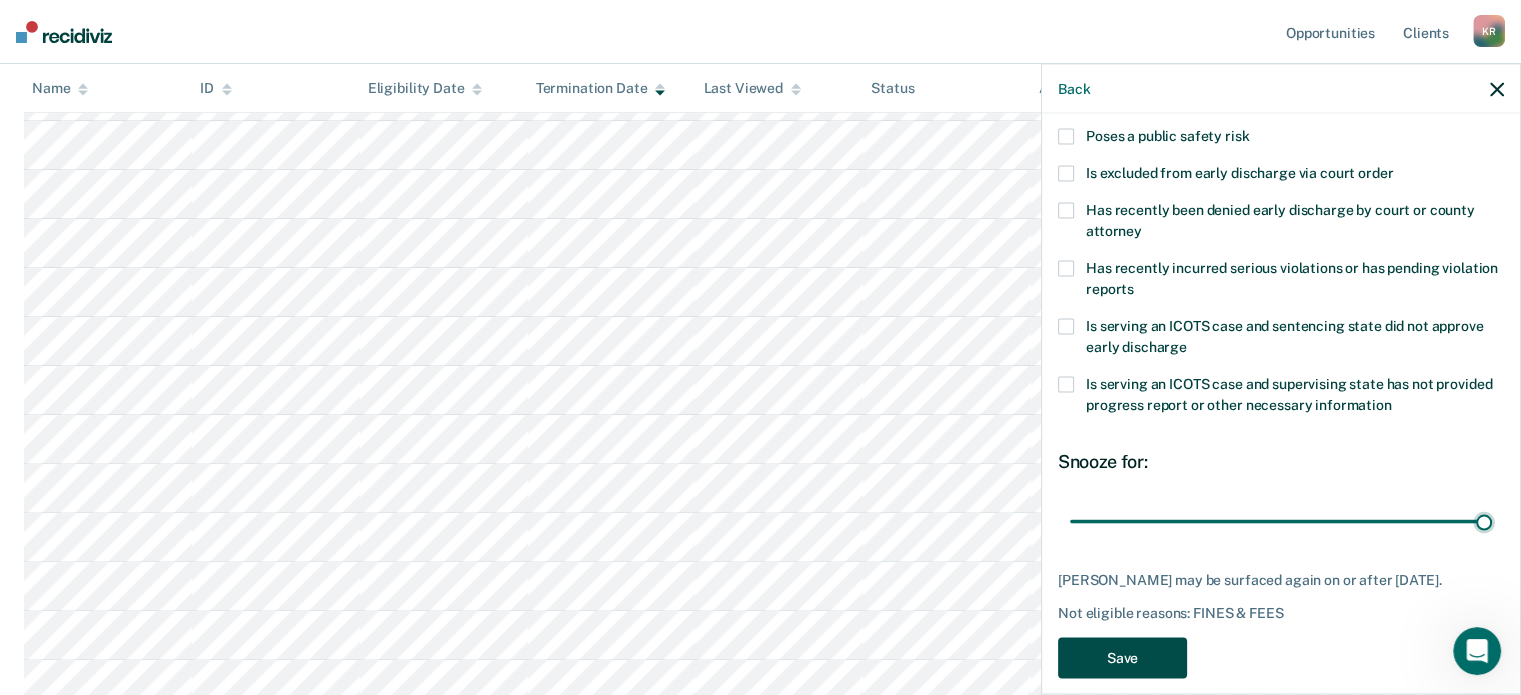 click on "Save" at bounding box center (1122, 658) 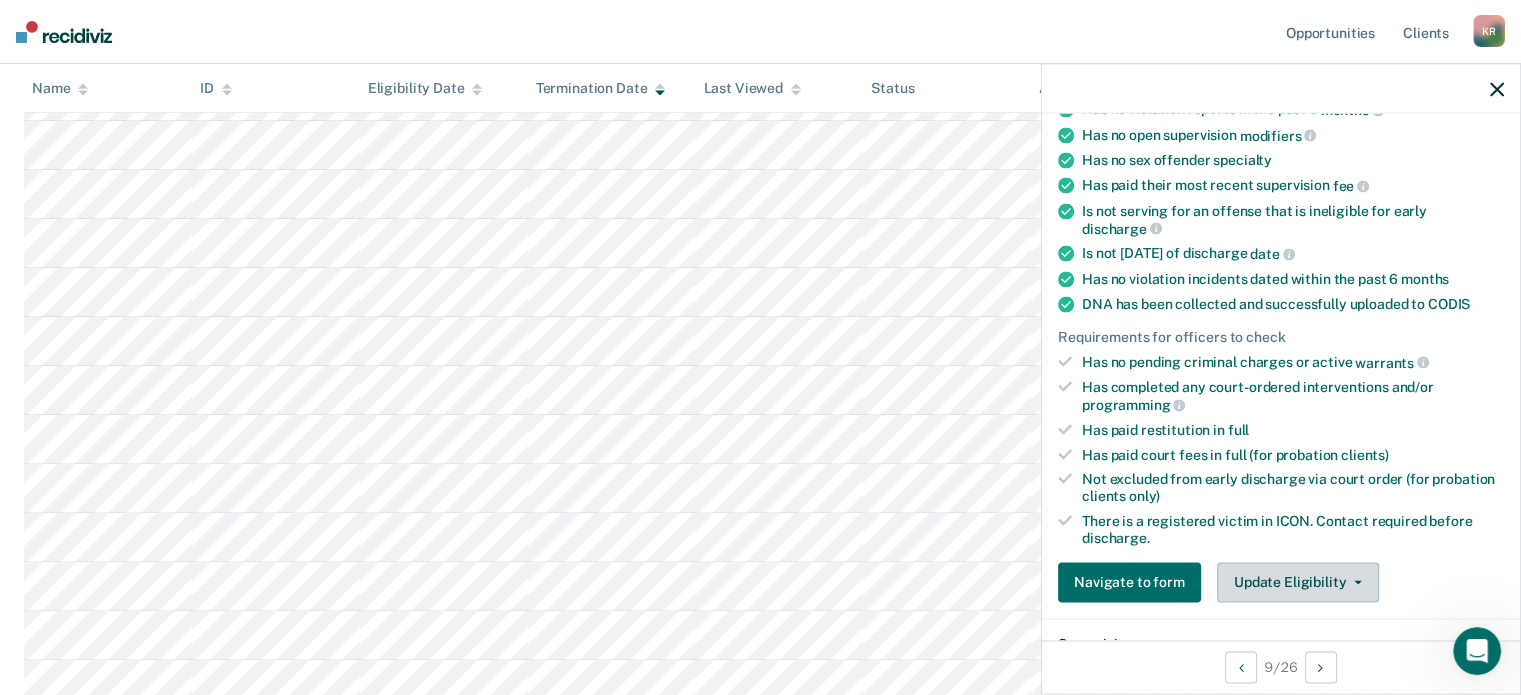 click on "Update Eligibility" at bounding box center [1298, 582] 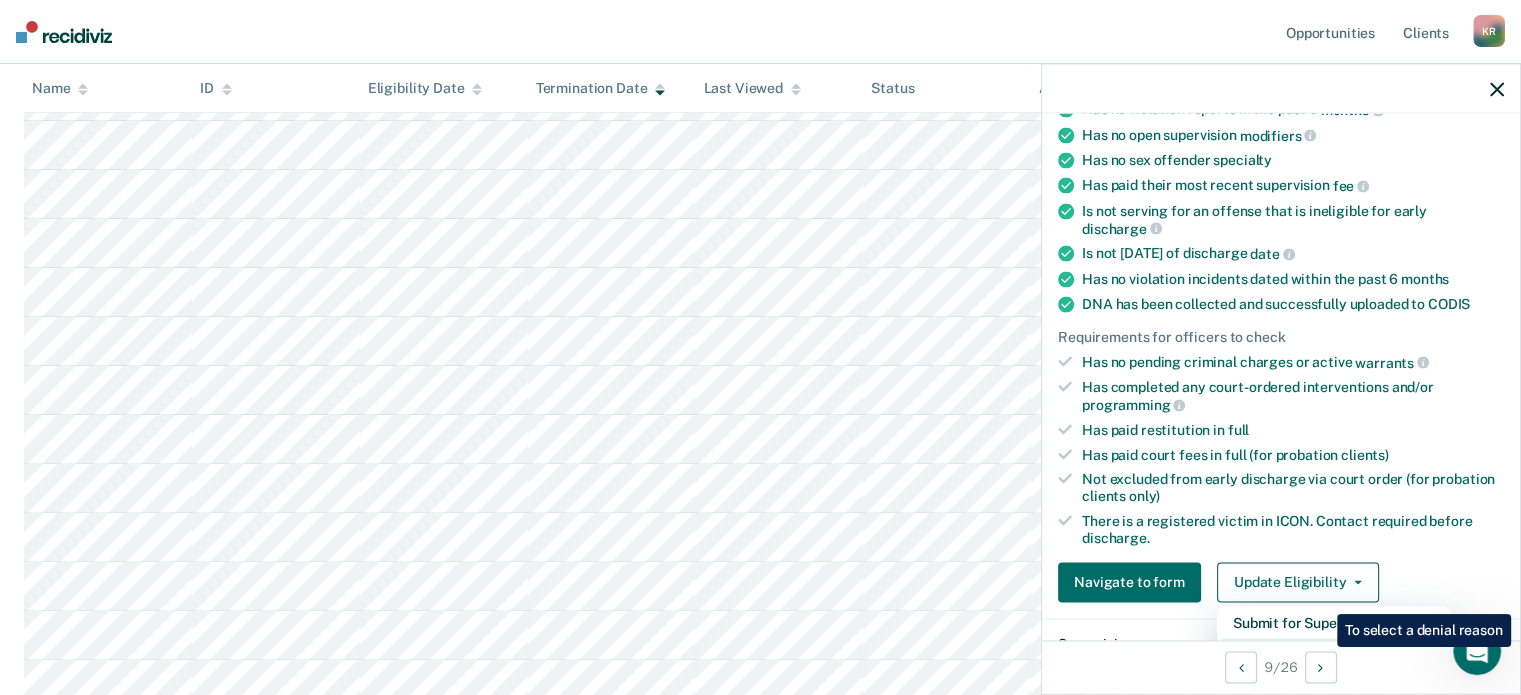 click on "Mark as Ineligible" at bounding box center (1334, 654) 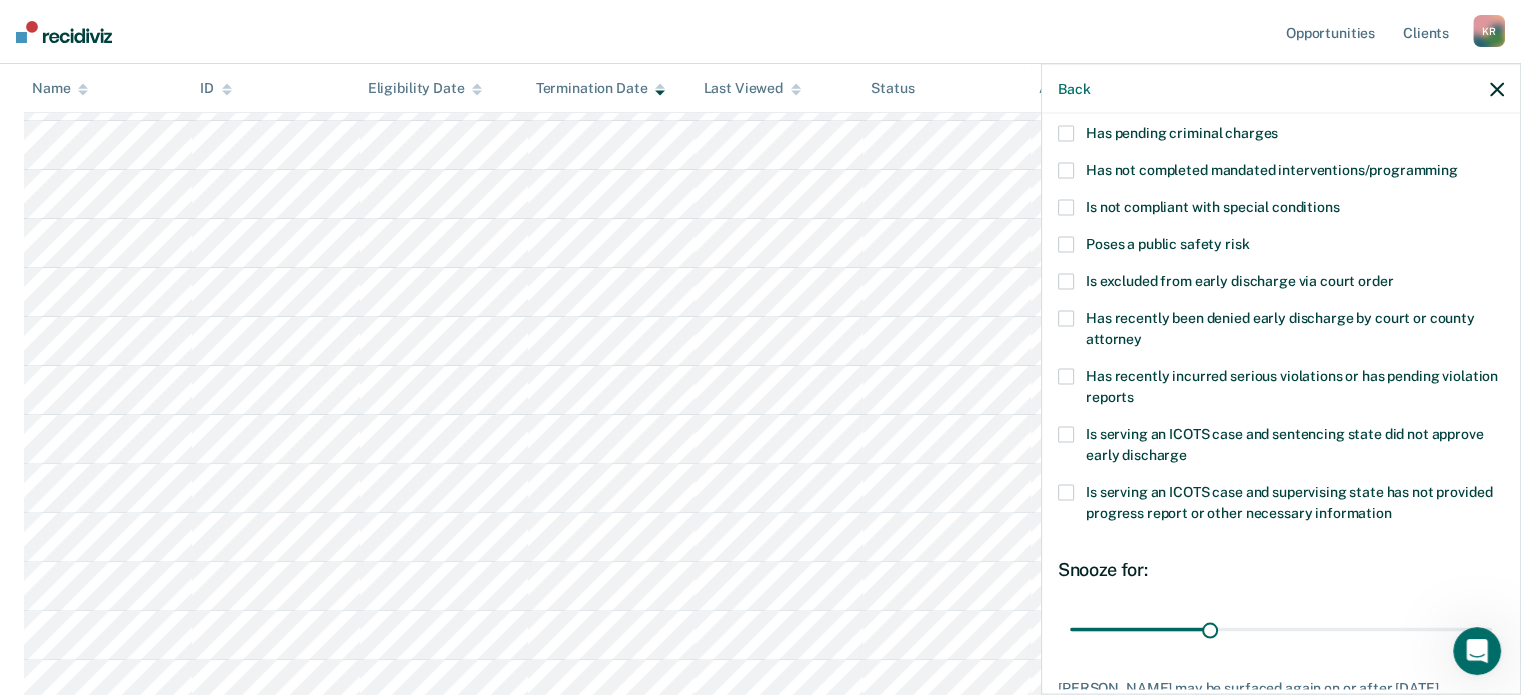 scroll, scrollTop: 200, scrollLeft: 0, axis: vertical 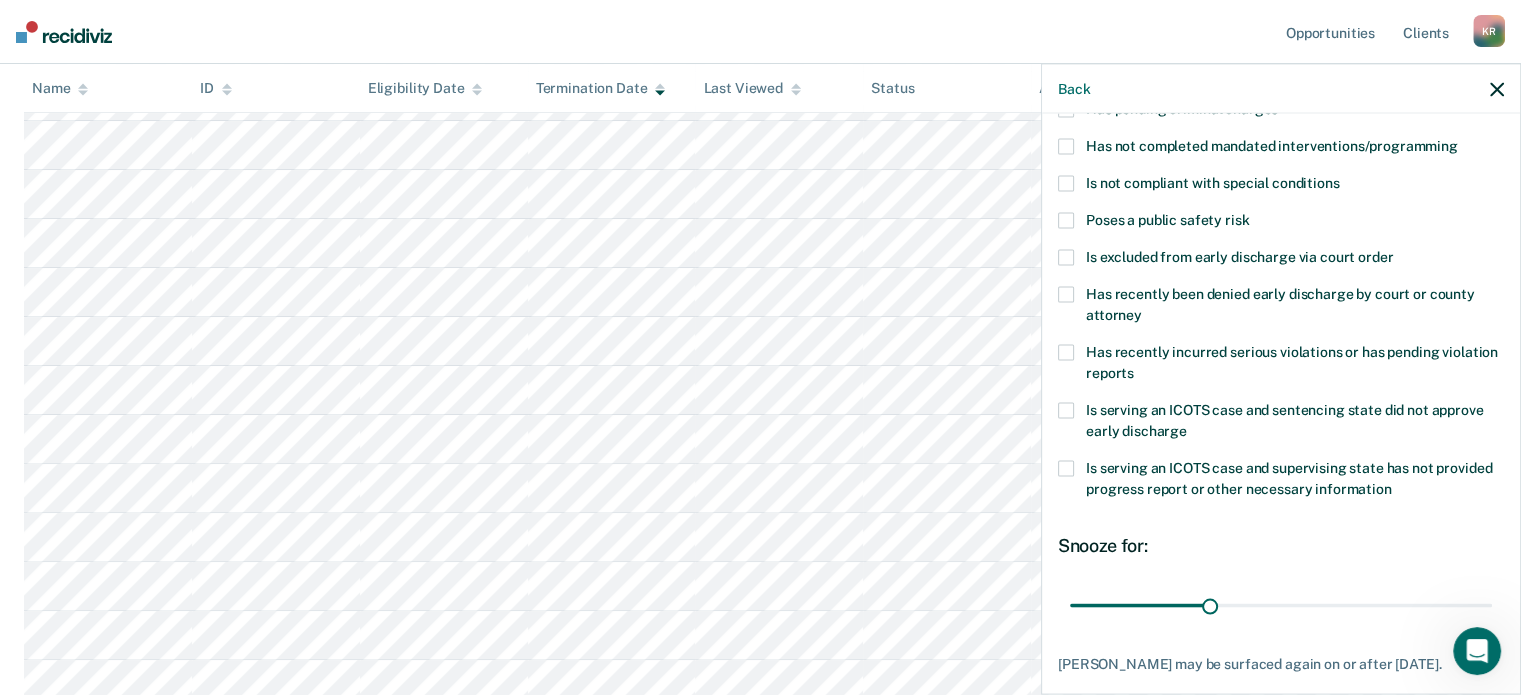 click on "Is excluded from early discharge via court order" at bounding box center (1281, 260) 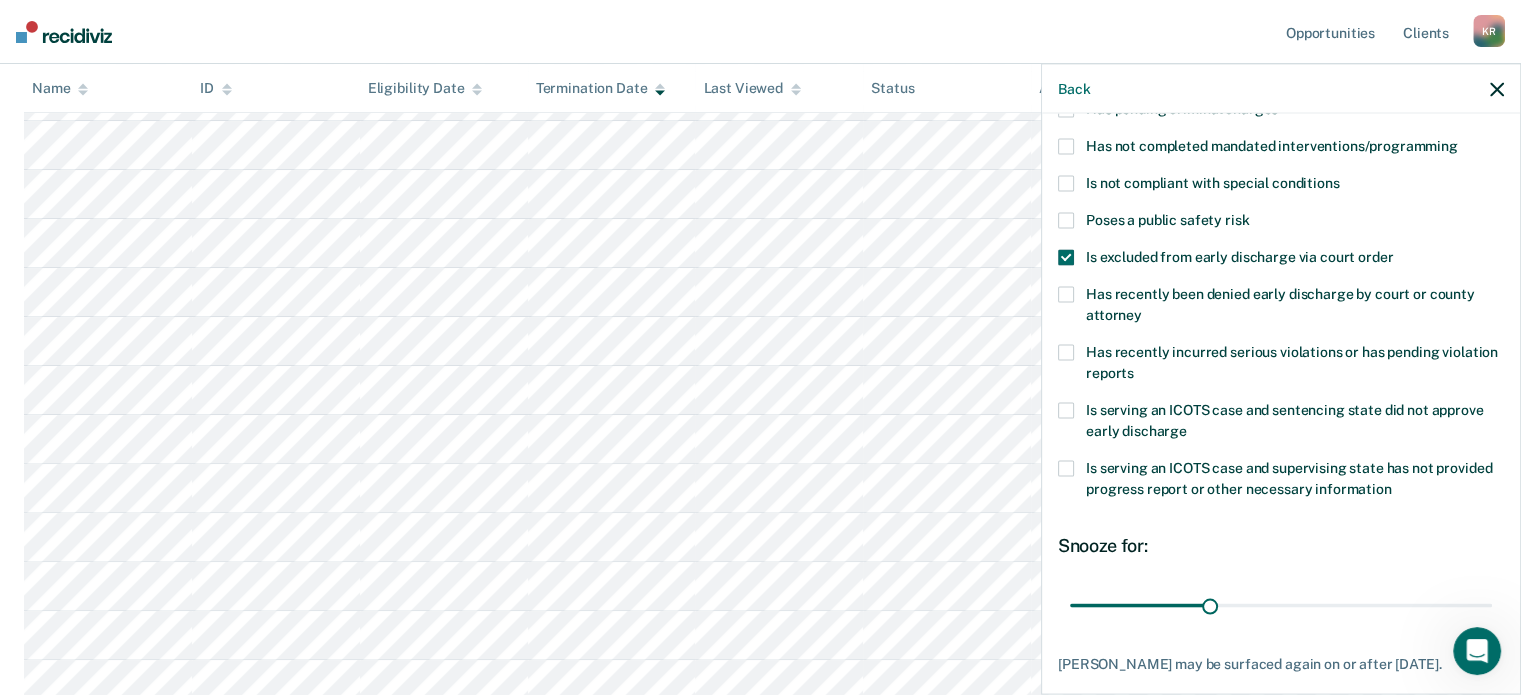 scroll, scrollTop: 268, scrollLeft: 0, axis: vertical 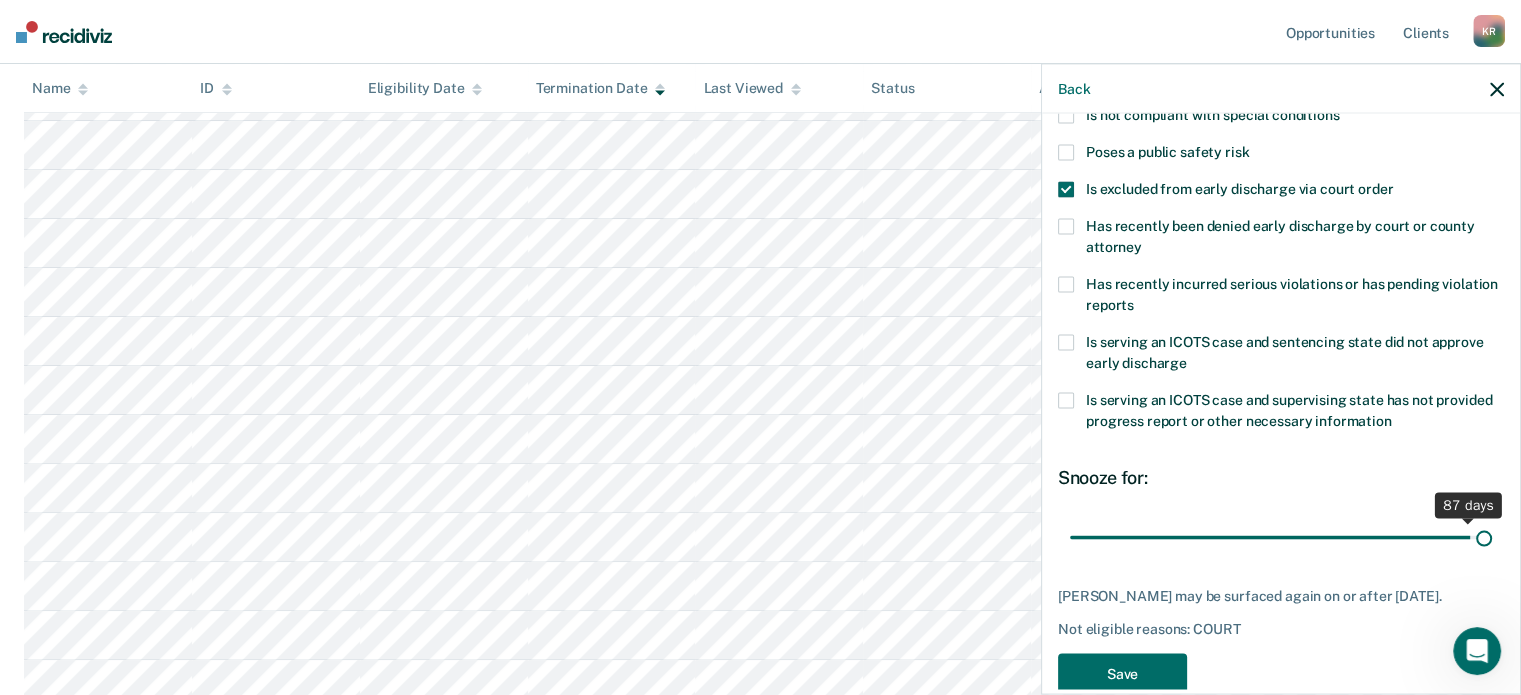 drag, startPoint x: 1220, startPoint y: 501, endPoint x: 1478, endPoint y: 524, distance: 259.02316 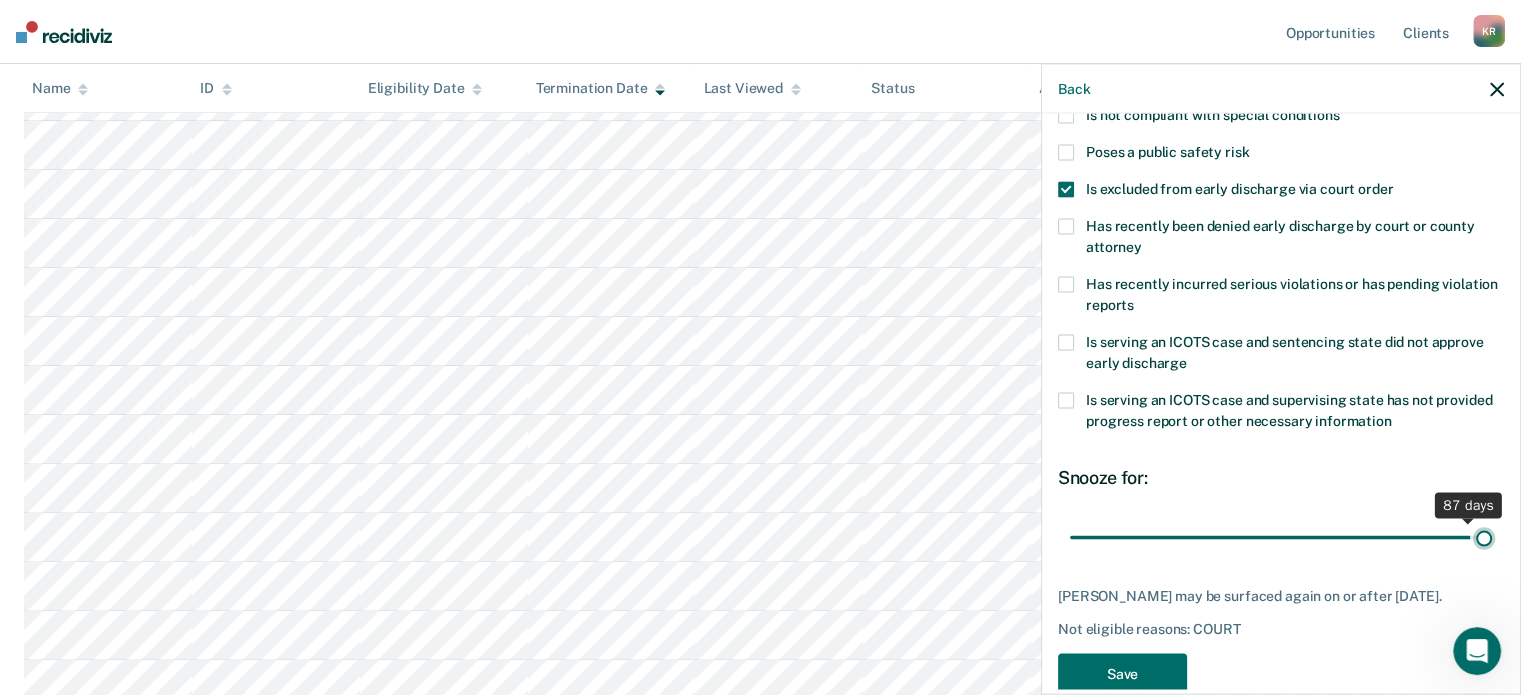 type on "90" 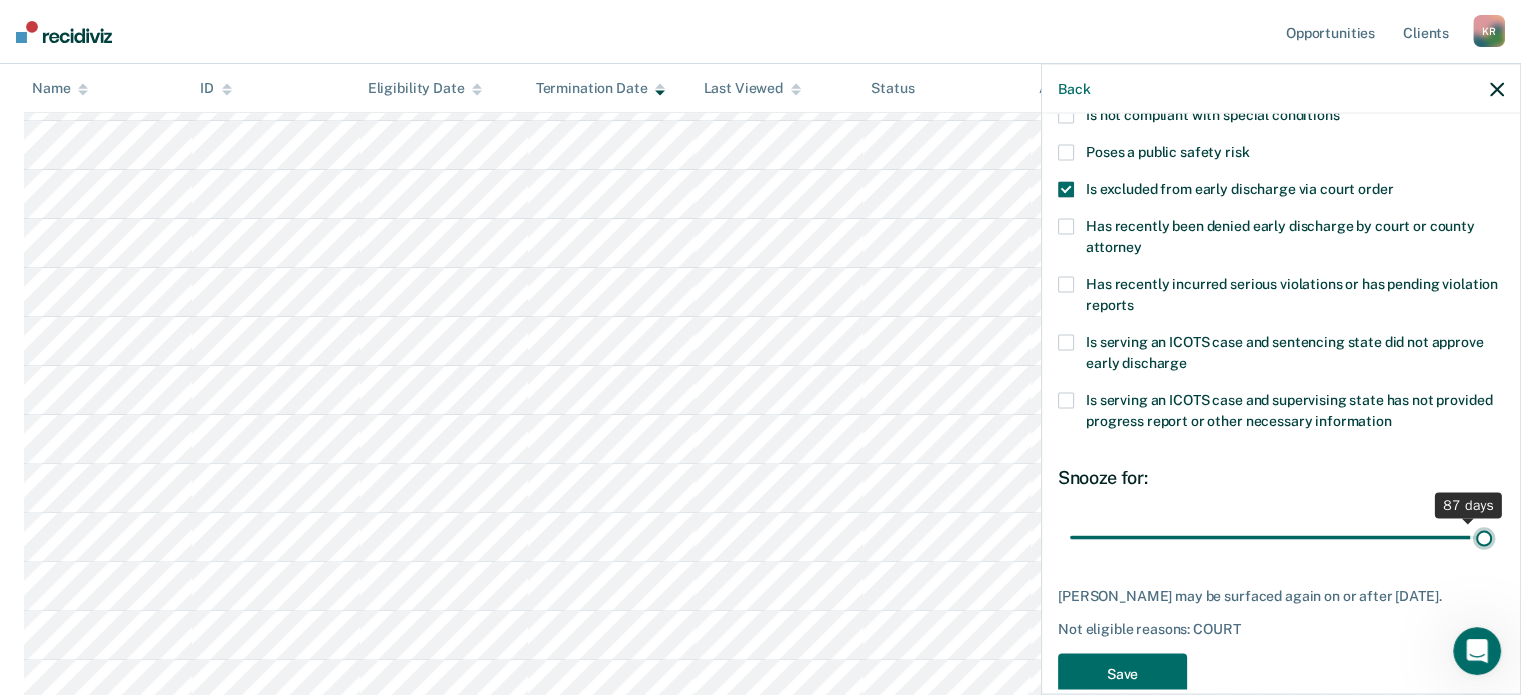 click at bounding box center (1281, 537) 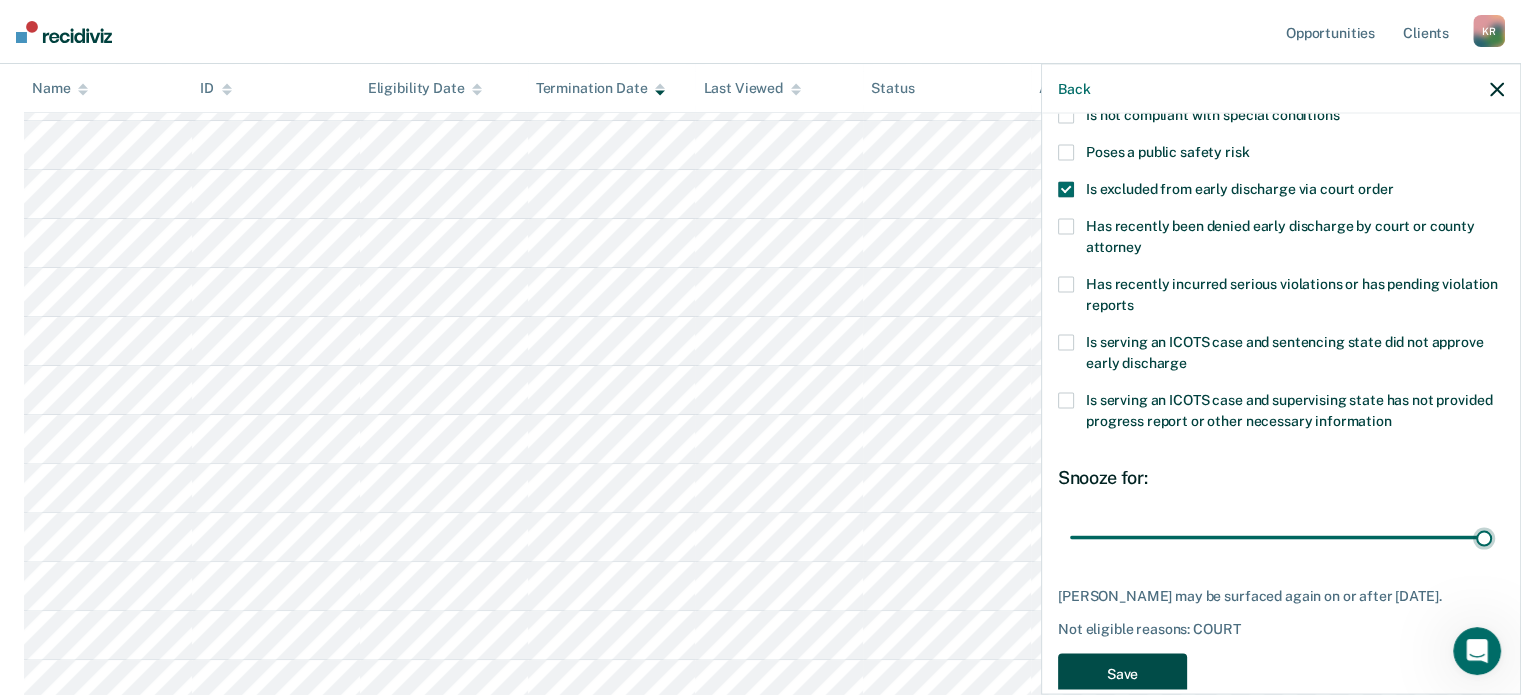 click on "Save" at bounding box center [1122, 674] 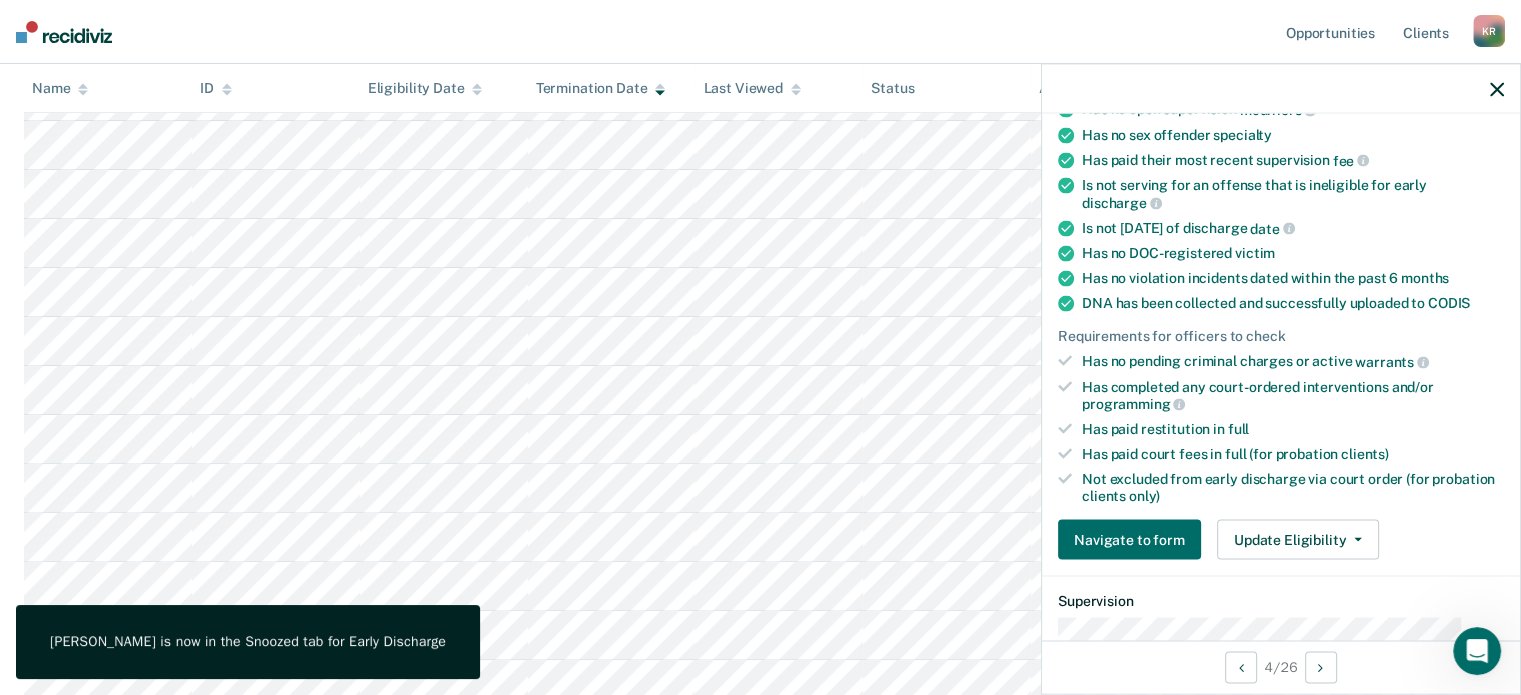 scroll, scrollTop: 228, scrollLeft: 0, axis: vertical 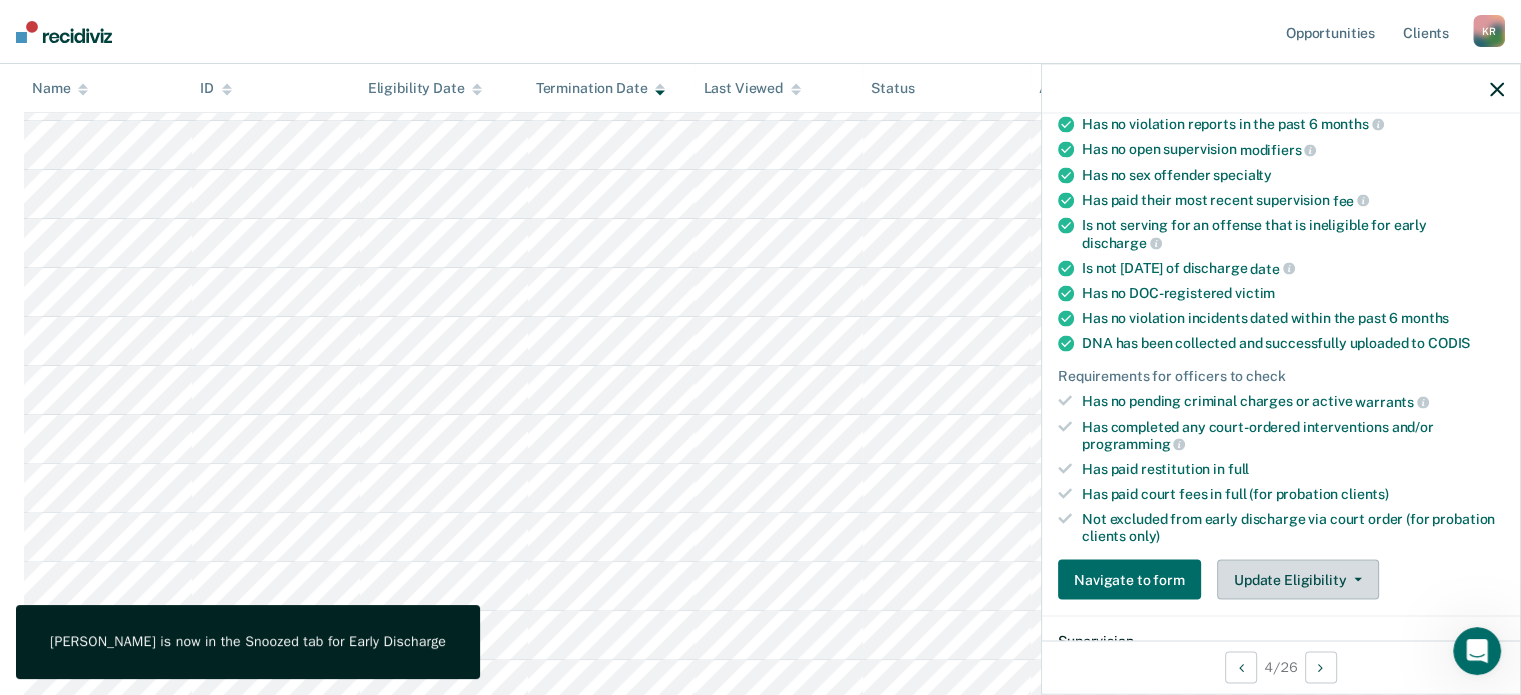 click on "Update Eligibility" at bounding box center [1298, 580] 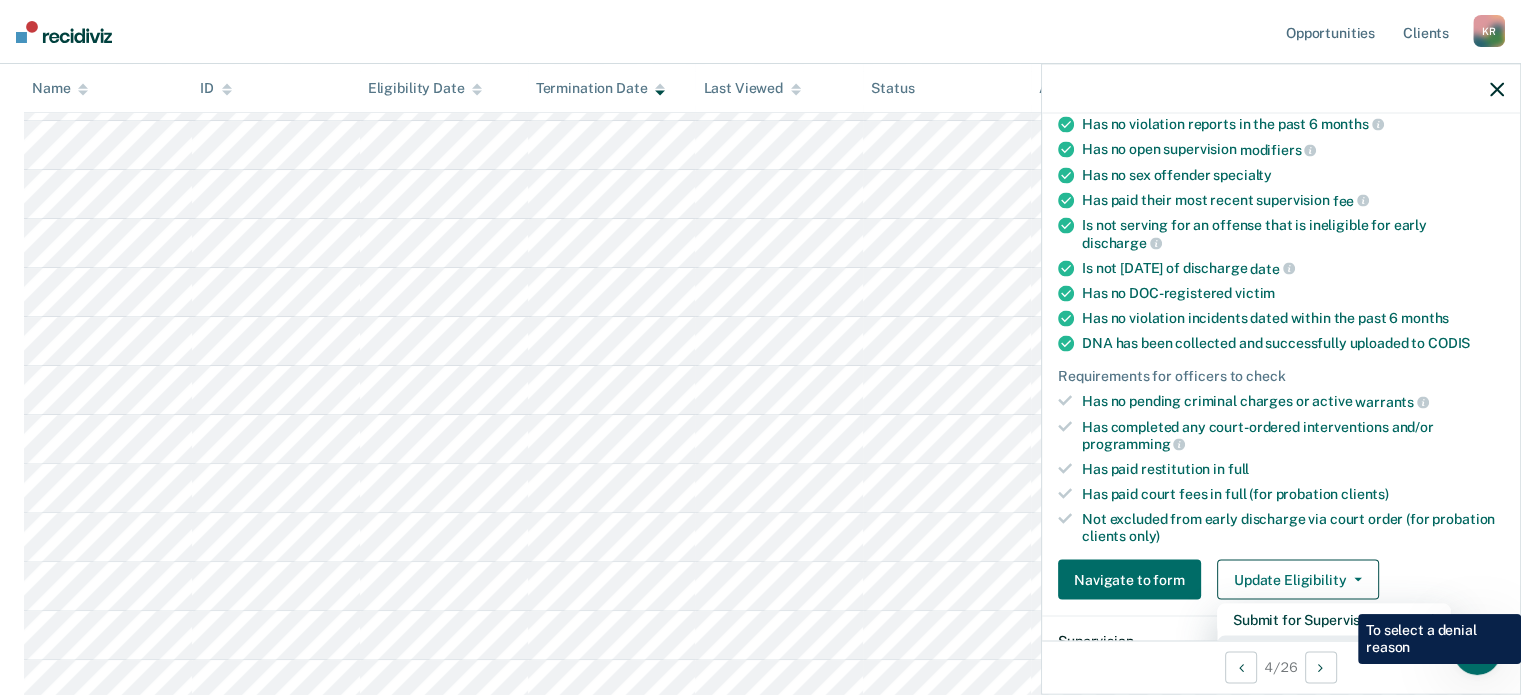 click on "Mark as Ineligible" at bounding box center [1334, 652] 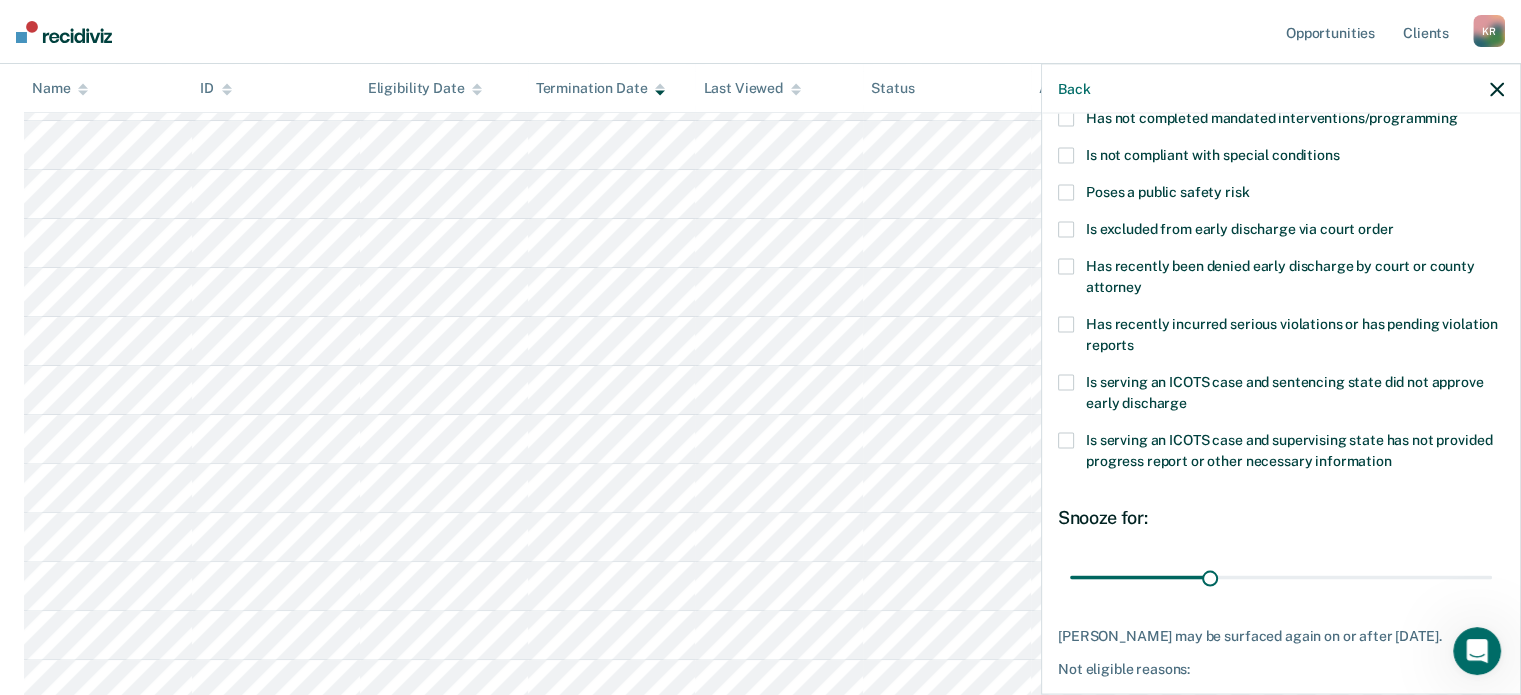 click on "Is excluded from early discharge via court order" at bounding box center [1281, 232] 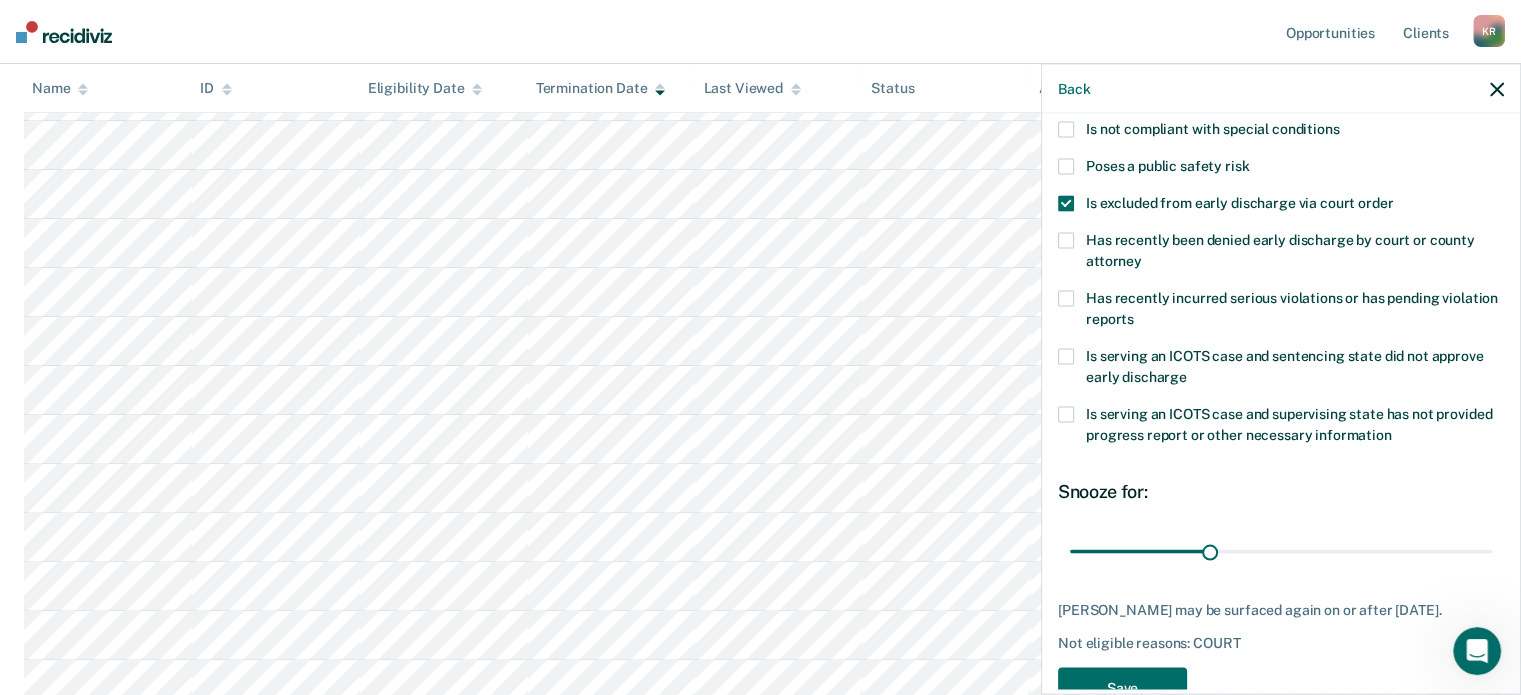 scroll, scrollTop: 268, scrollLeft: 0, axis: vertical 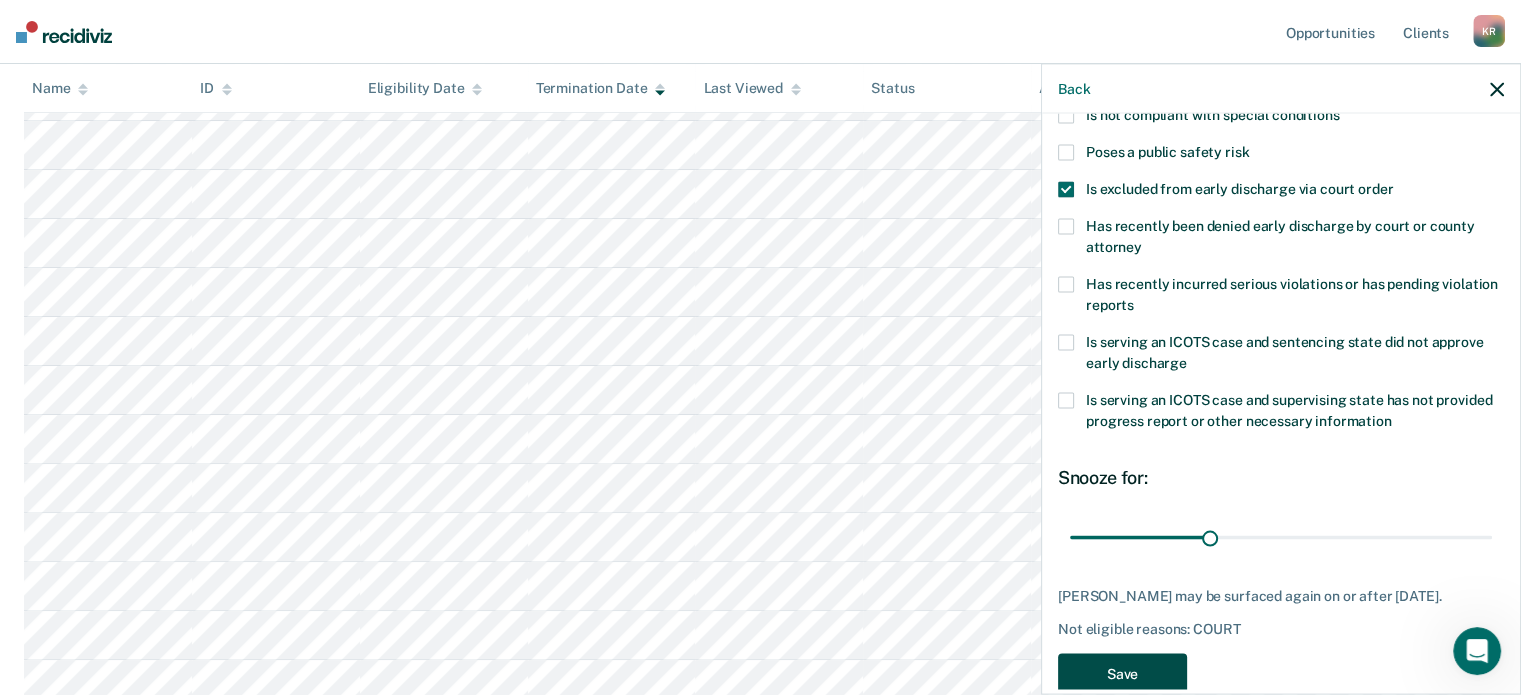 click on "Save" at bounding box center (1122, 674) 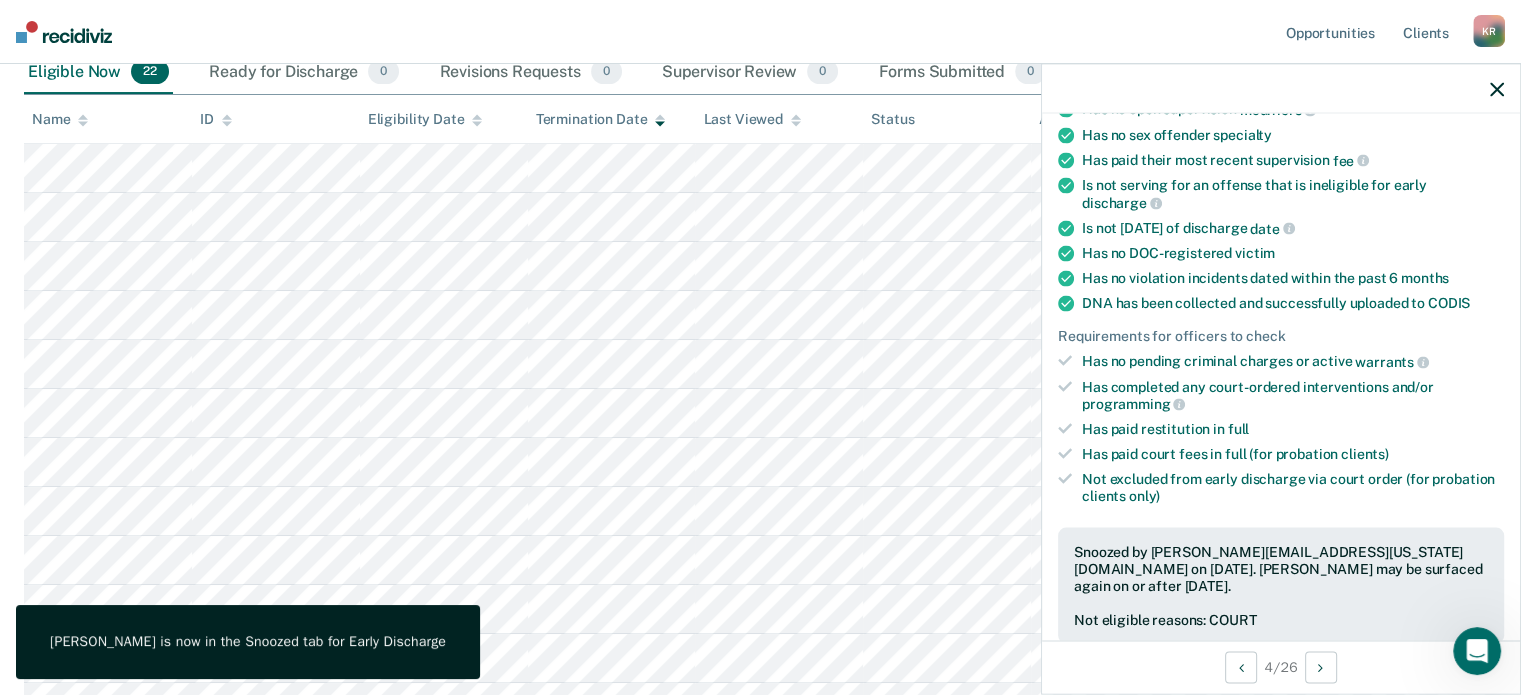 scroll, scrollTop: 300, scrollLeft: 0, axis: vertical 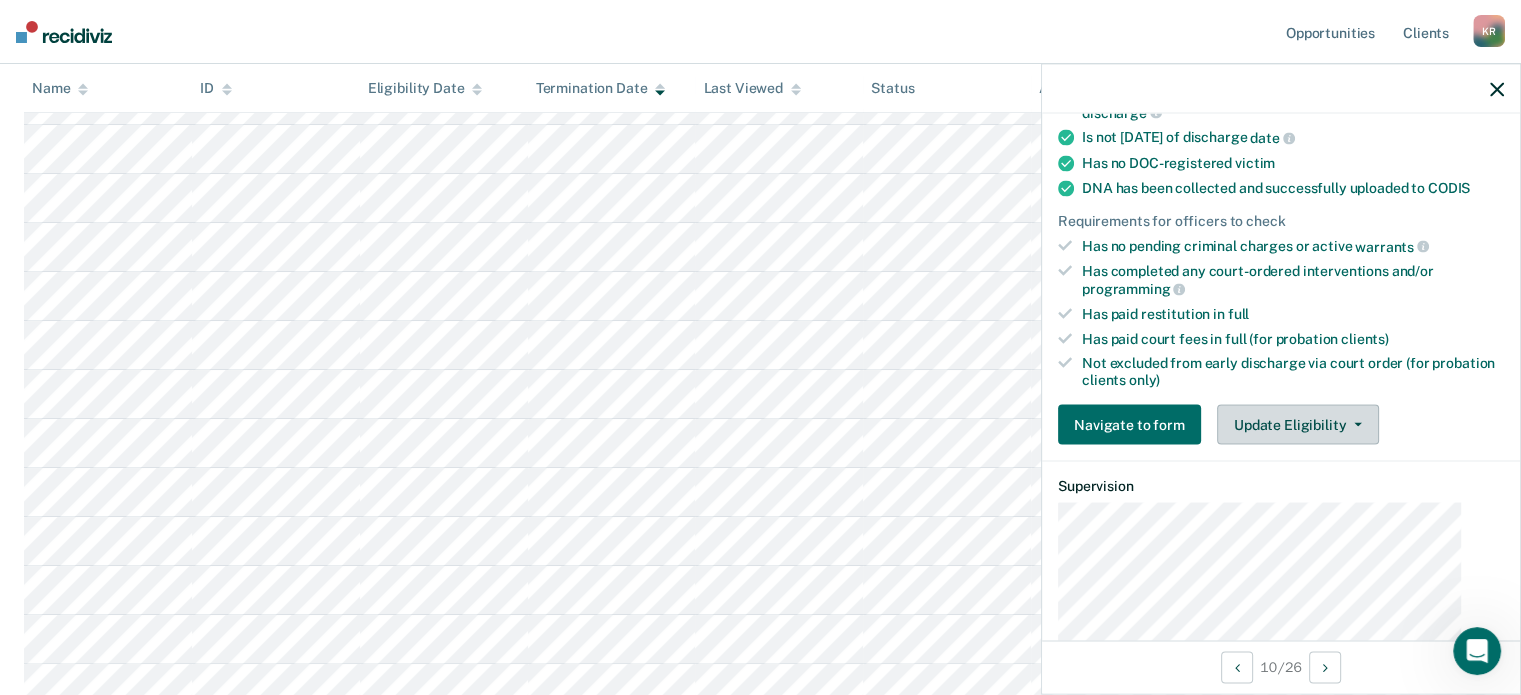 click on "Update Eligibility" at bounding box center [1298, 424] 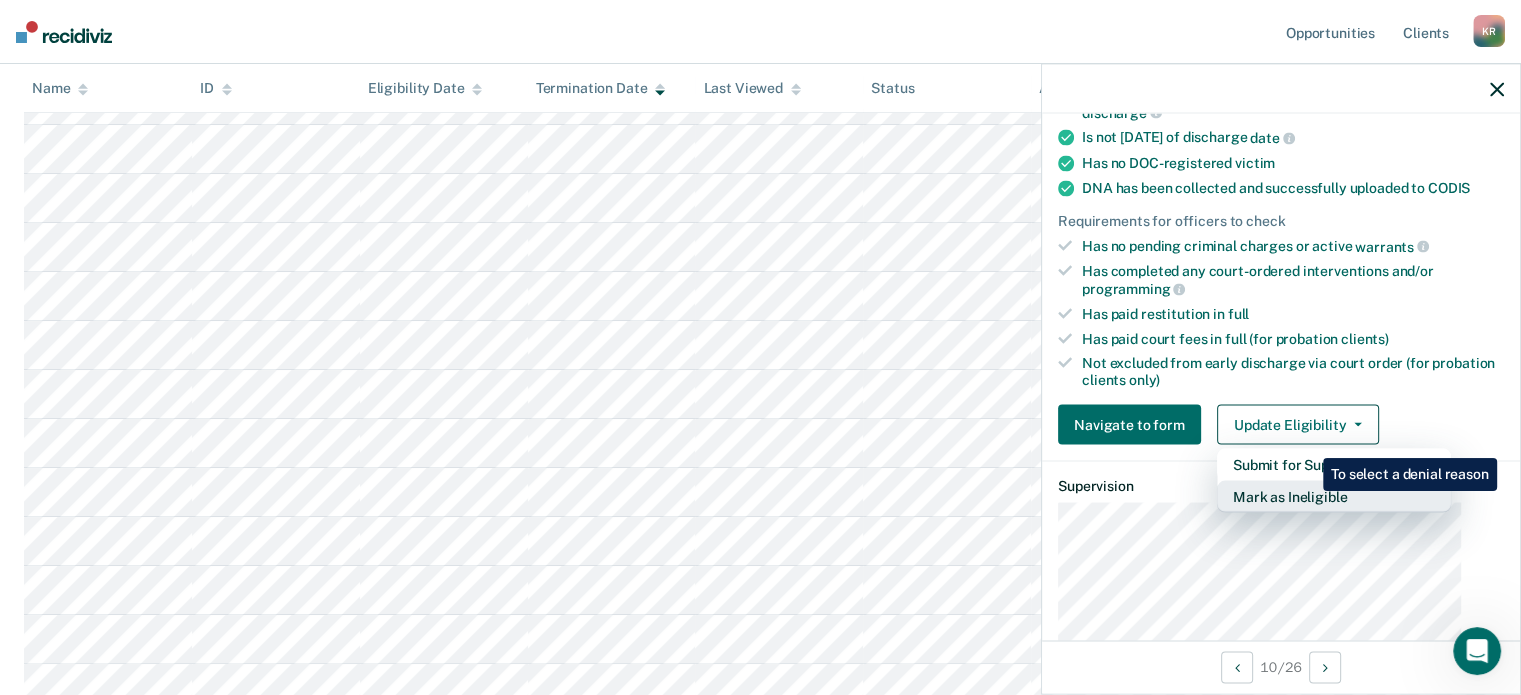 click on "Mark as Ineligible" at bounding box center (1334, 496) 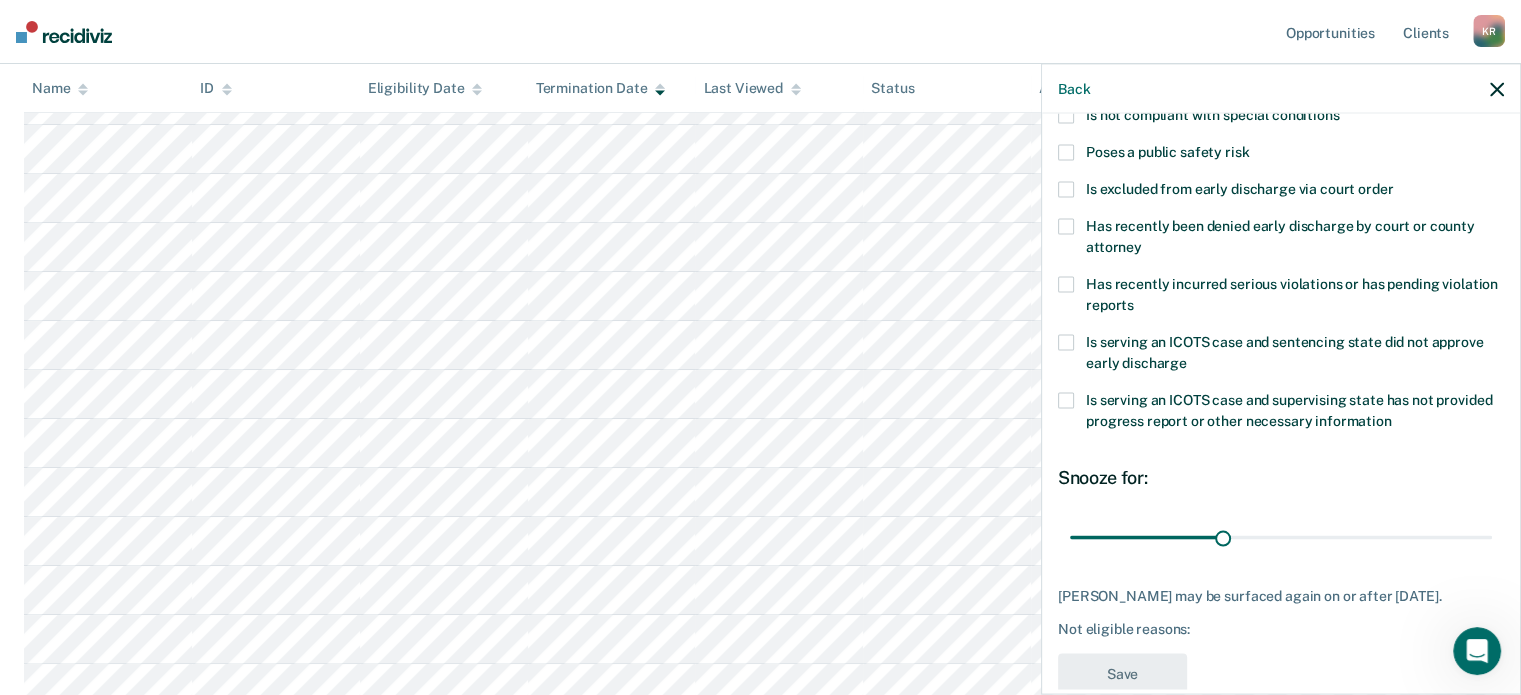 scroll, scrollTop: 0, scrollLeft: 0, axis: both 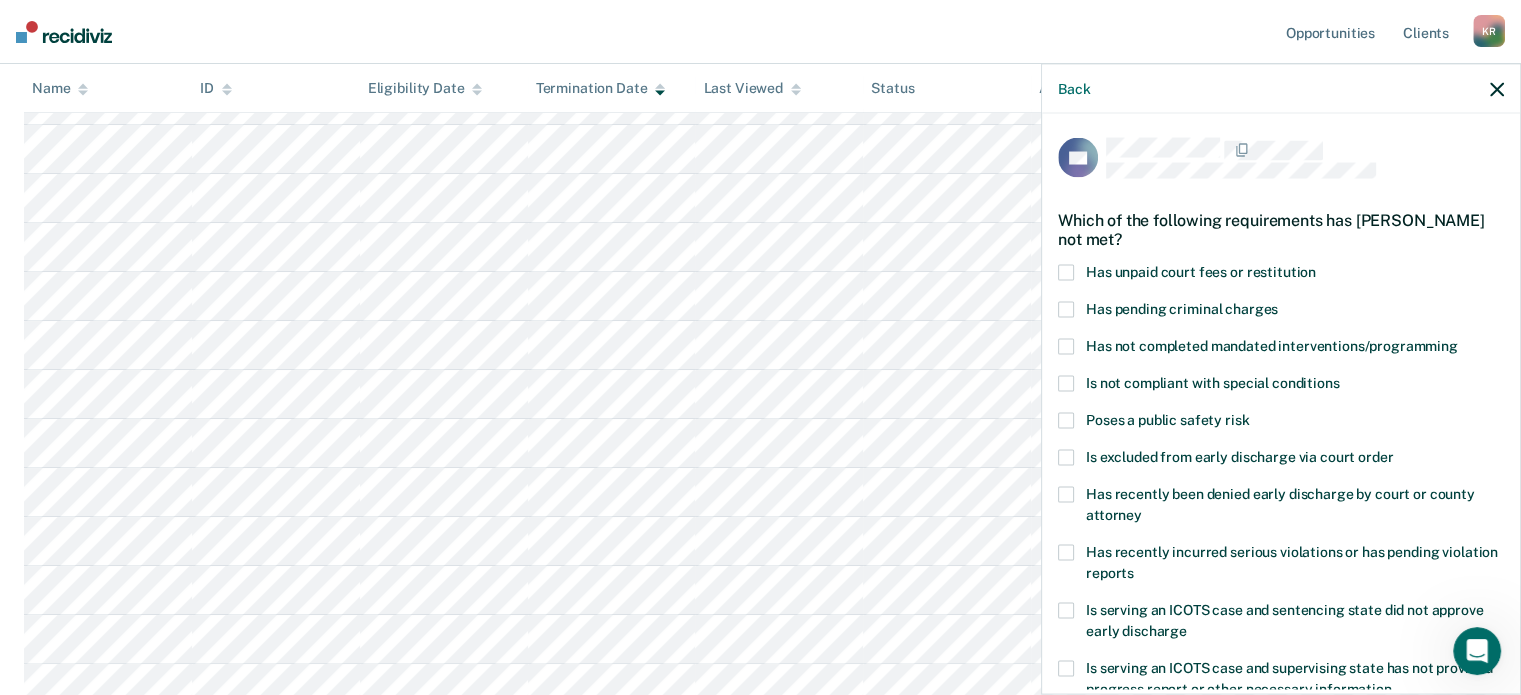 click at bounding box center (1066, 273) 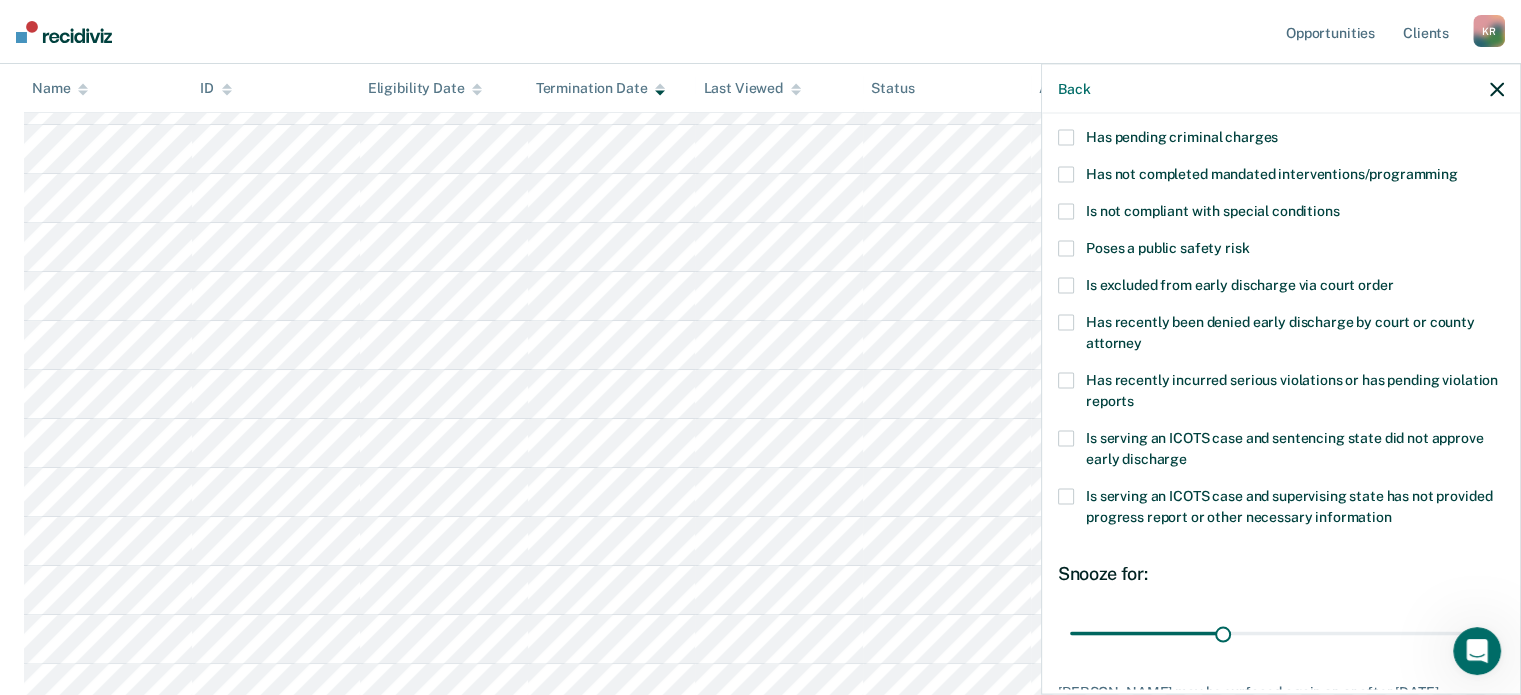 scroll, scrollTop: 268, scrollLeft: 0, axis: vertical 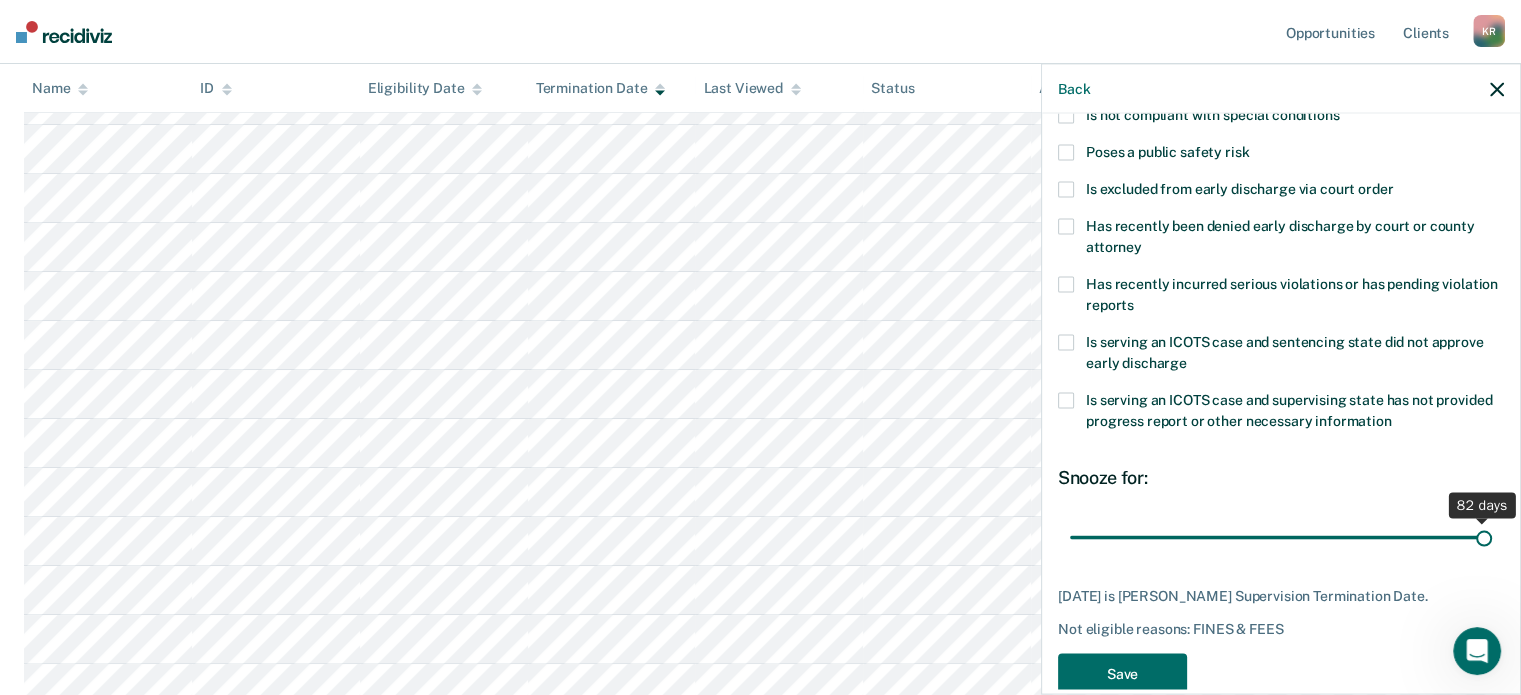 drag, startPoint x: 1234, startPoint y: 503, endPoint x: 1535, endPoint y: 507, distance: 301.02658 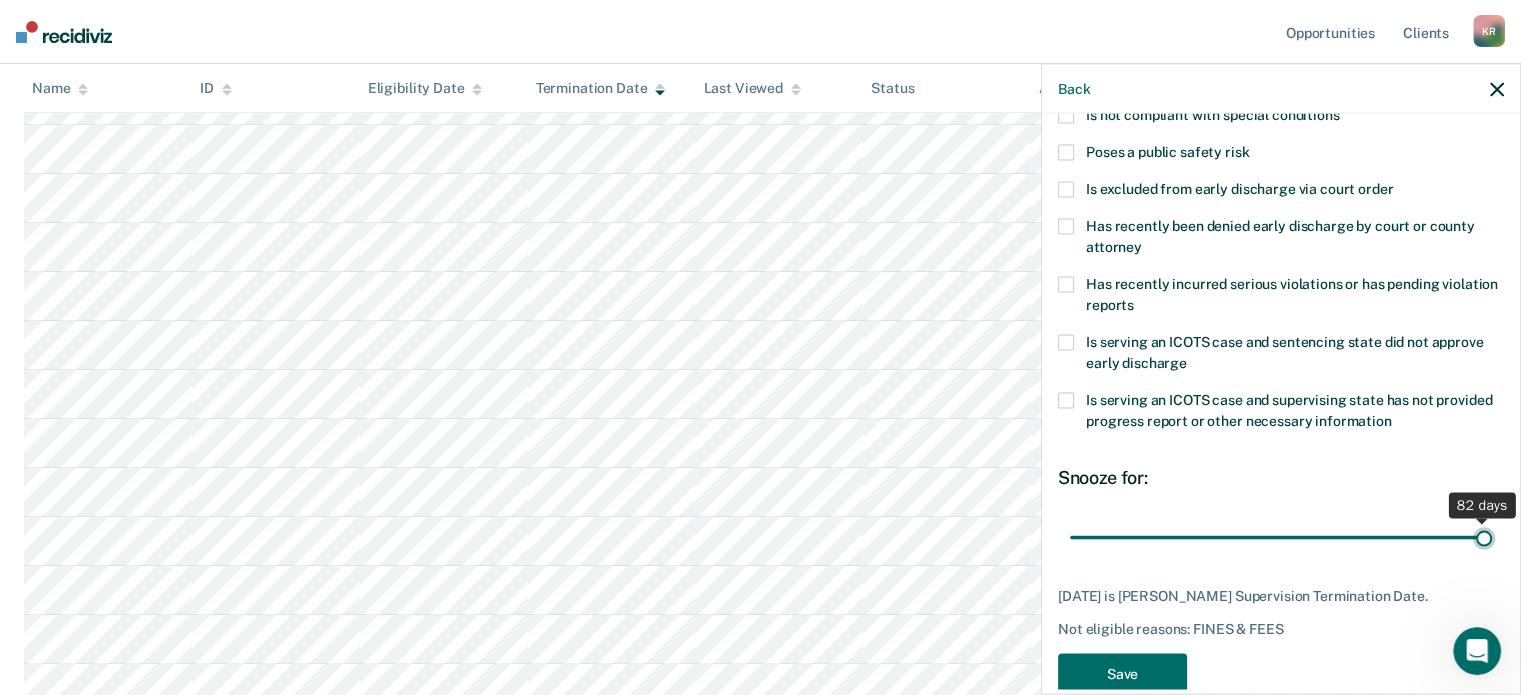 type on "82" 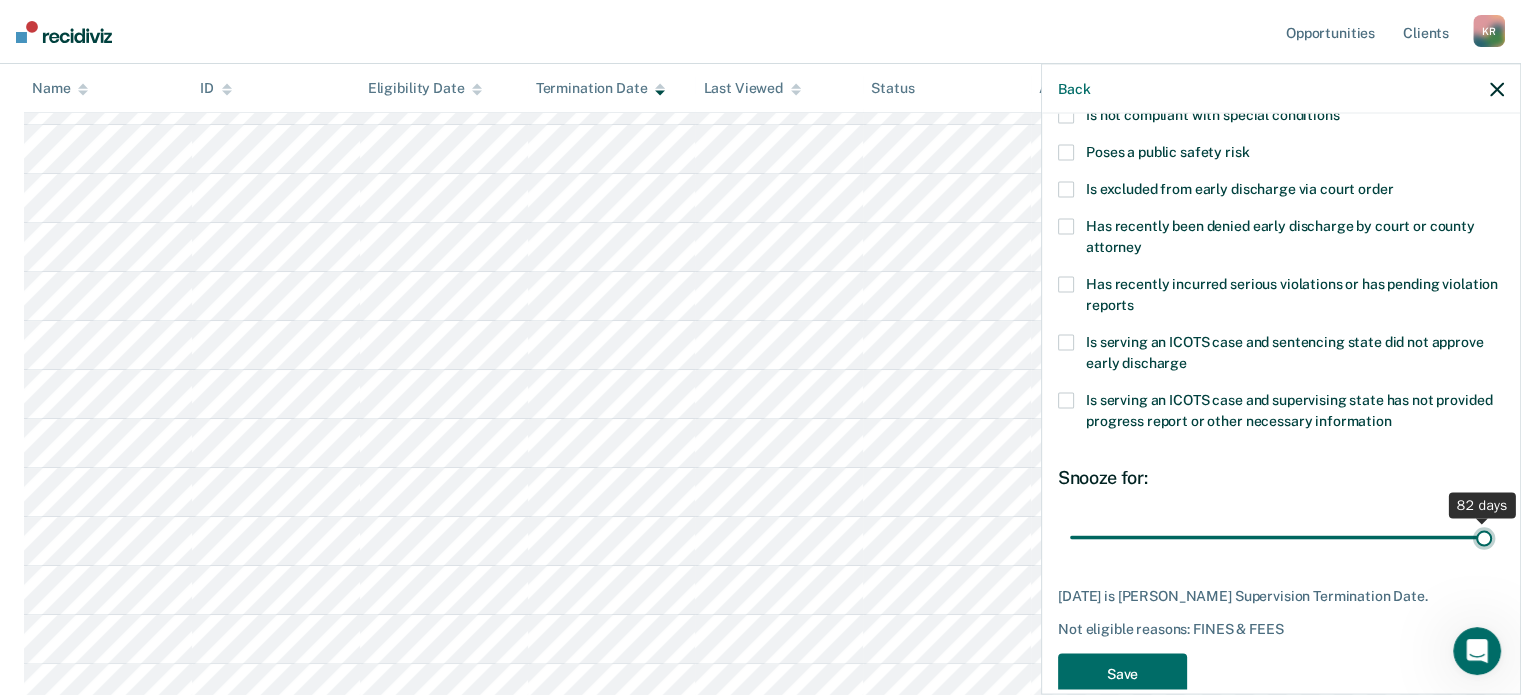 click at bounding box center (1281, 537) 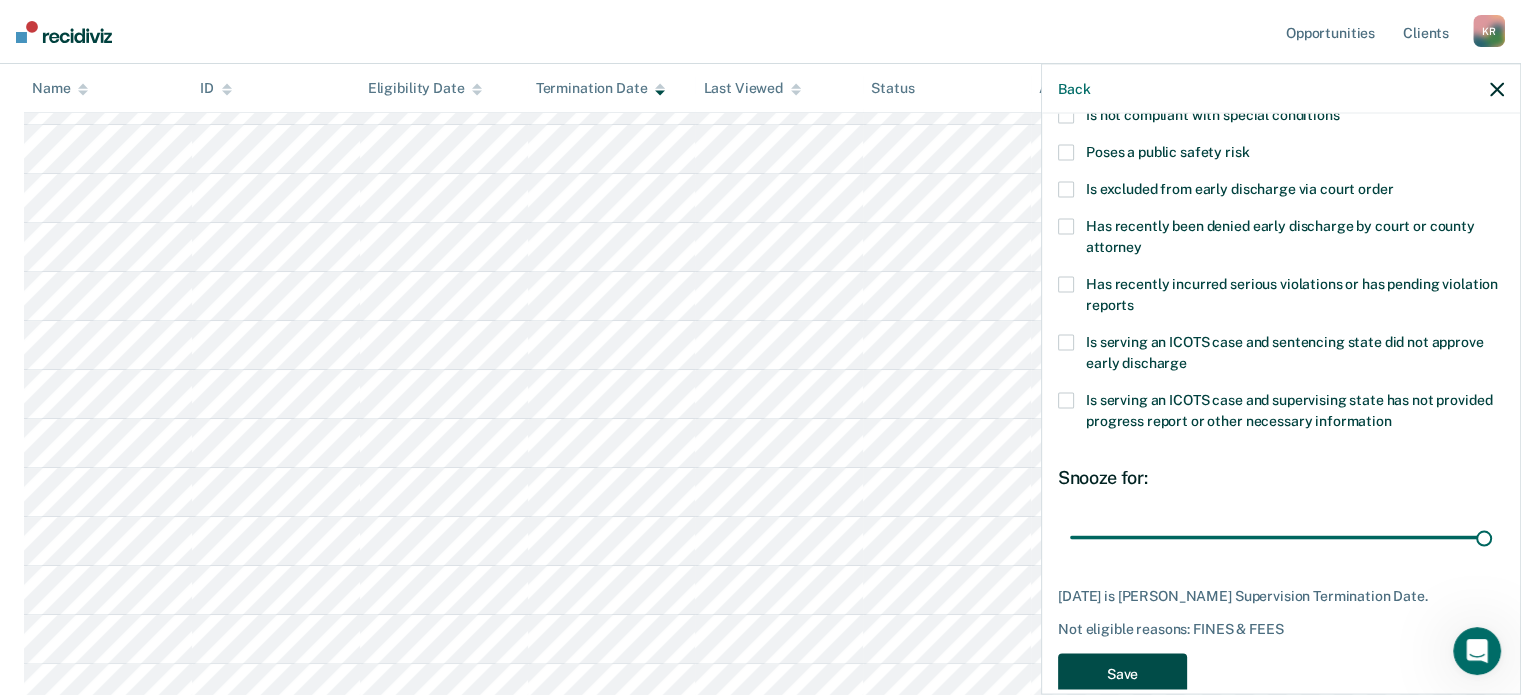 click on "Save" at bounding box center [1122, 674] 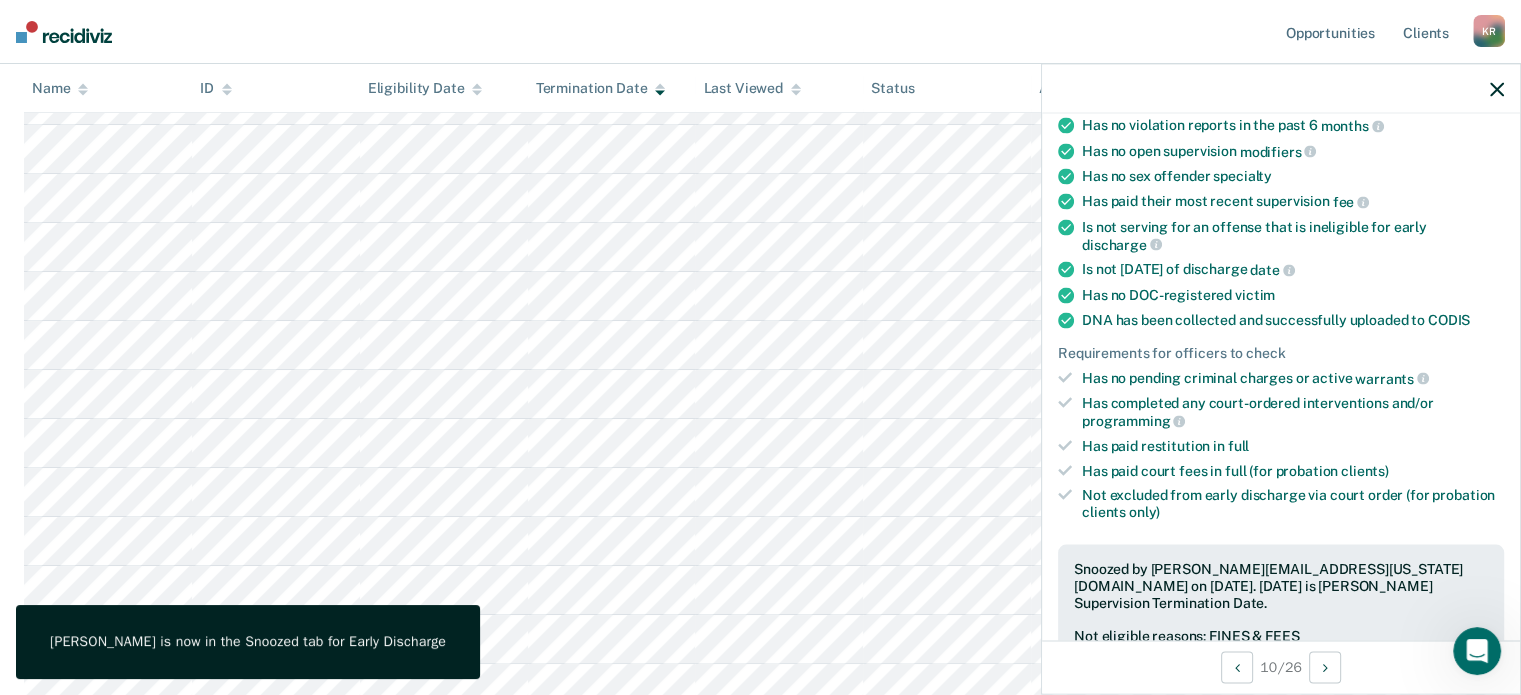 scroll, scrollTop: 228, scrollLeft: 0, axis: vertical 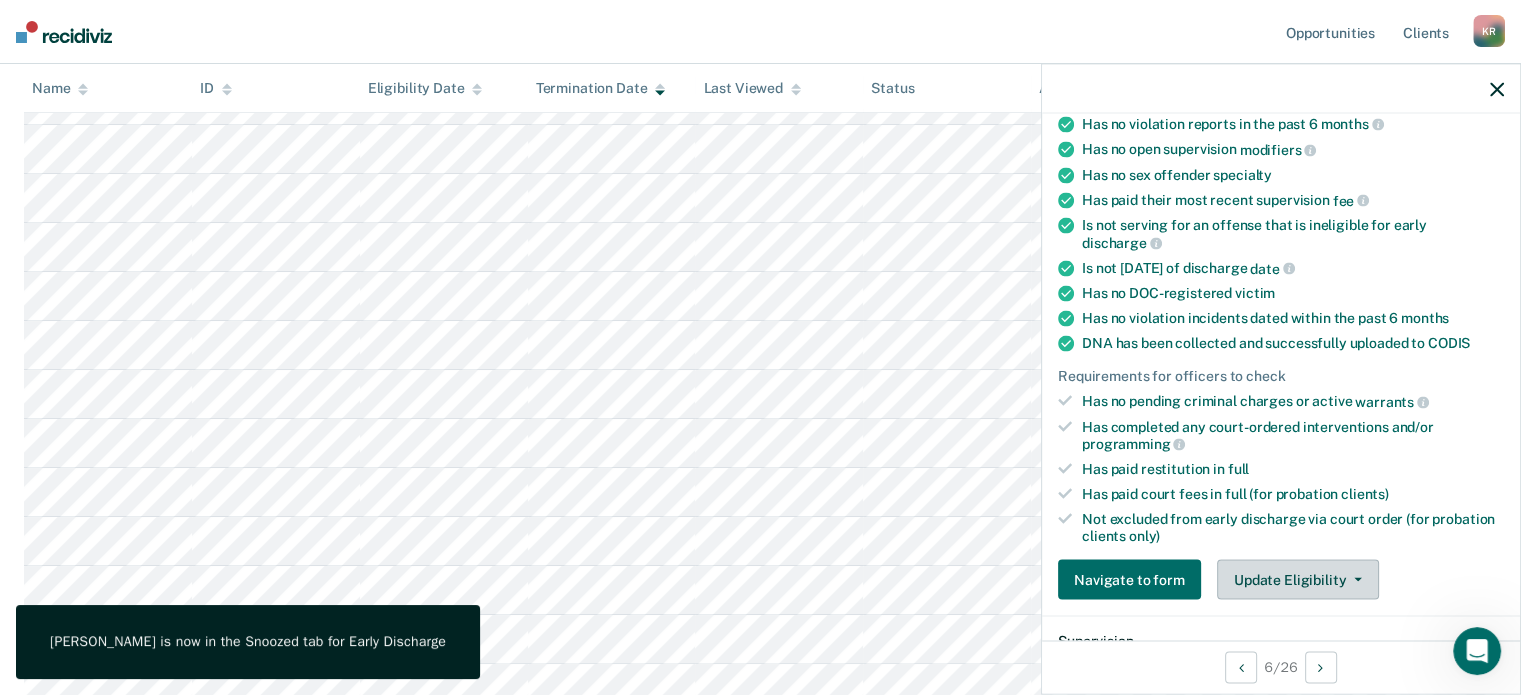 click at bounding box center [1354, 580] 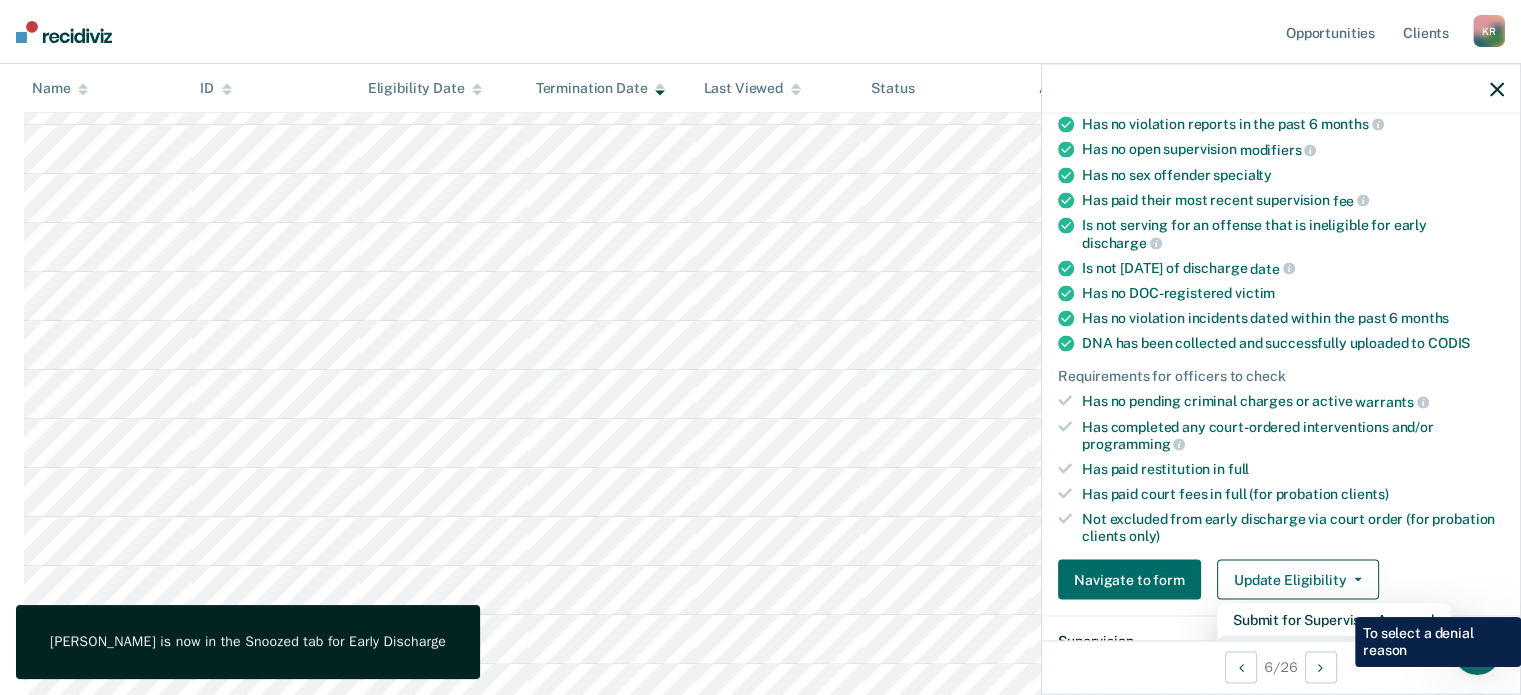 click on "Mark as Ineligible" at bounding box center (1334, 652) 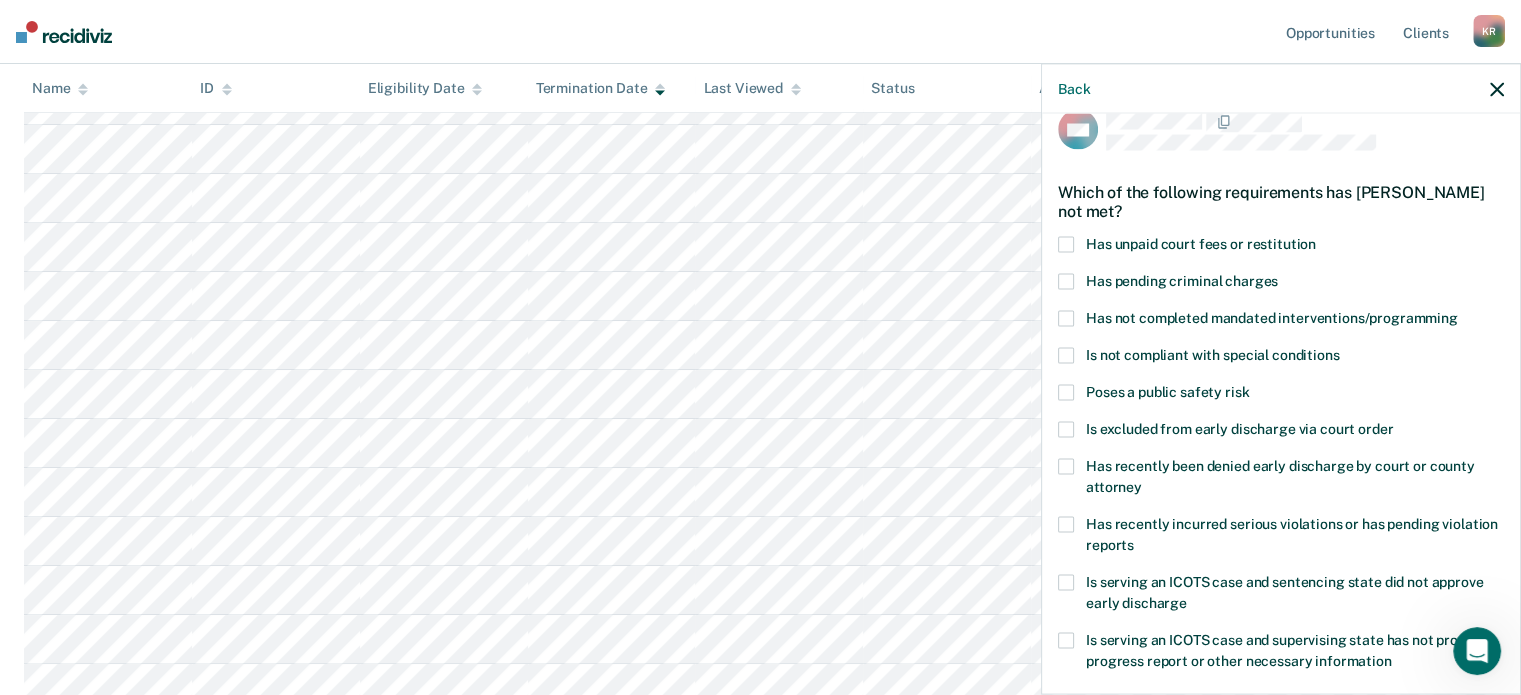 scroll, scrollTop: 0, scrollLeft: 0, axis: both 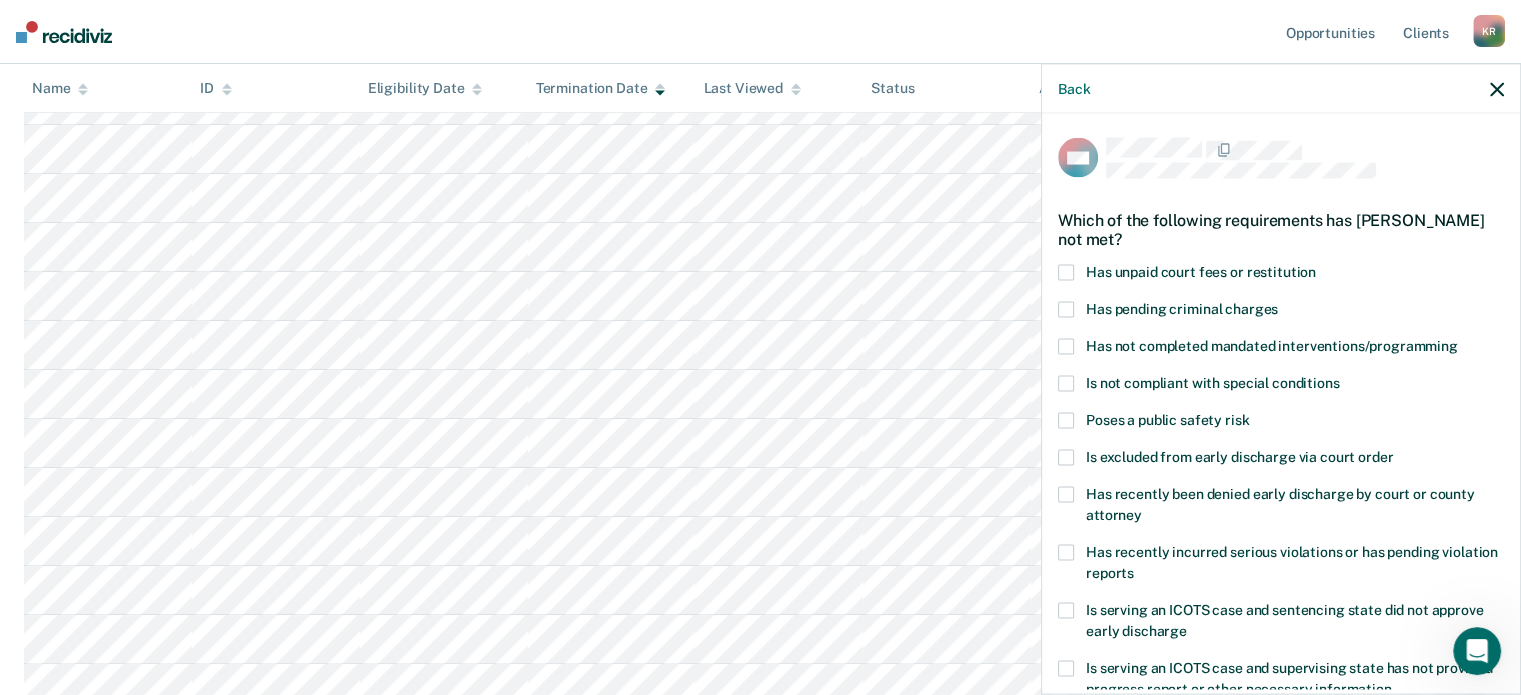 click at bounding box center [1066, 458] 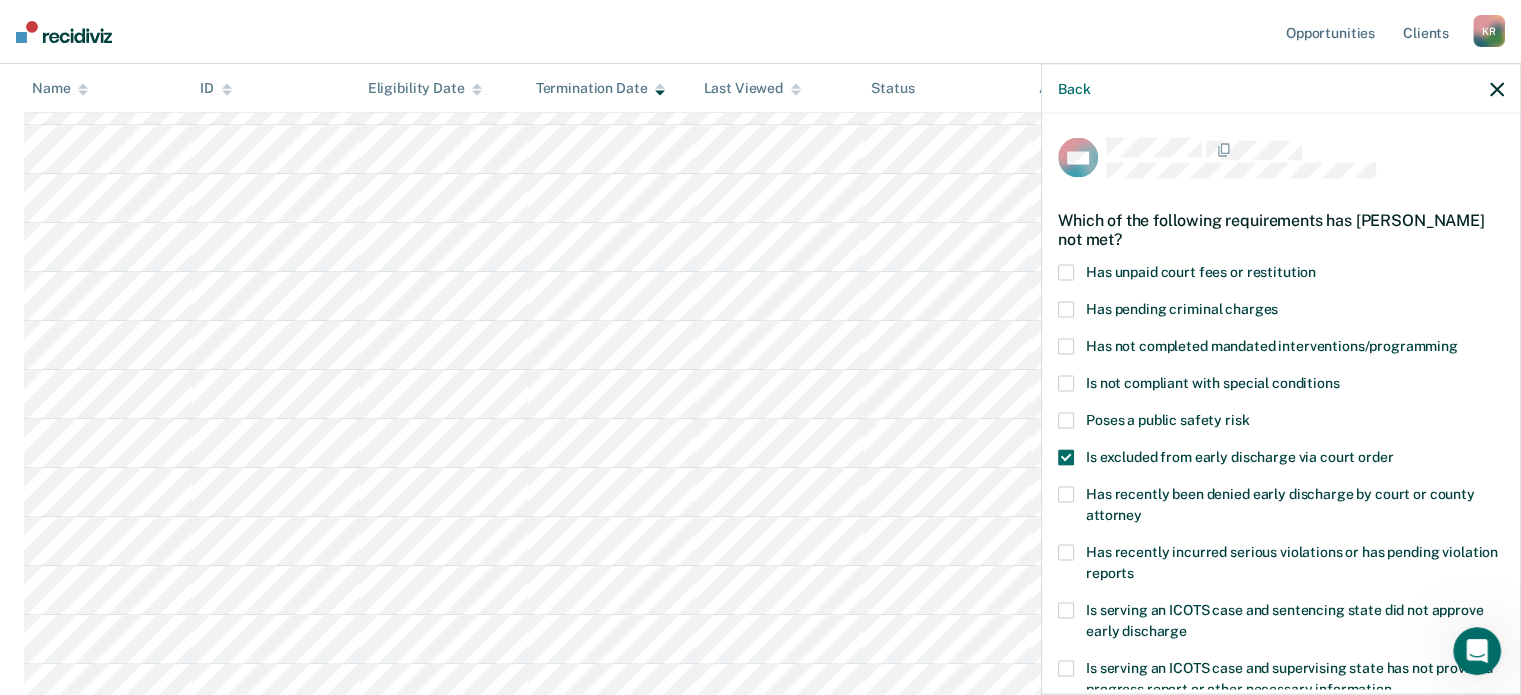 scroll, scrollTop: 268, scrollLeft: 0, axis: vertical 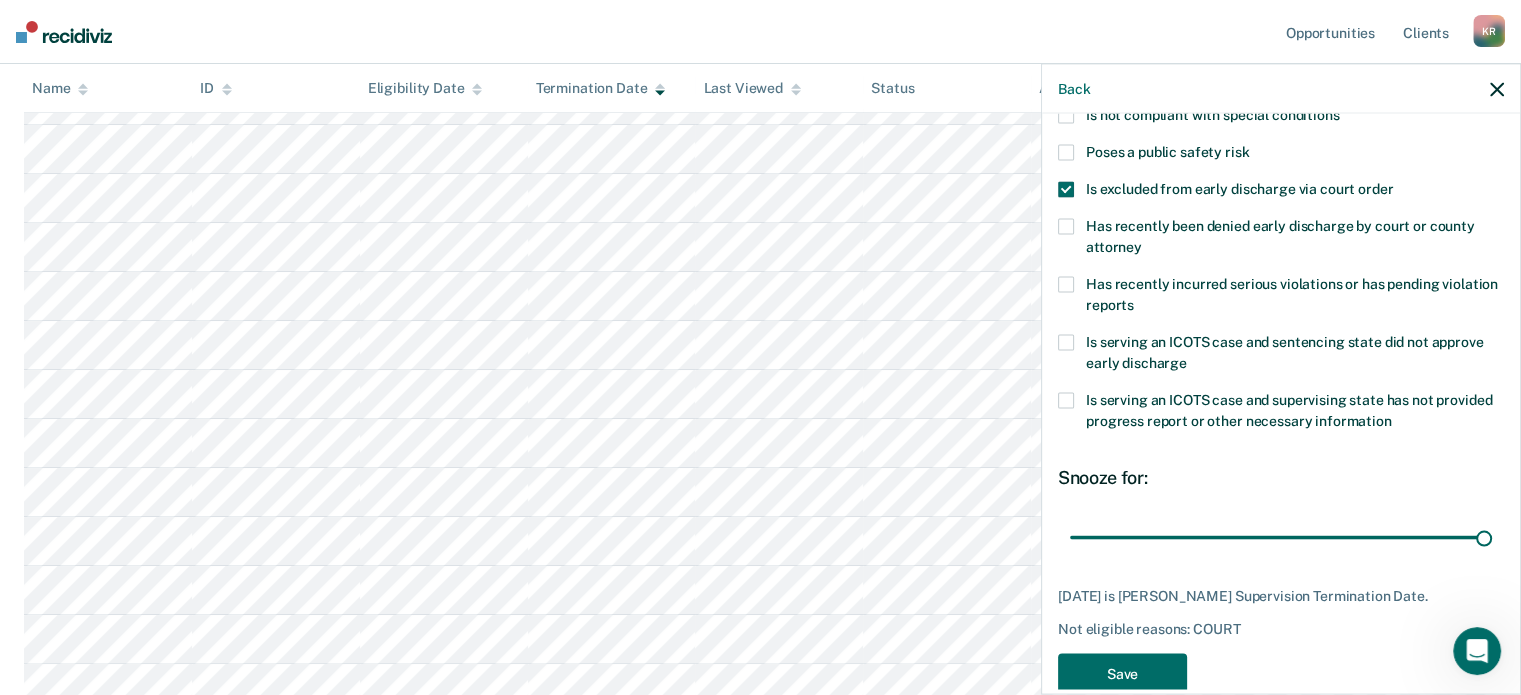 drag, startPoint x: 1231, startPoint y: 513, endPoint x: 1532, endPoint y: 495, distance: 301.53772 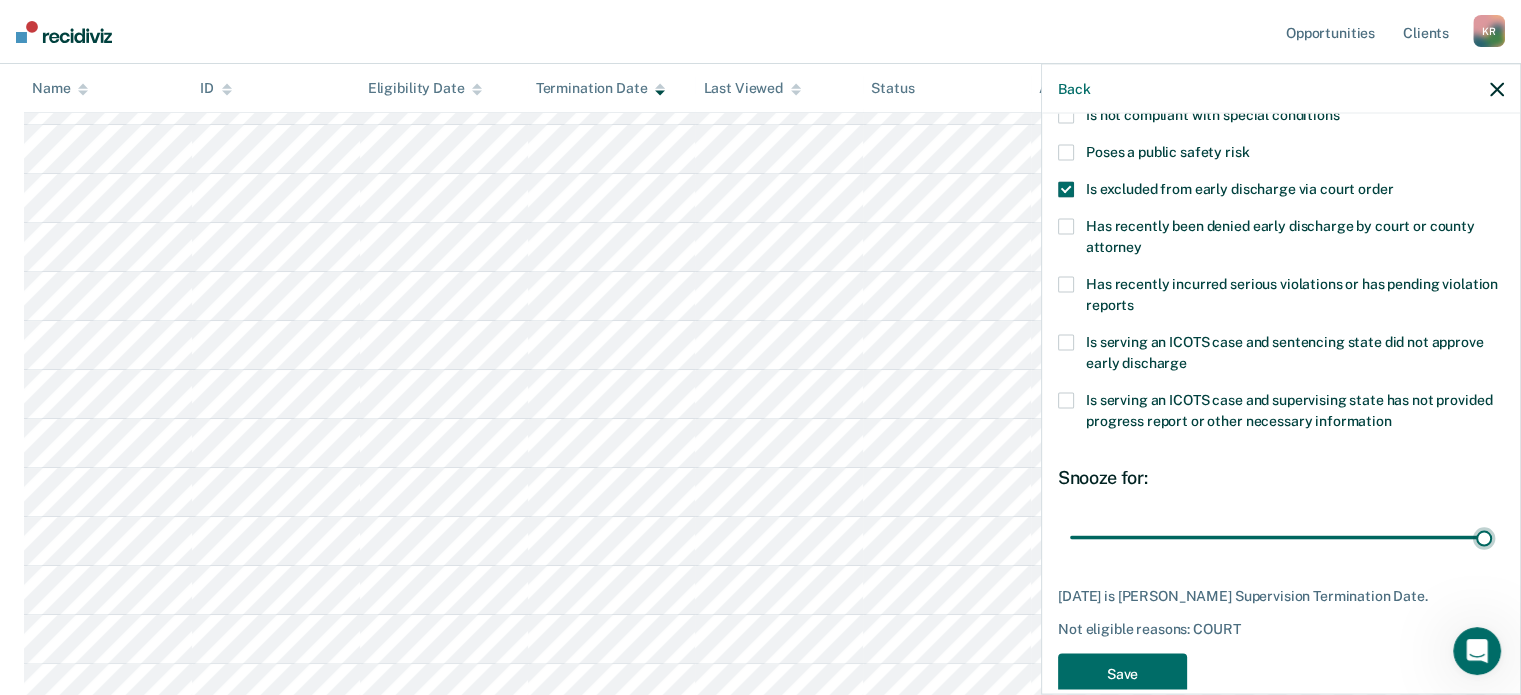 type on "88" 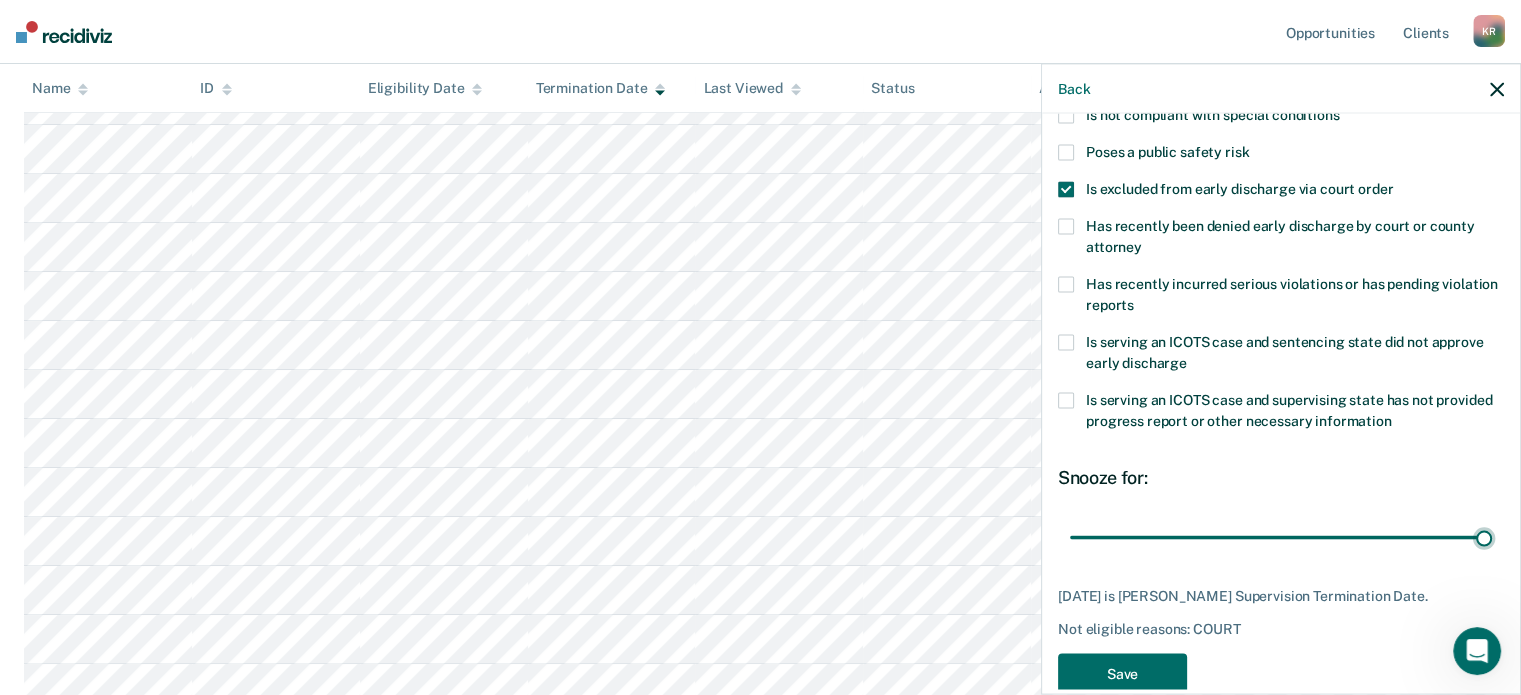 click at bounding box center [1281, 537] 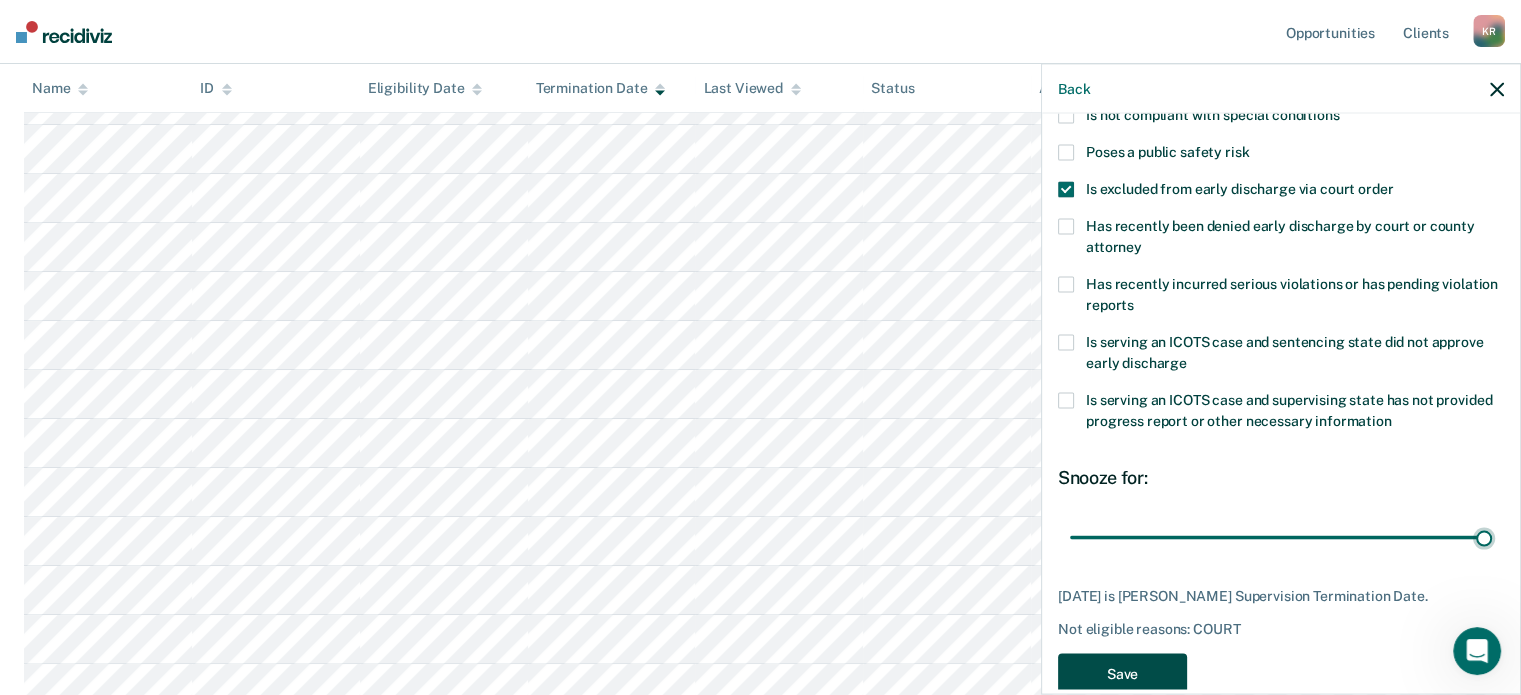 click on "Save" at bounding box center [1122, 674] 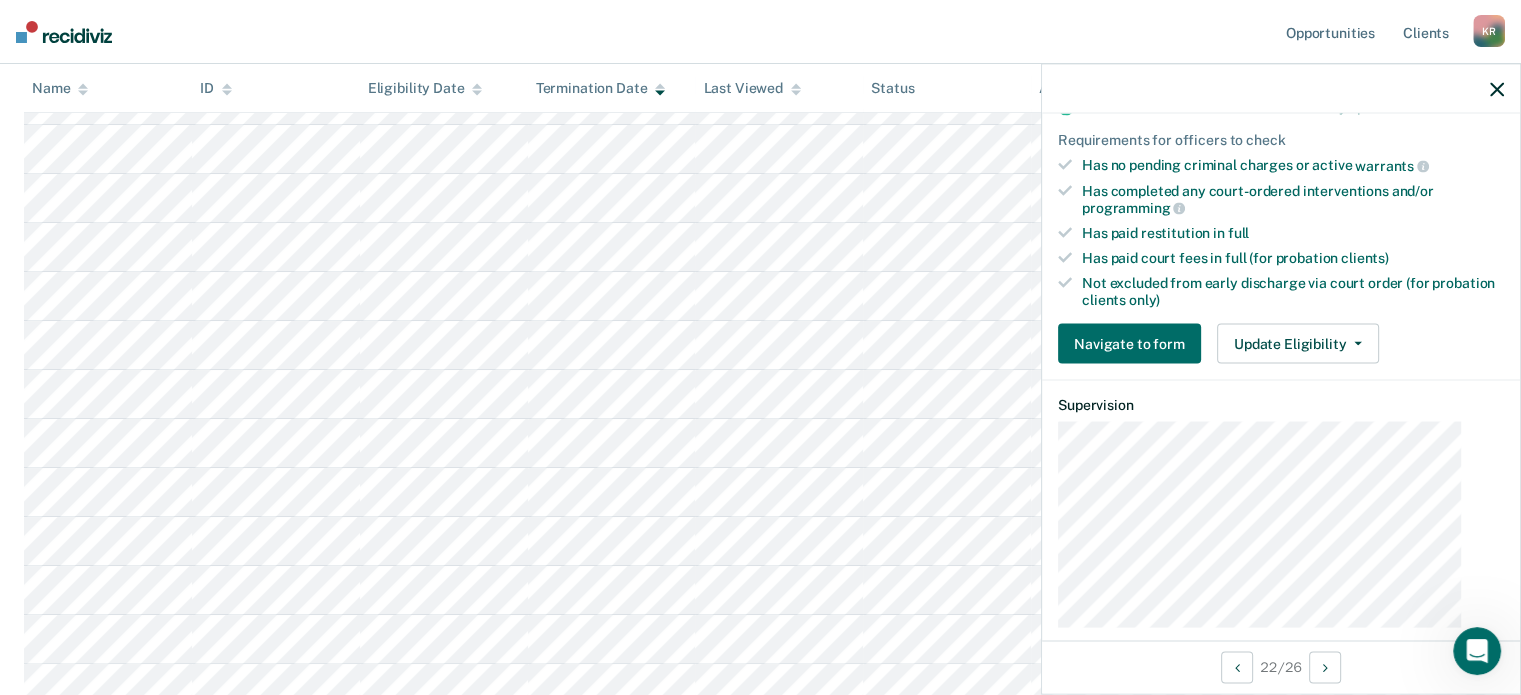scroll, scrollTop: 500, scrollLeft: 0, axis: vertical 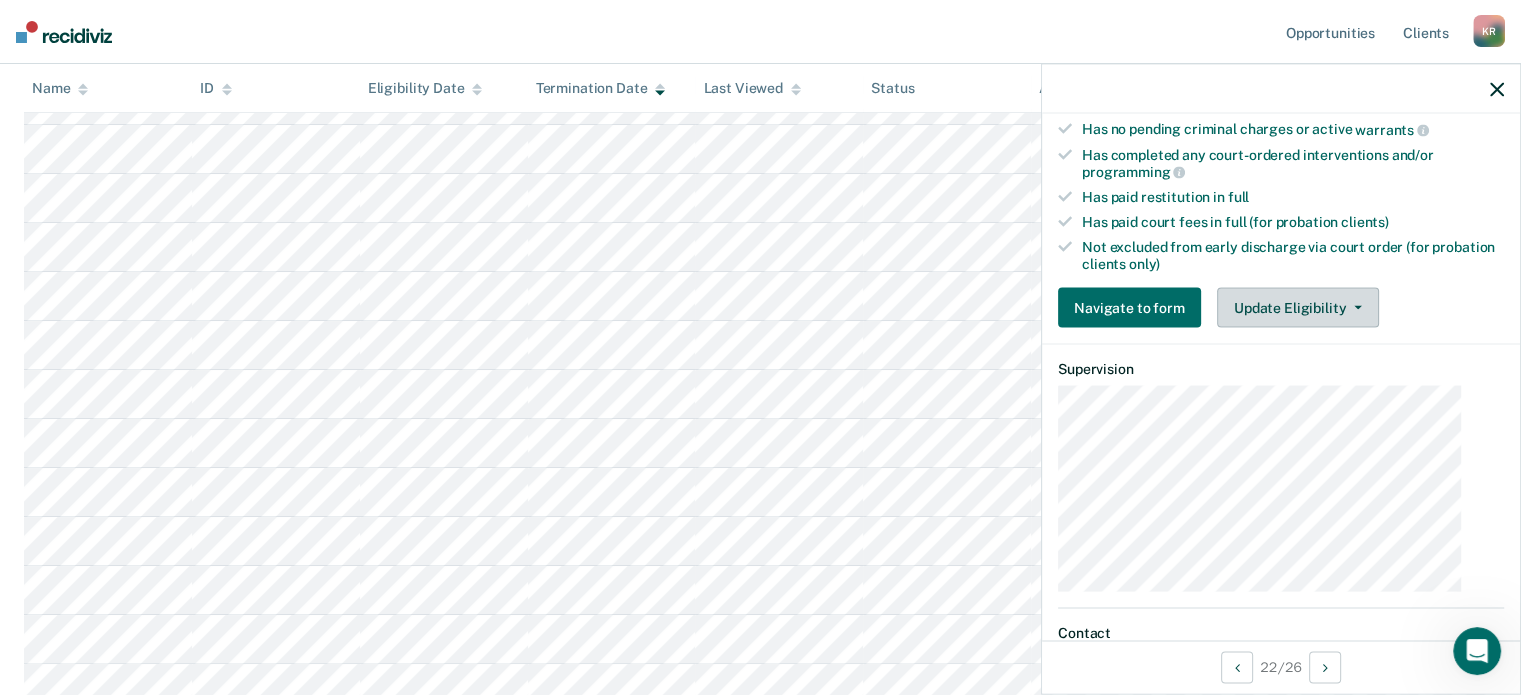 click on "Update Eligibility" at bounding box center [1298, 308] 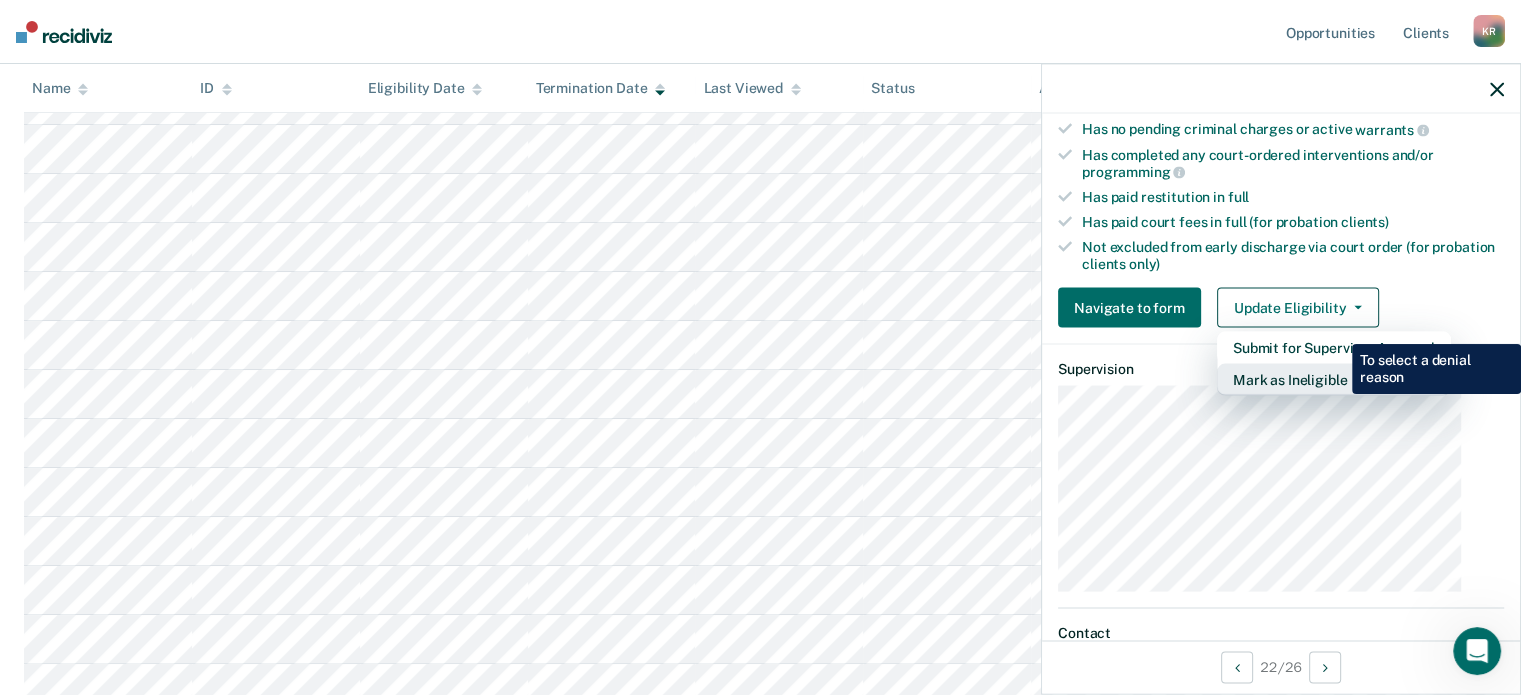 click on "Mark as Ineligible" at bounding box center [1334, 380] 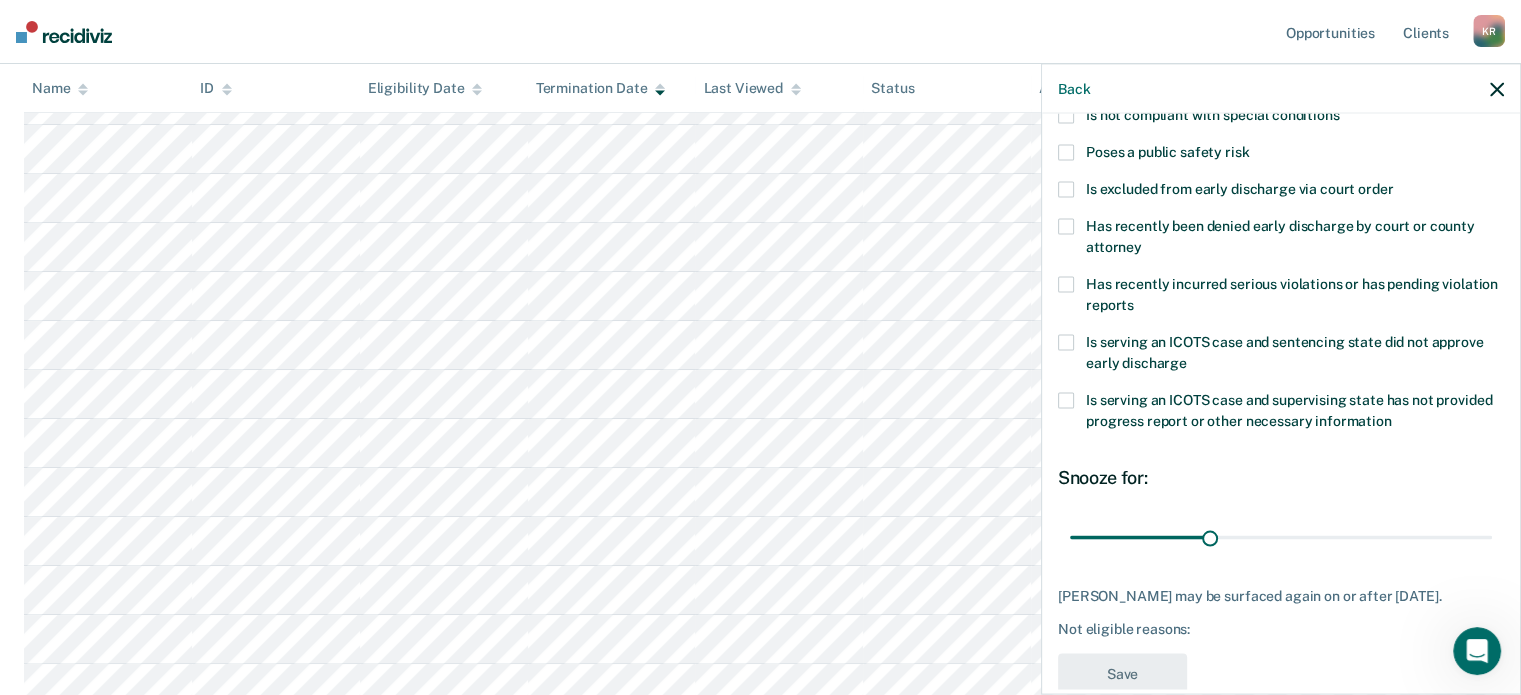 scroll, scrollTop: 0, scrollLeft: 0, axis: both 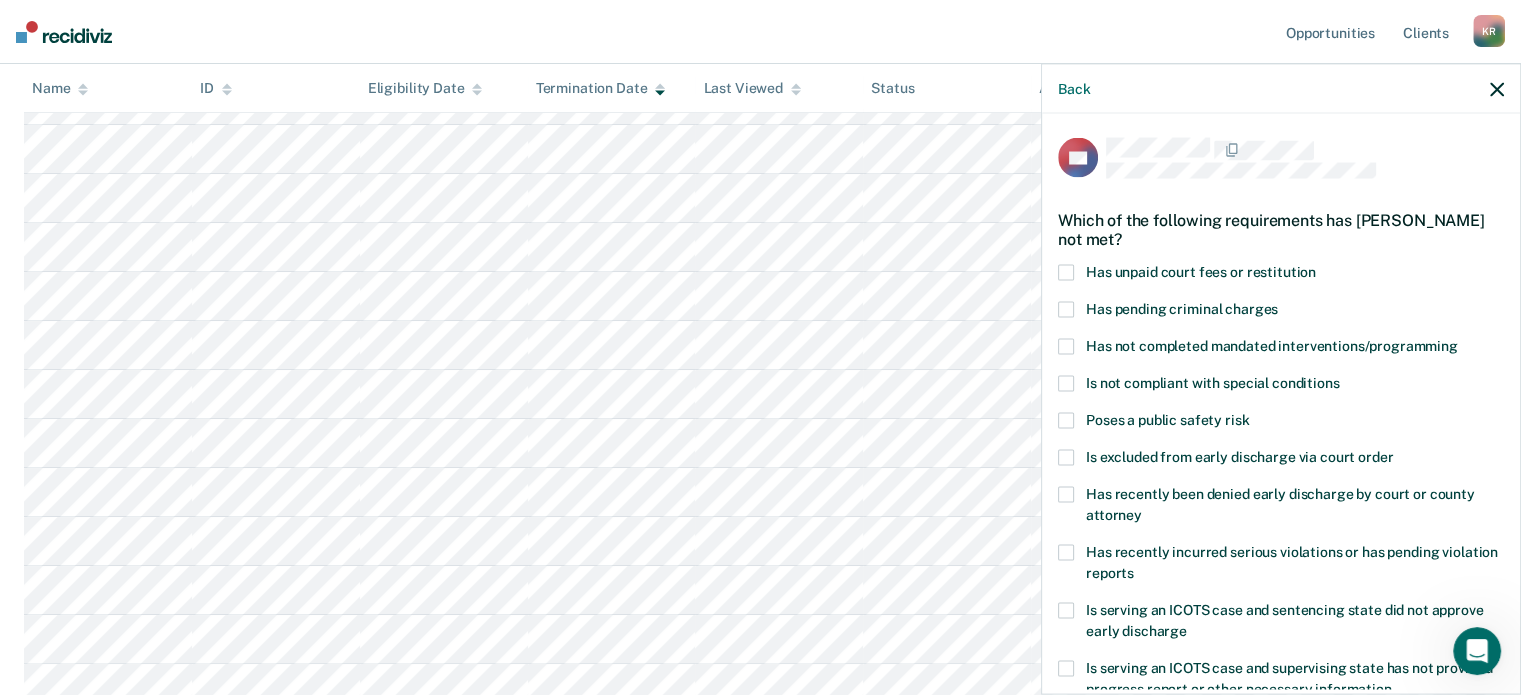 click at bounding box center [1066, 273] 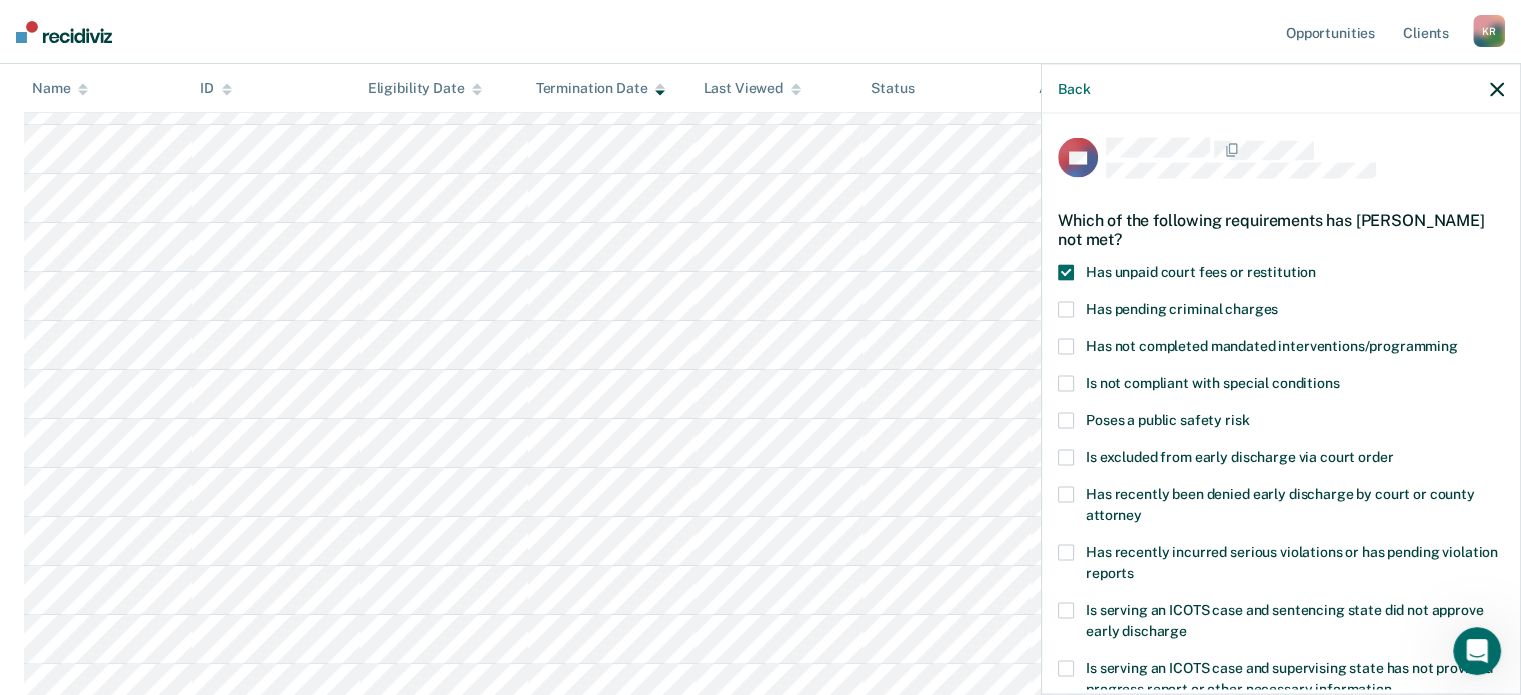 scroll, scrollTop: 268, scrollLeft: 0, axis: vertical 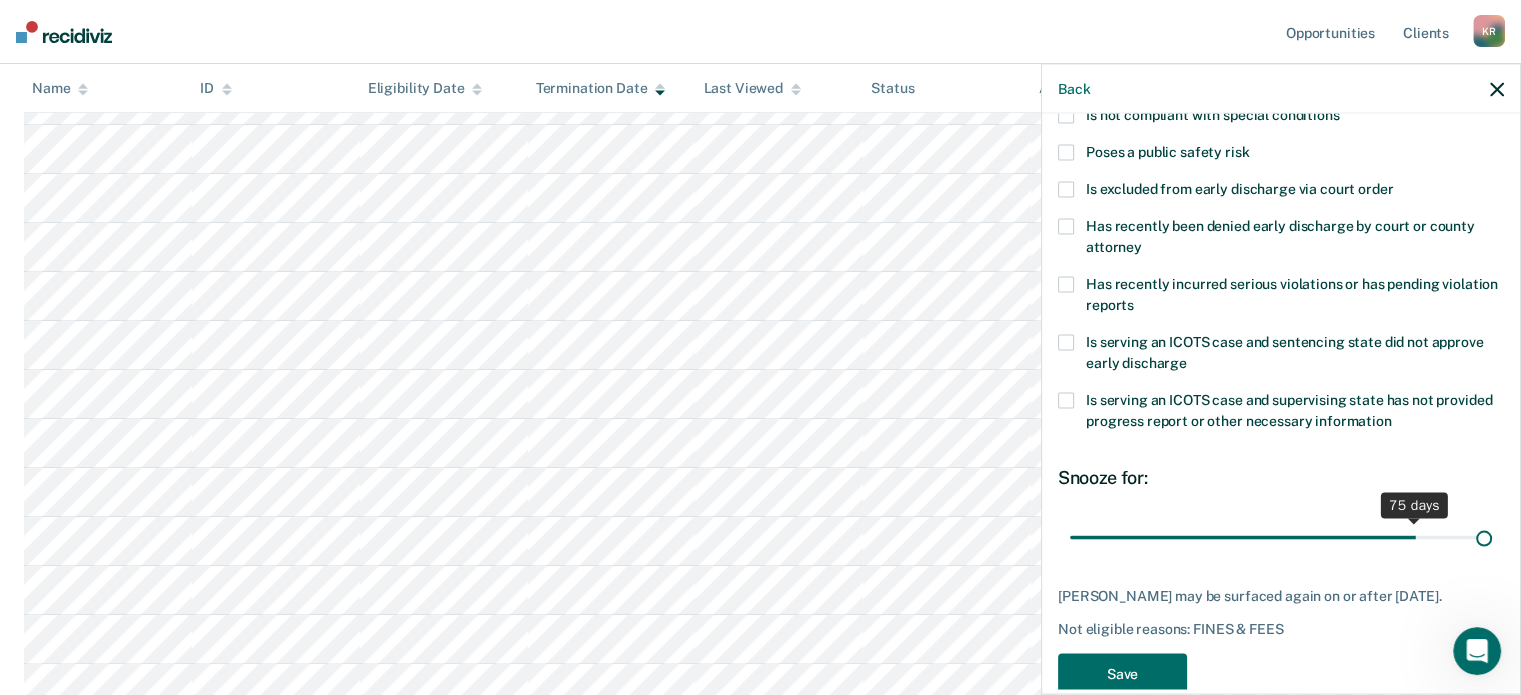 drag, startPoint x: 1221, startPoint y: 510, endPoint x: 1535, endPoint y: 519, distance: 314.12897 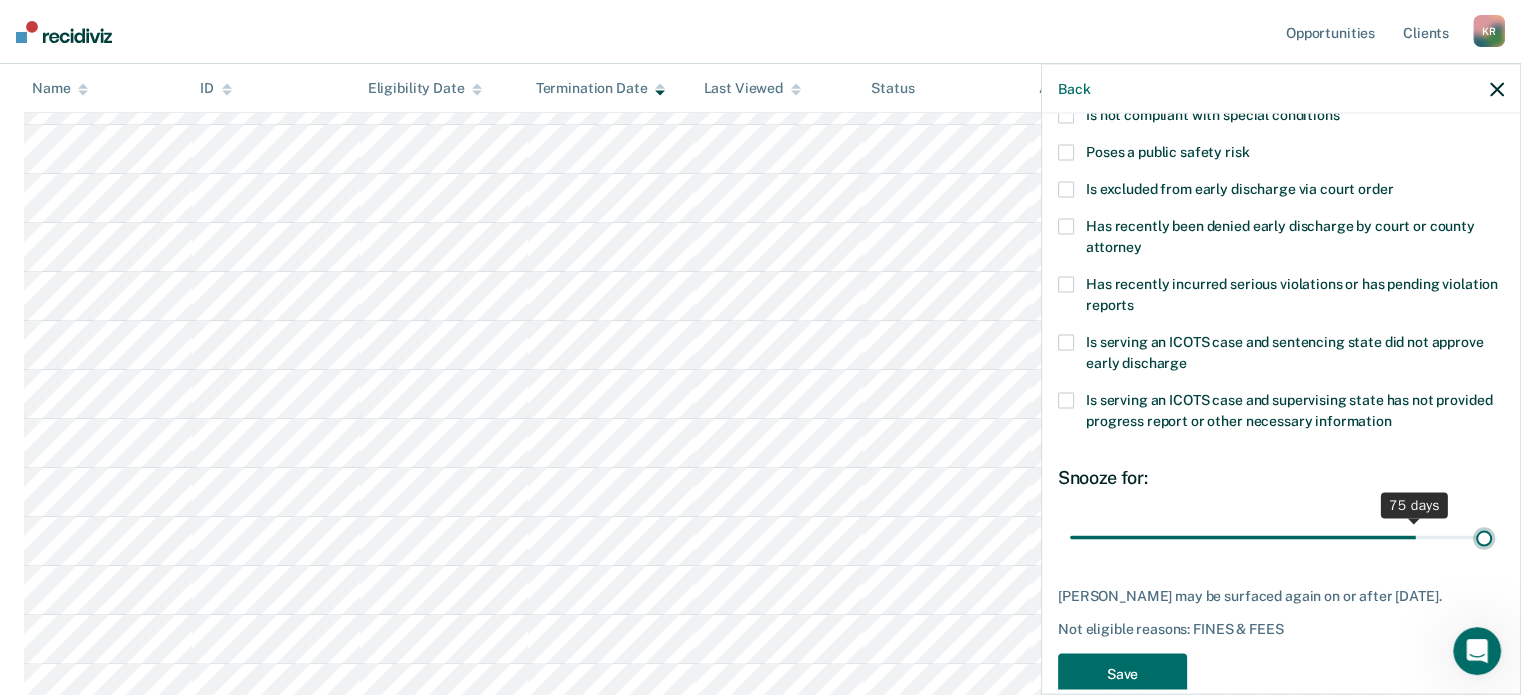 type on "90" 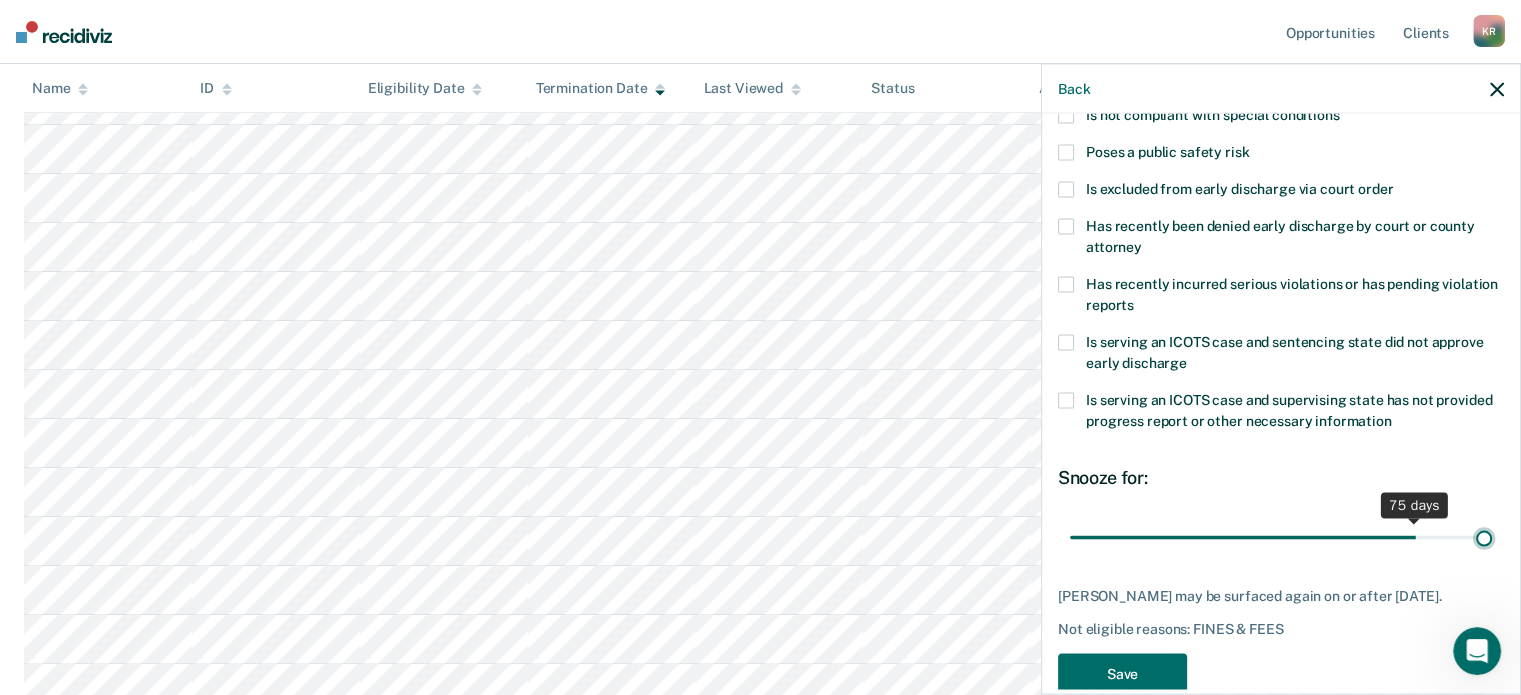 click at bounding box center [1281, 537] 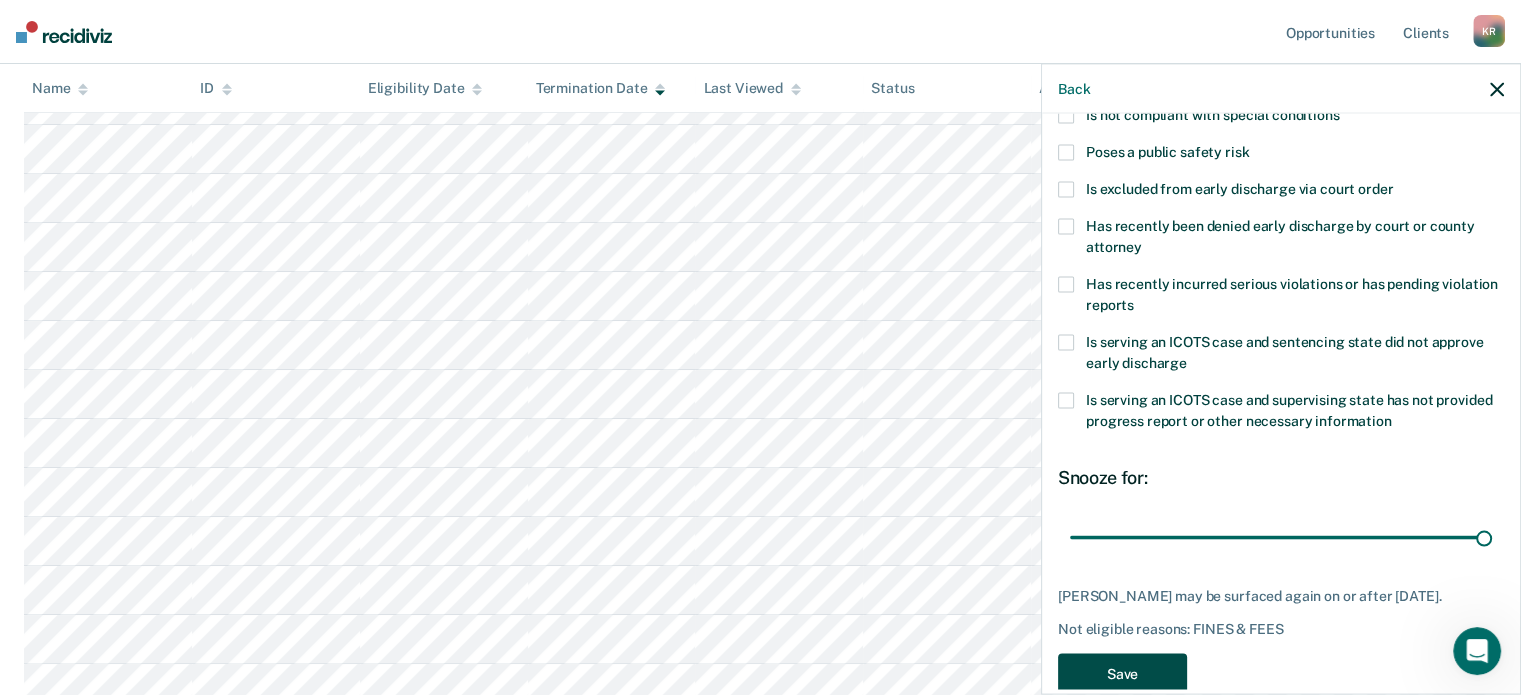 click on "Save" at bounding box center (1122, 674) 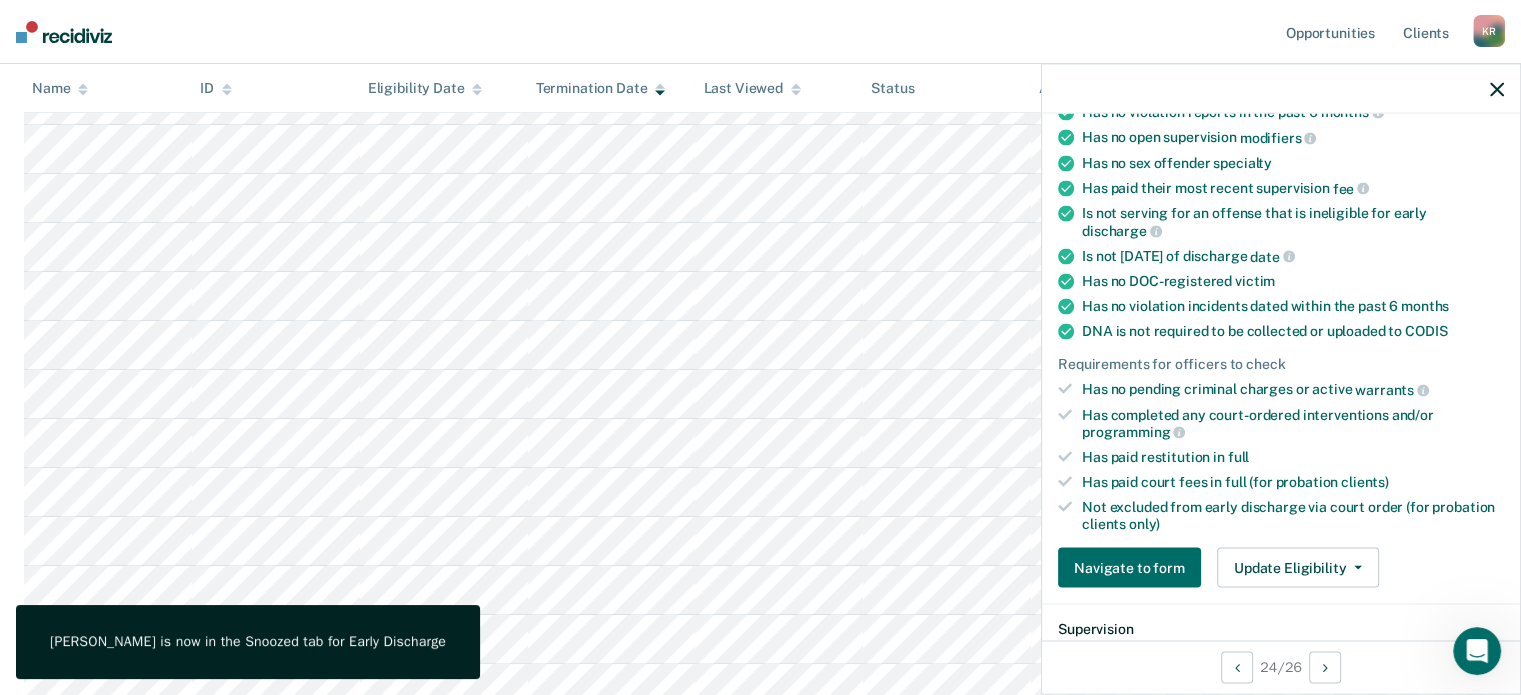 scroll, scrollTop: 500, scrollLeft: 0, axis: vertical 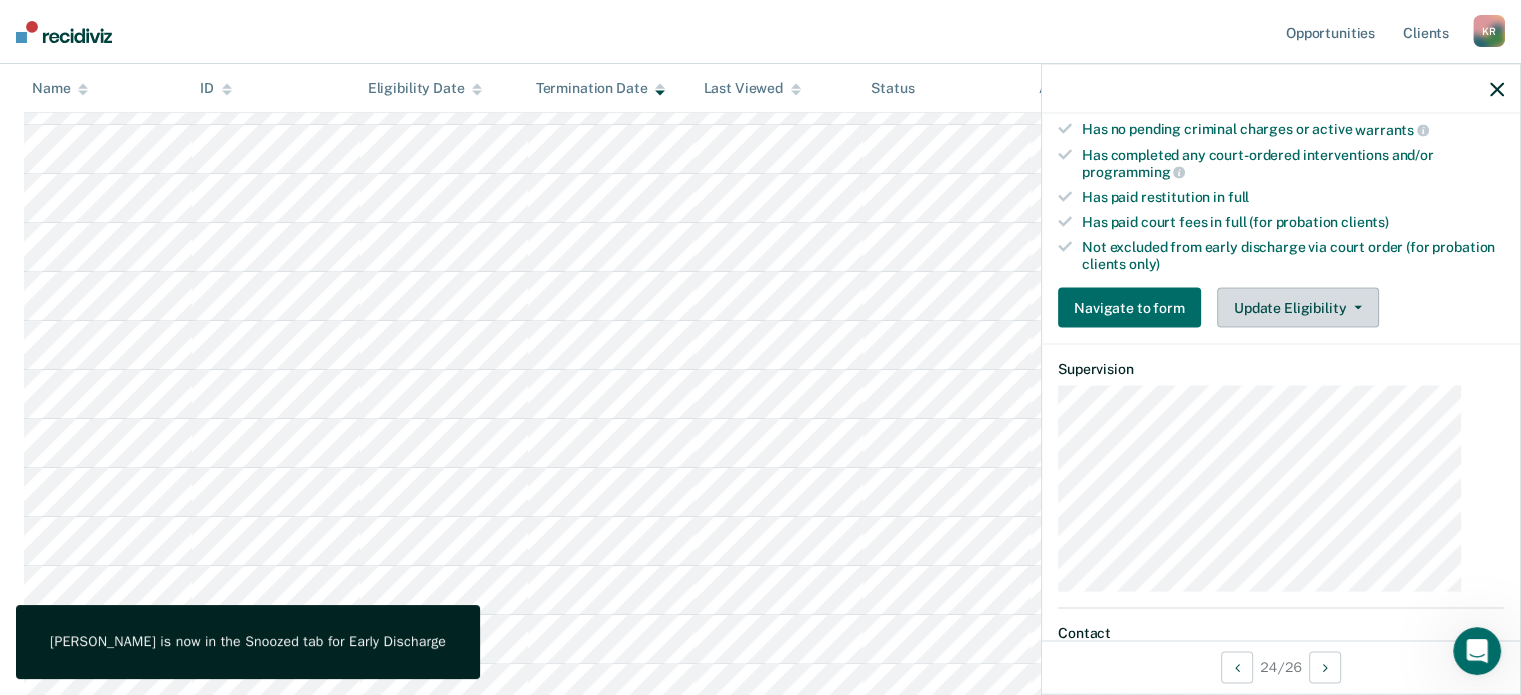 click on "Update Eligibility" at bounding box center [1298, 308] 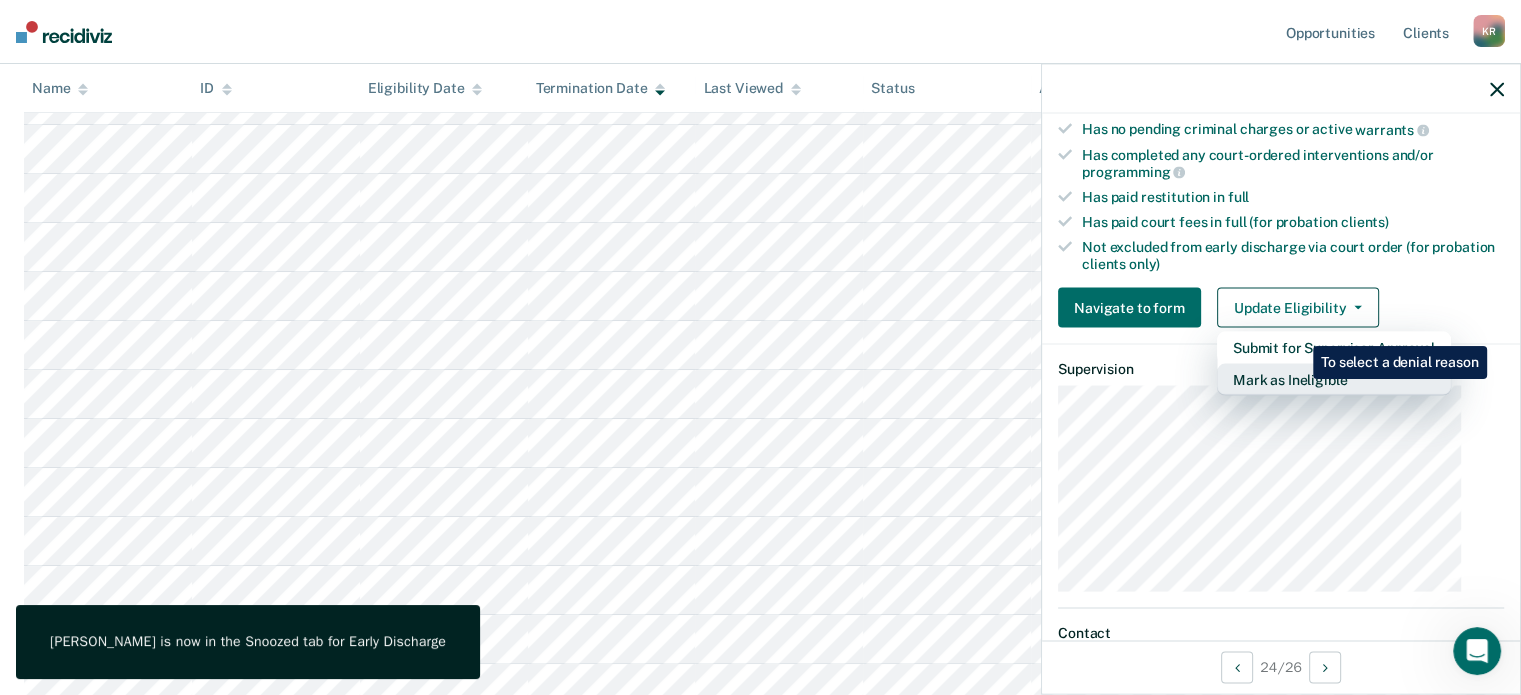 click on "Mark as Ineligible" at bounding box center (1334, 380) 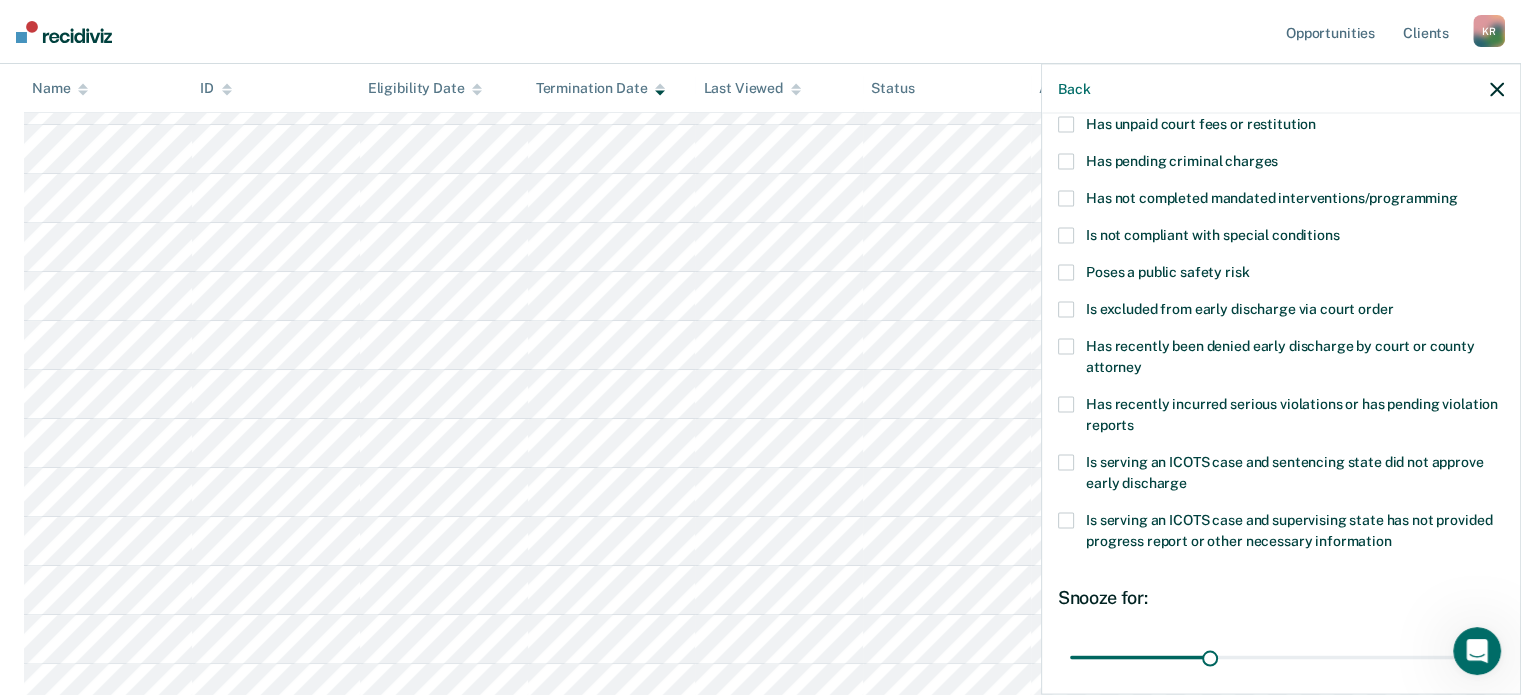 scroll, scrollTop: 0, scrollLeft: 0, axis: both 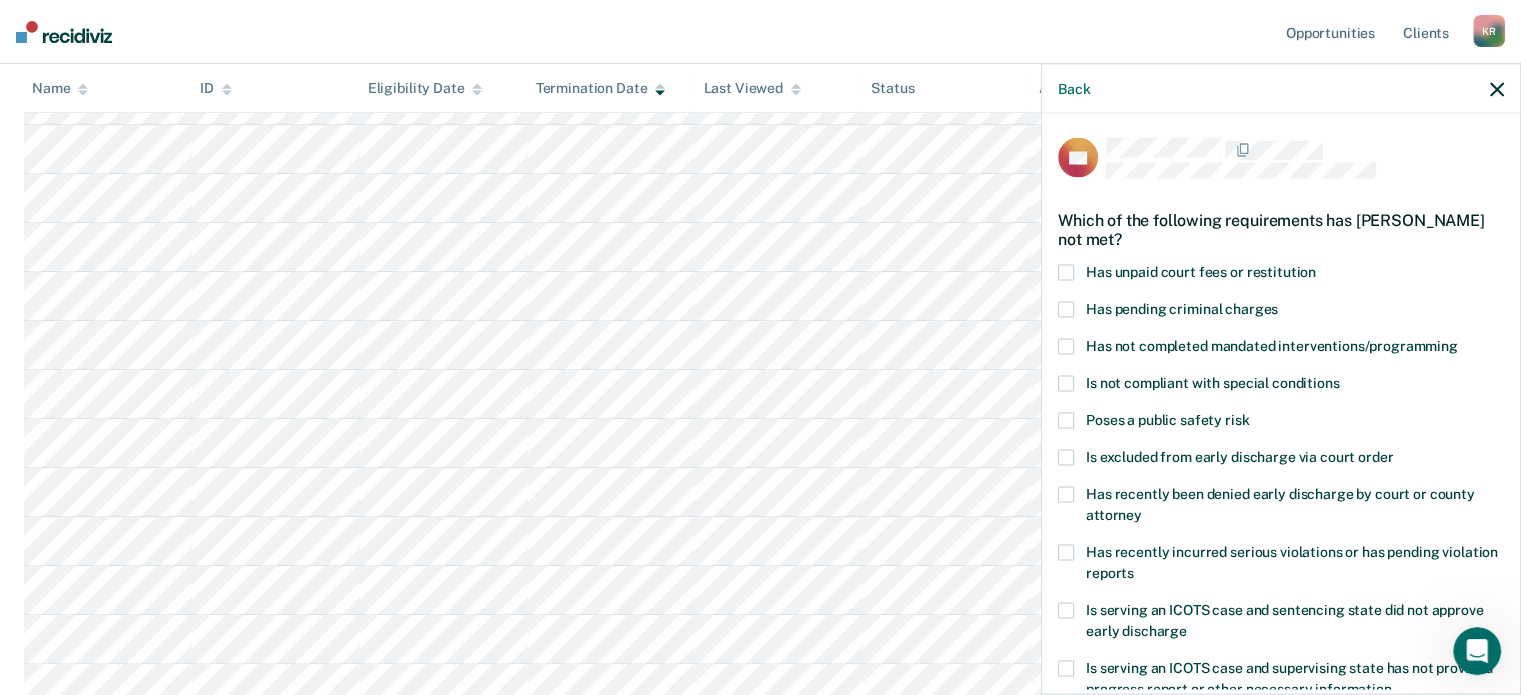click at bounding box center [1066, 273] 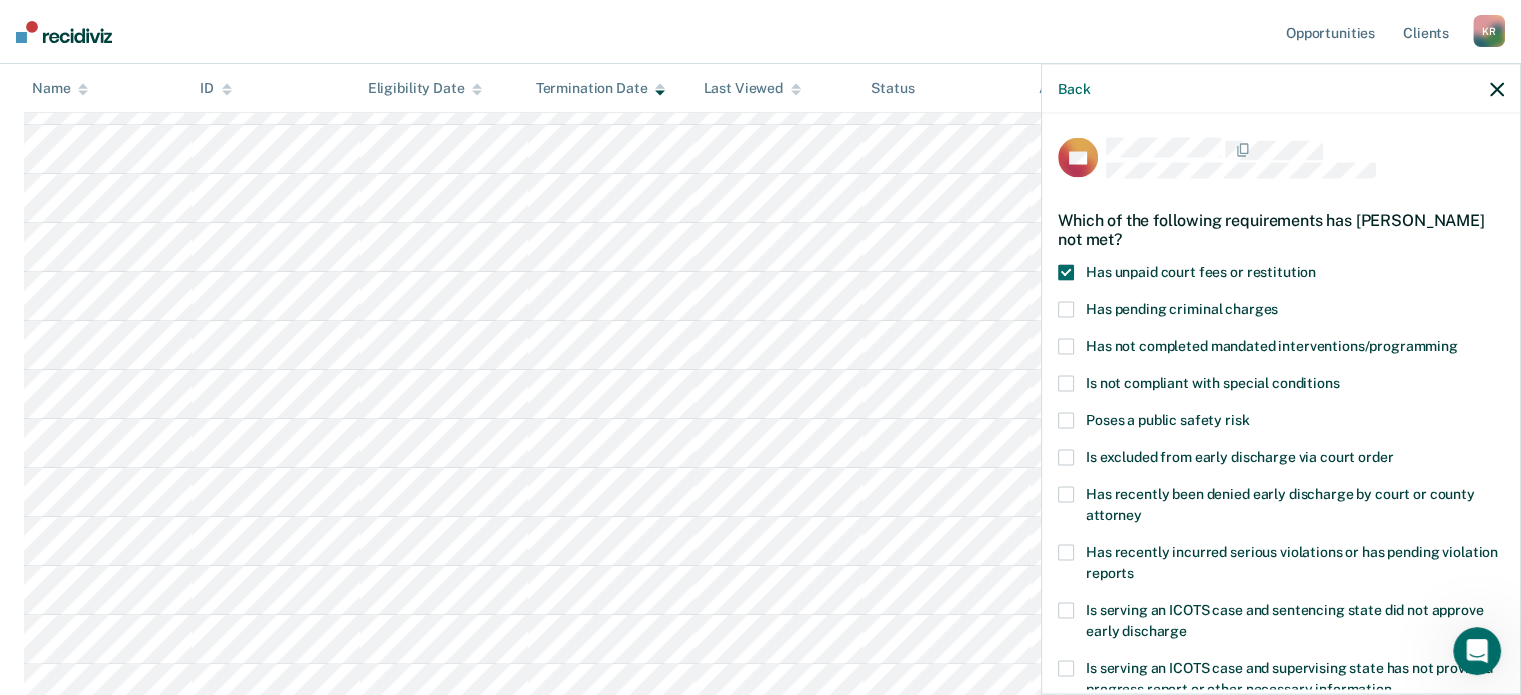 scroll, scrollTop: 268, scrollLeft: 0, axis: vertical 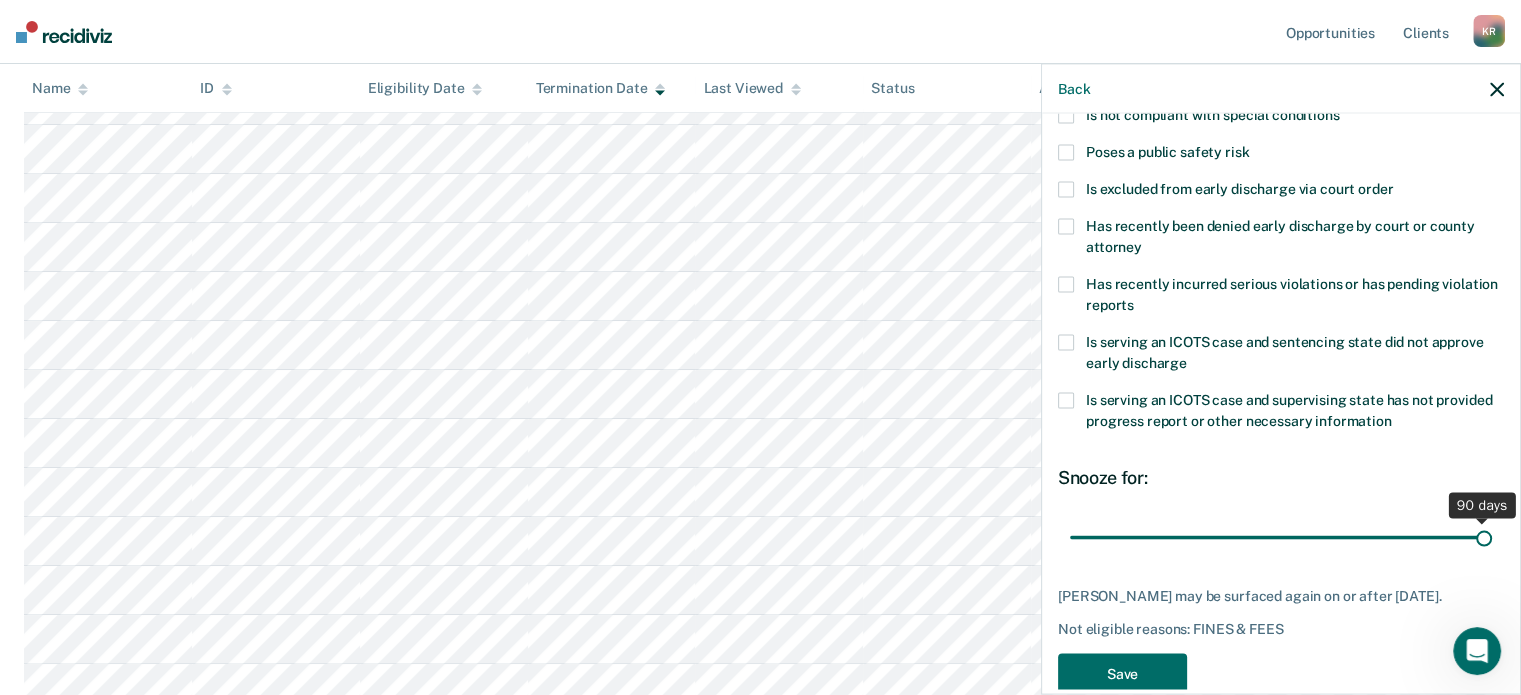 drag, startPoint x: 1224, startPoint y: 503, endPoint x: 1535, endPoint y: 543, distance: 313.5618 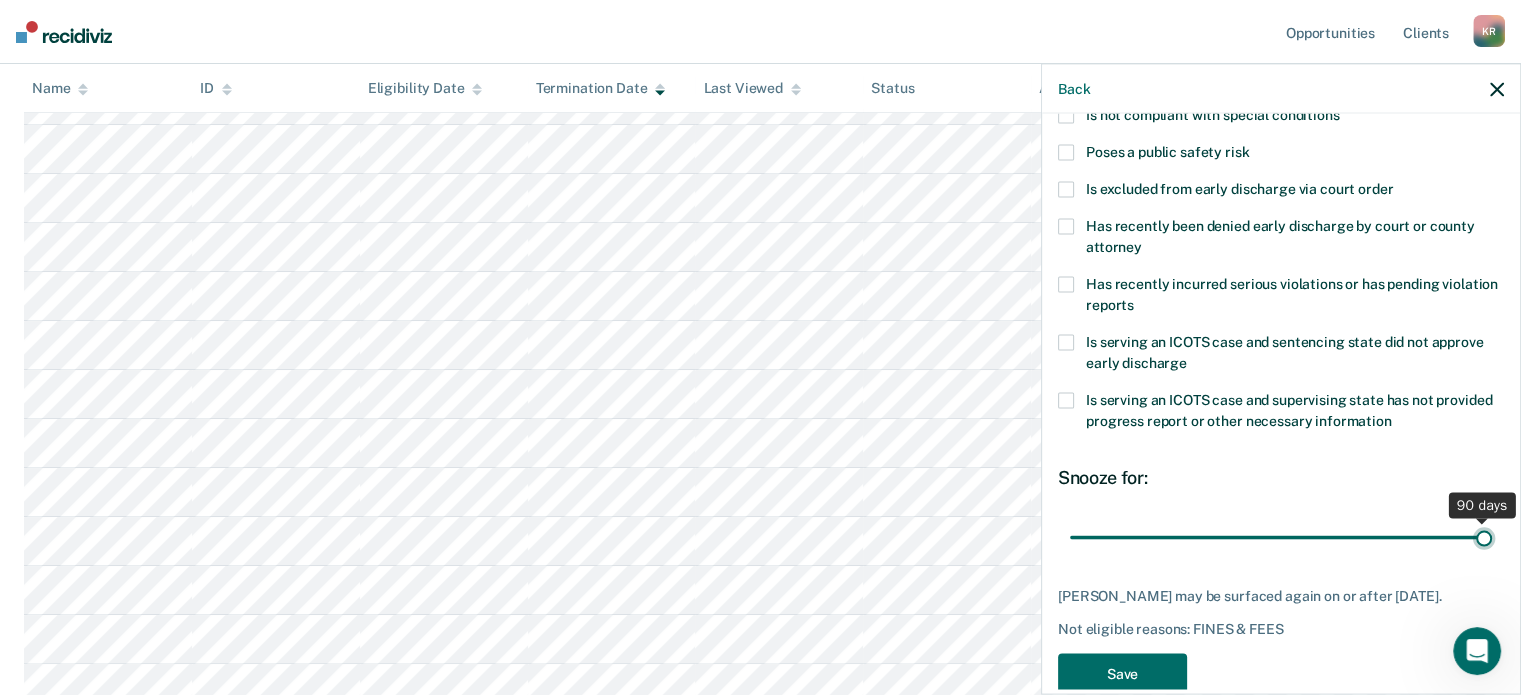 type on "90" 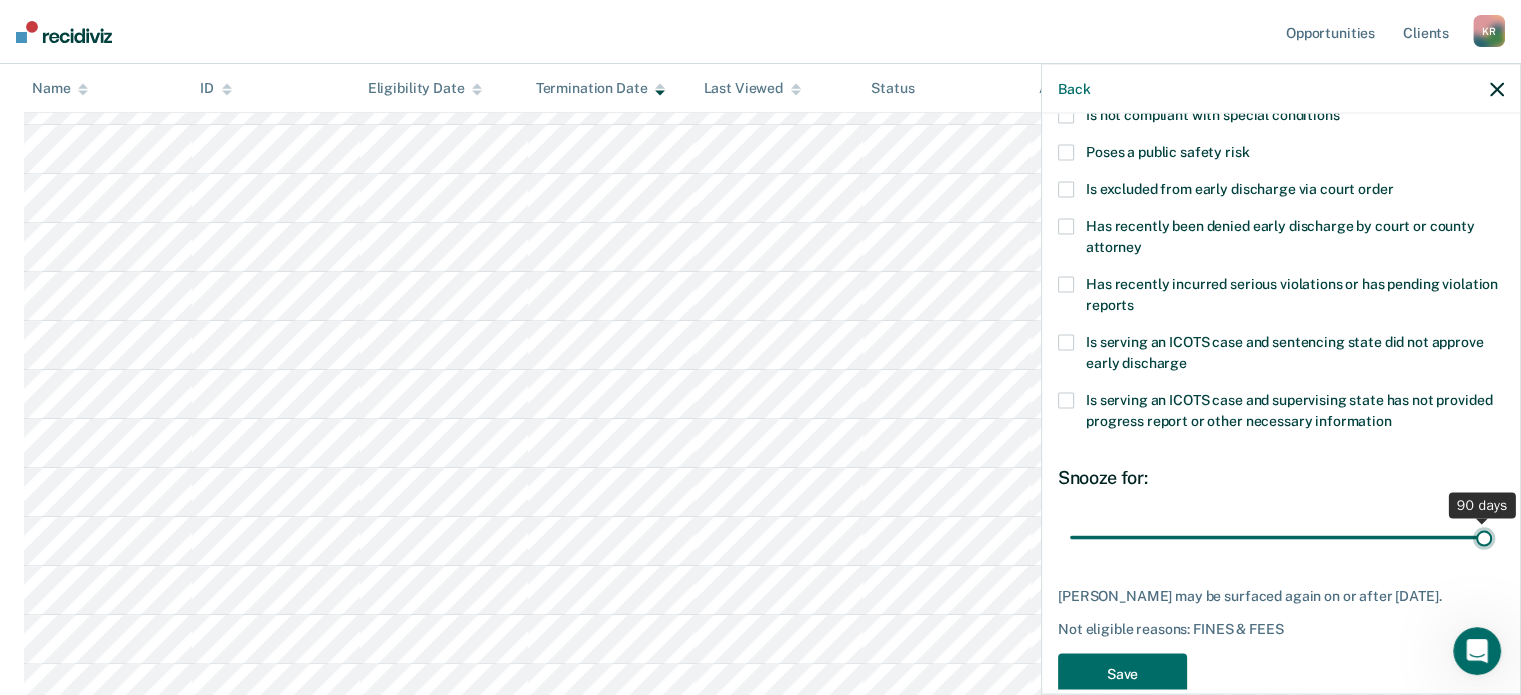 click at bounding box center [1281, 537] 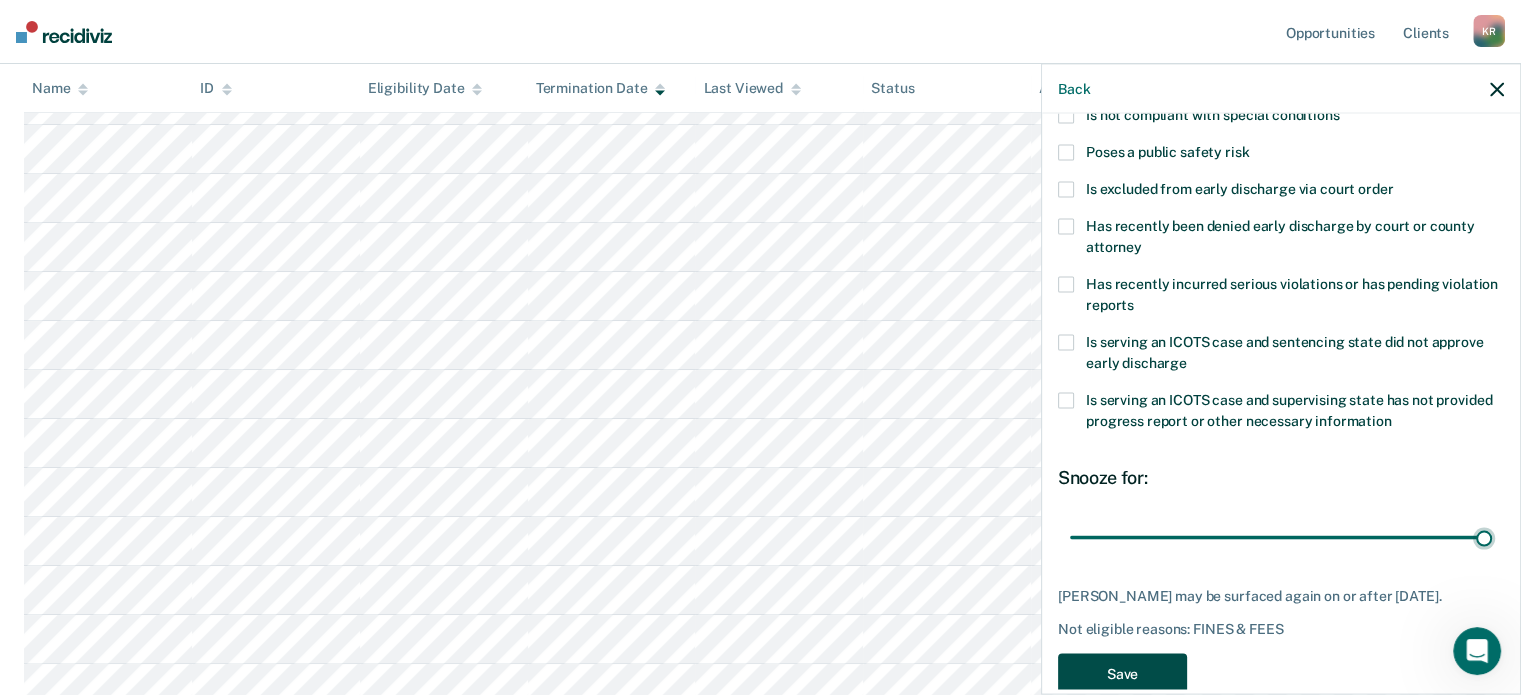 click on "Save" at bounding box center [1122, 674] 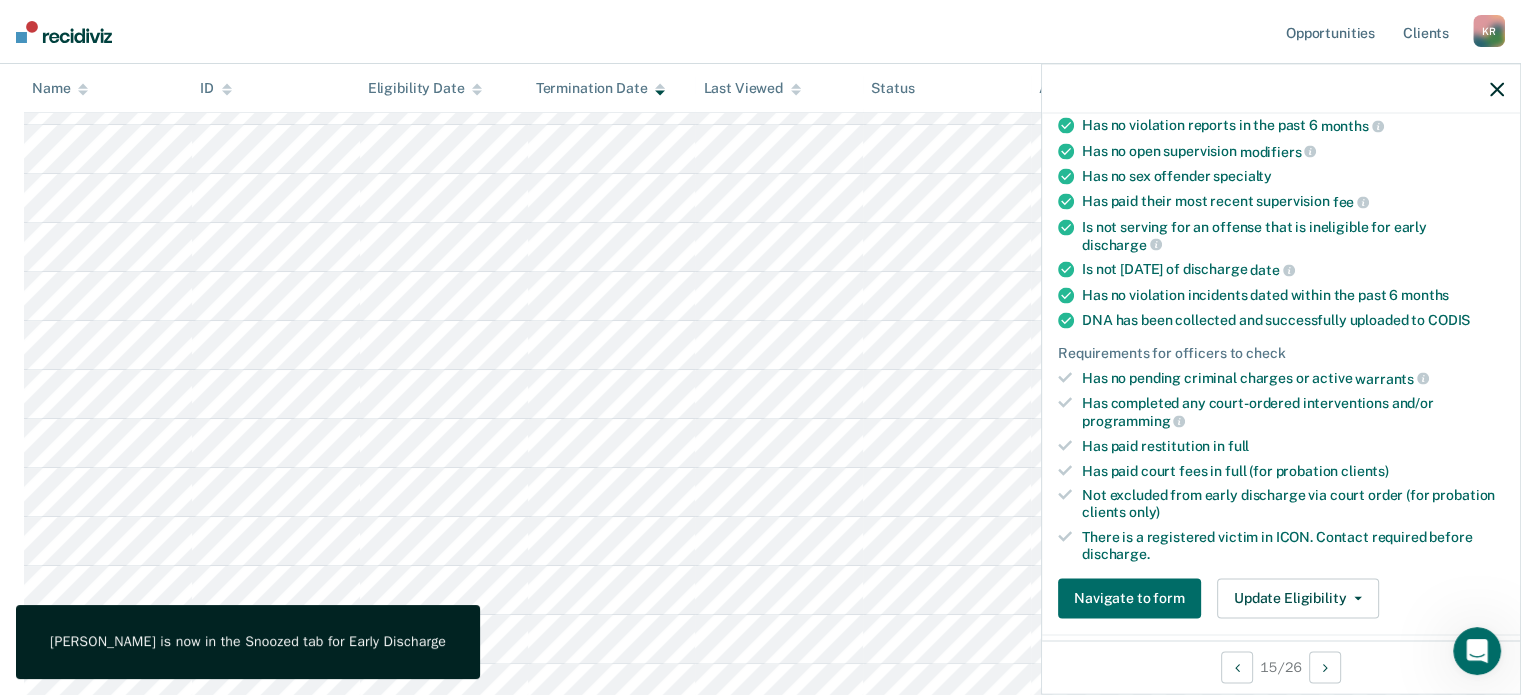scroll, scrollTop: 306, scrollLeft: 0, axis: vertical 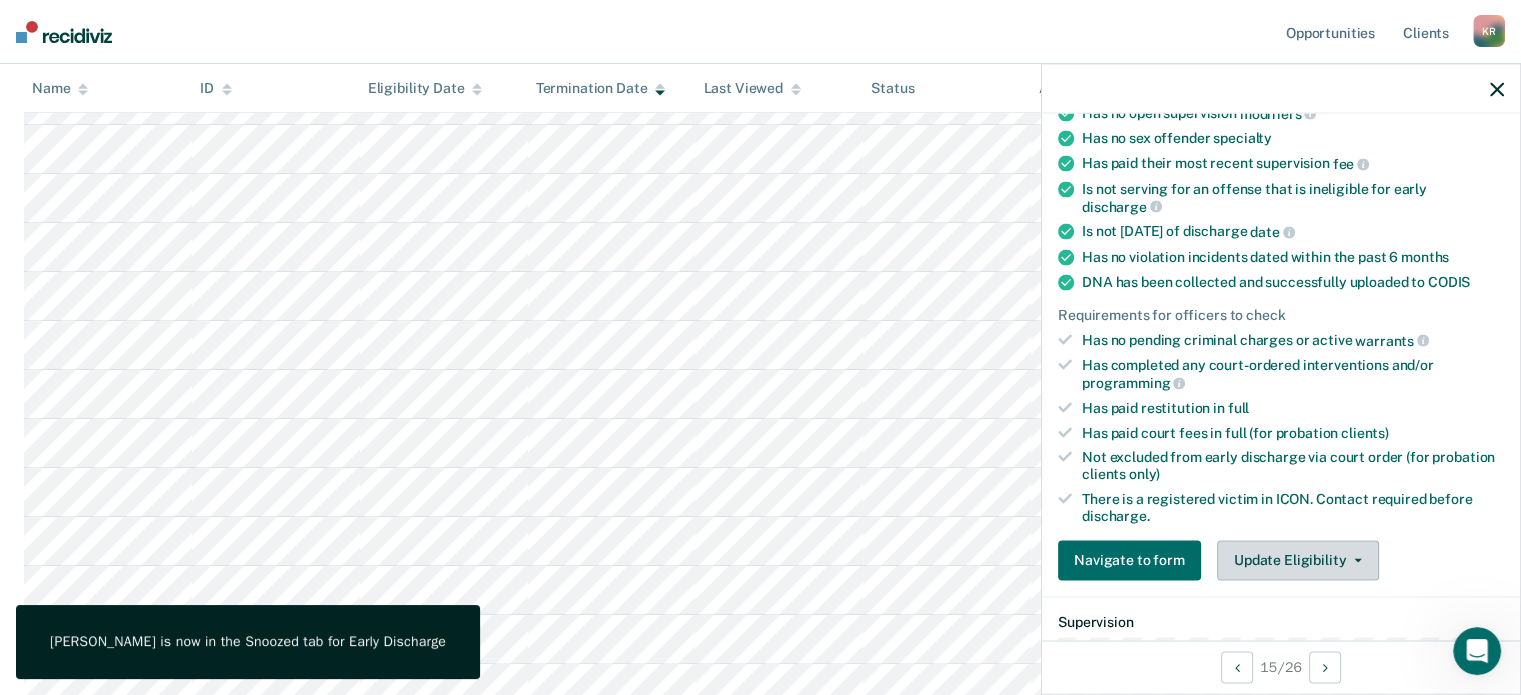click on "Update Eligibility" at bounding box center [1298, 560] 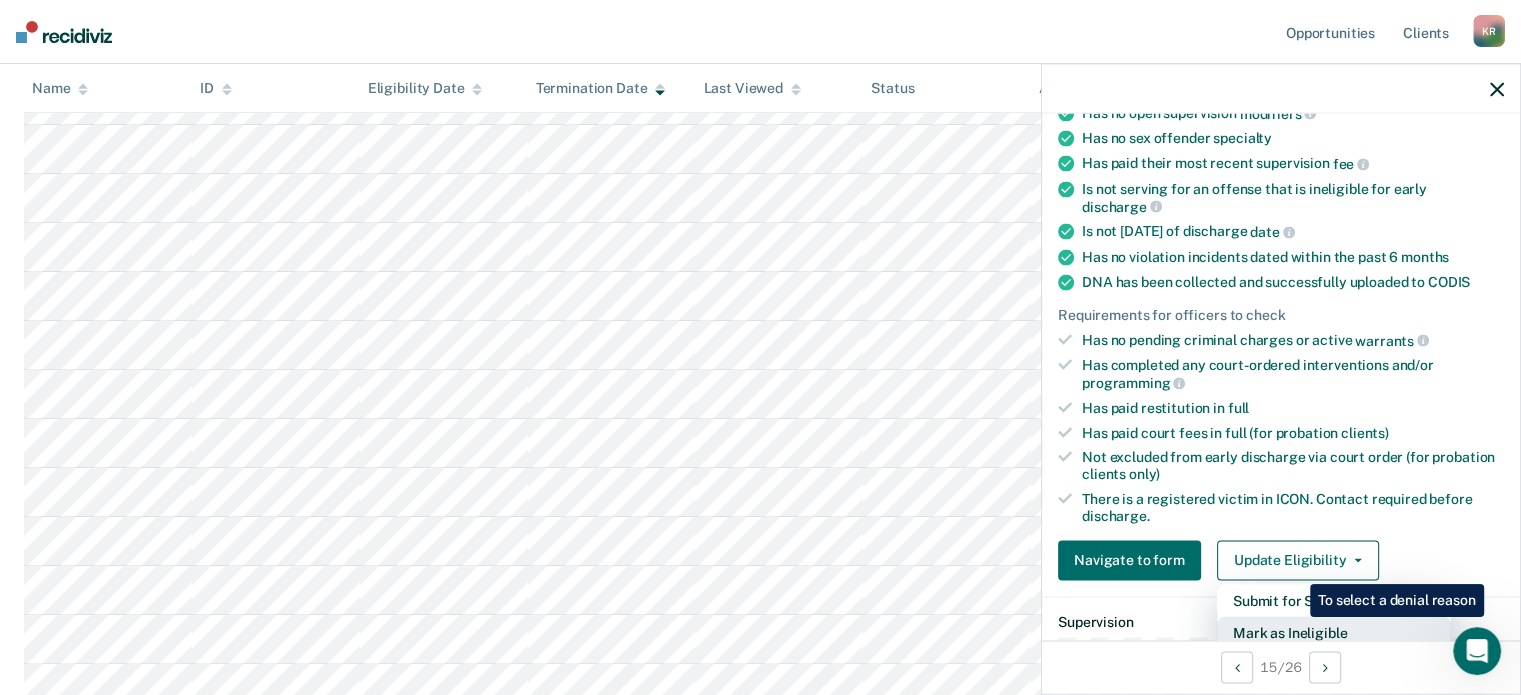 click on "Mark as Ineligible" at bounding box center [1334, 632] 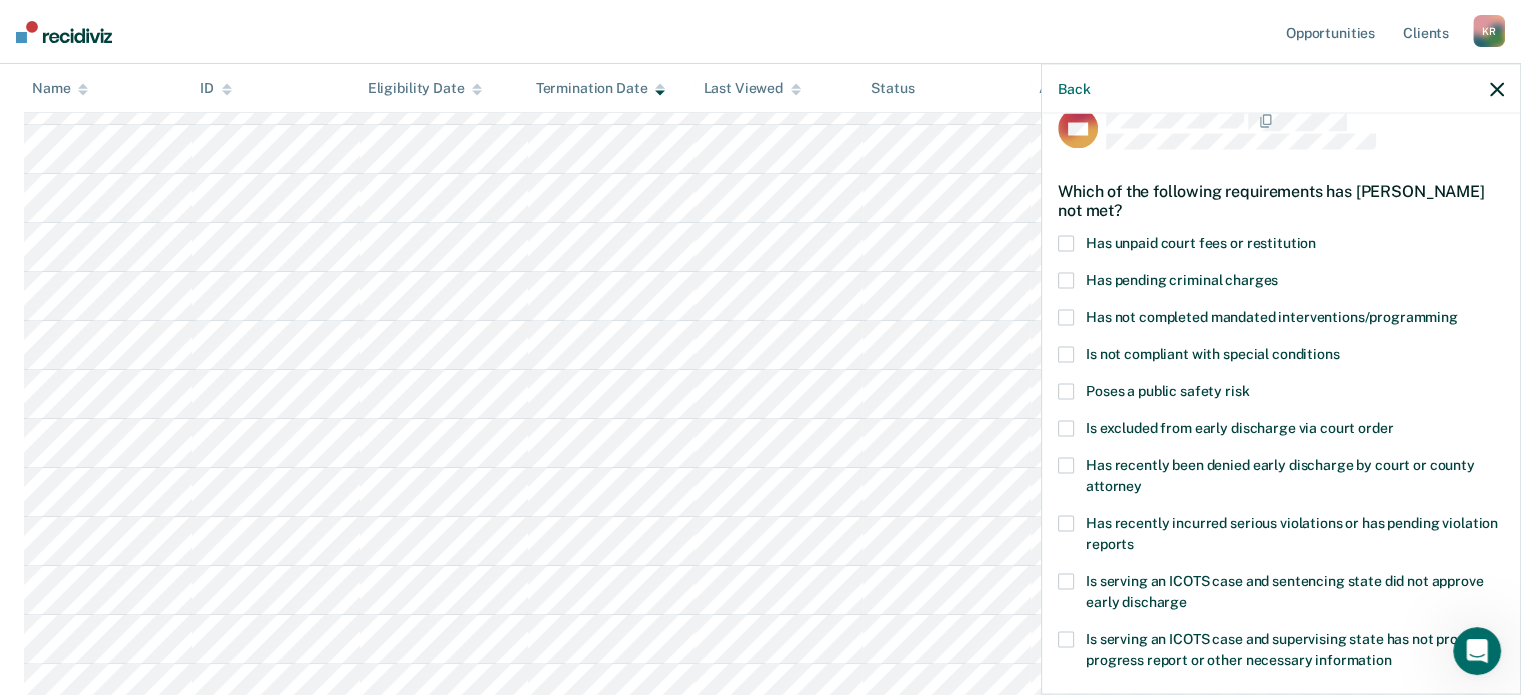 scroll, scrollTop: 0, scrollLeft: 0, axis: both 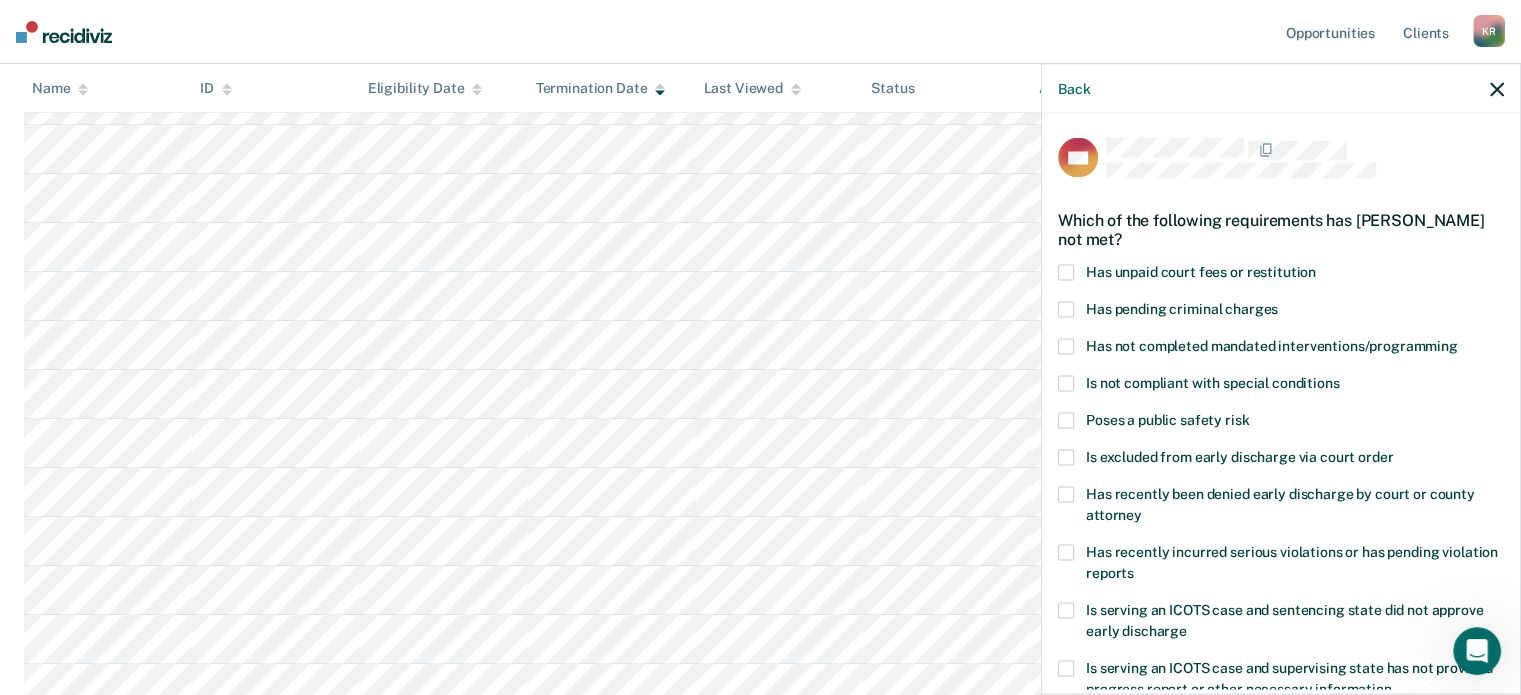 click on "Has unpaid court fees or restitution" at bounding box center (1281, 275) 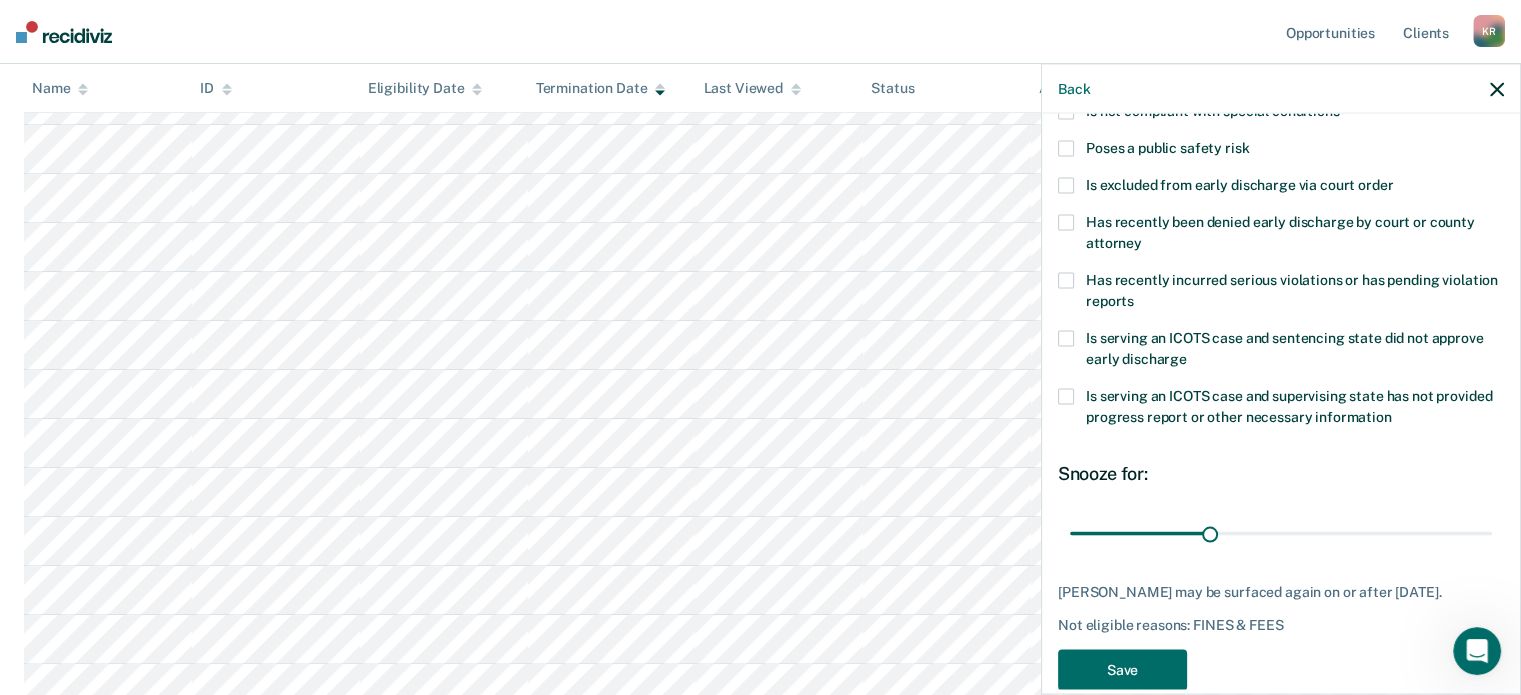 scroll, scrollTop: 284, scrollLeft: 0, axis: vertical 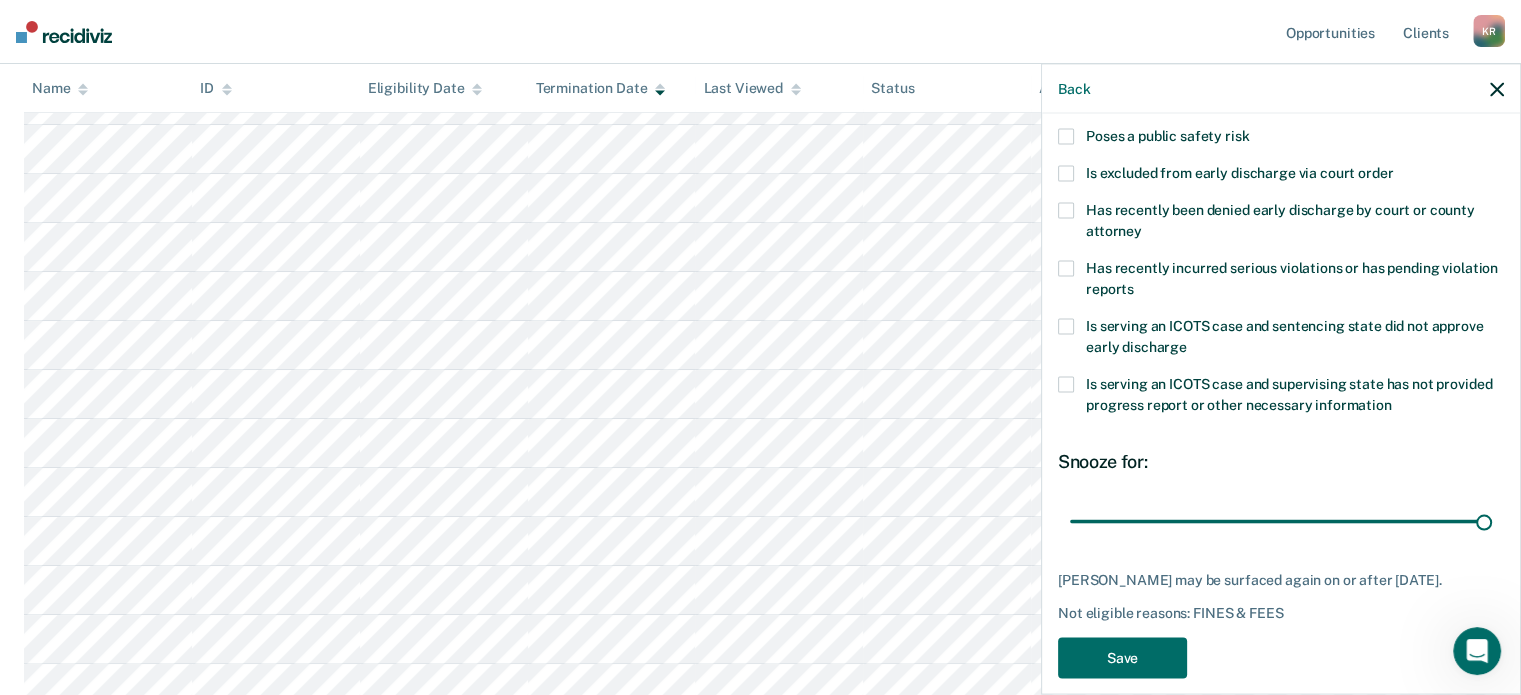 drag, startPoint x: 1222, startPoint y: 493, endPoint x: 1527, endPoint y: 511, distance: 305.5307 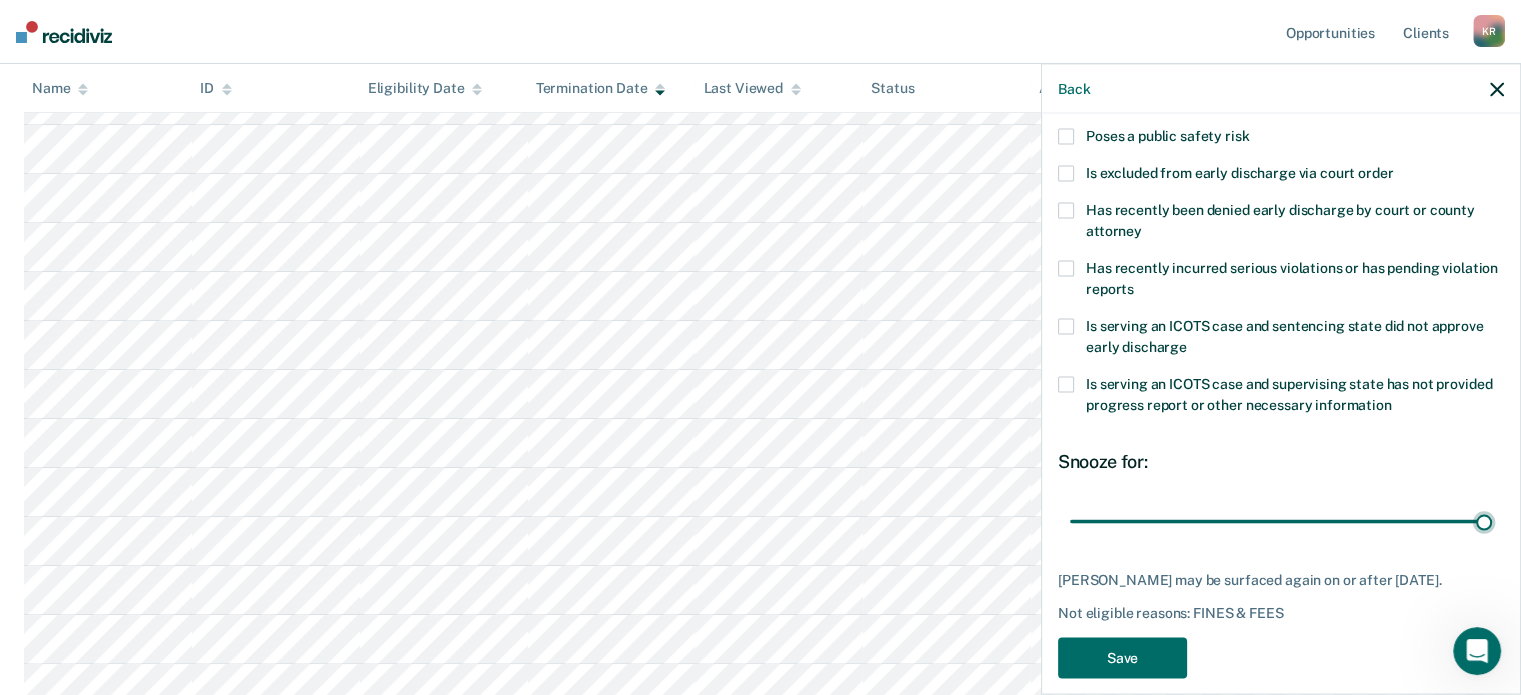 type on "90" 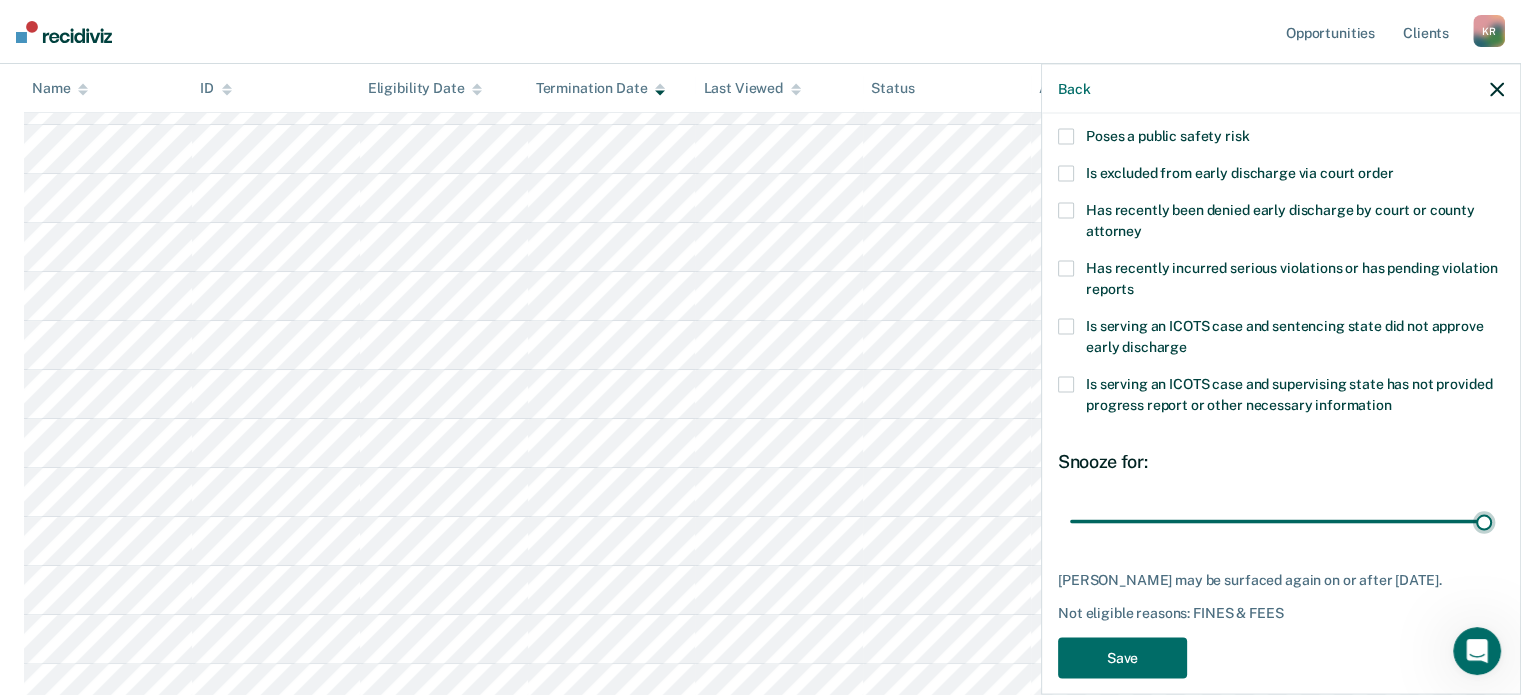 click at bounding box center (1281, 521) 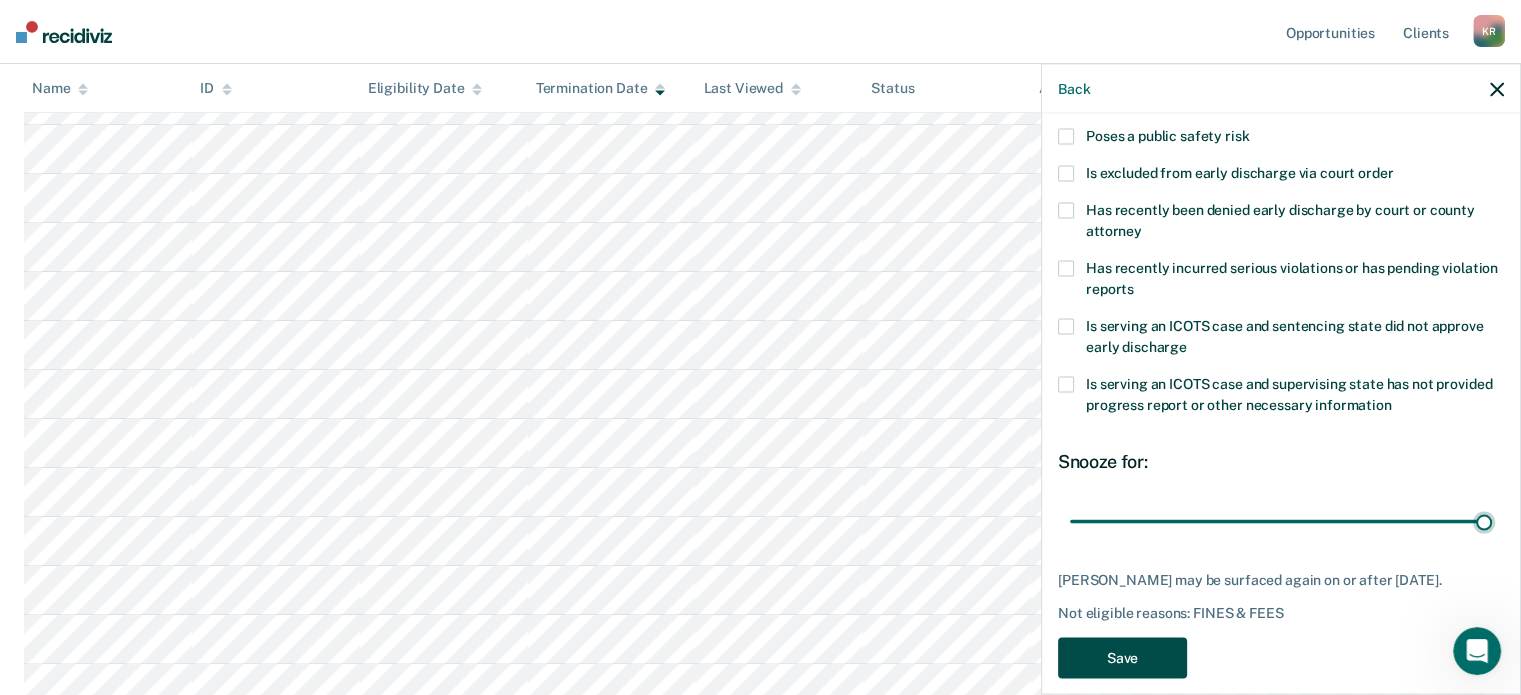 click on "Save" at bounding box center [1122, 658] 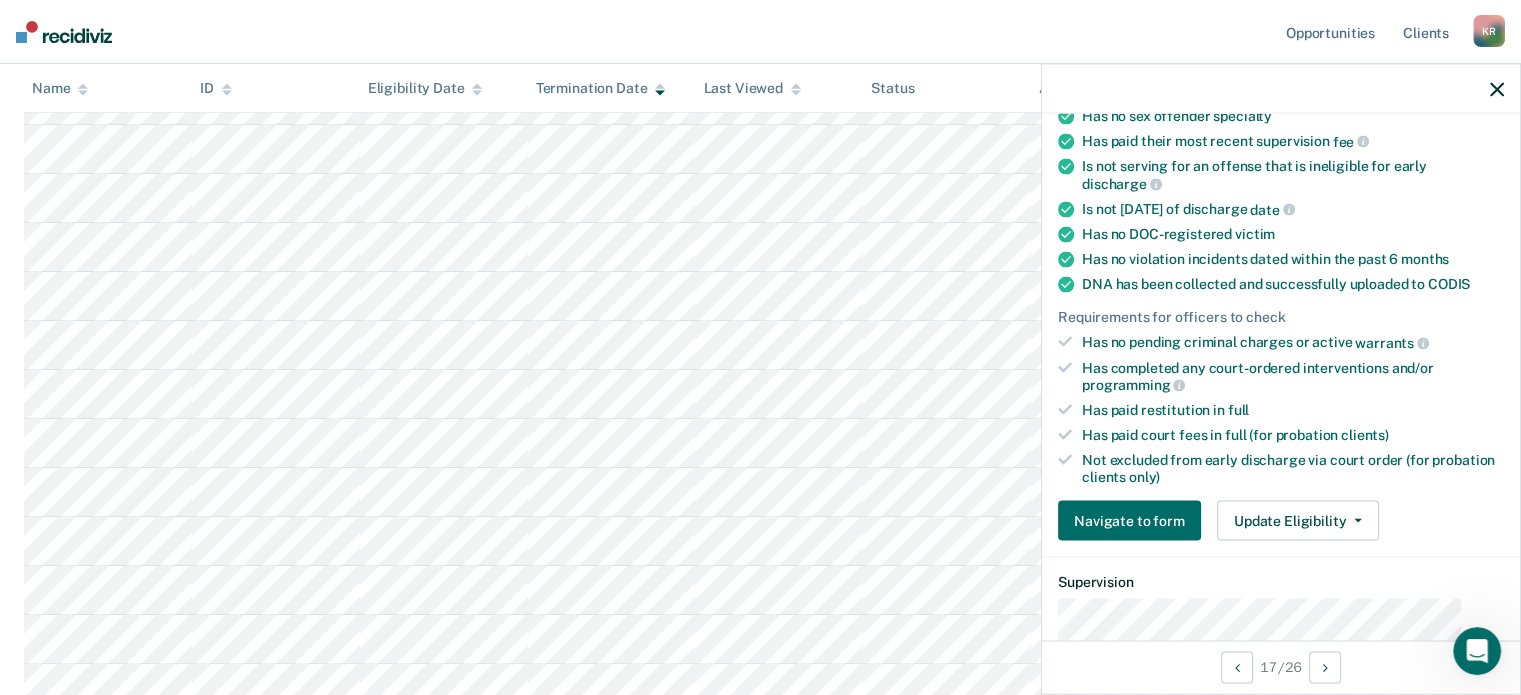 scroll, scrollTop: 400, scrollLeft: 0, axis: vertical 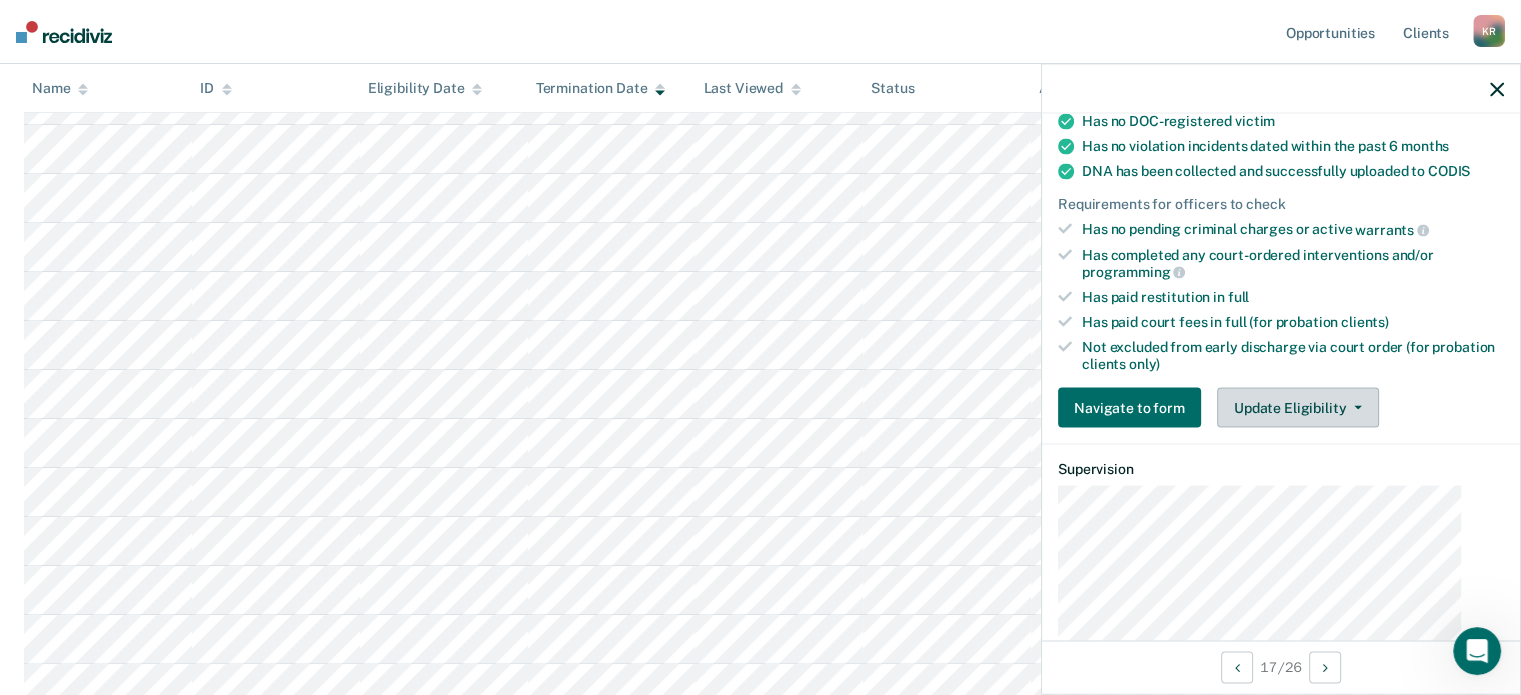 click on "Update Eligibility" at bounding box center [1298, 408] 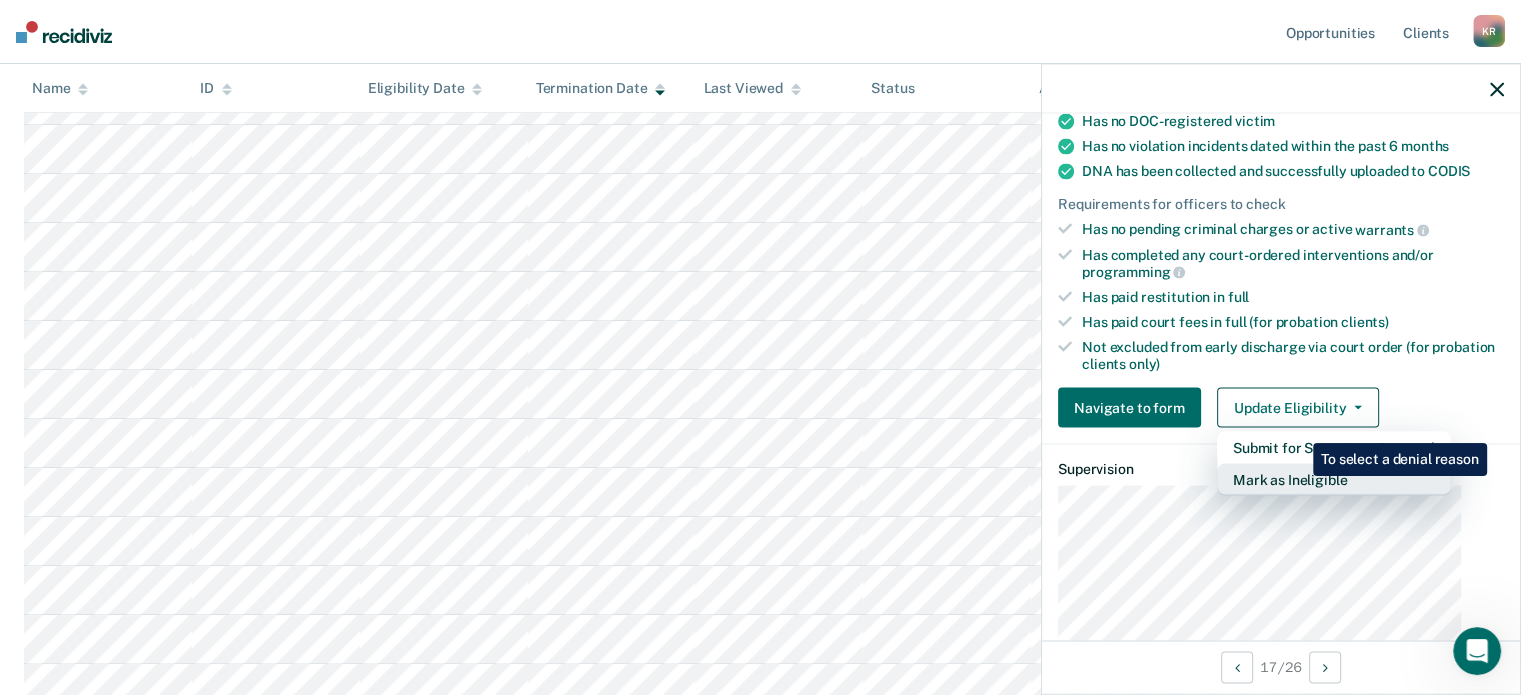 click on "Mark as Ineligible" at bounding box center (1334, 480) 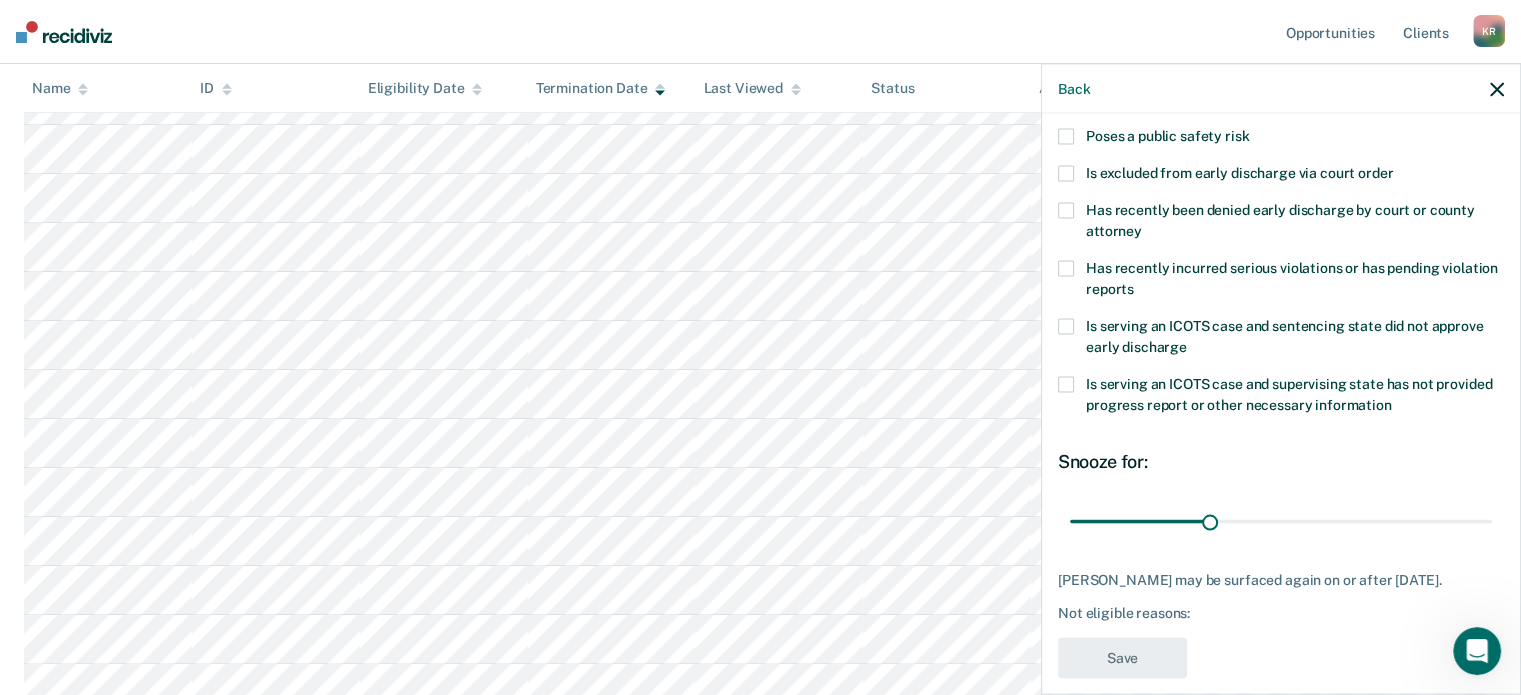 scroll, scrollTop: 184, scrollLeft: 0, axis: vertical 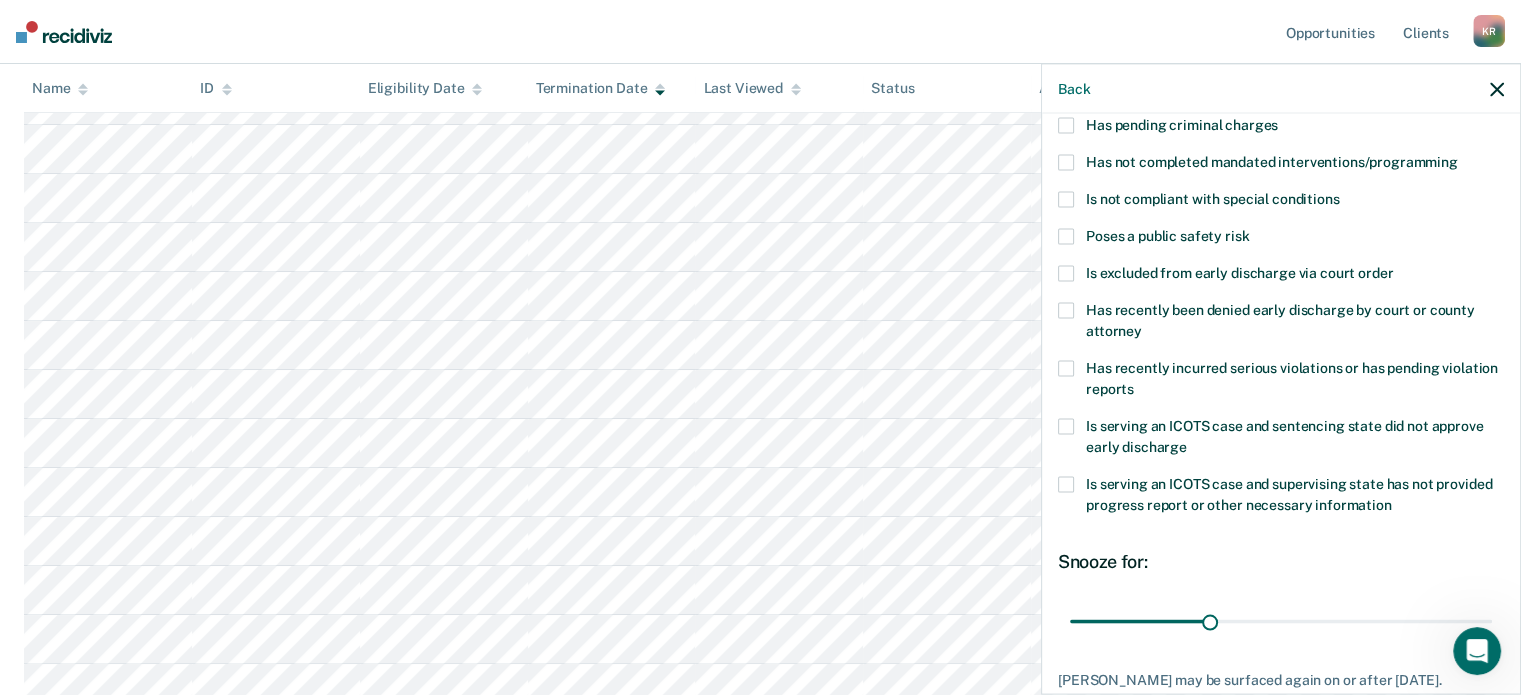 click at bounding box center [1066, 163] 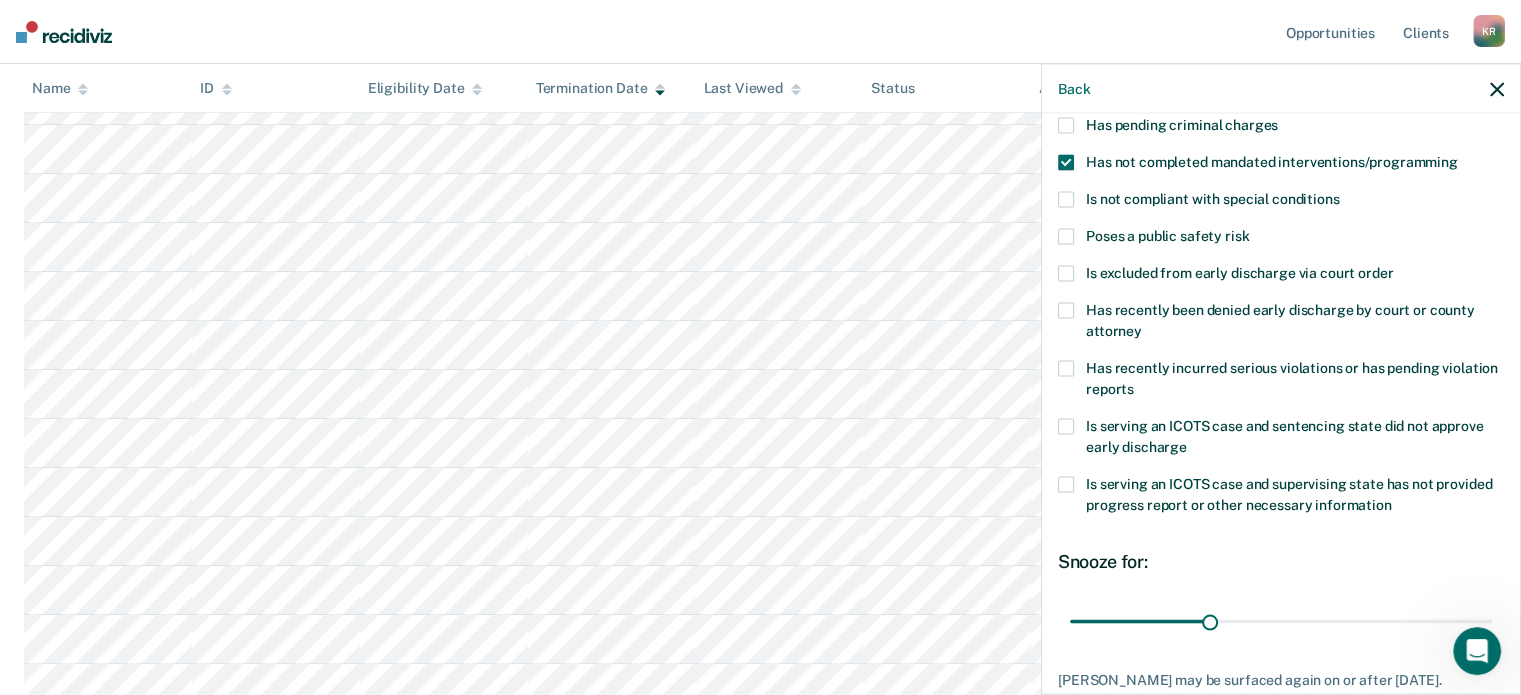 scroll, scrollTop: 284, scrollLeft: 0, axis: vertical 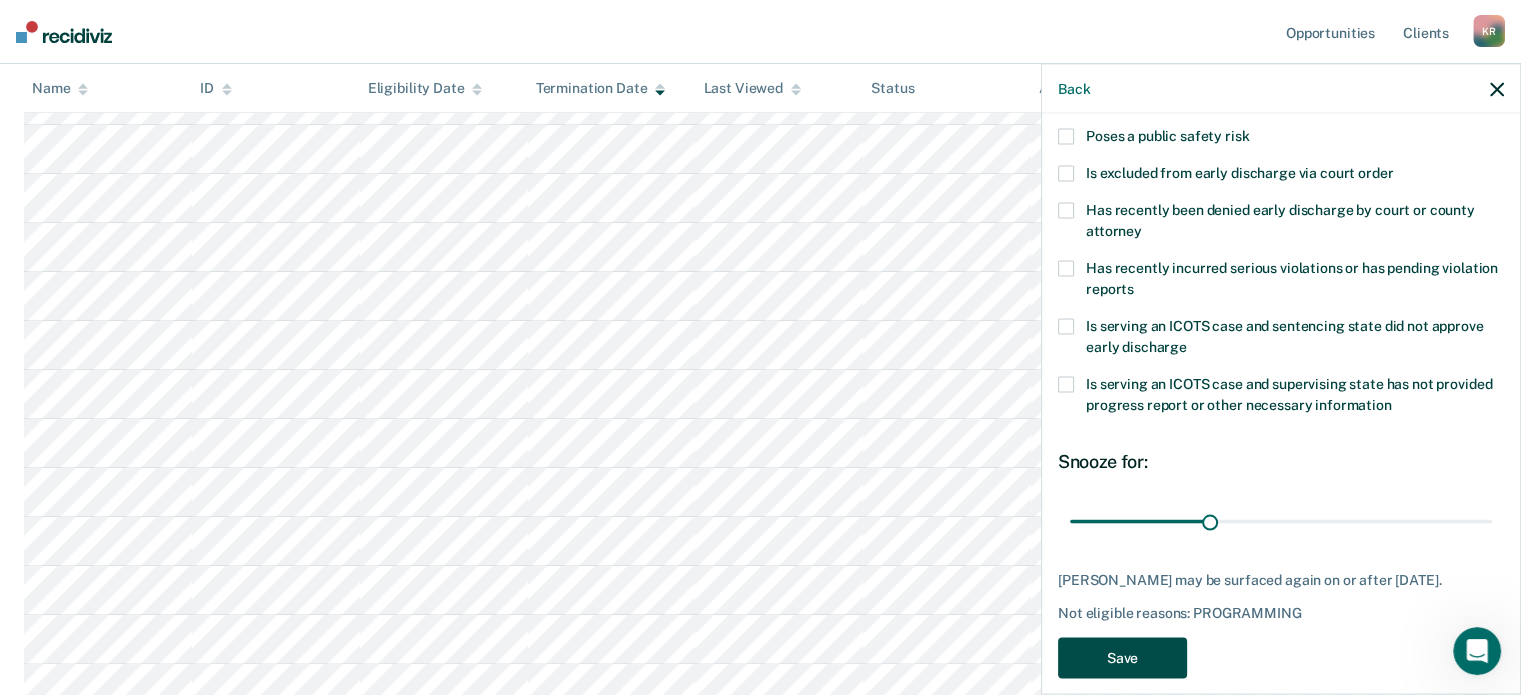 click on "Save" at bounding box center [1122, 658] 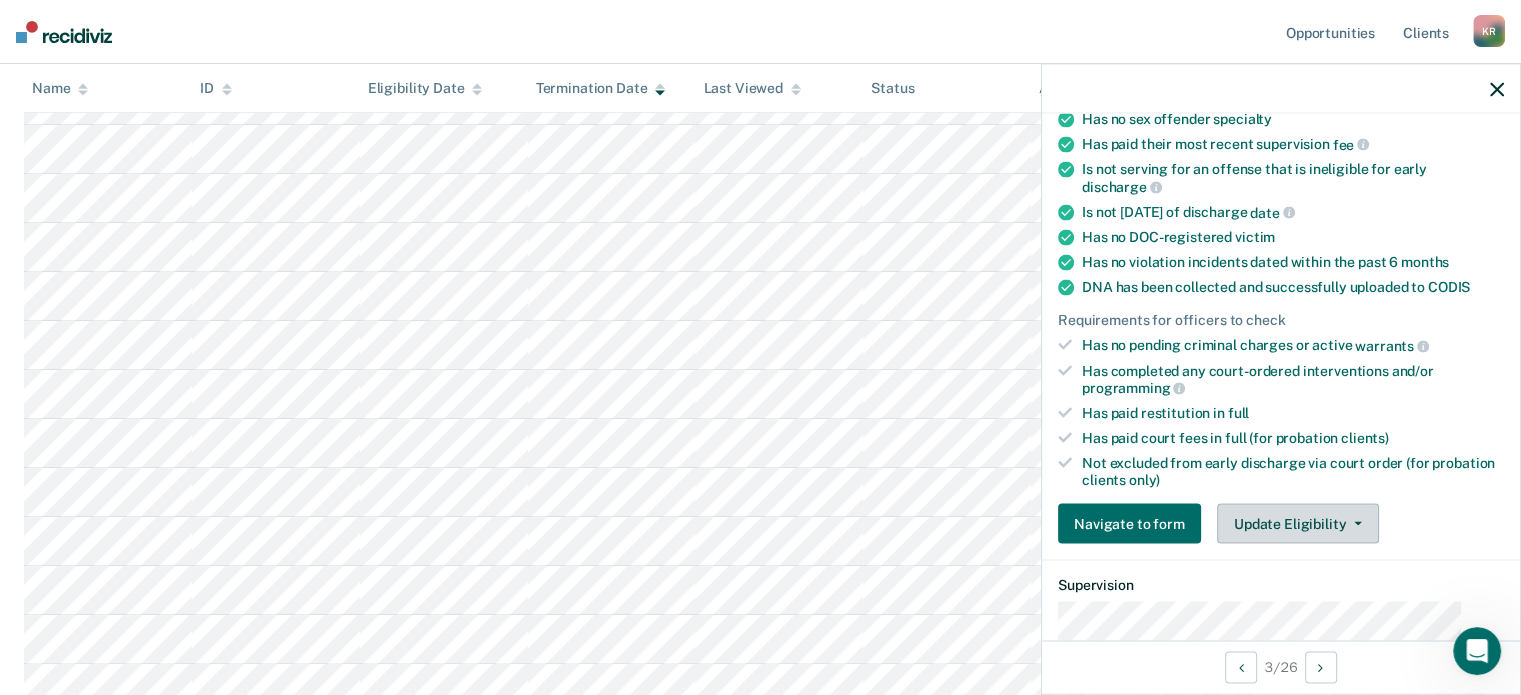 click on "Update Eligibility" at bounding box center (1298, 524) 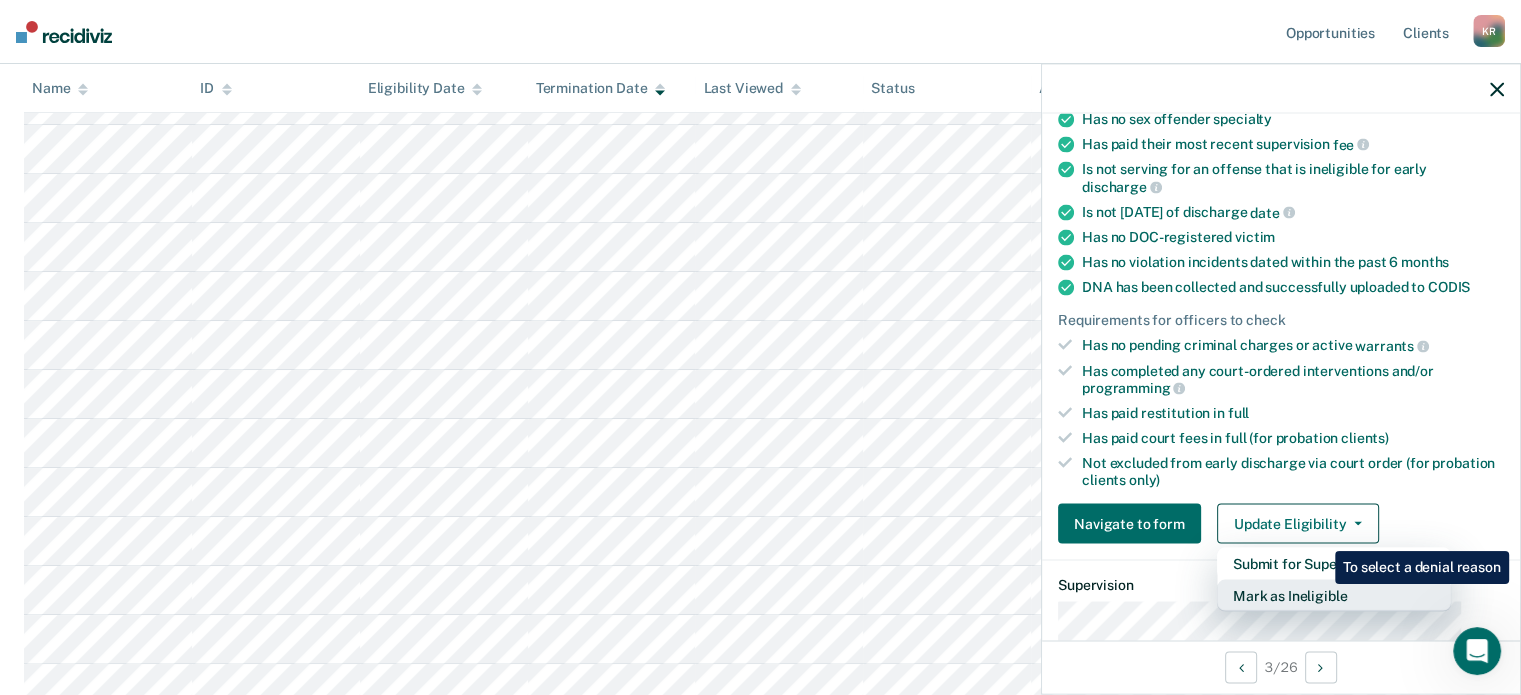 click on "Mark as Ineligible" at bounding box center [1334, 596] 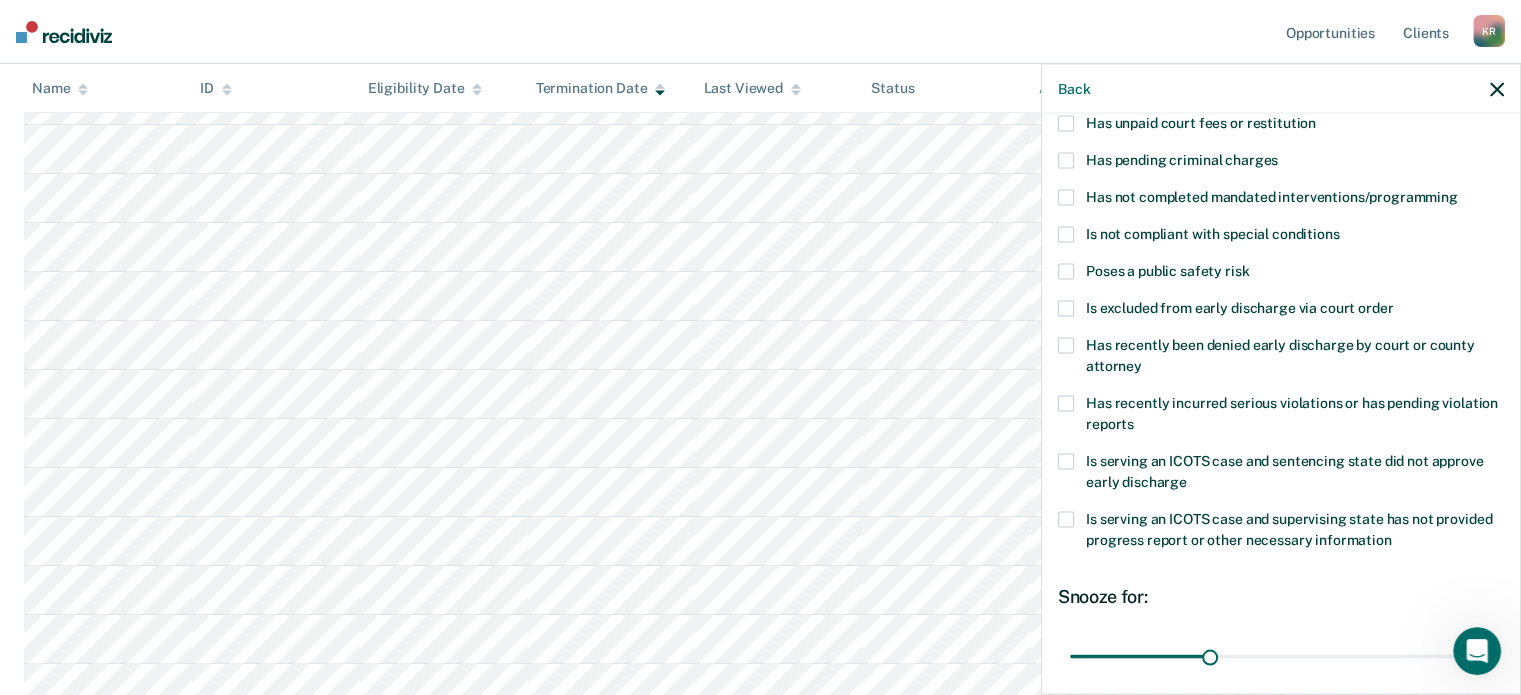 scroll, scrollTop: 68, scrollLeft: 0, axis: vertical 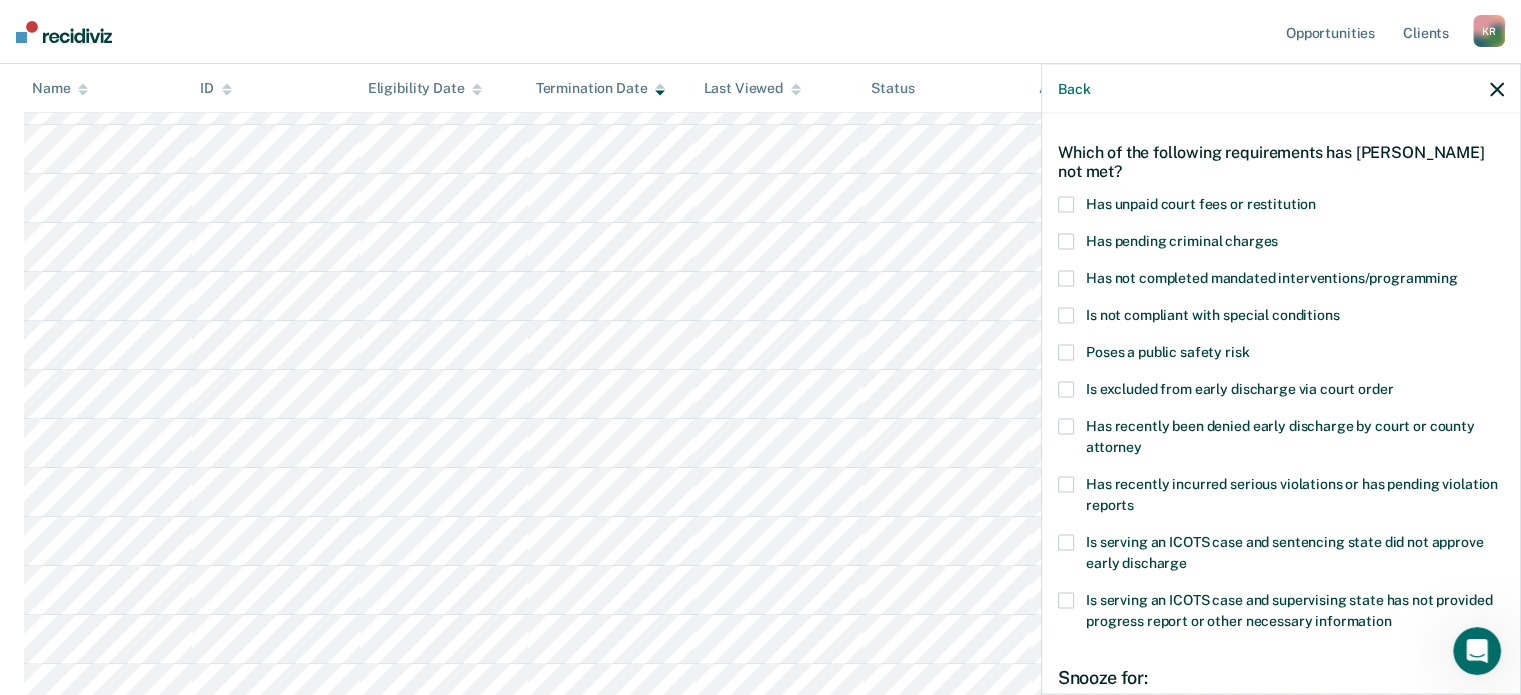 click on "PC   Which of the following requirements has [PERSON_NAME] not met? Has unpaid court fees or restitution  Has pending criminal charges Has not completed mandated interventions/programming Is not compliant with special conditions Poses a public safety risk Is excluded from early discharge via court order  Has recently been denied early discharge by court or county attorney Has recently incurred serious violations or has pending violation reports Is serving an ICOTS case and sentencing state did not approve early discharge Is serving an ICOTS case and supervising state has not provided progress report or other necessary information Snooze for: 30 days [PERSON_NAME] may be surfaced again on or after [DATE]. Not eligible reasons:  Save" at bounding box center (1281, 402) 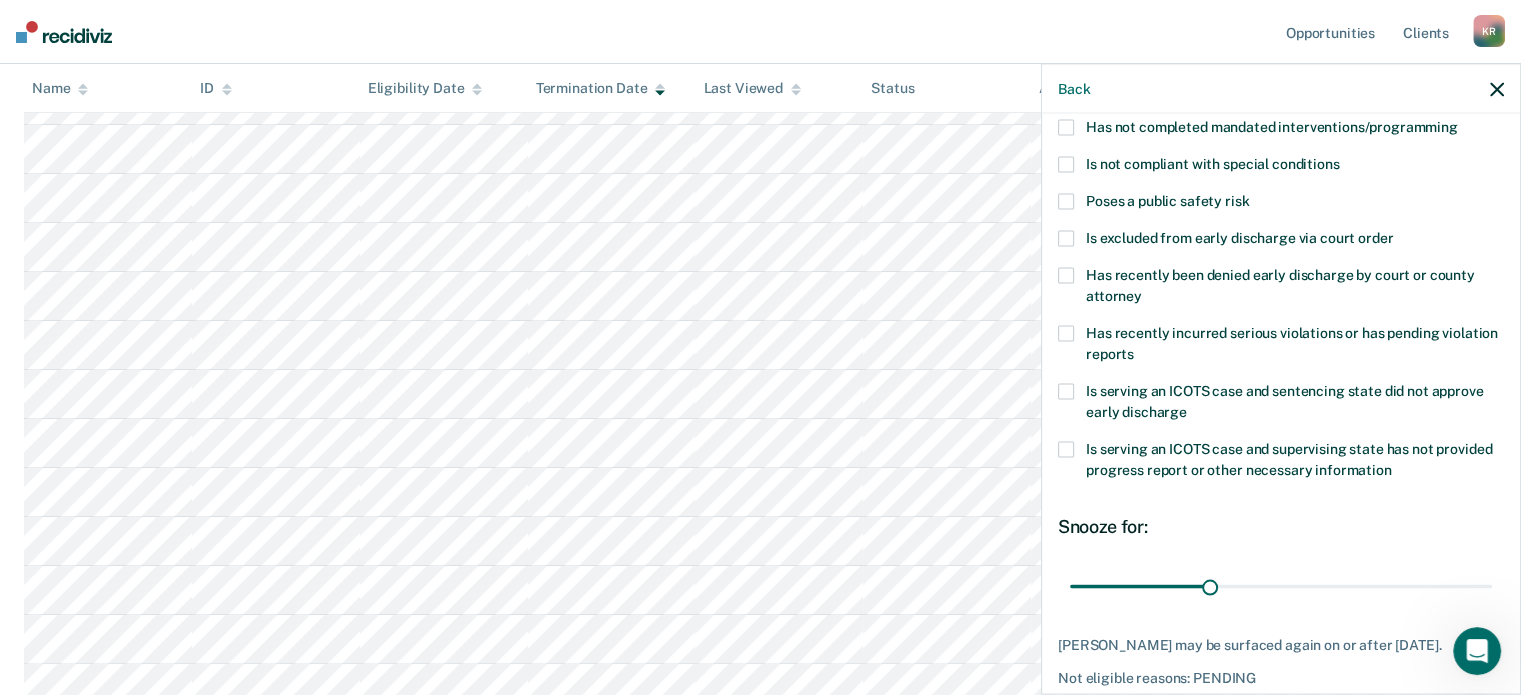 scroll, scrollTop: 268, scrollLeft: 0, axis: vertical 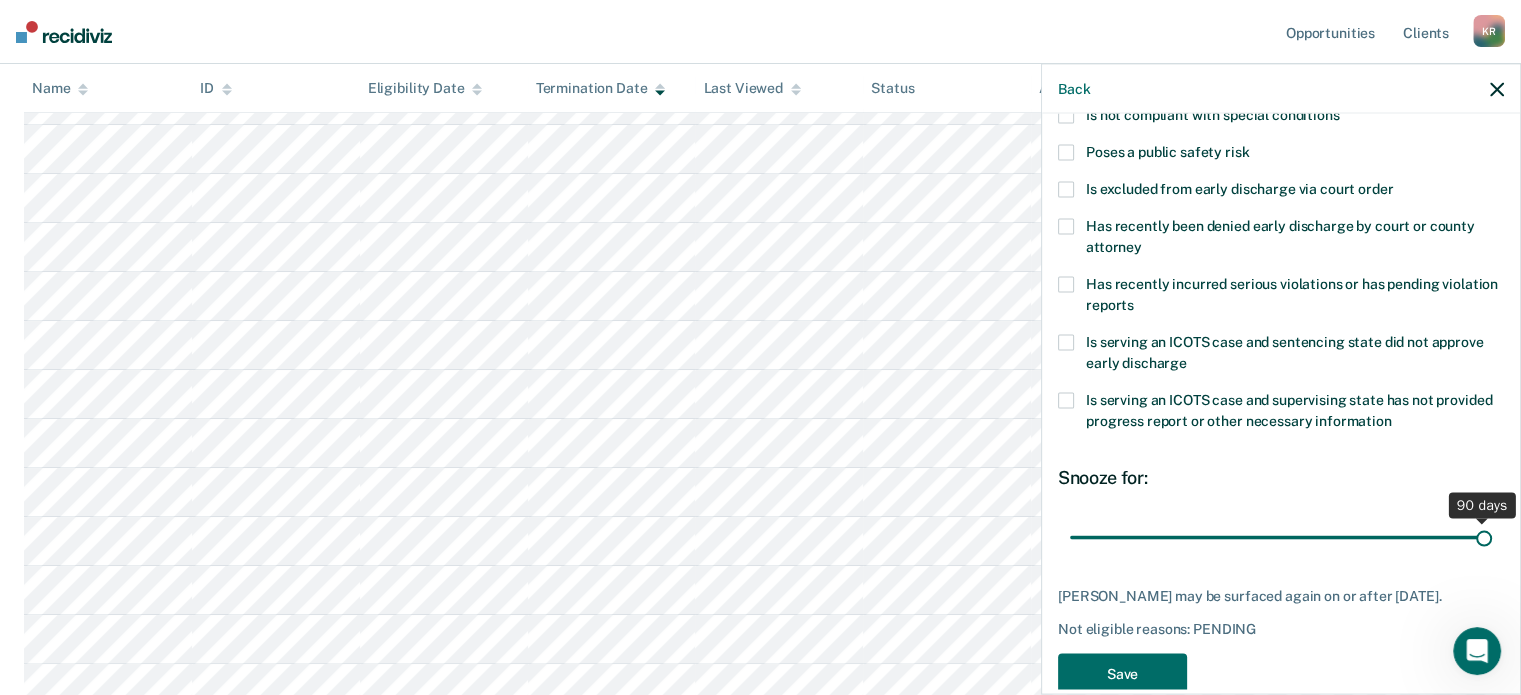 drag, startPoint x: 1227, startPoint y: 507, endPoint x: 1523, endPoint y: 499, distance: 296.1081 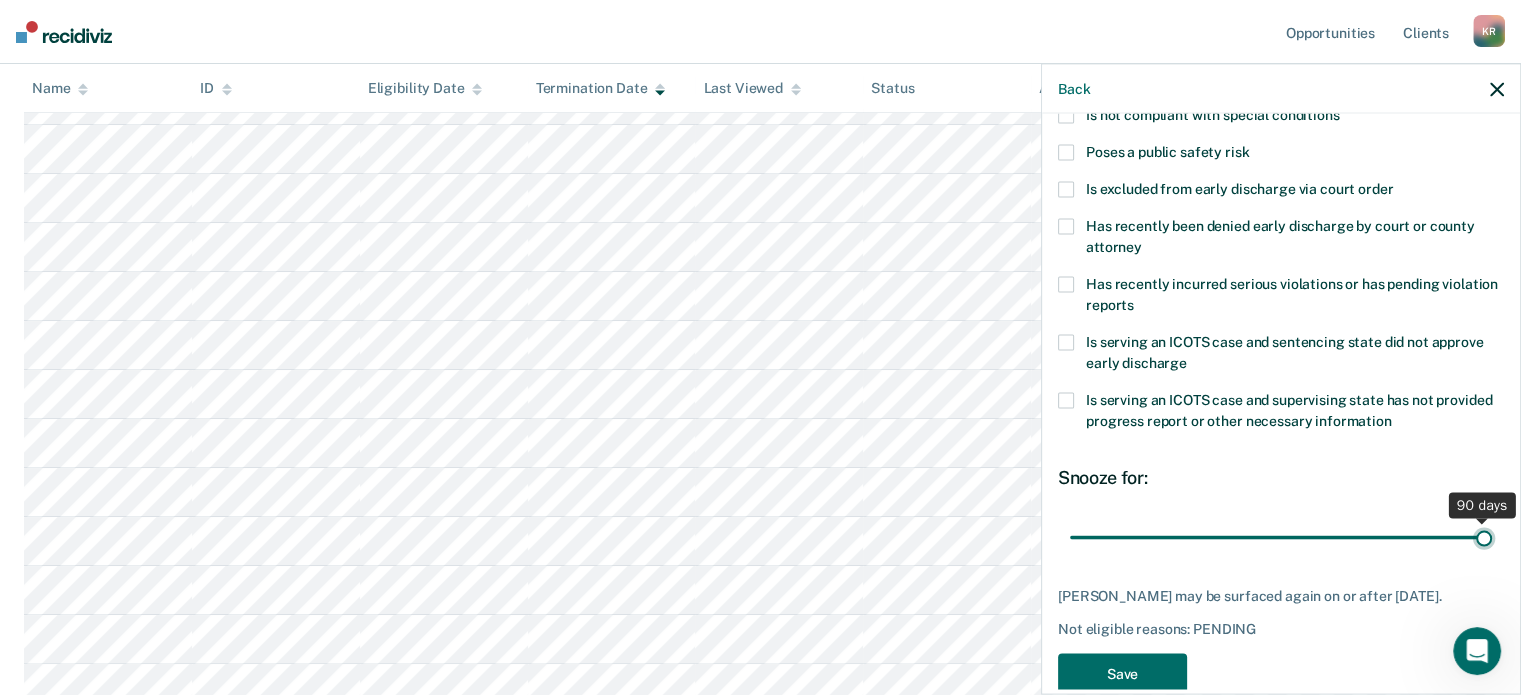 type on "90" 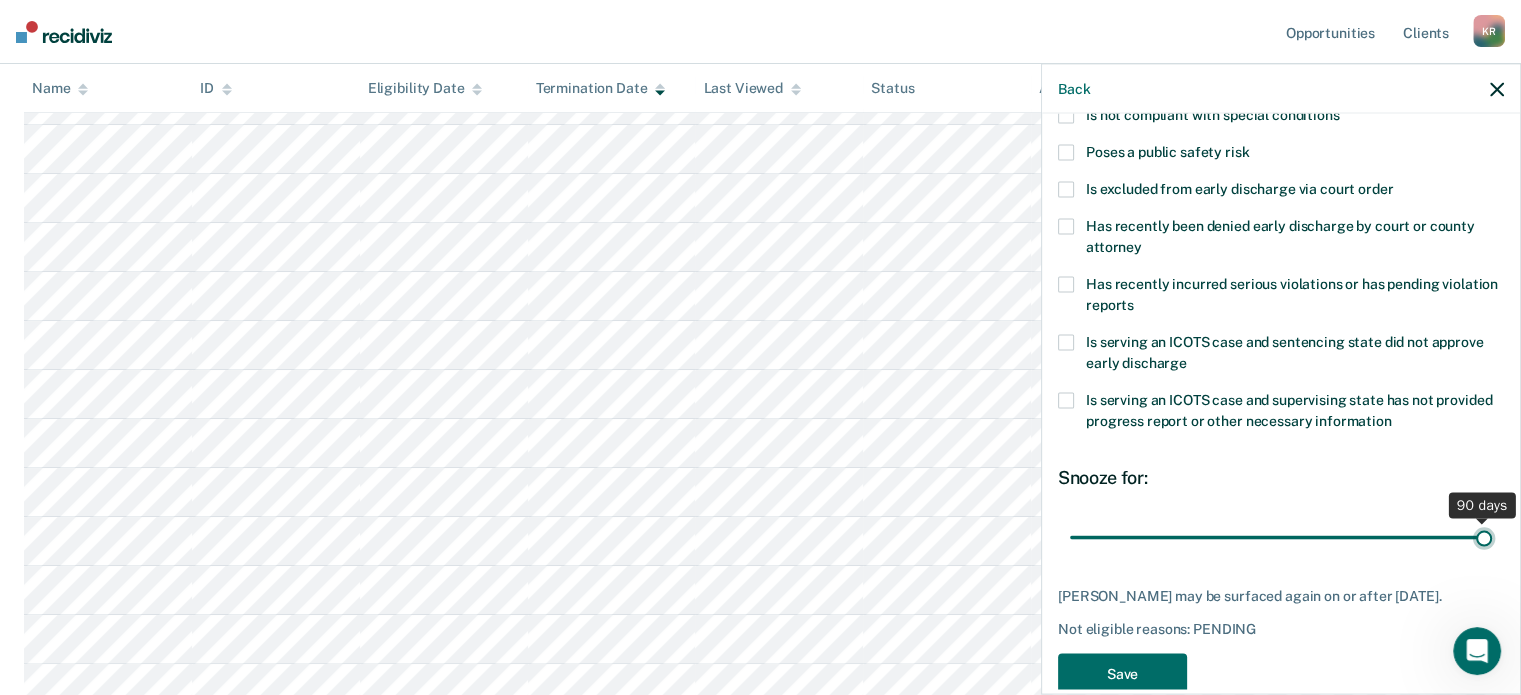 click at bounding box center [1281, 537] 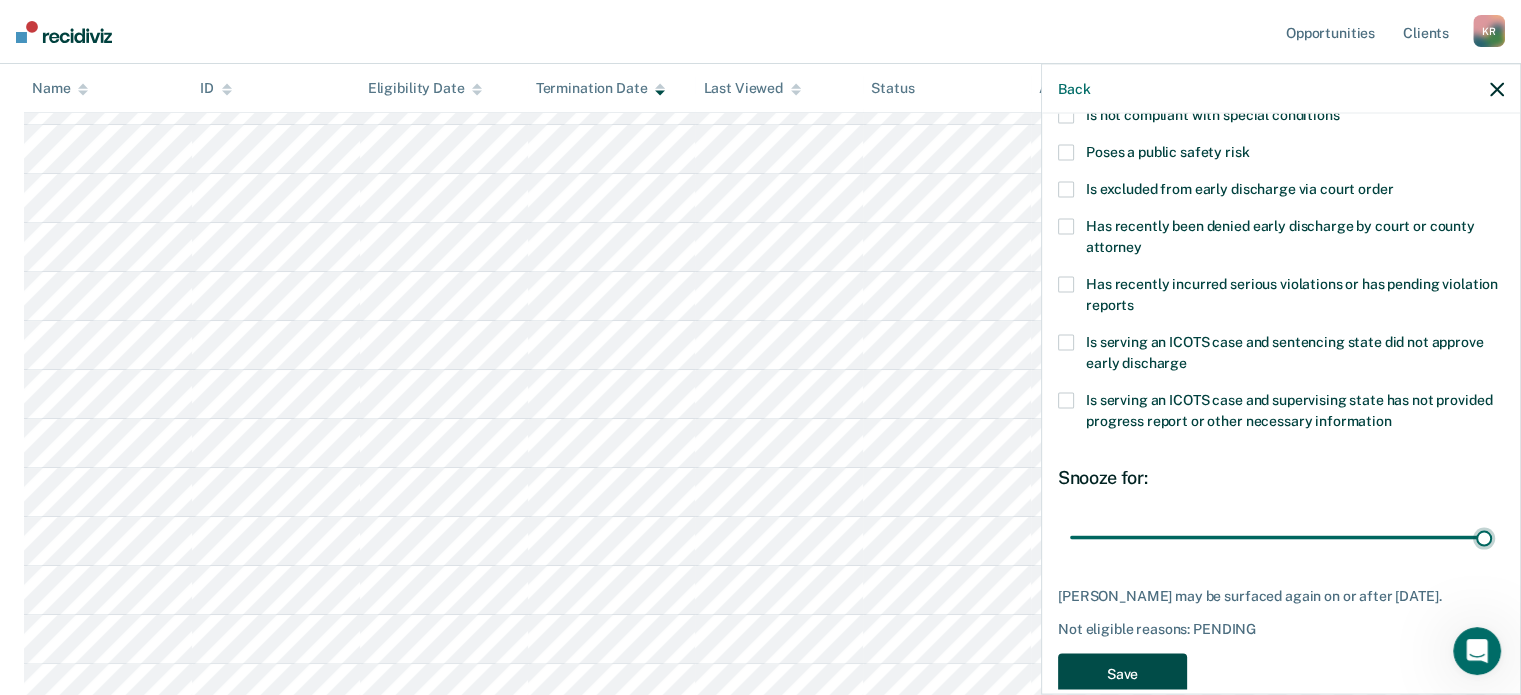 drag, startPoint x: 1148, startPoint y: 633, endPoint x: 1166, endPoint y: 631, distance: 18.110771 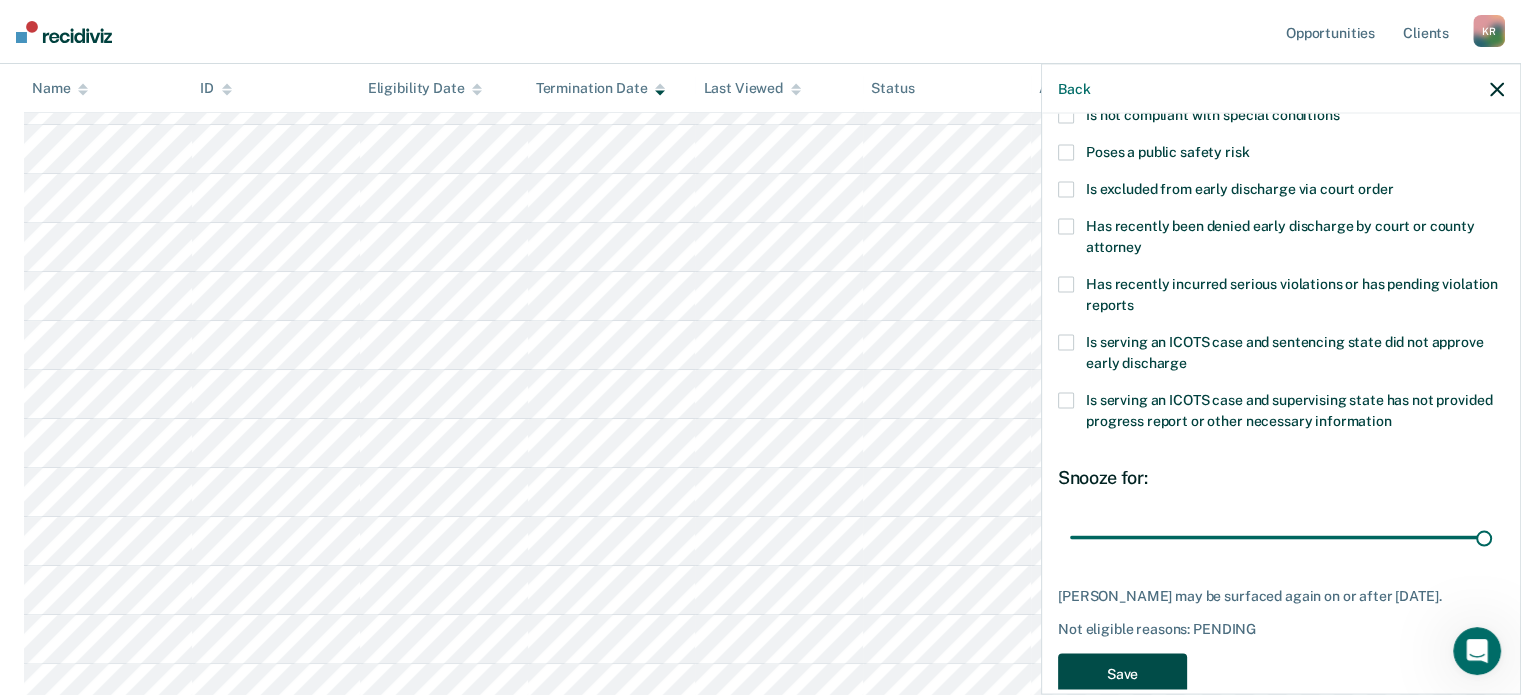click on "Save" at bounding box center (1122, 674) 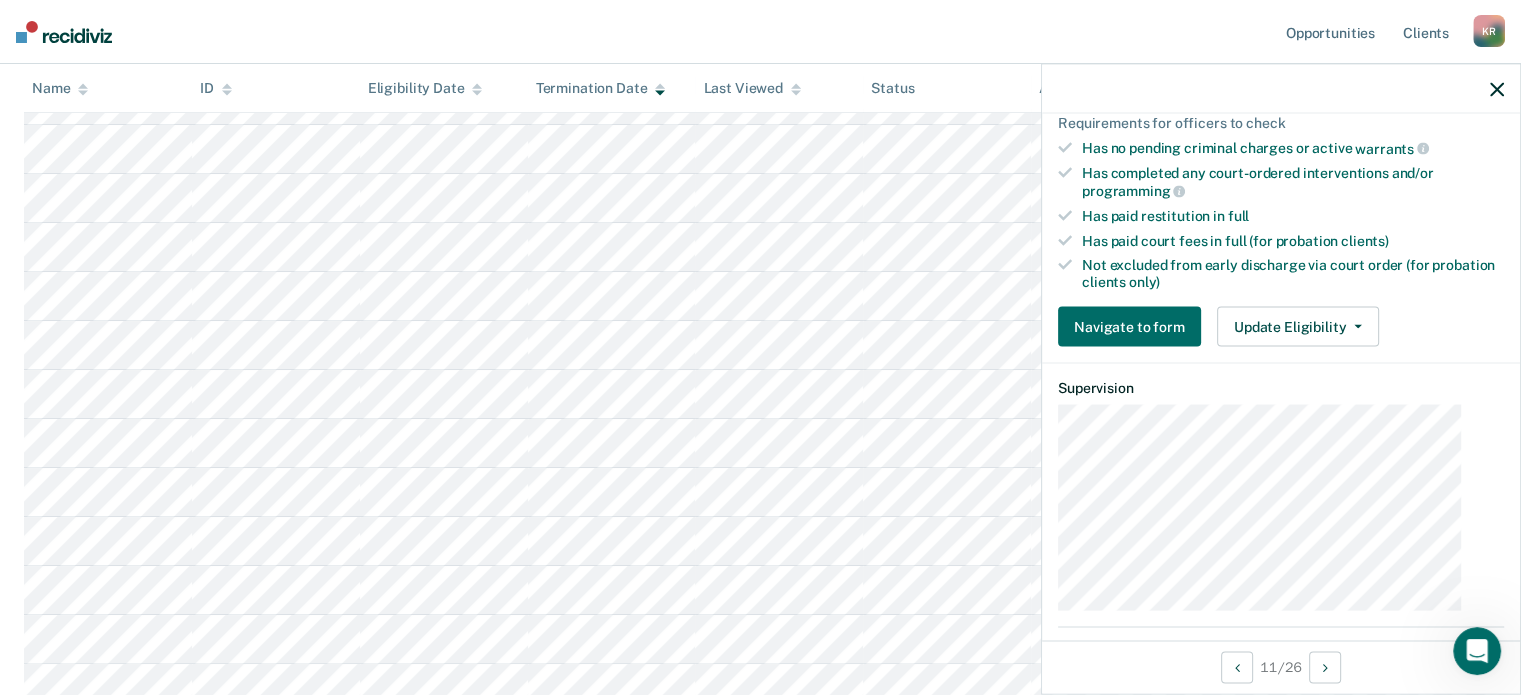 scroll, scrollTop: 500, scrollLeft: 0, axis: vertical 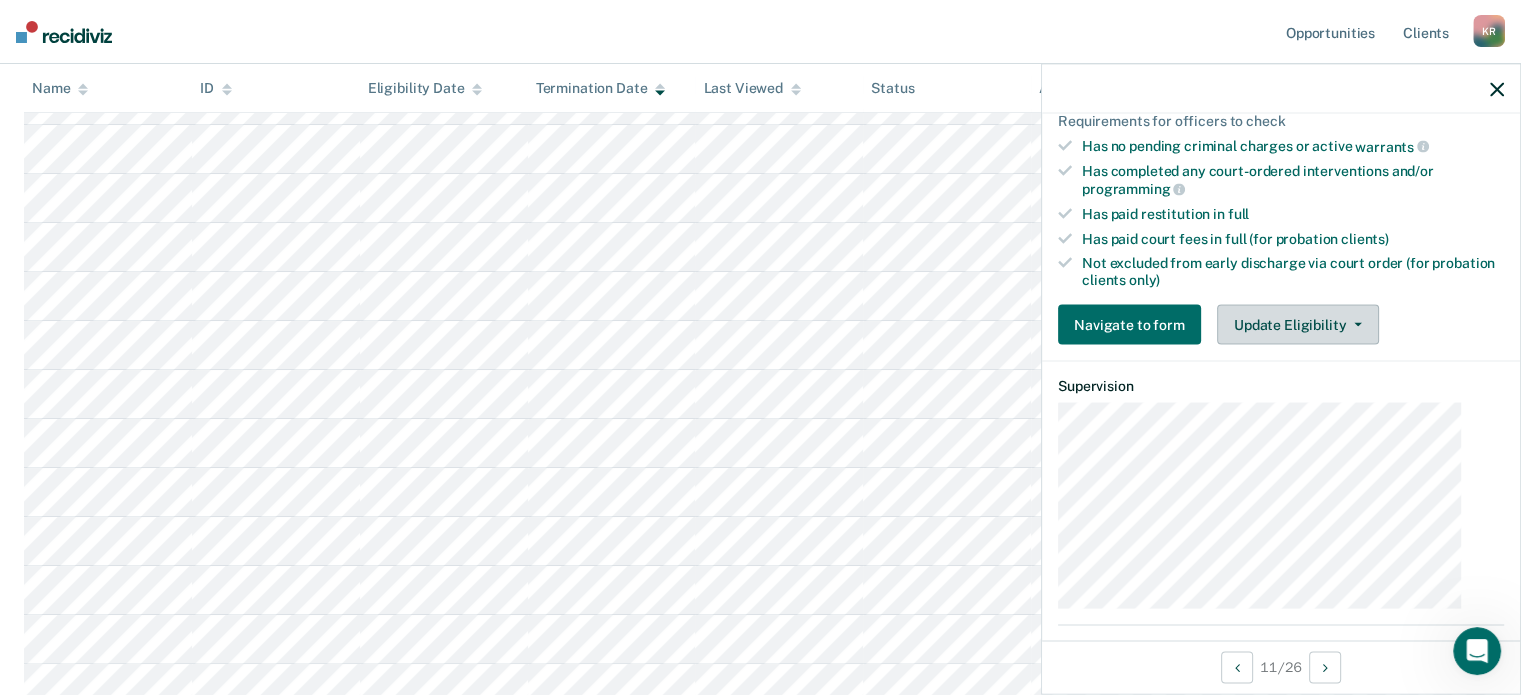 click on "Update Eligibility" at bounding box center (1298, 324) 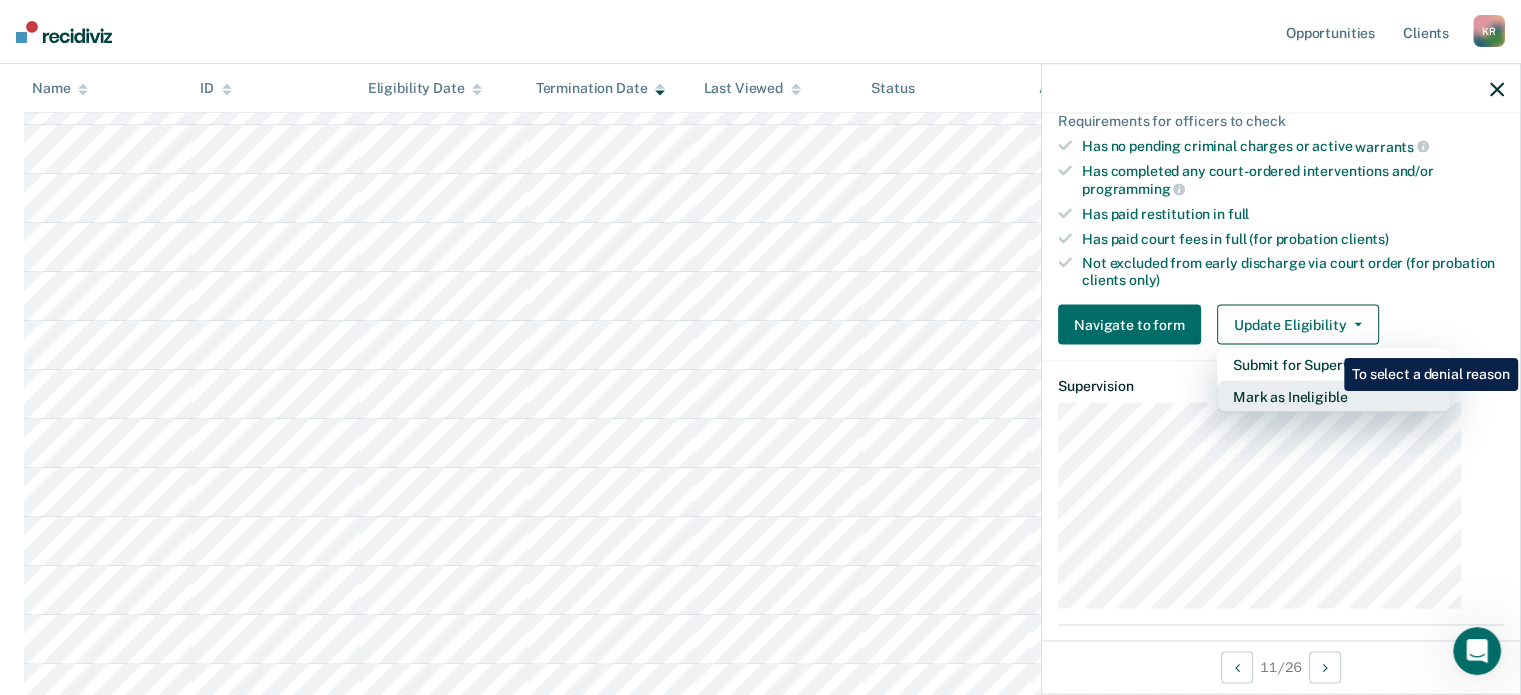 drag, startPoint x: 1329, startPoint y: 331, endPoint x: 1329, endPoint y: 343, distance: 12 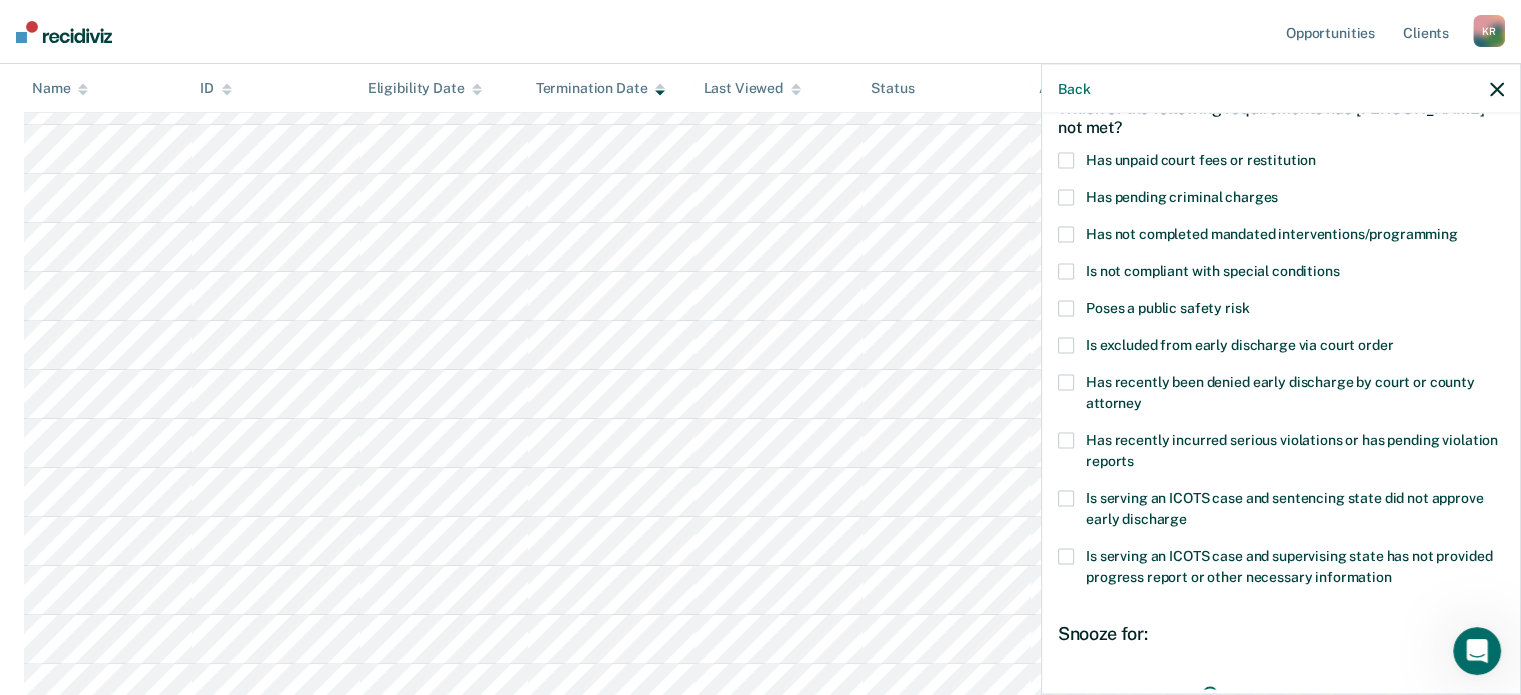 scroll, scrollTop: 0, scrollLeft: 0, axis: both 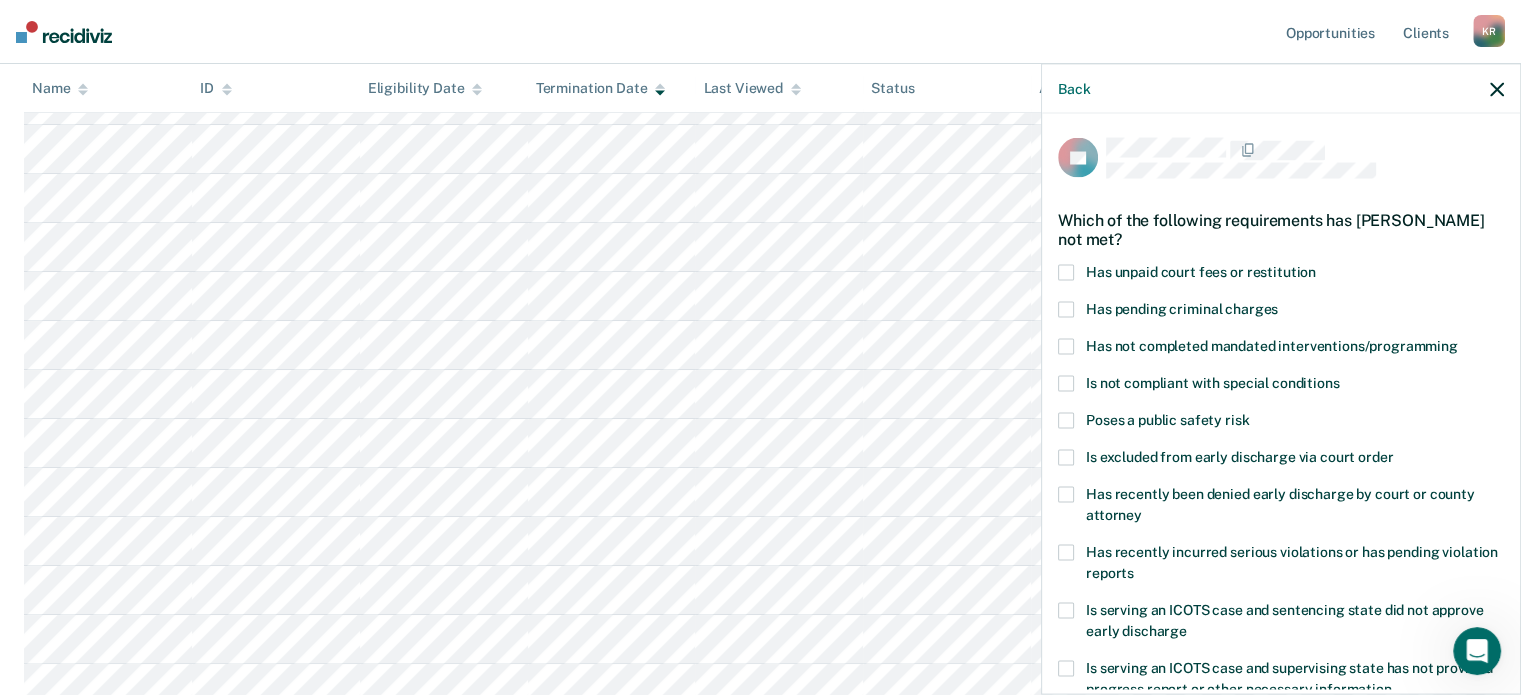 click at bounding box center [1066, 273] 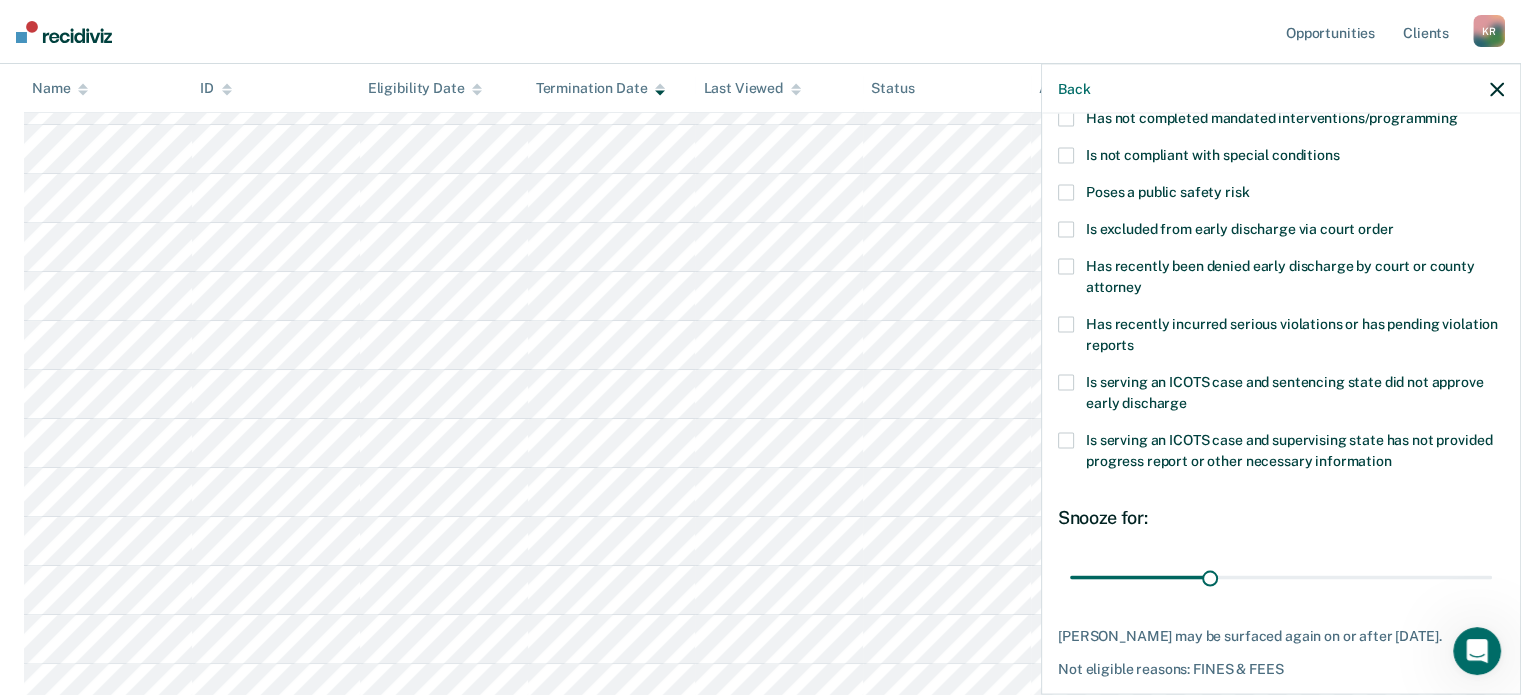 scroll, scrollTop: 284, scrollLeft: 0, axis: vertical 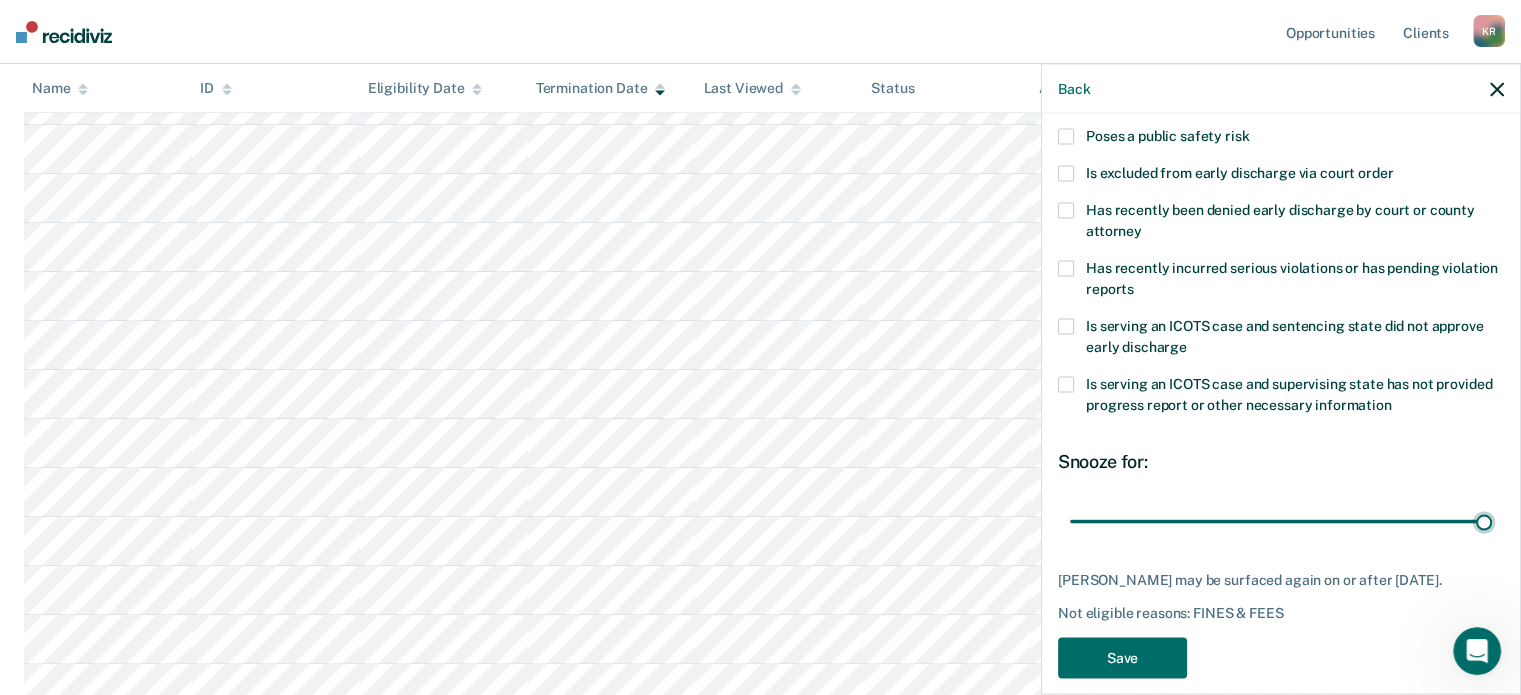 drag, startPoint x: 1226, startPoint y: 488, endPoint x: 1534, endPoint y: 497, distance: 308.13147 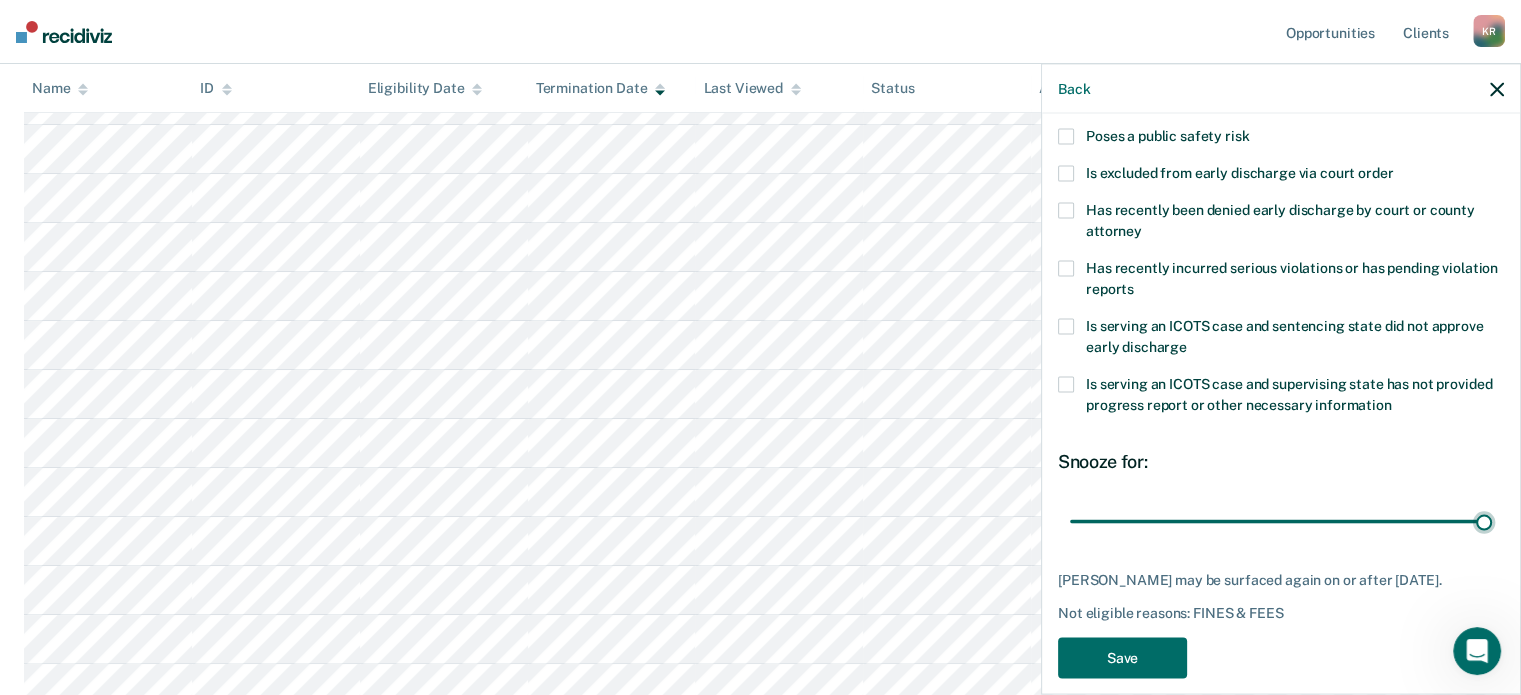 type on "90" 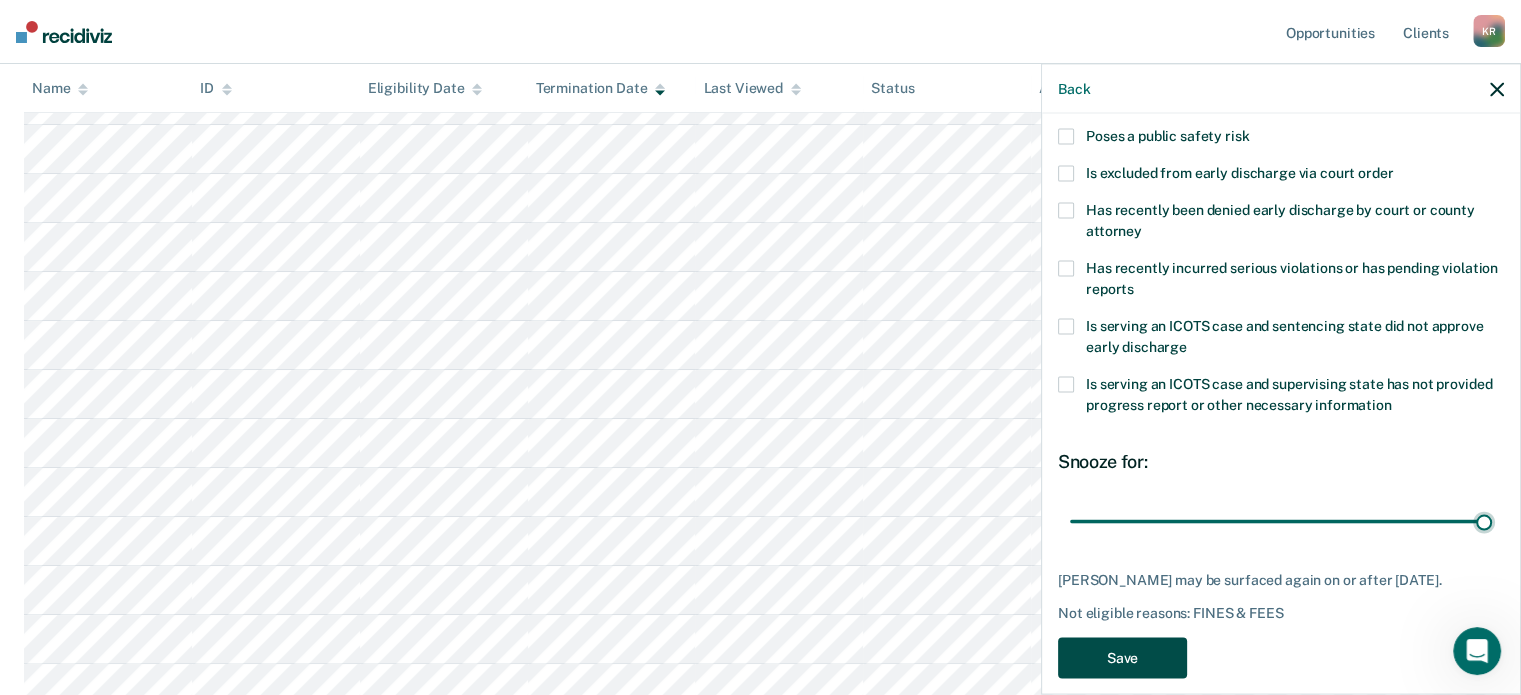click on "Save" at bounding box center (1122, 658) 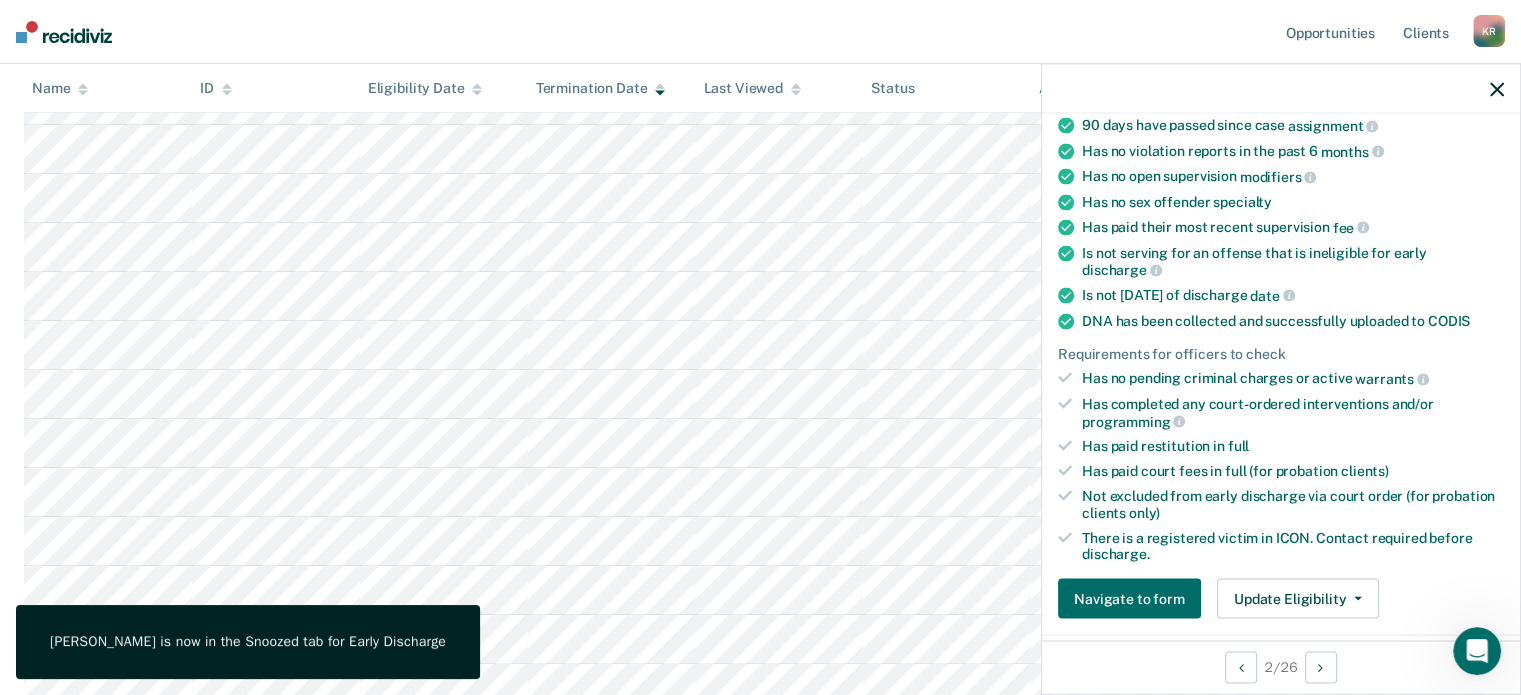scroll, scrollTop: 323, scrollLeft: 0, axis: vertical 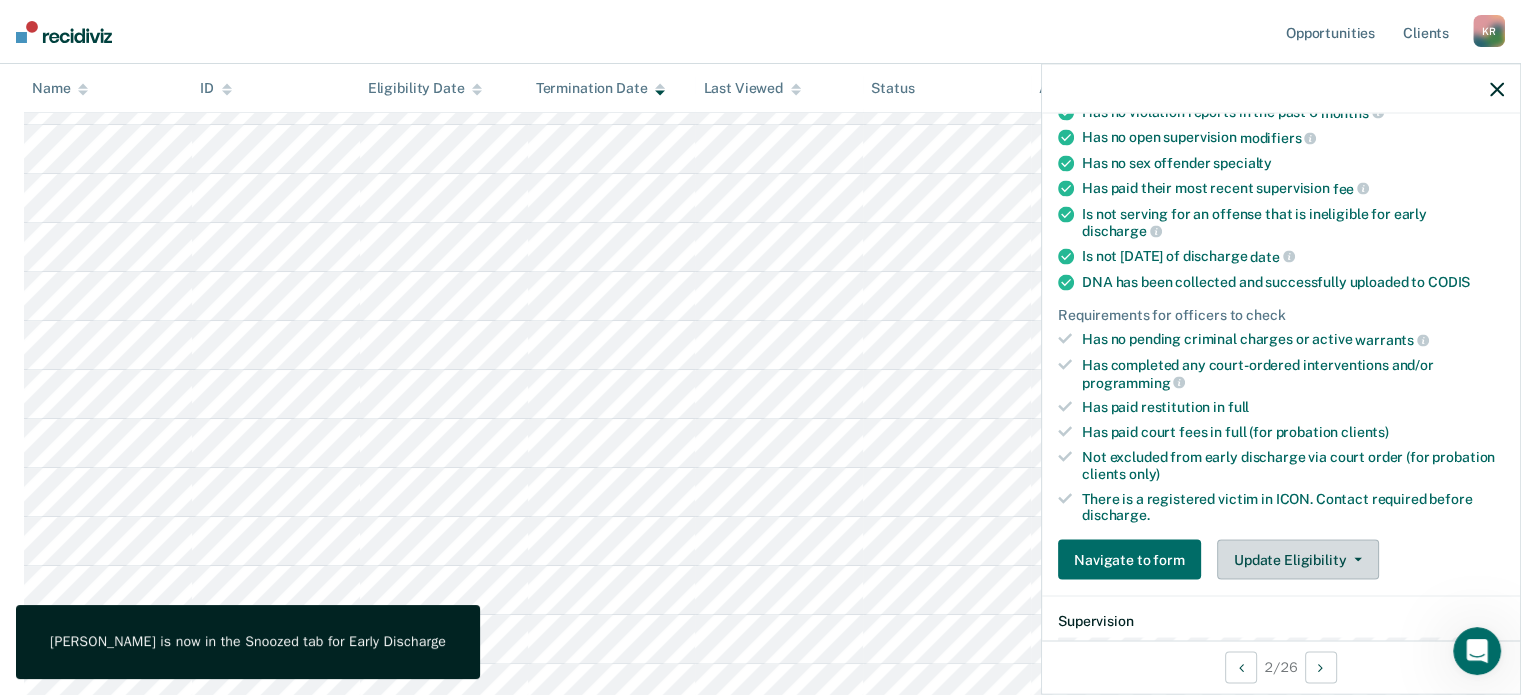 click on "Update Eligibility" at bounding box center [1298, 560] 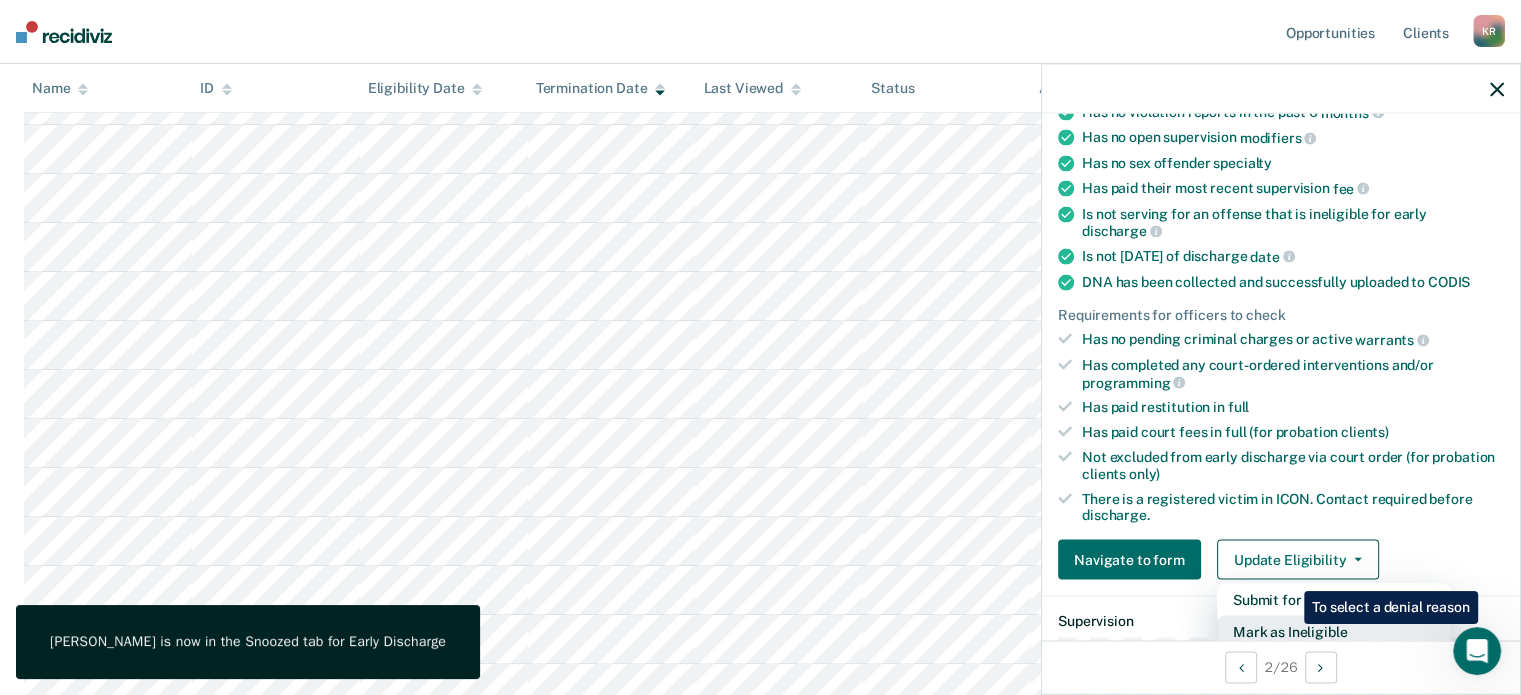 click on "Mark as Ineligible" at bounding box center [1334, 632] 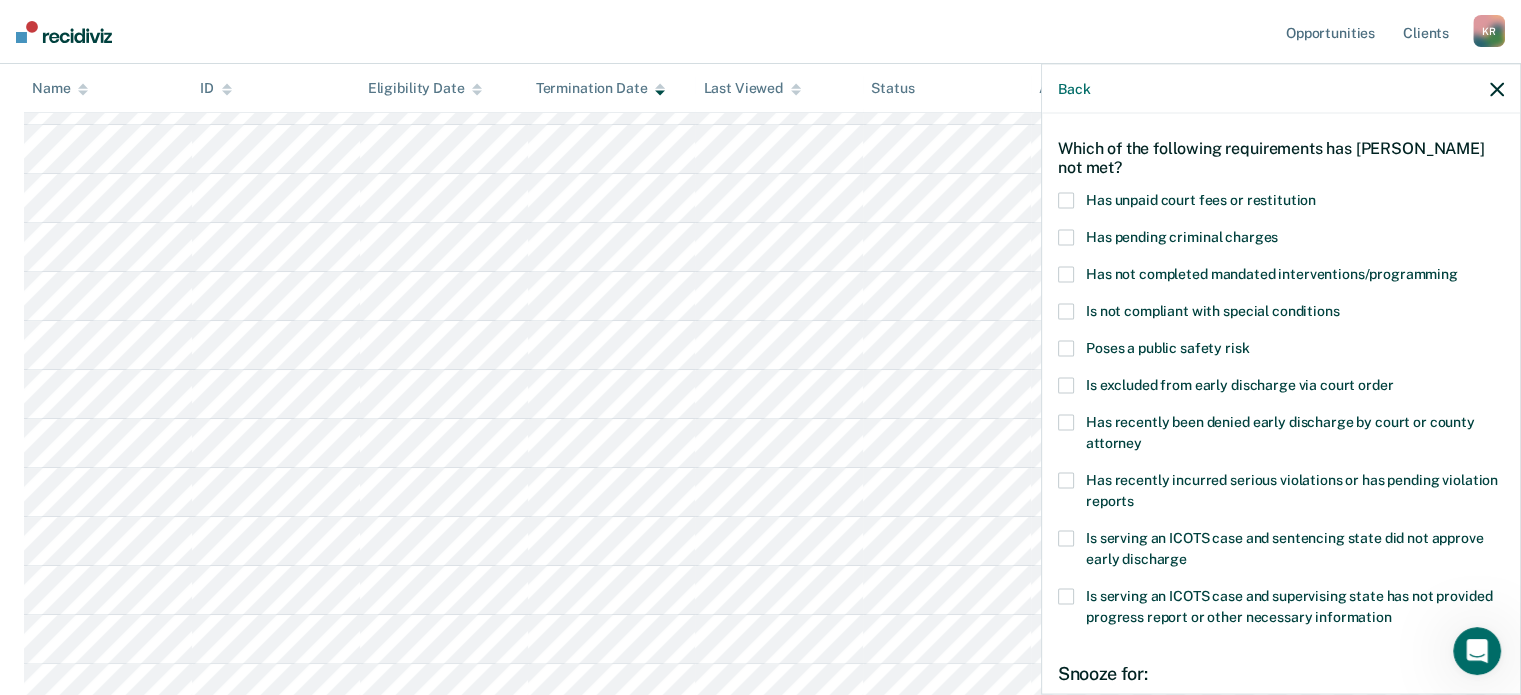 scroll, scrollTop: 68, scrollLeft: 0, axis: vertical 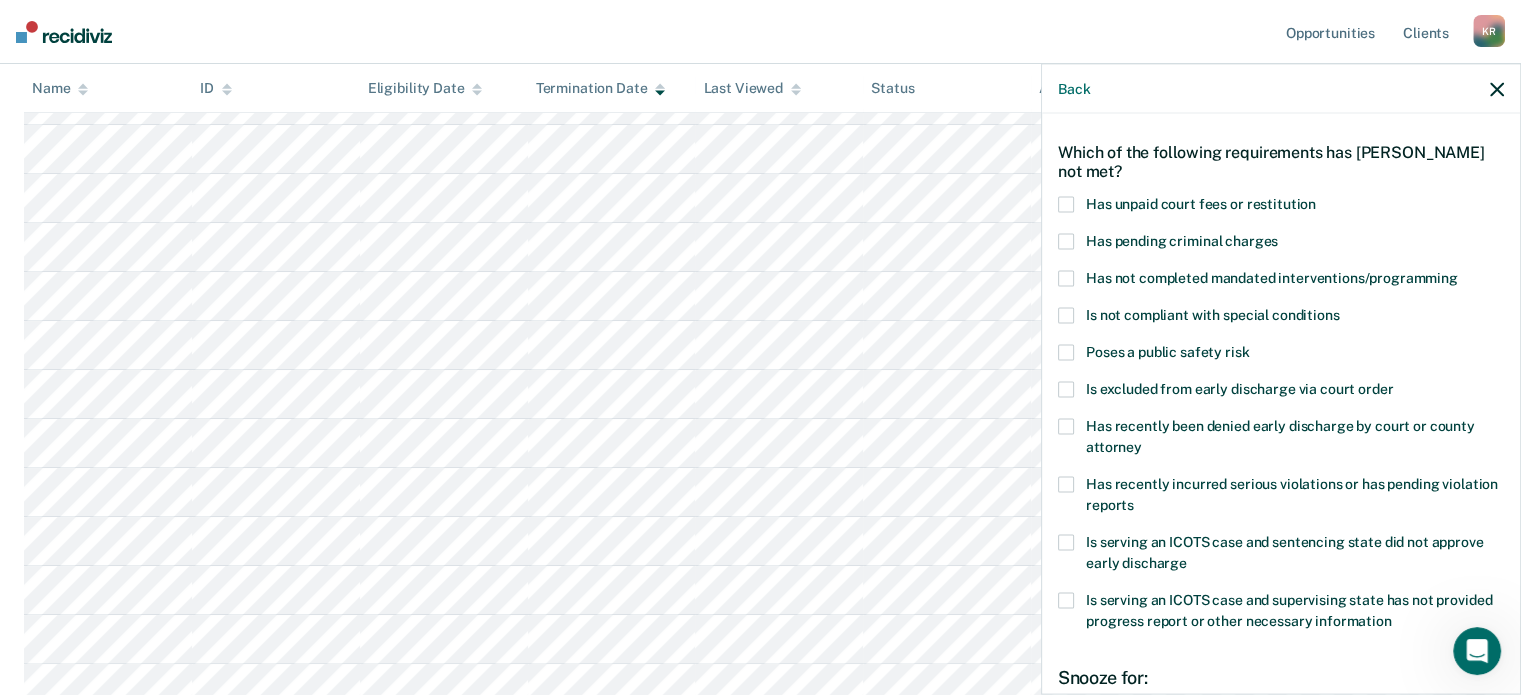 click at bounding box center [1066, 390] 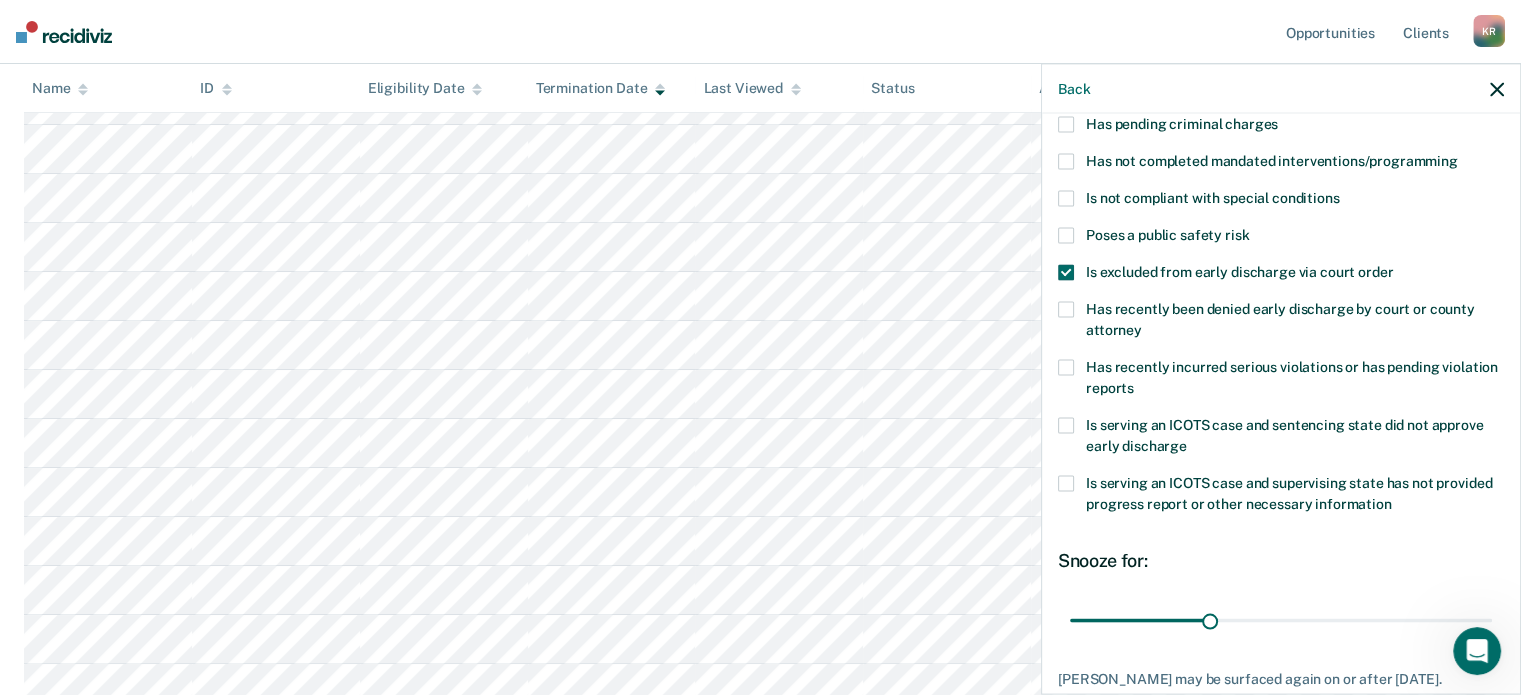 scroll, scrollTop: 268, scrollLeft: 0, axis: vertical 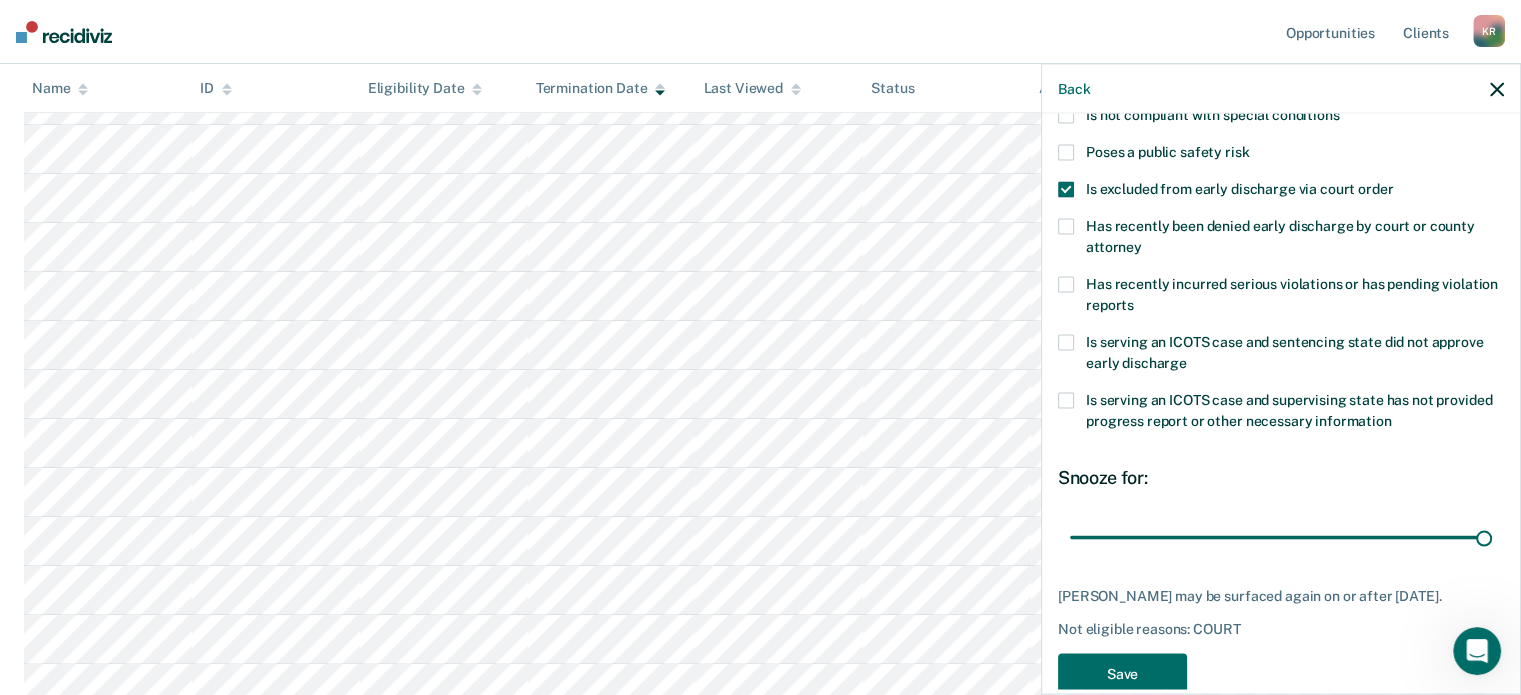 drag, startPoint x: 1229, startPoint y: 507, endPoint x: 1510, endPoint y: 511, distance: 281.02847 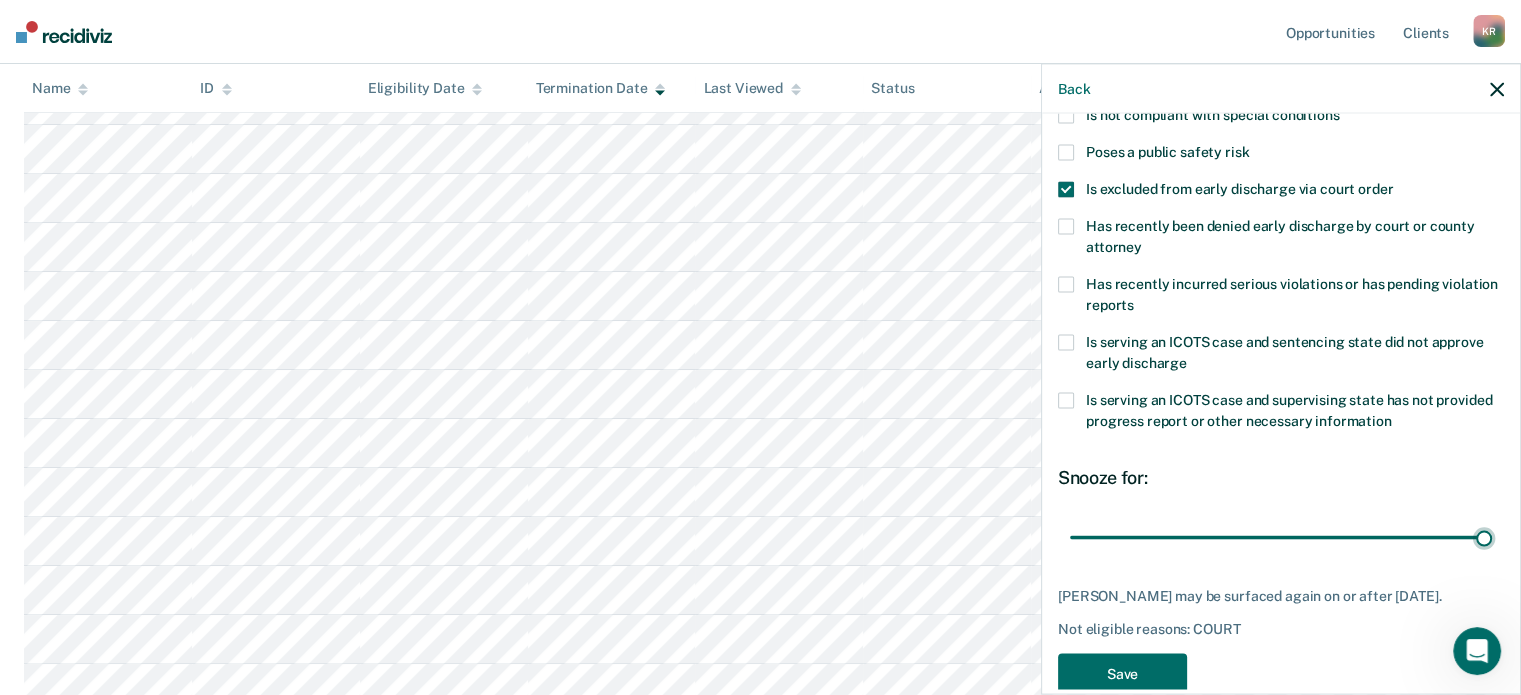 type on "90" 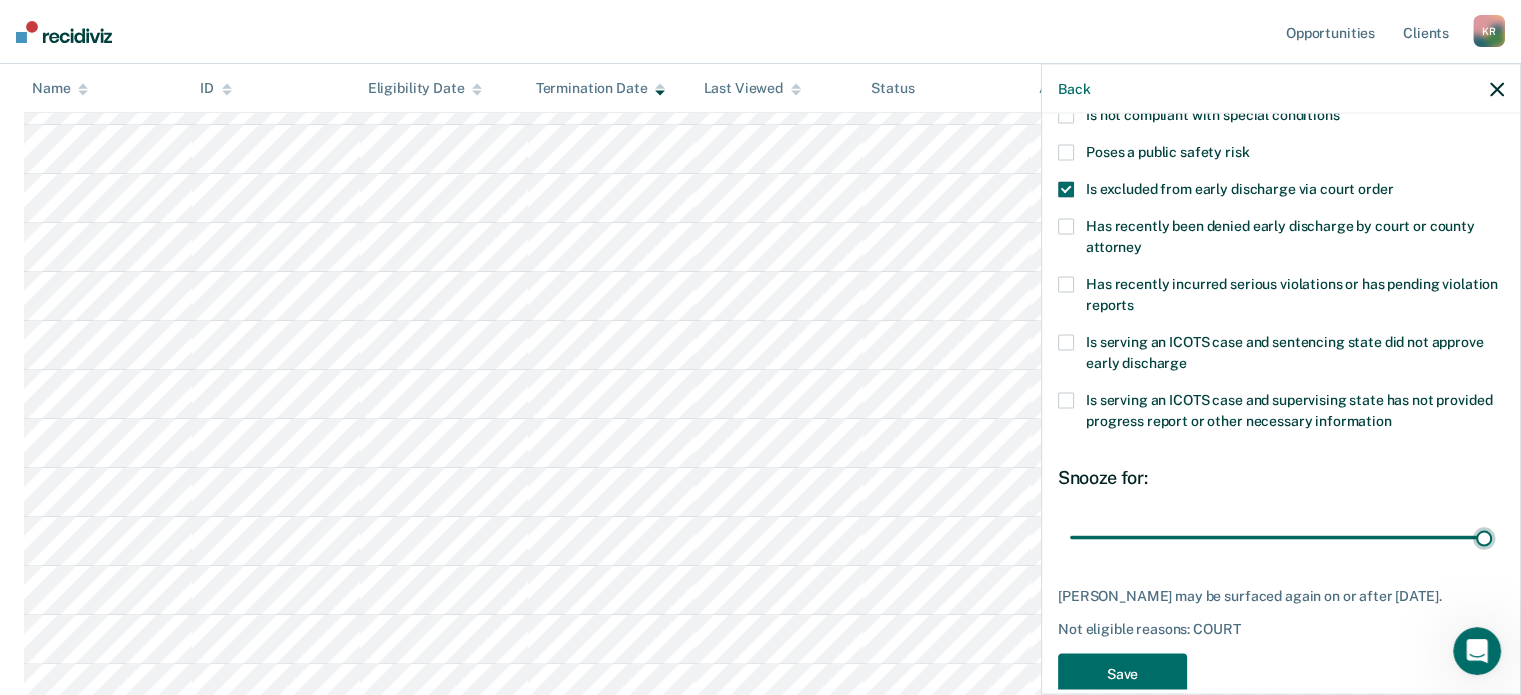 click at bounding box center [1281, 537] 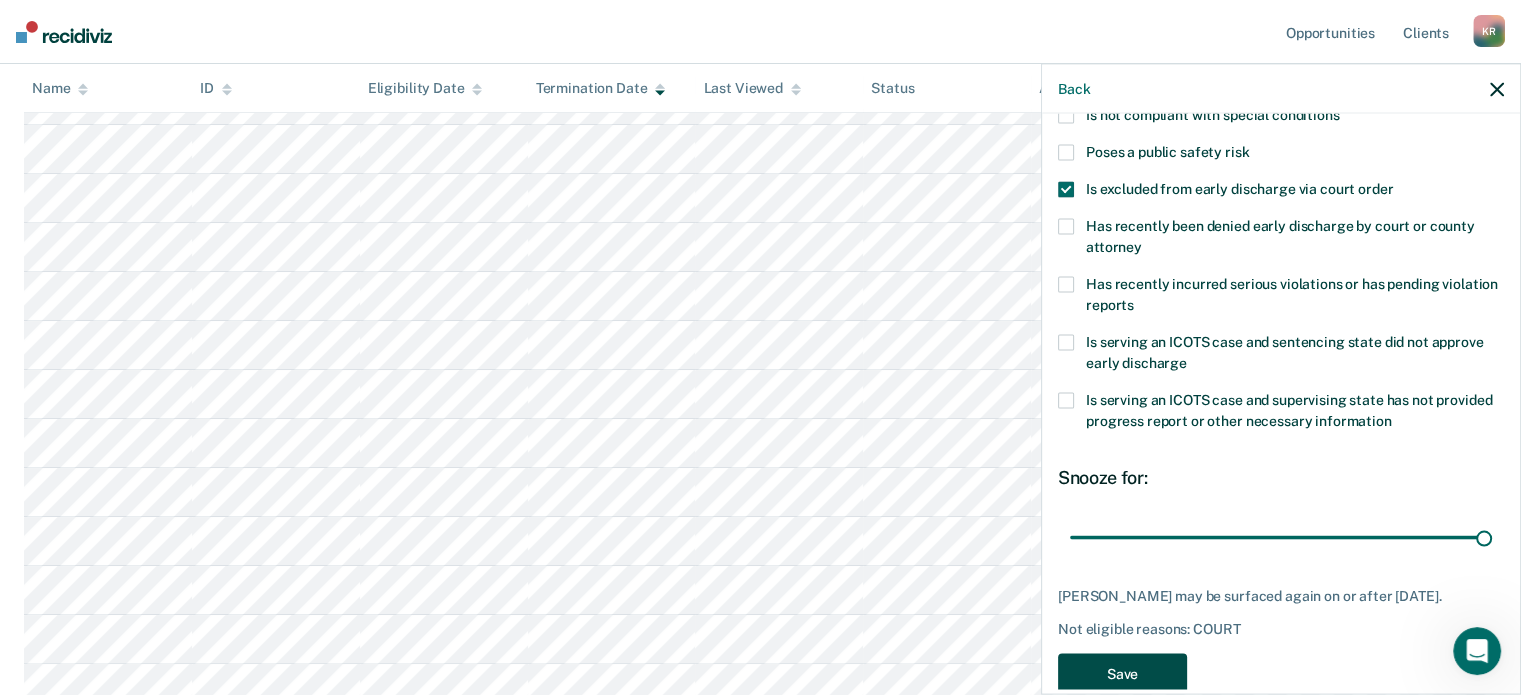 click on "Save" at bounding box center [1122, 674] 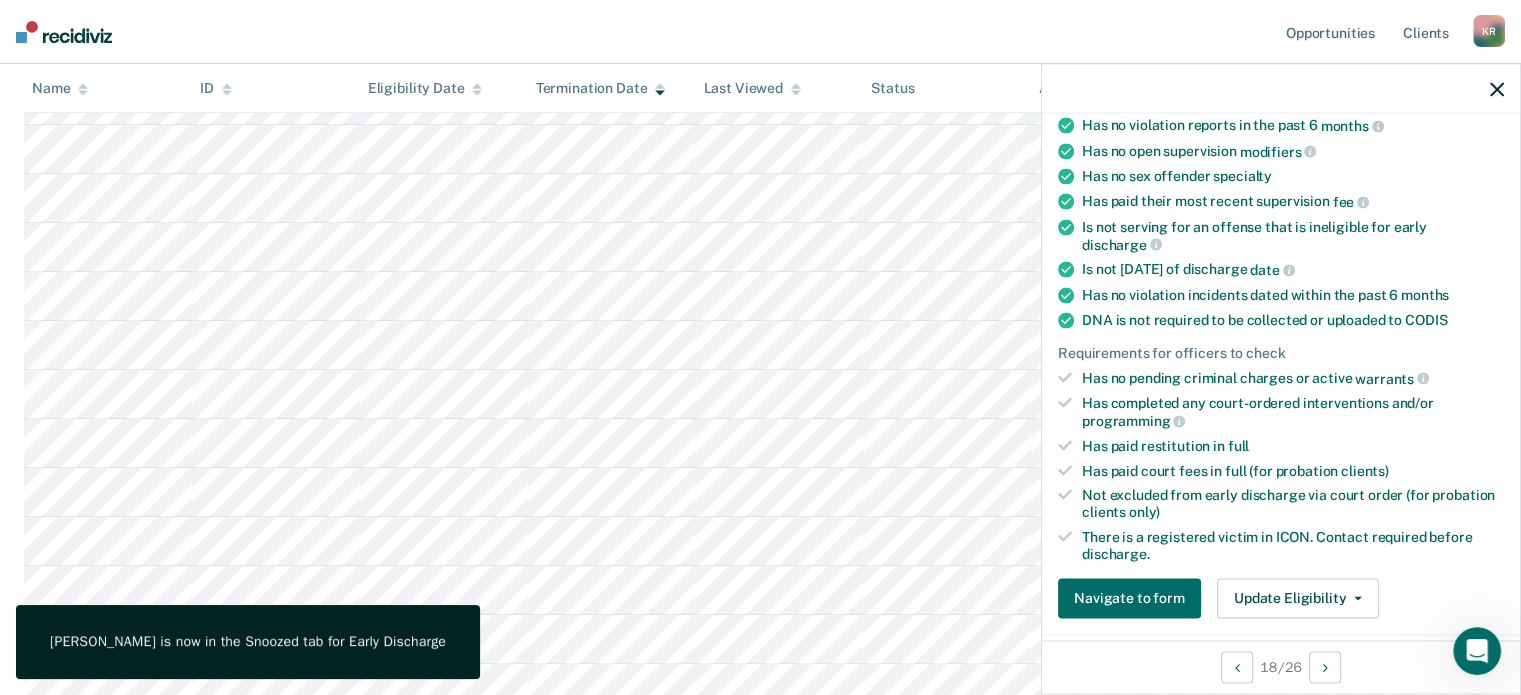 scroll, scrollTop: 228, scrollLeft: 0, axis: vertical 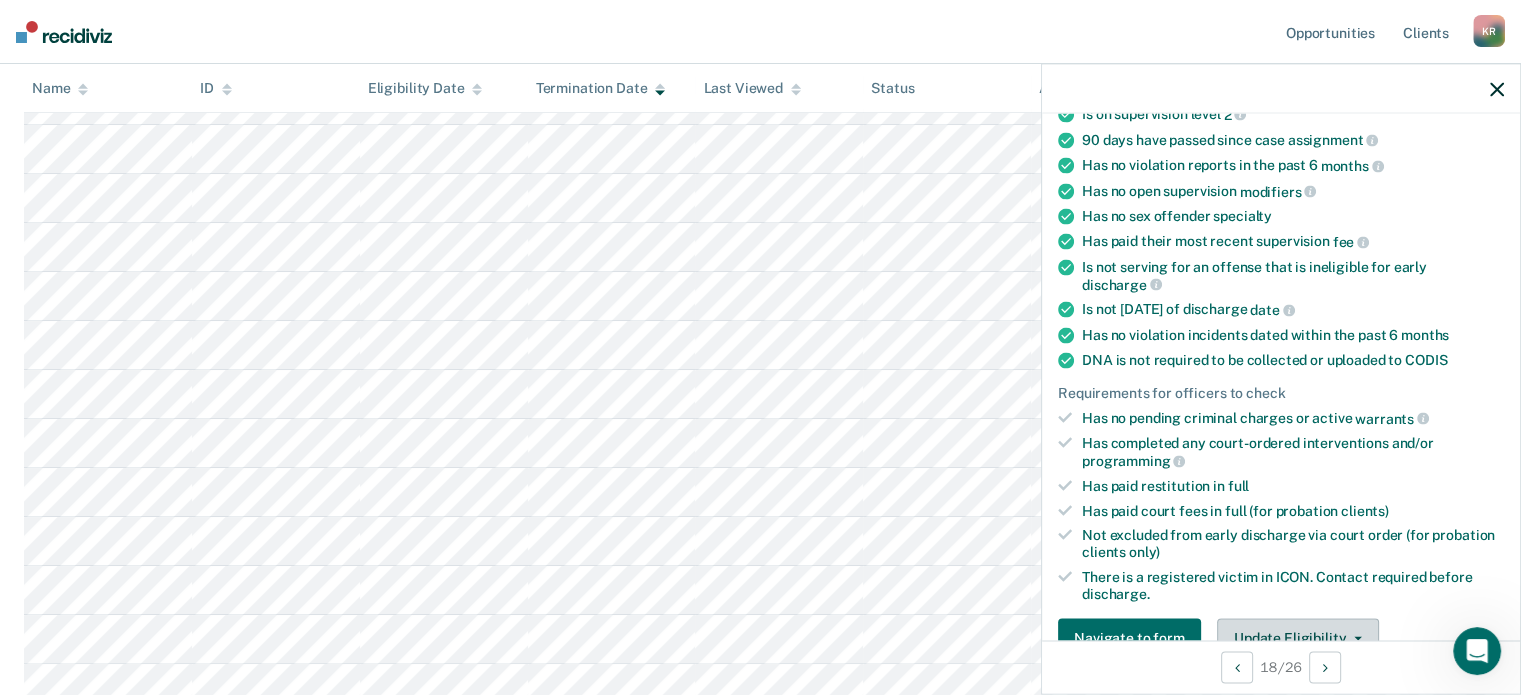 click on "Update Eligibility" at bounding box center (1298, 638) 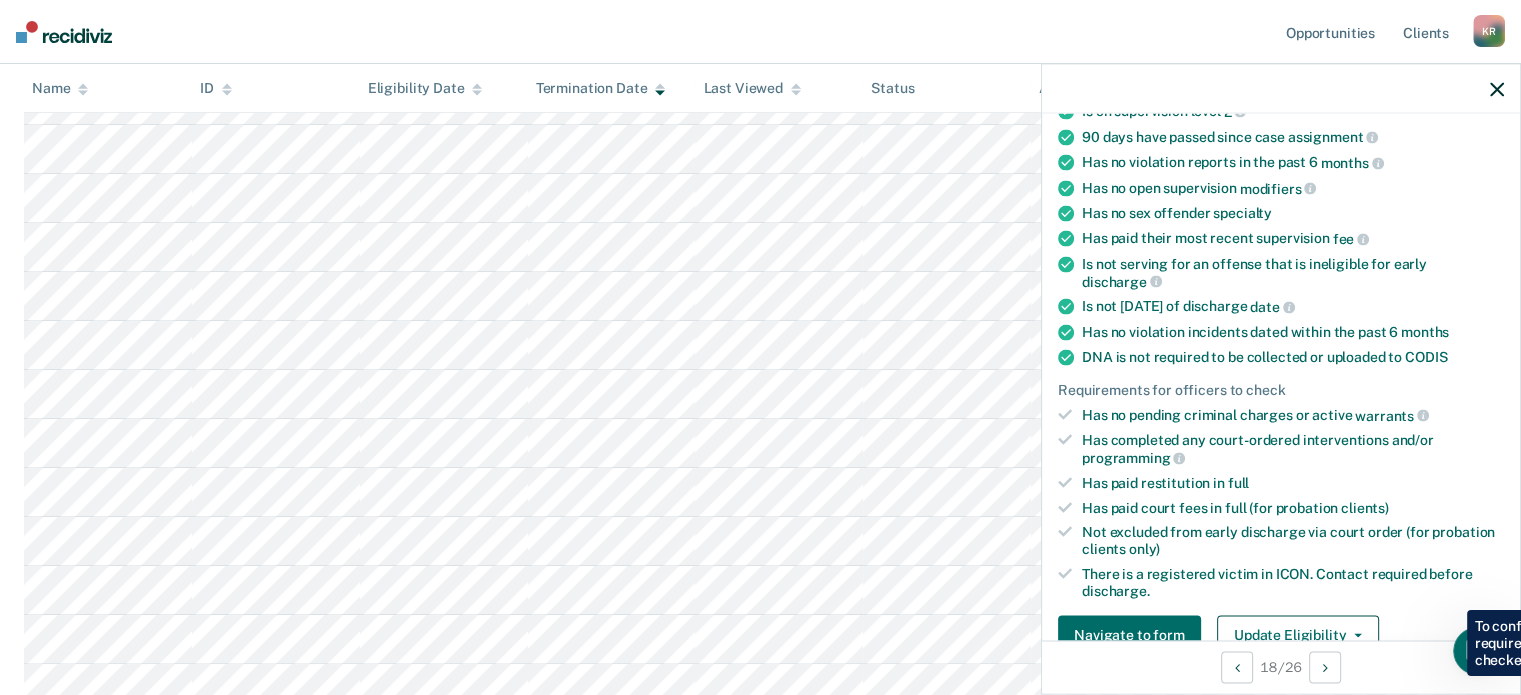 scroll, scrollTop: 531, scrollLeft: 0, axis: vertical 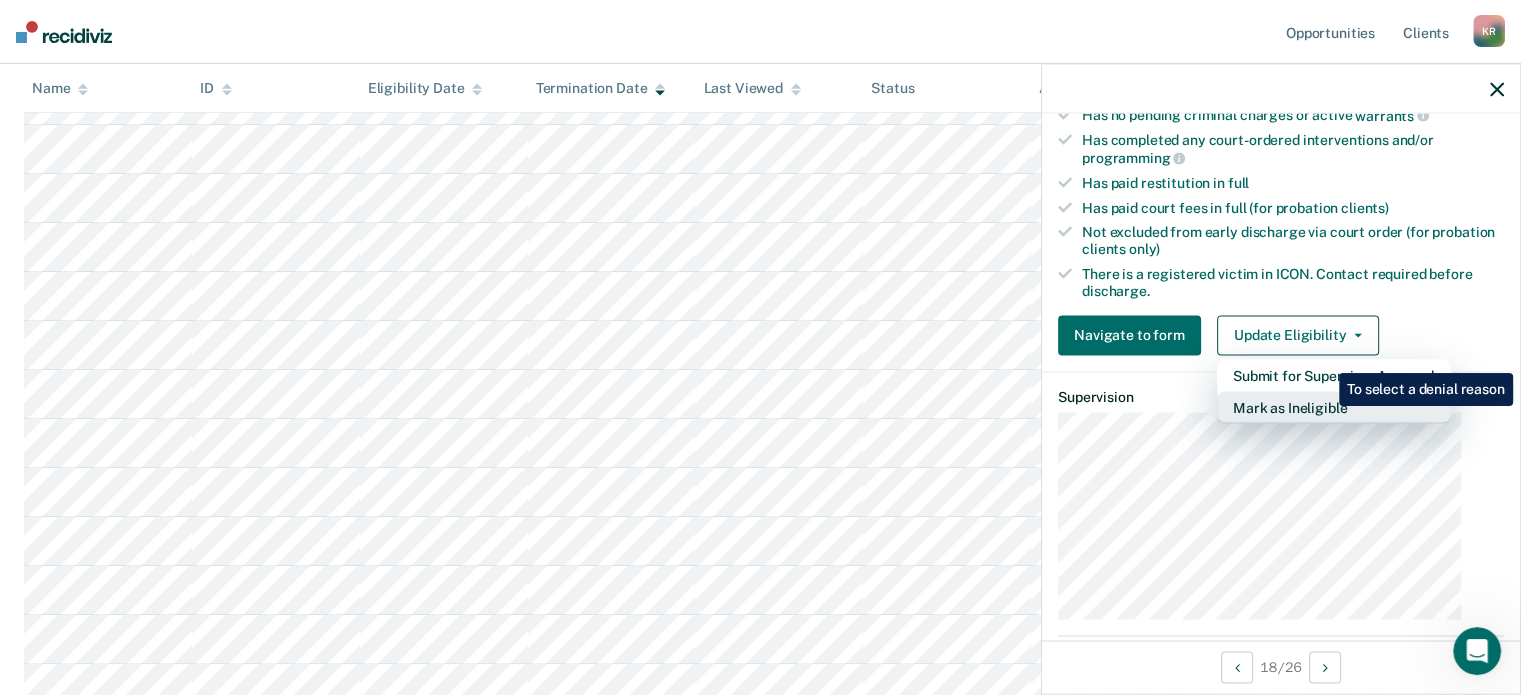 click on "Mark as Ineligible" at bounding box center (1334, 407) 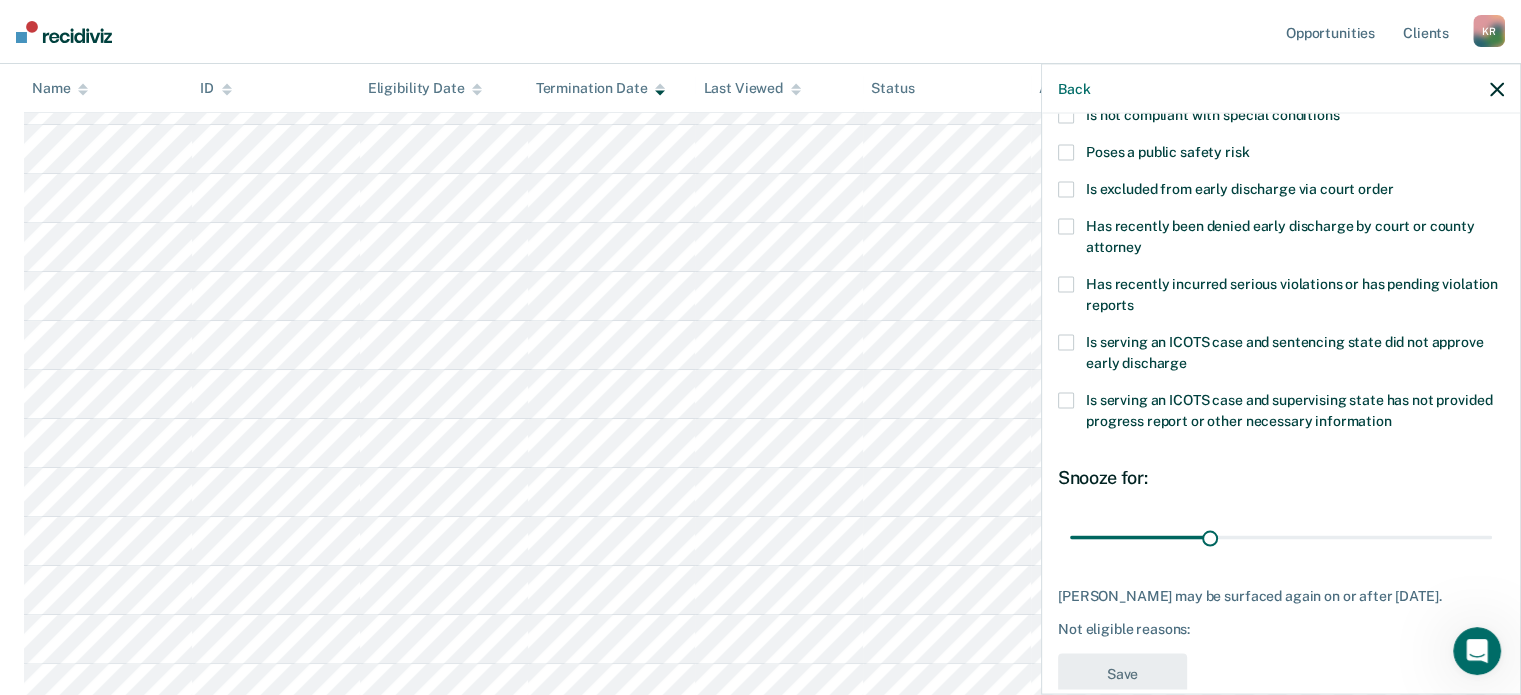 scroll, scrollTop: 0, scrollLeft: 0, axis: both 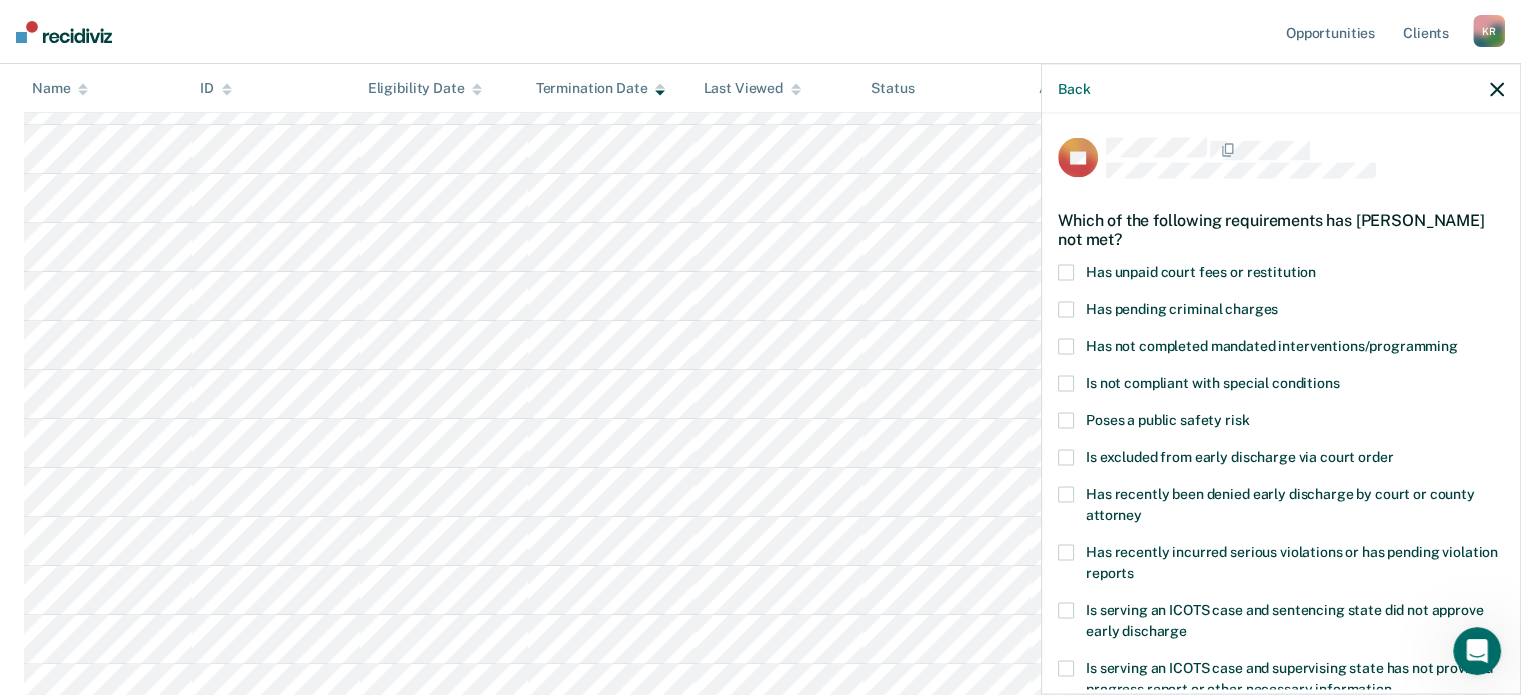 click at bounding box center [1066, 458] 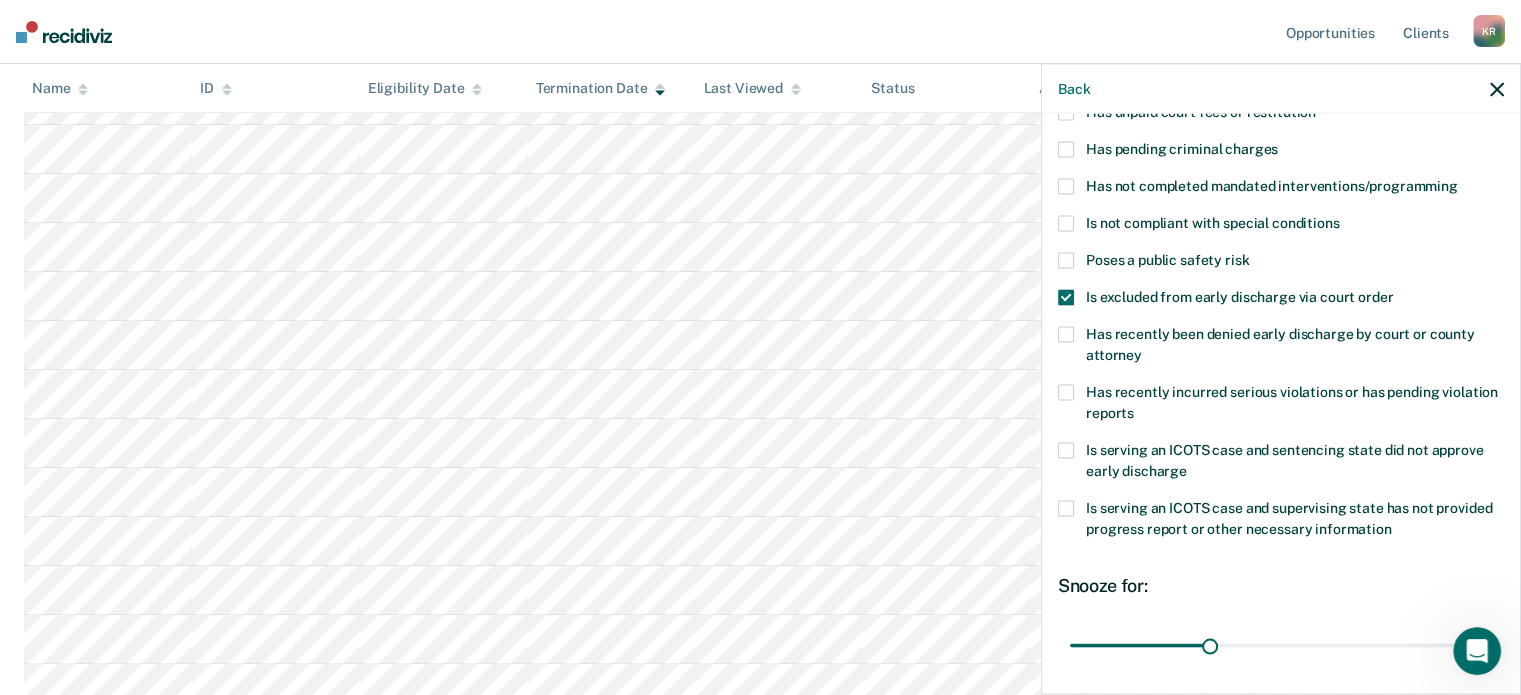 scroll, scrollTop: 268, scrollLeft: 0, axis: vertical 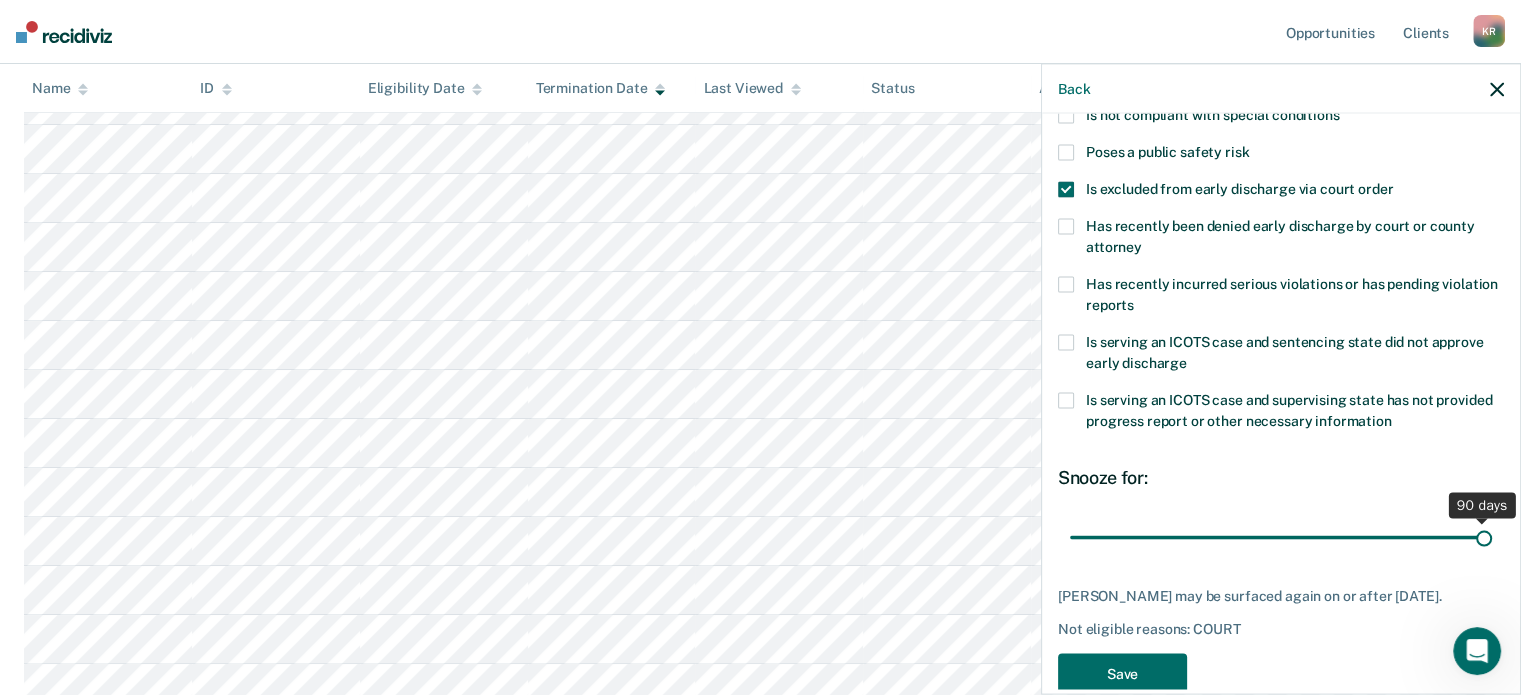 drag, startPoint x: 1226, startPoint y: 509, endPoint x: 1510, endPoint y: 507, distance: 284.00705 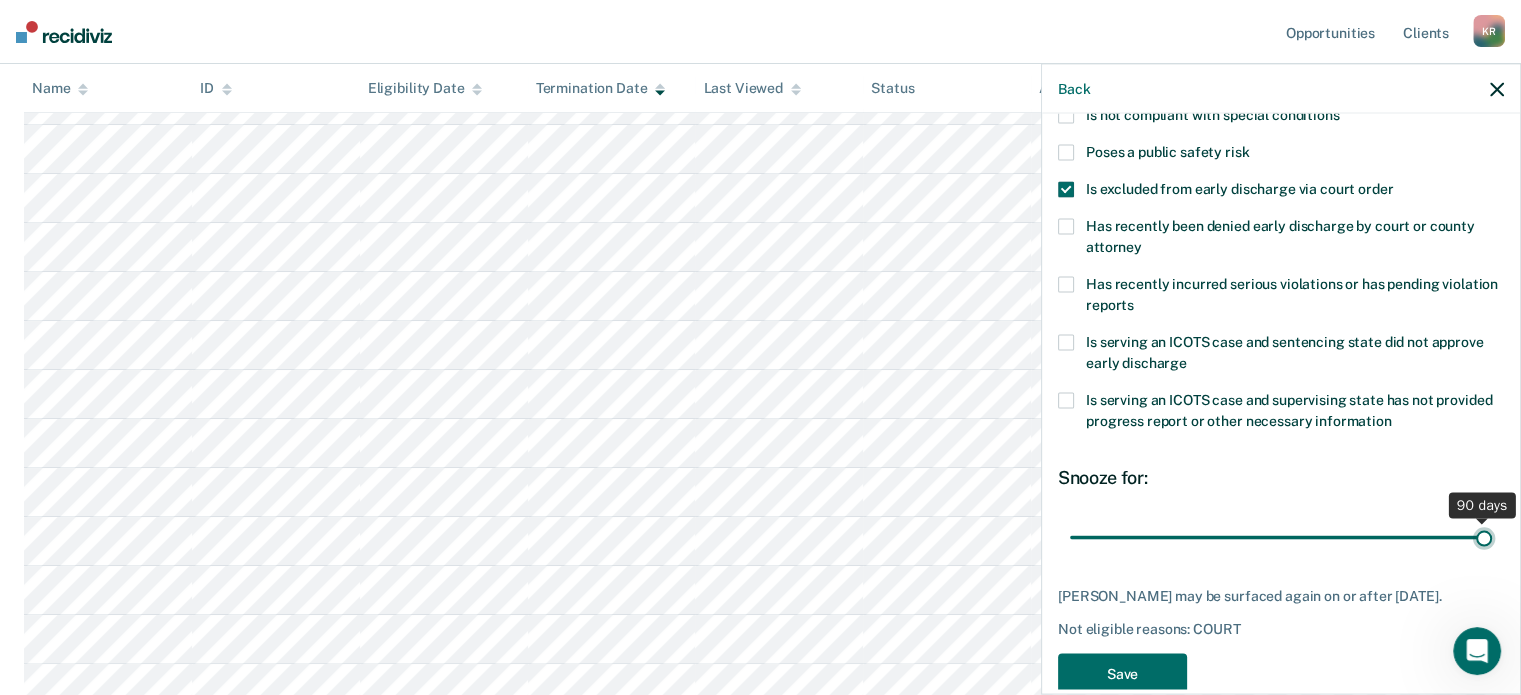 type on "90" 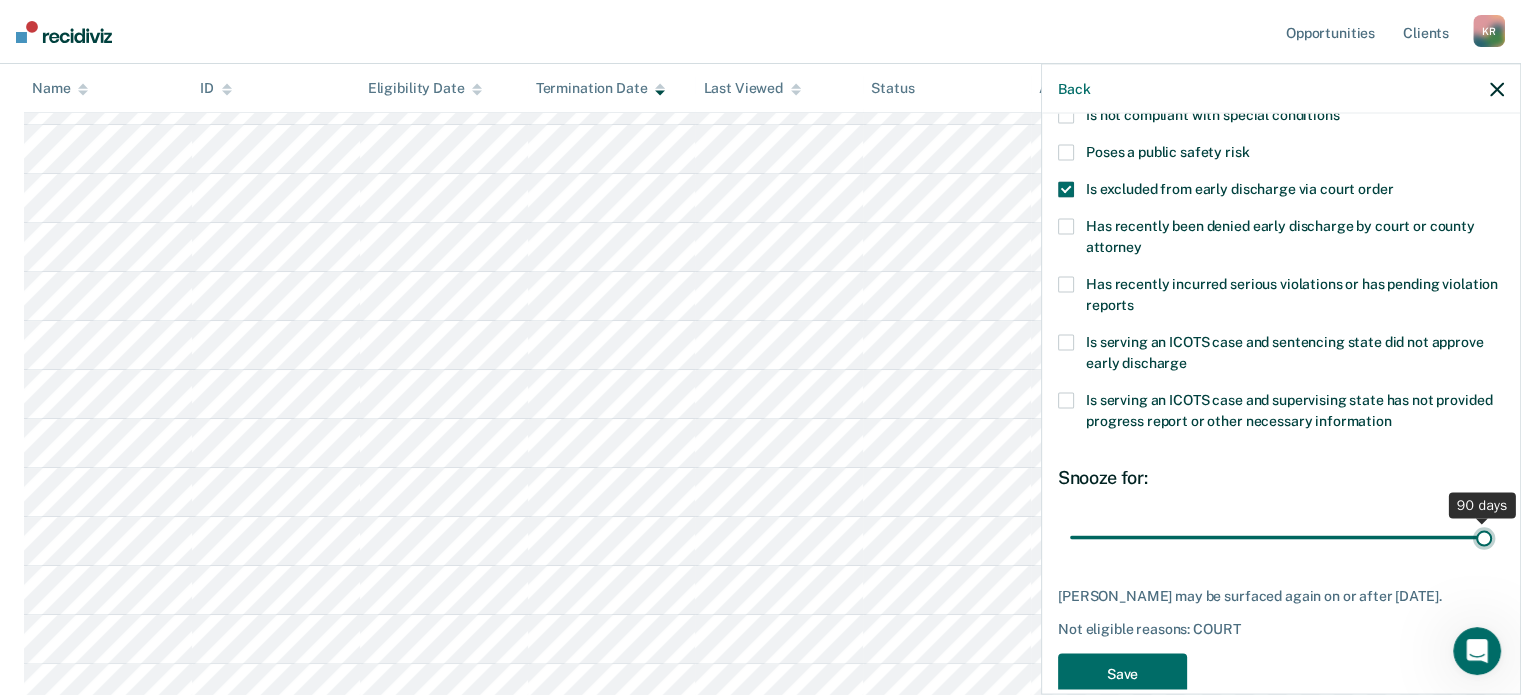 click at bounding box center (1281, 537) 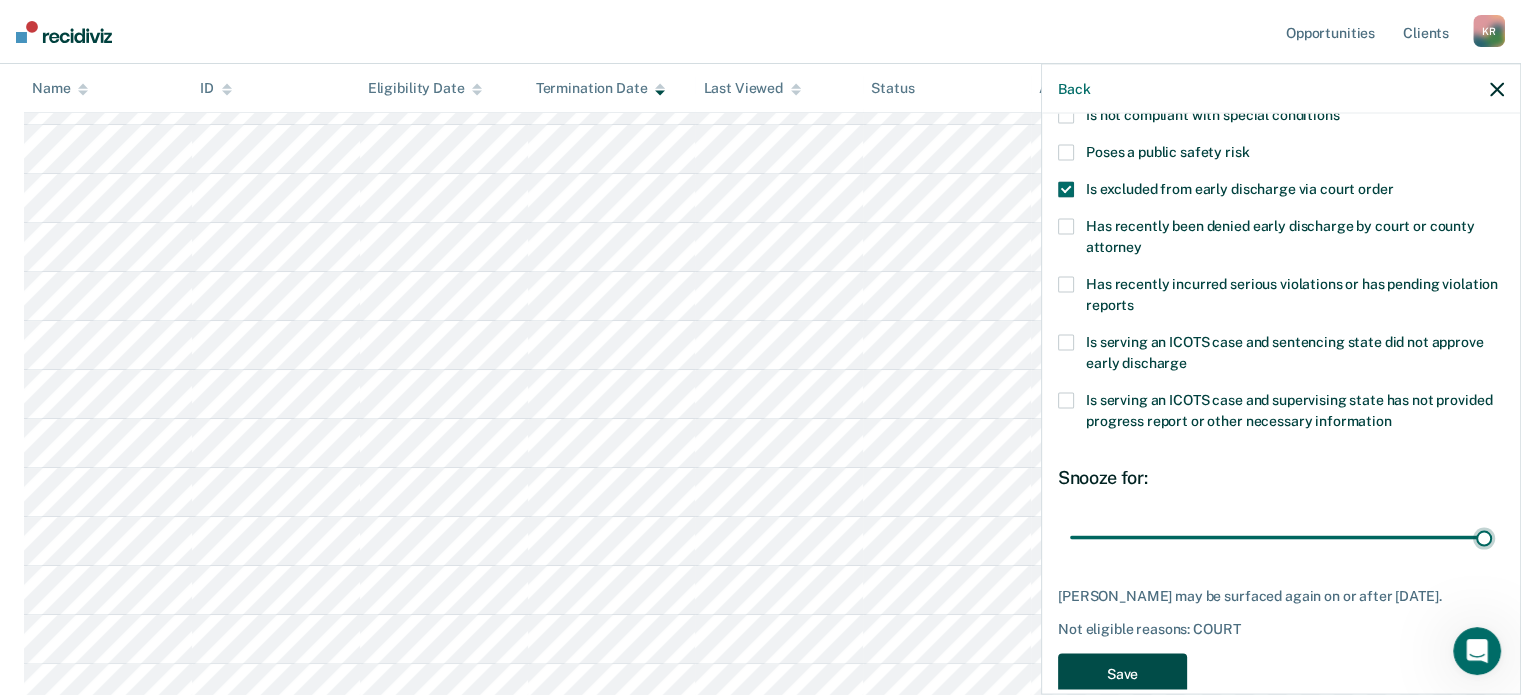 click on "Save" at bounding box center [1122, 674] 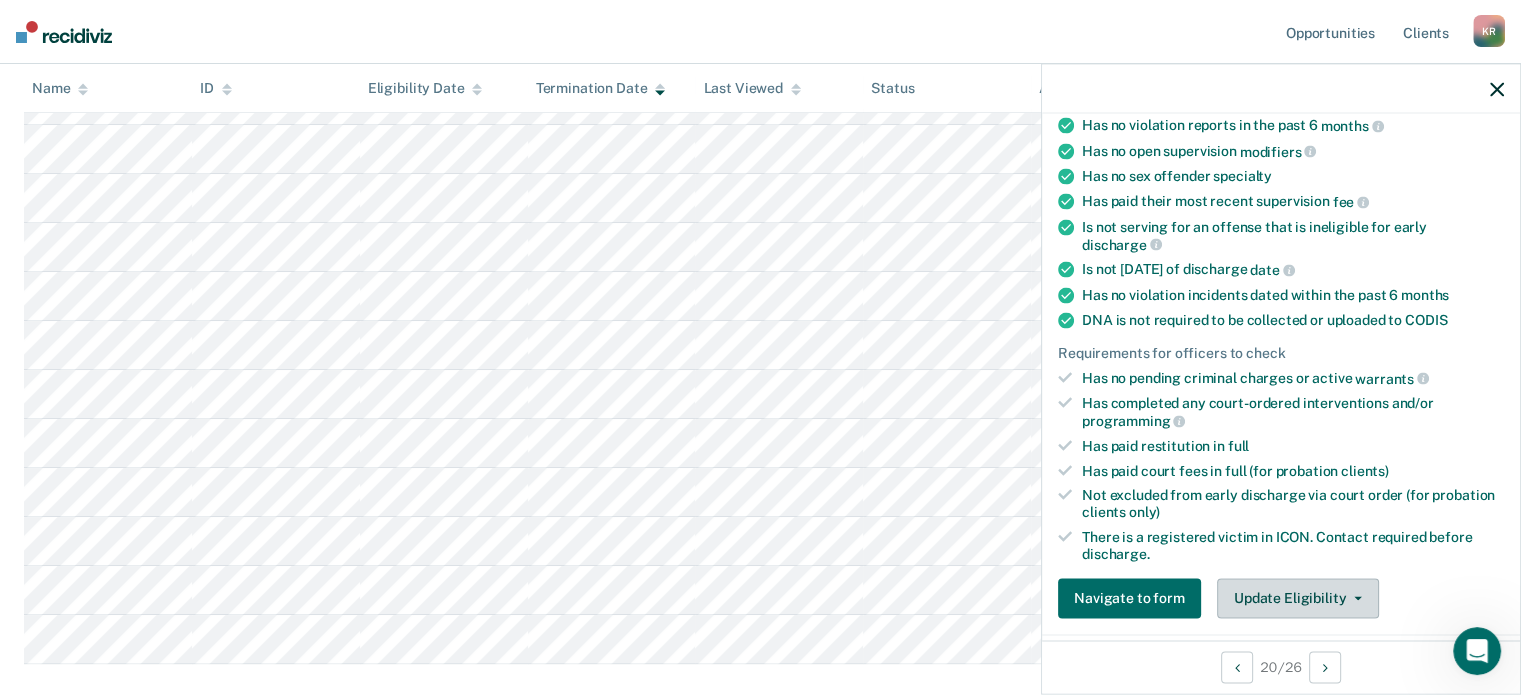 click on "Update Eligibility" at bounding box center (1298, 598) 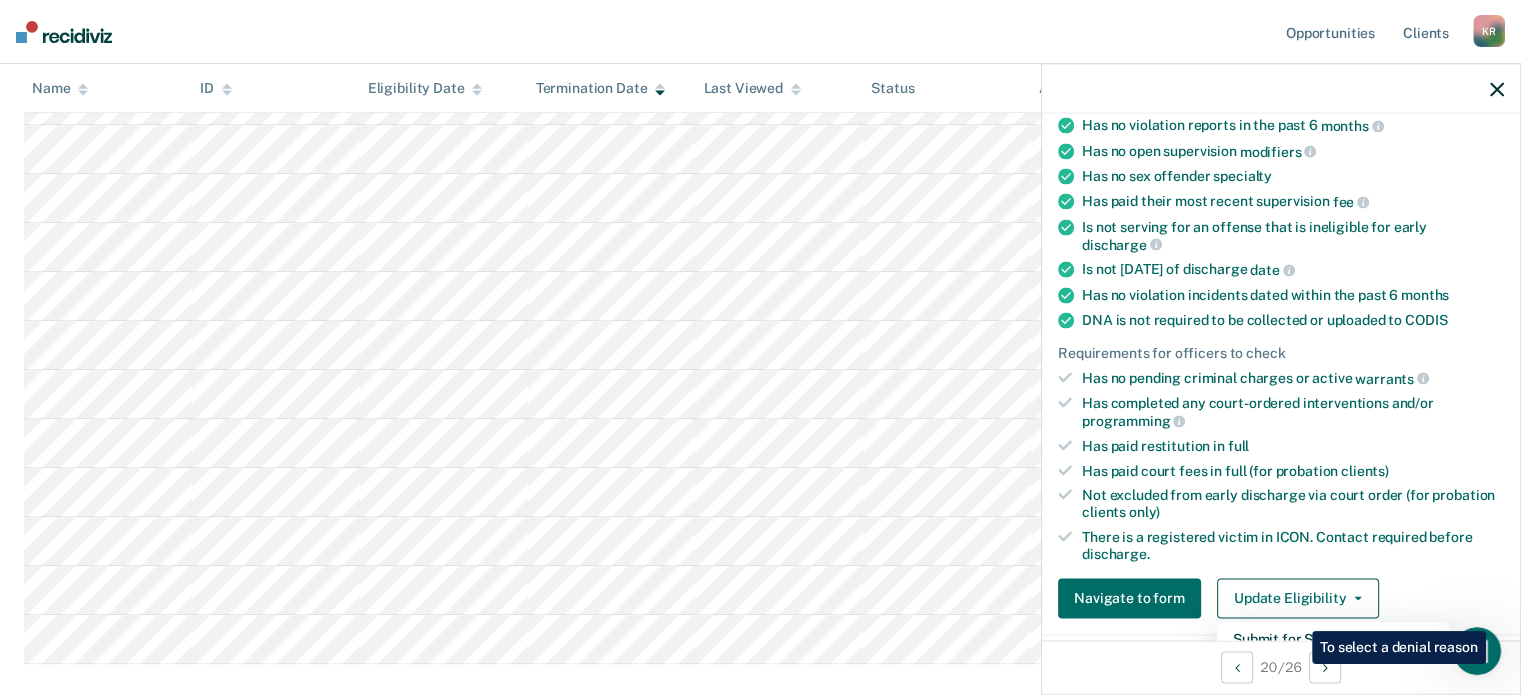 click on "Mark as Ineligible" at bounding box center [1334, 670] 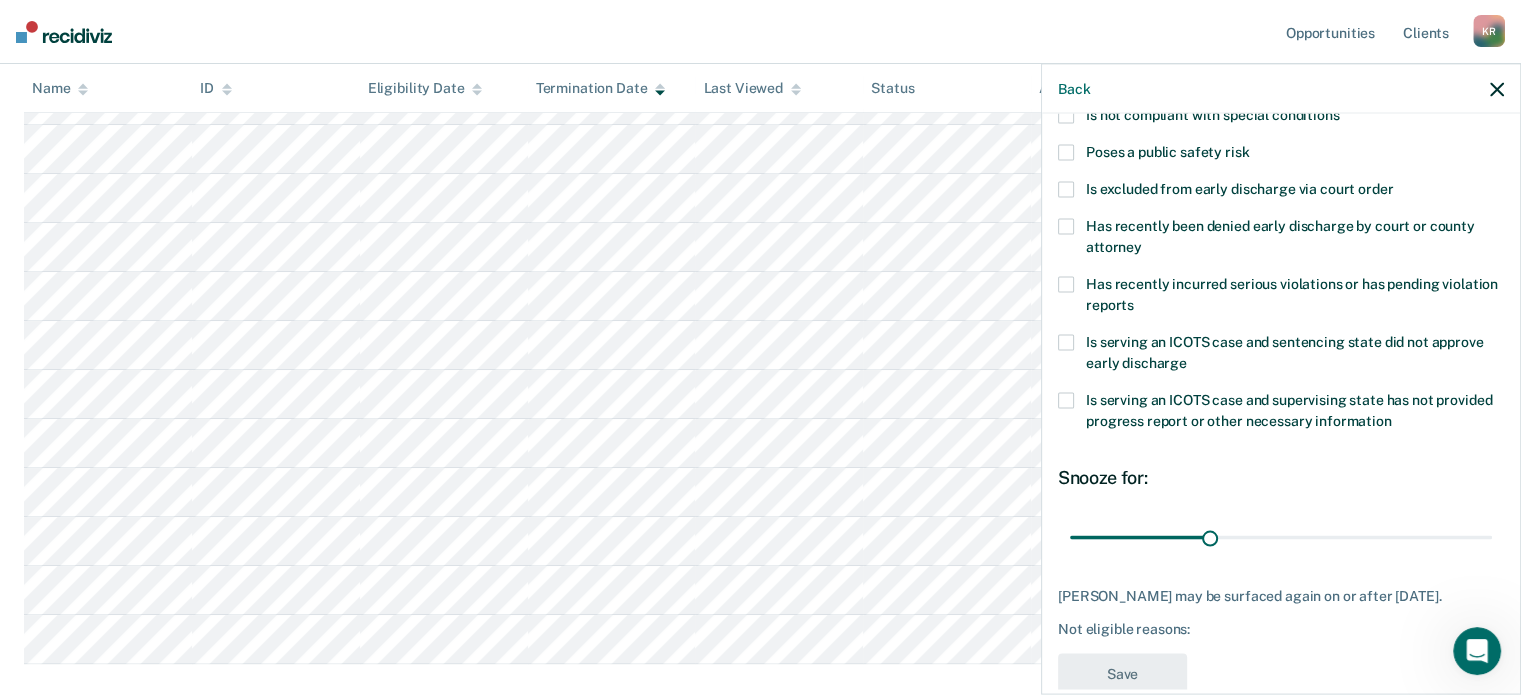 click at bounding box center (1066, 190) 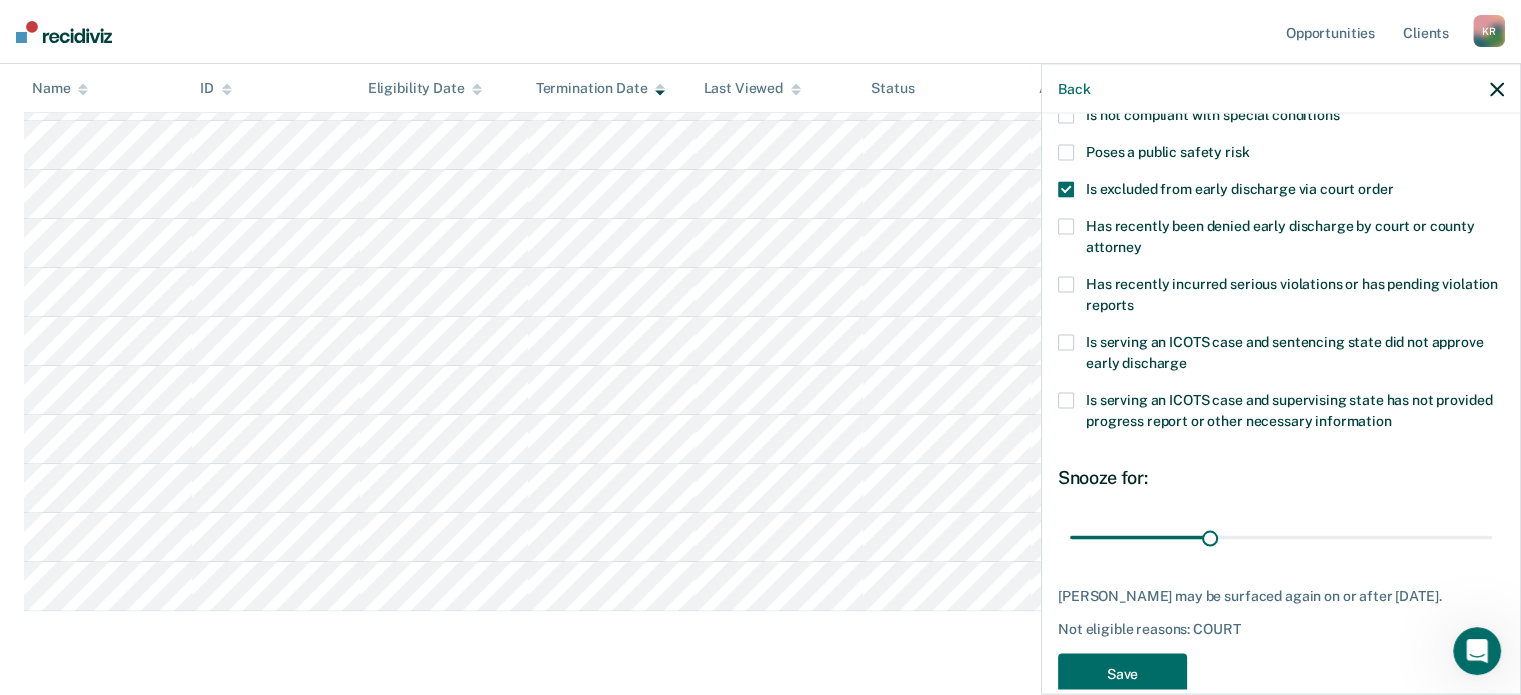 scroll, scrollTop: 382, scrollLeft: 0, axis: vertical 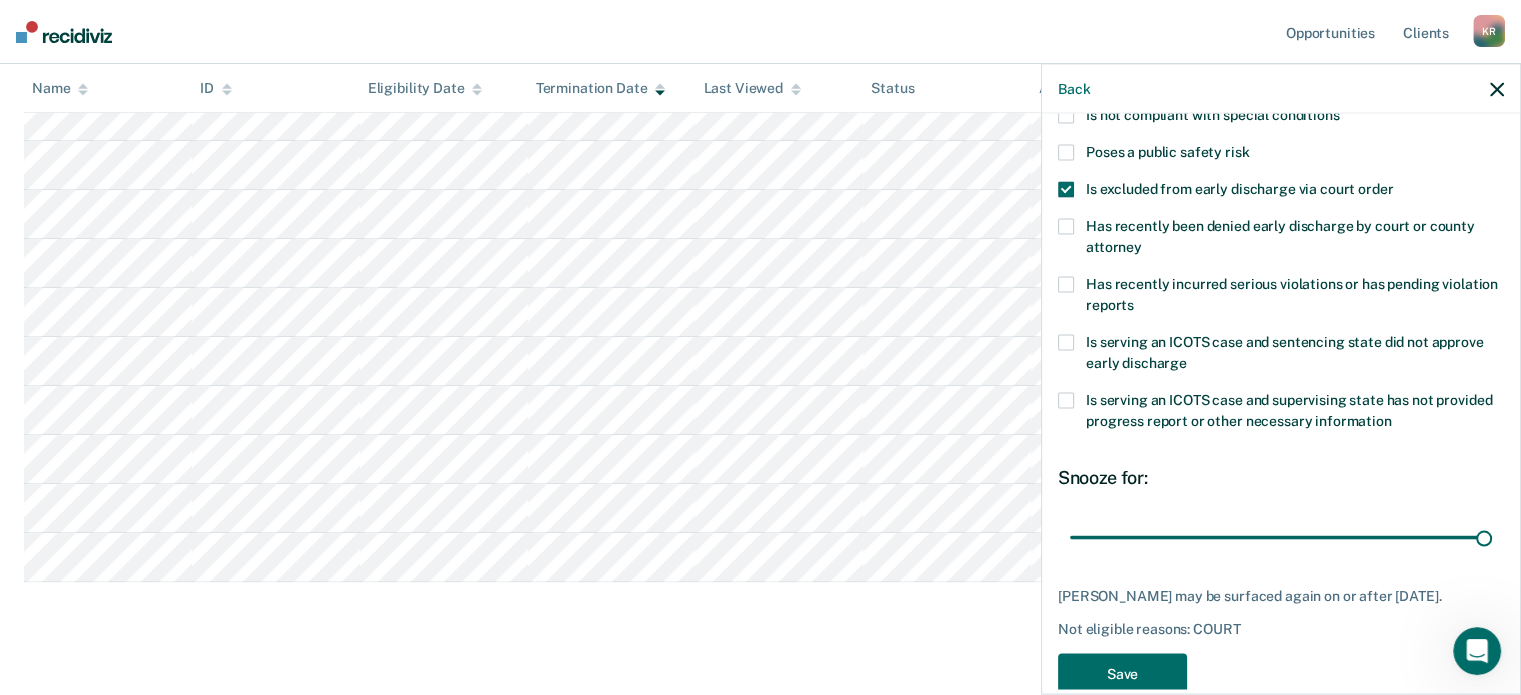 drag, startPoint x: 1225, startPoint y: 506, endPoint x: 1532, endPoint y: 515, distance: 307.1319 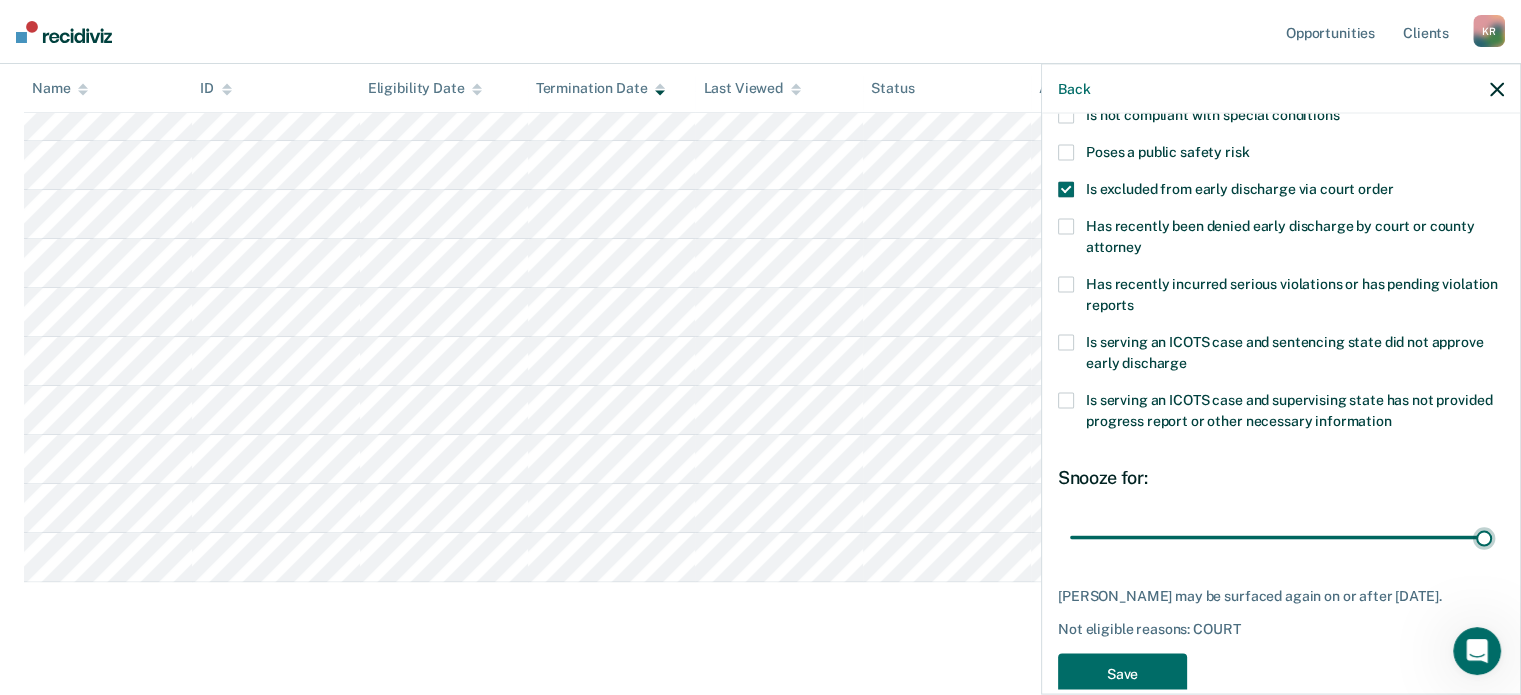 type on "90" 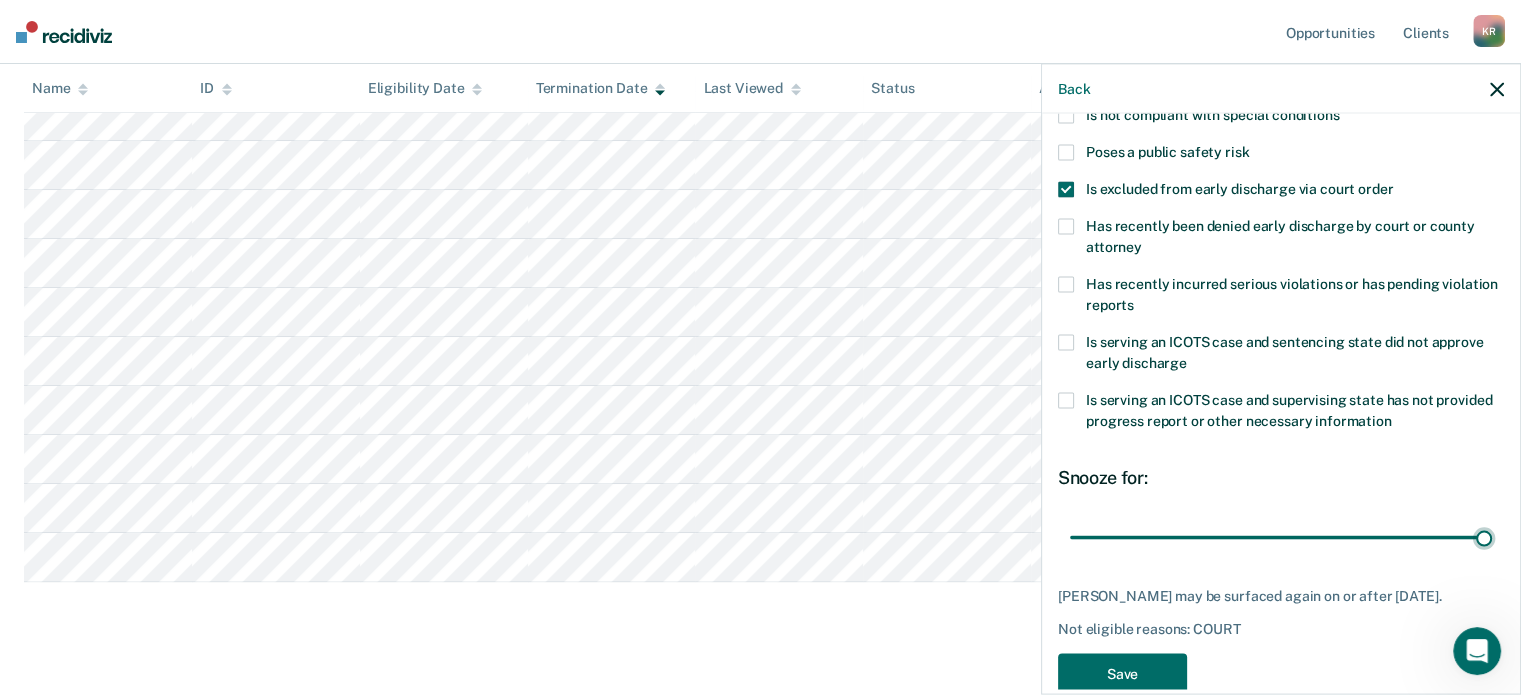 click at bounding box center (1281, 537) 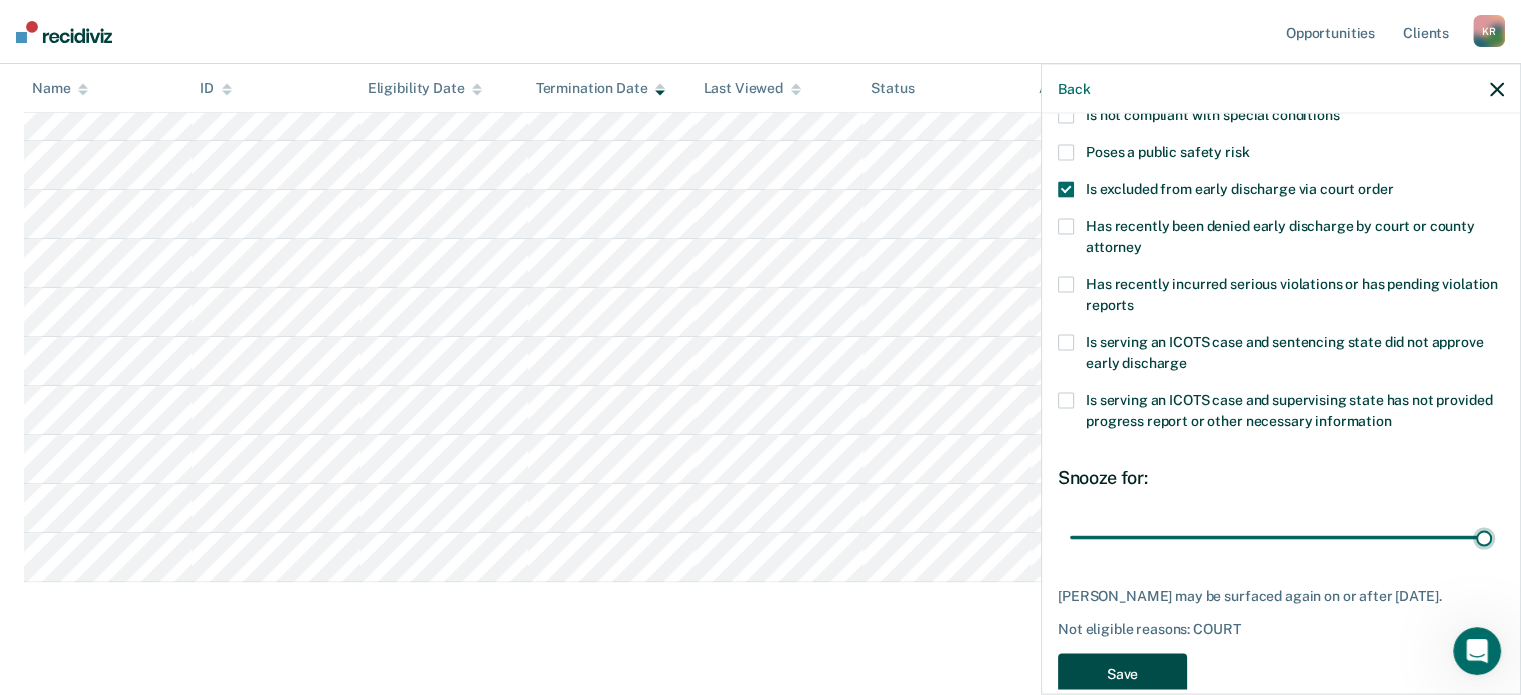 click on "Save" at bounding box center [1122, 674] 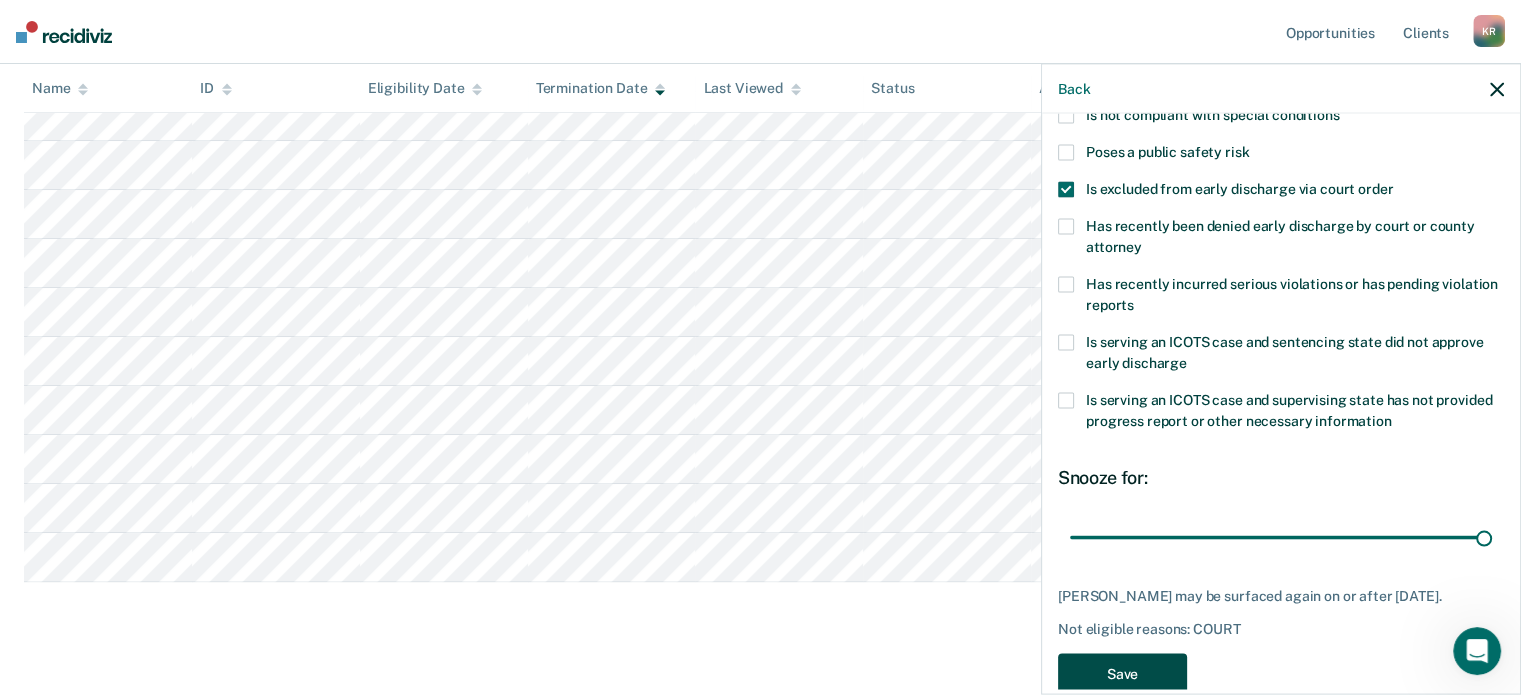 scroll, scrollTop: 333, scrollLeft: 0, axis: vertical 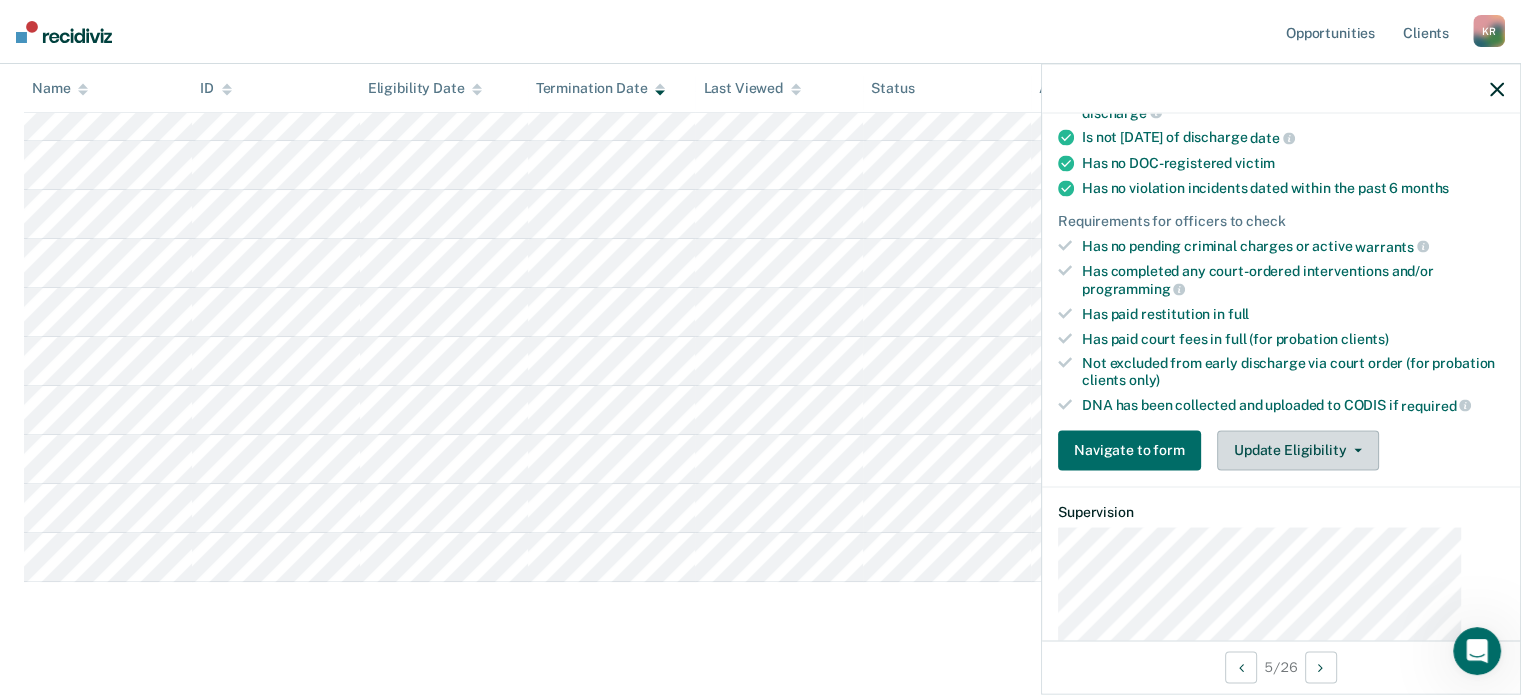 click on "Update Eligibility" at bounding box center [1298, 450] 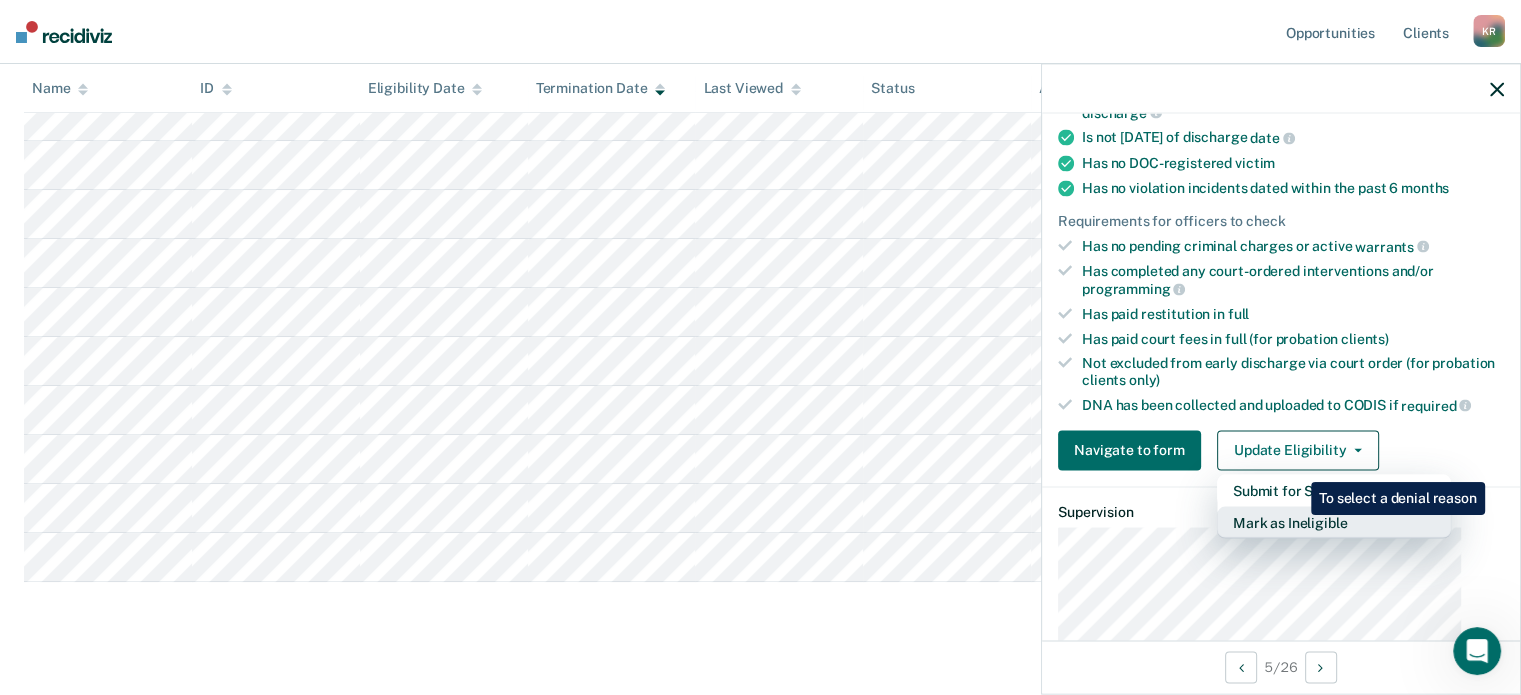 click on "Mark as Ineligible" at bounding box center (1334, 522) 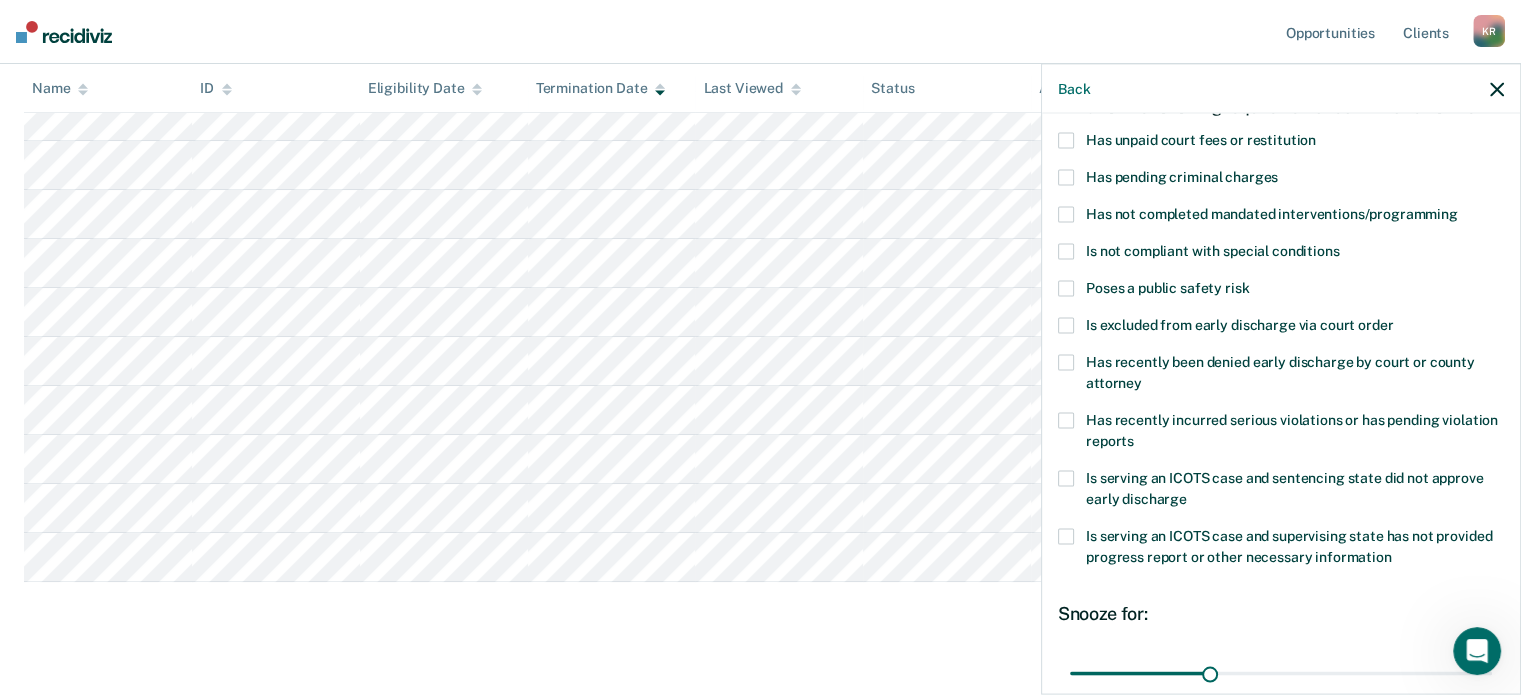 scroll, scrollTop: 0, scrollLeft: 0, axis: both 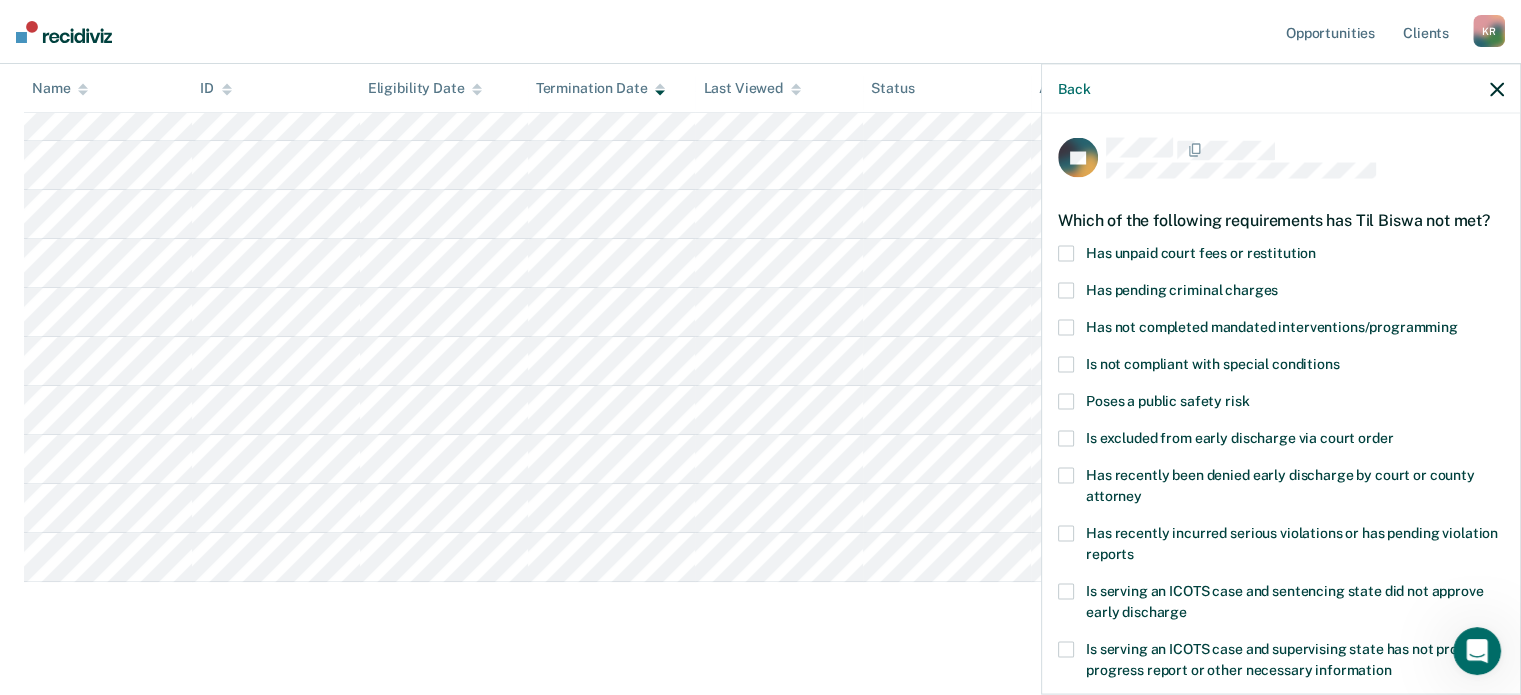 click at bounding box center (1066, 253) 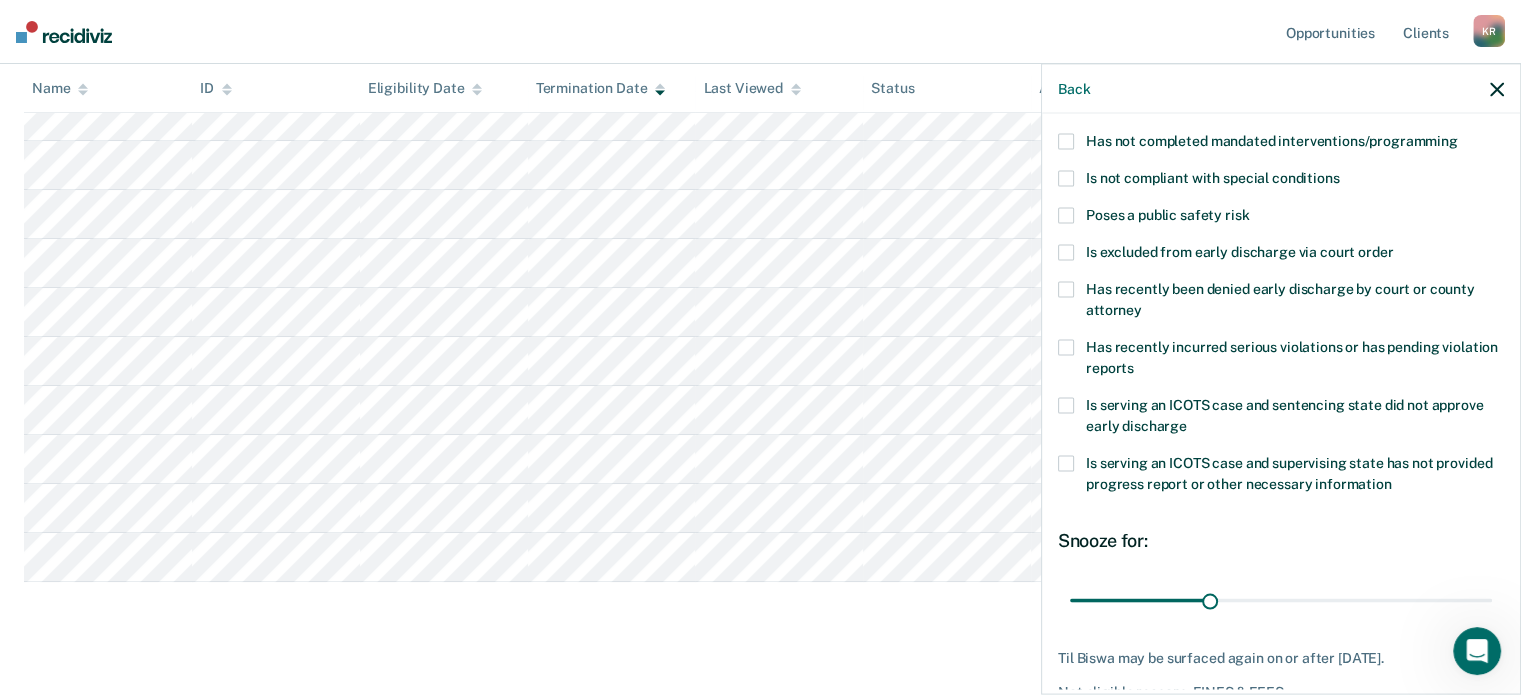 scroll, scrollTop: 268, scrollLeft: 0, axis: vertical 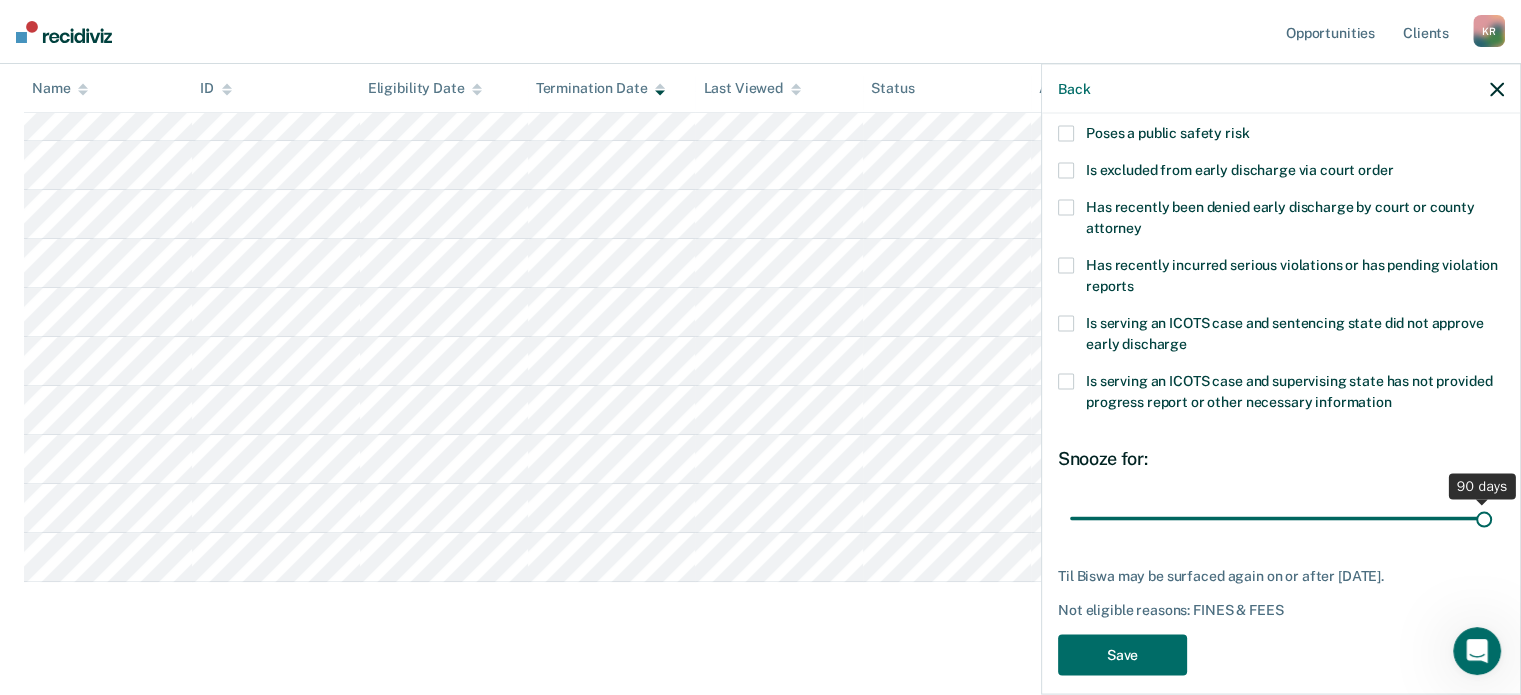 drag, startPoint x: 1223, startPoint y: 509, endPoint x: 1470, endPoint y: 518, distance: 247.16391 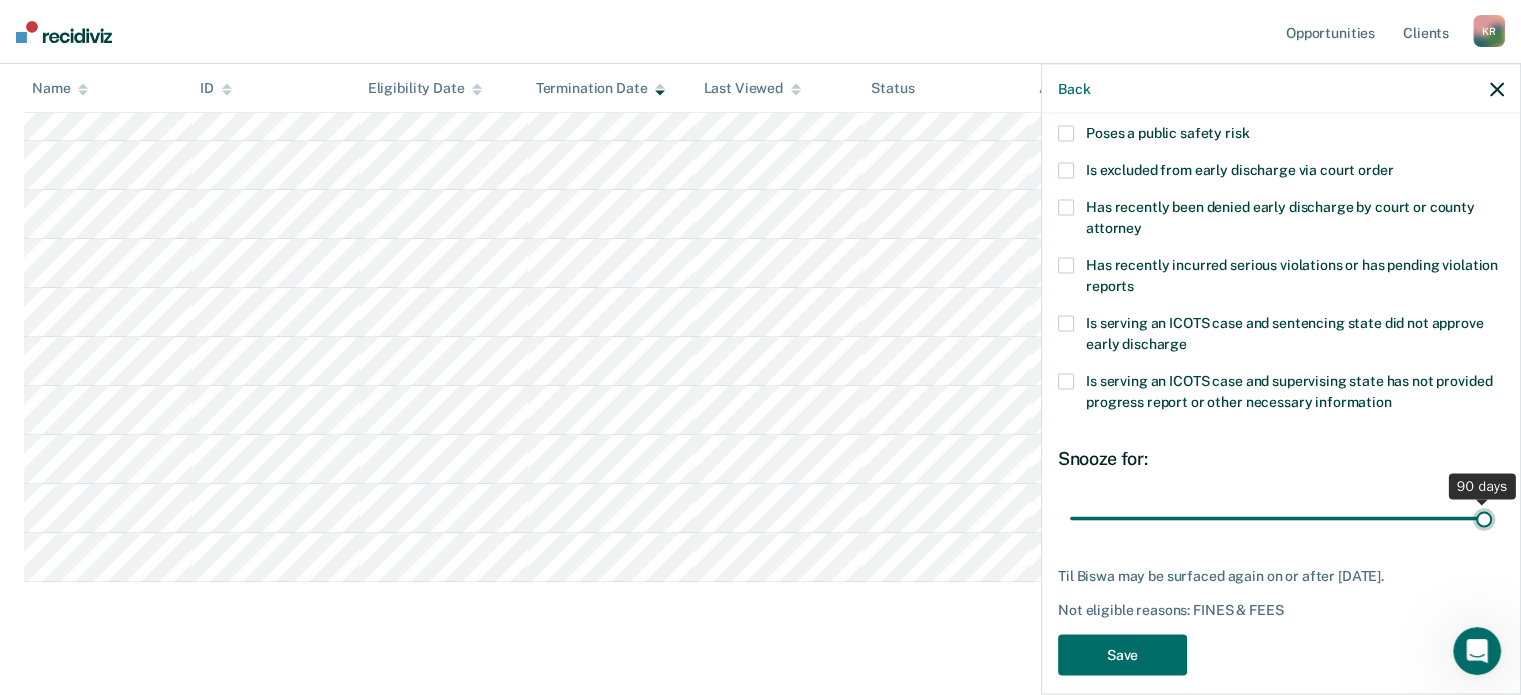 type on "90" 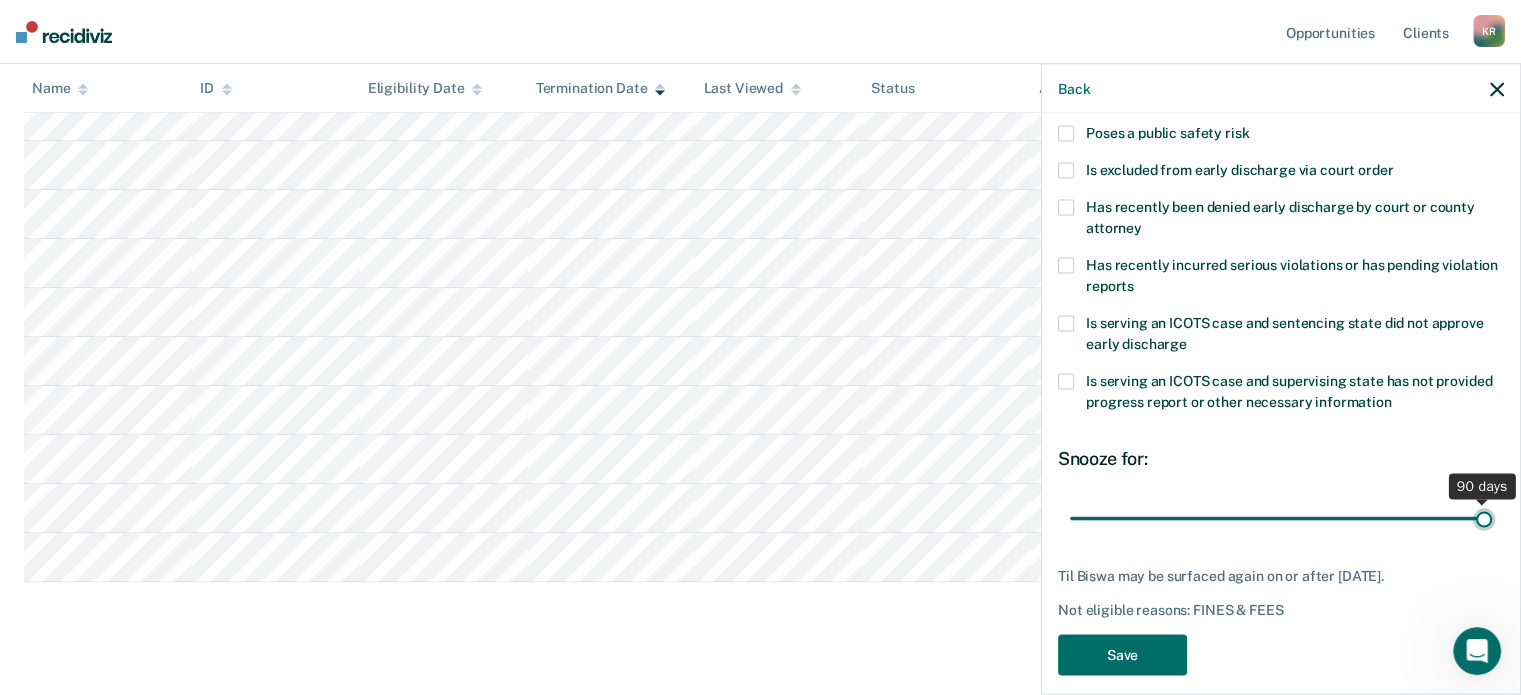 click at bounding box center (1281, 518) 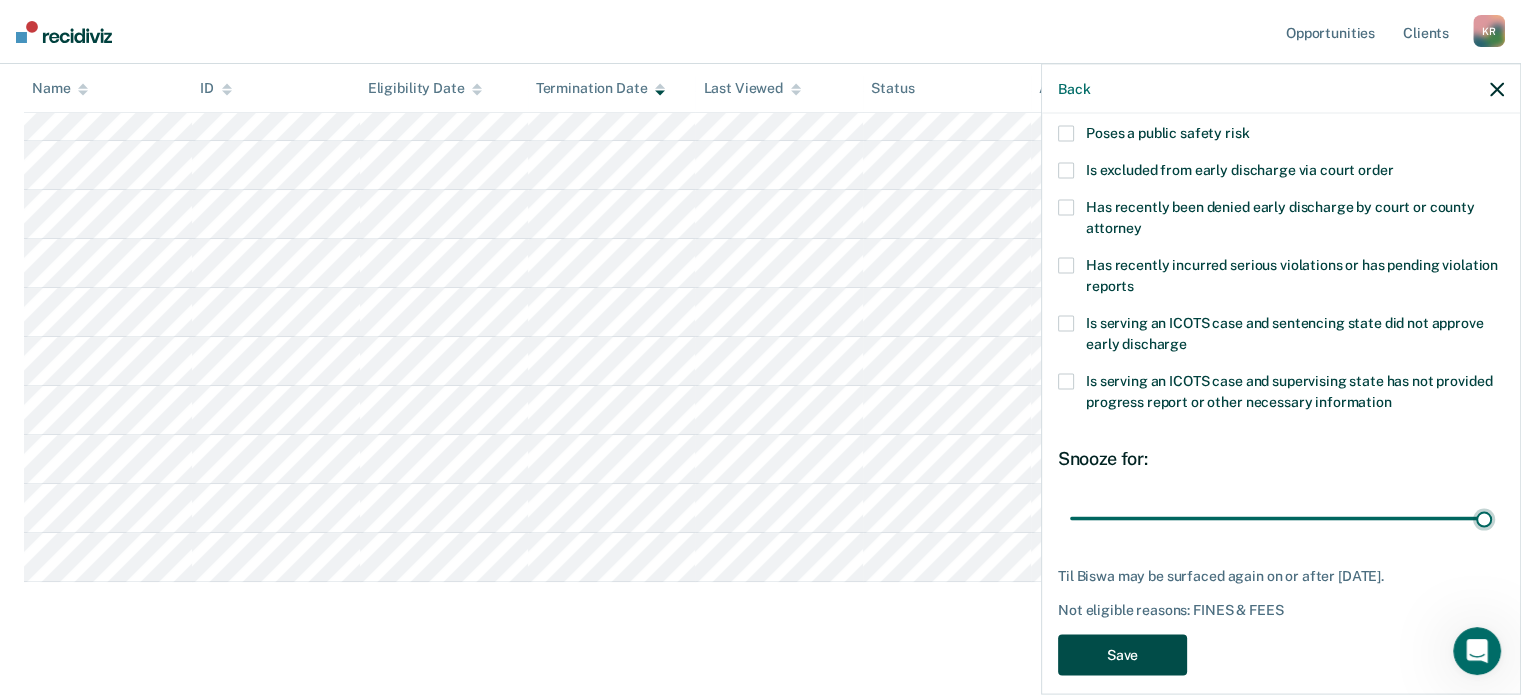 click on "Save" at bounding box center [1122, 654] 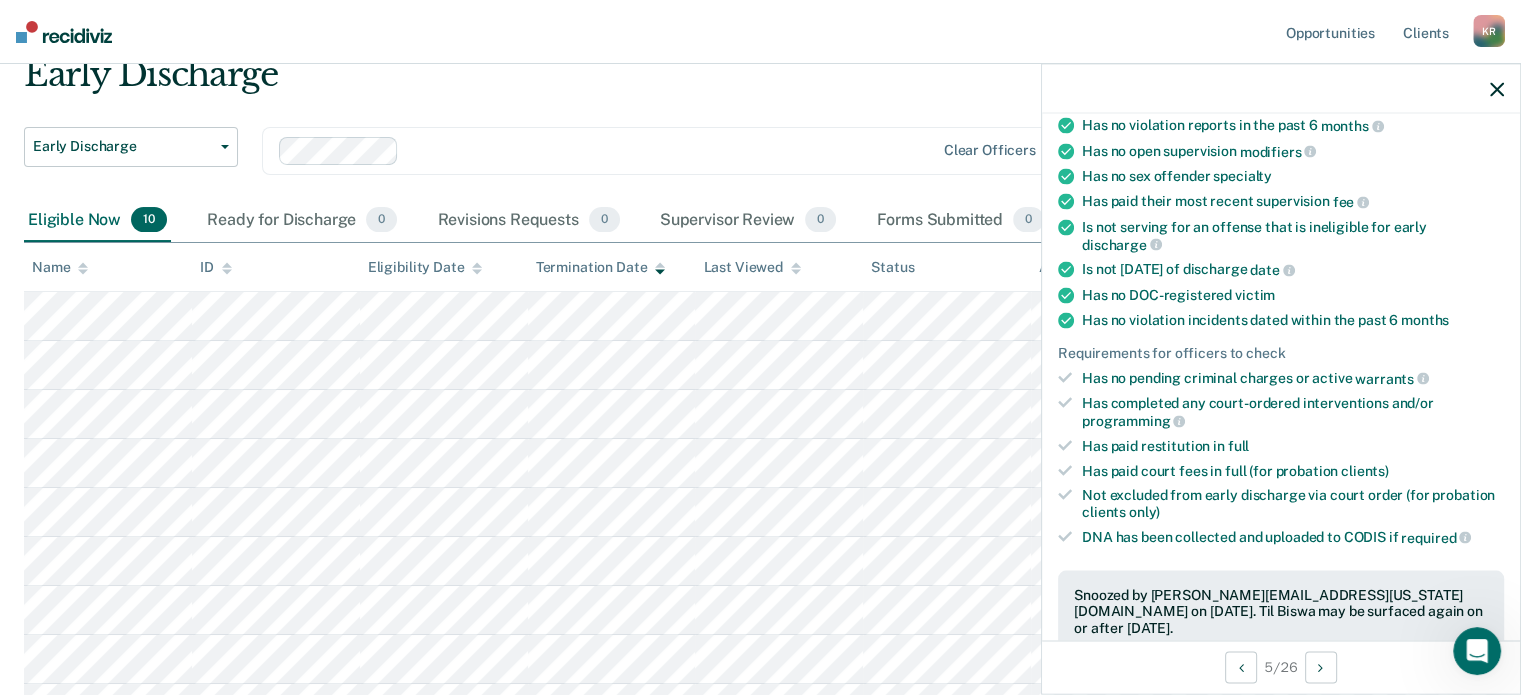 scroll, scrollTop: 84, scrollLeft: 0, axis: vertical 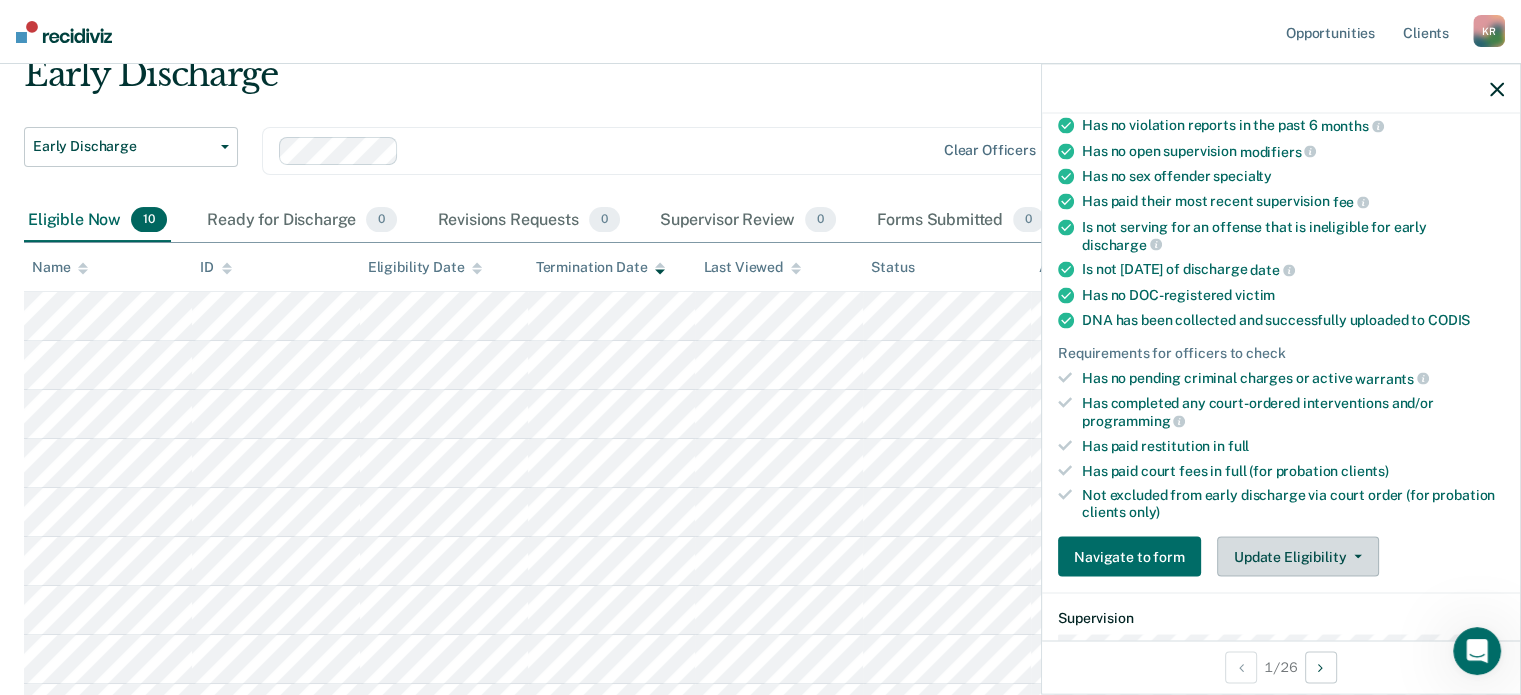 click on "Update Eligibility" at bounding box center [1298, 556] 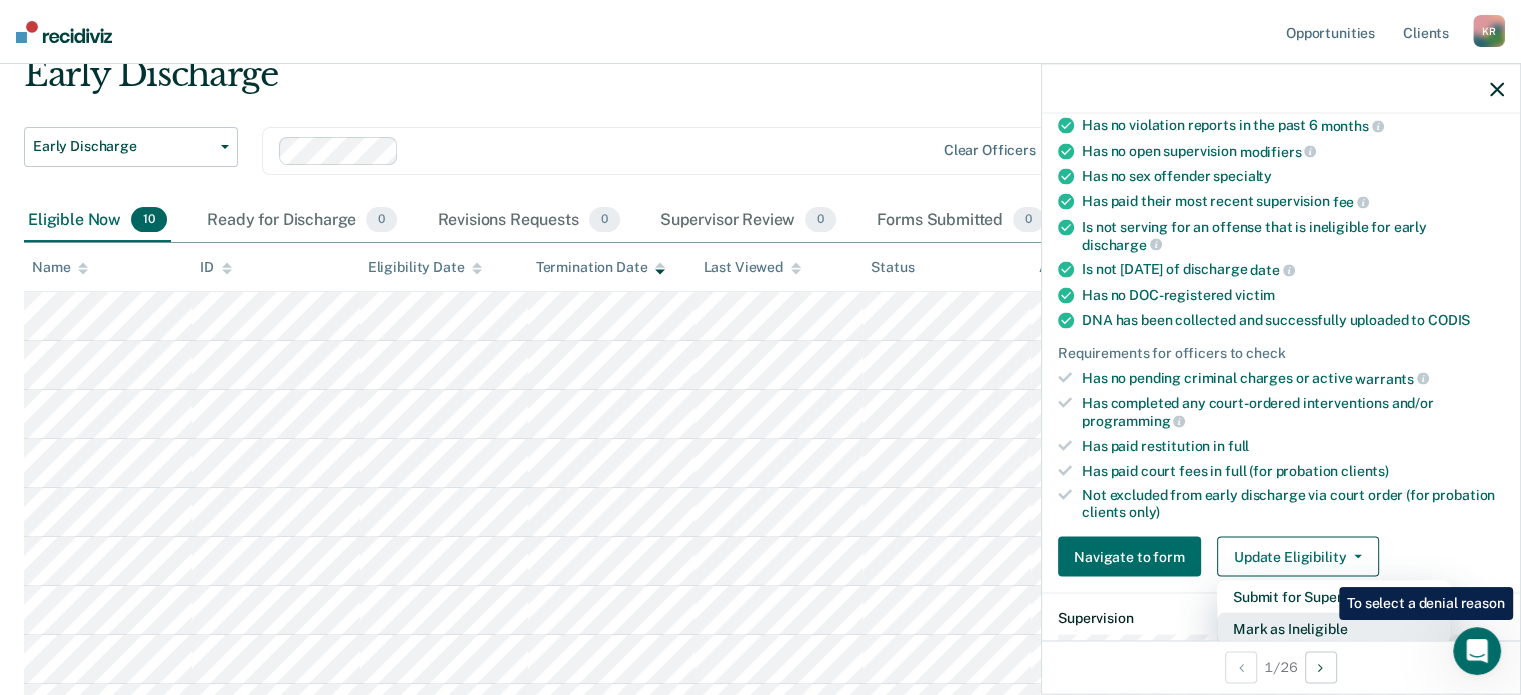 click on "Mark as Ineligible" at bounding box center (1334, 628) 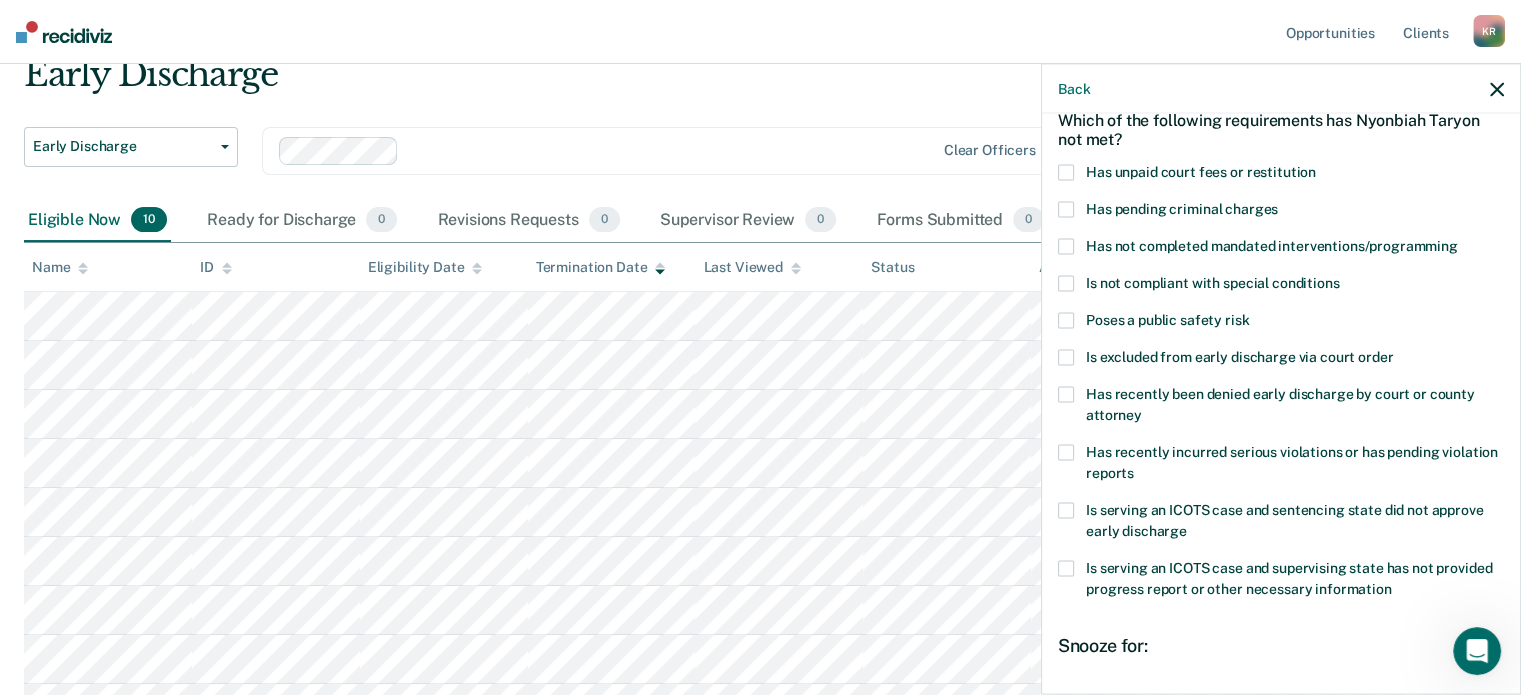 scroll, scrollTop: 0, scrollLeft: 0, axis: both 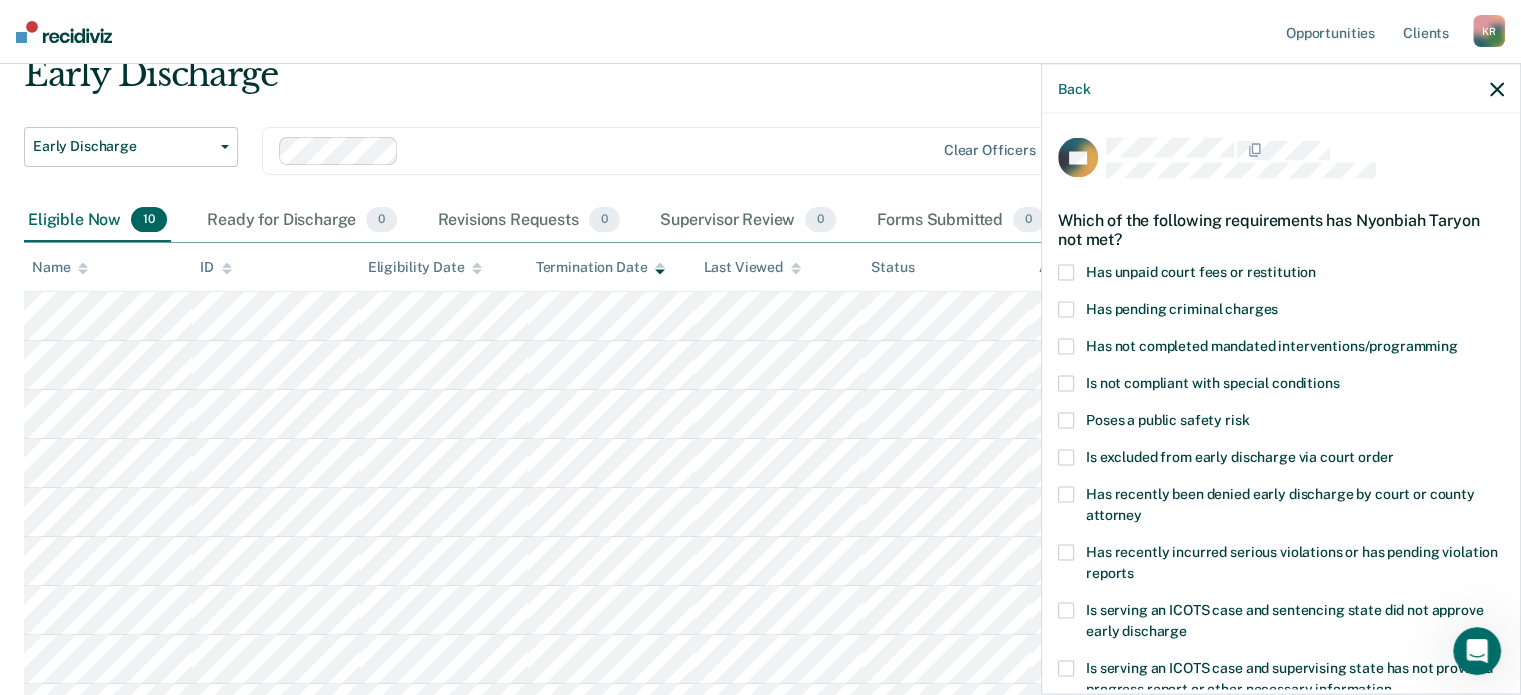 click at bounding box center [1066, 273] 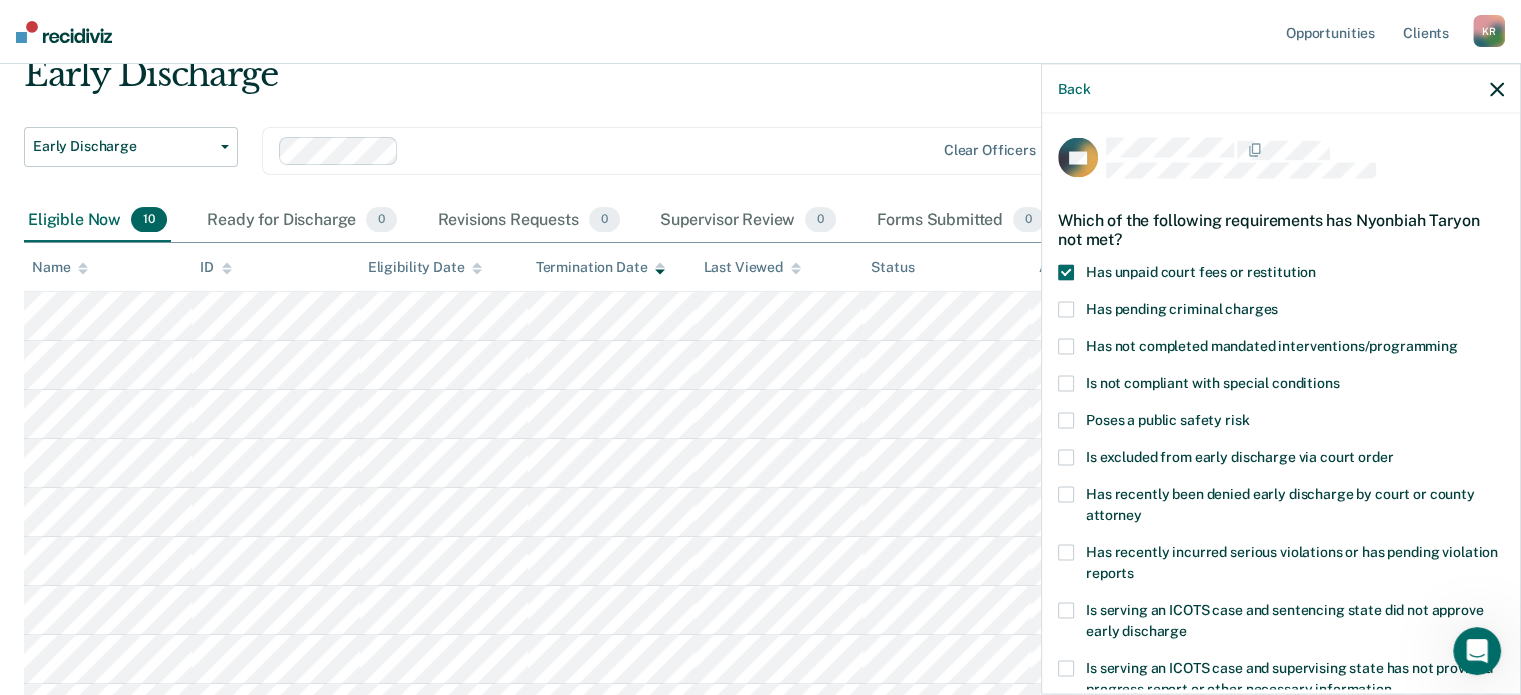 scroll, scrollTop: 284, scrollLeft: 0, axis: vertical 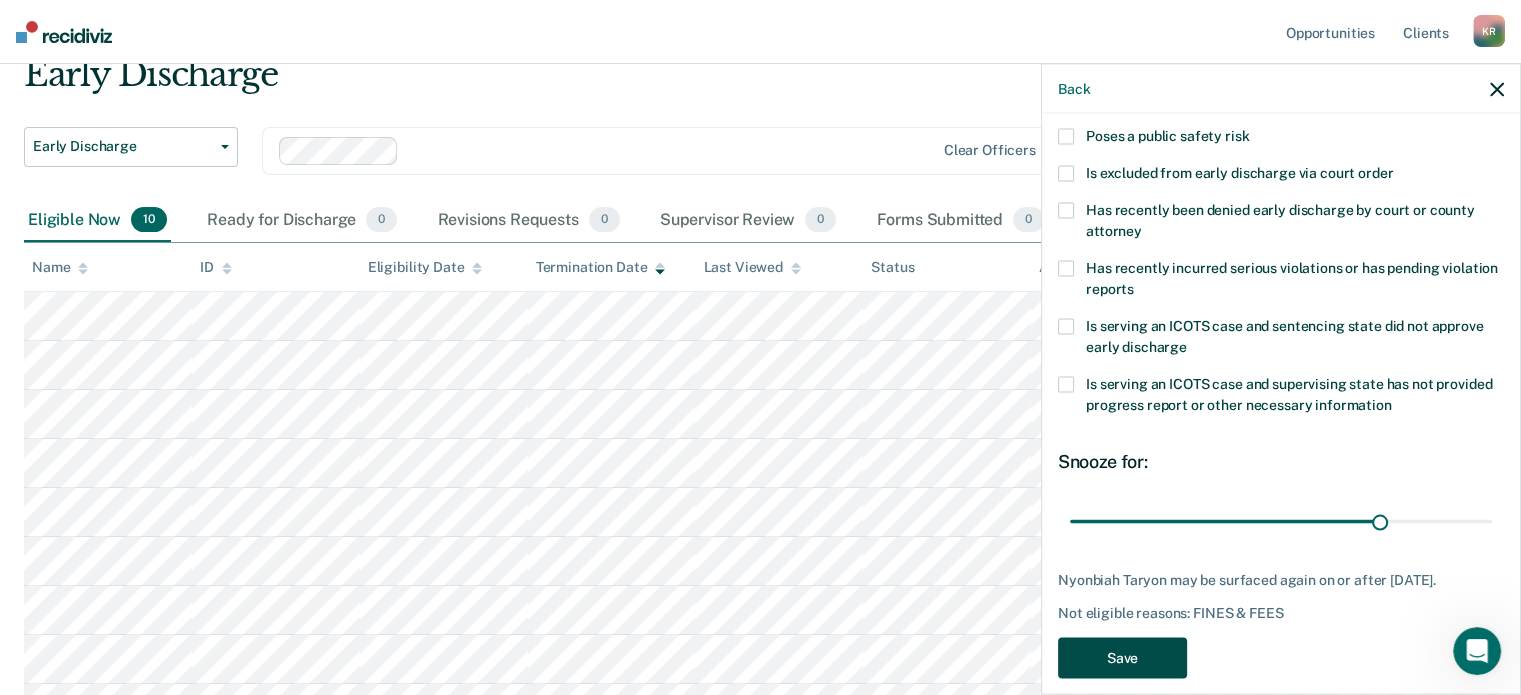 click on "Save" at bounding box center [1122, 658] 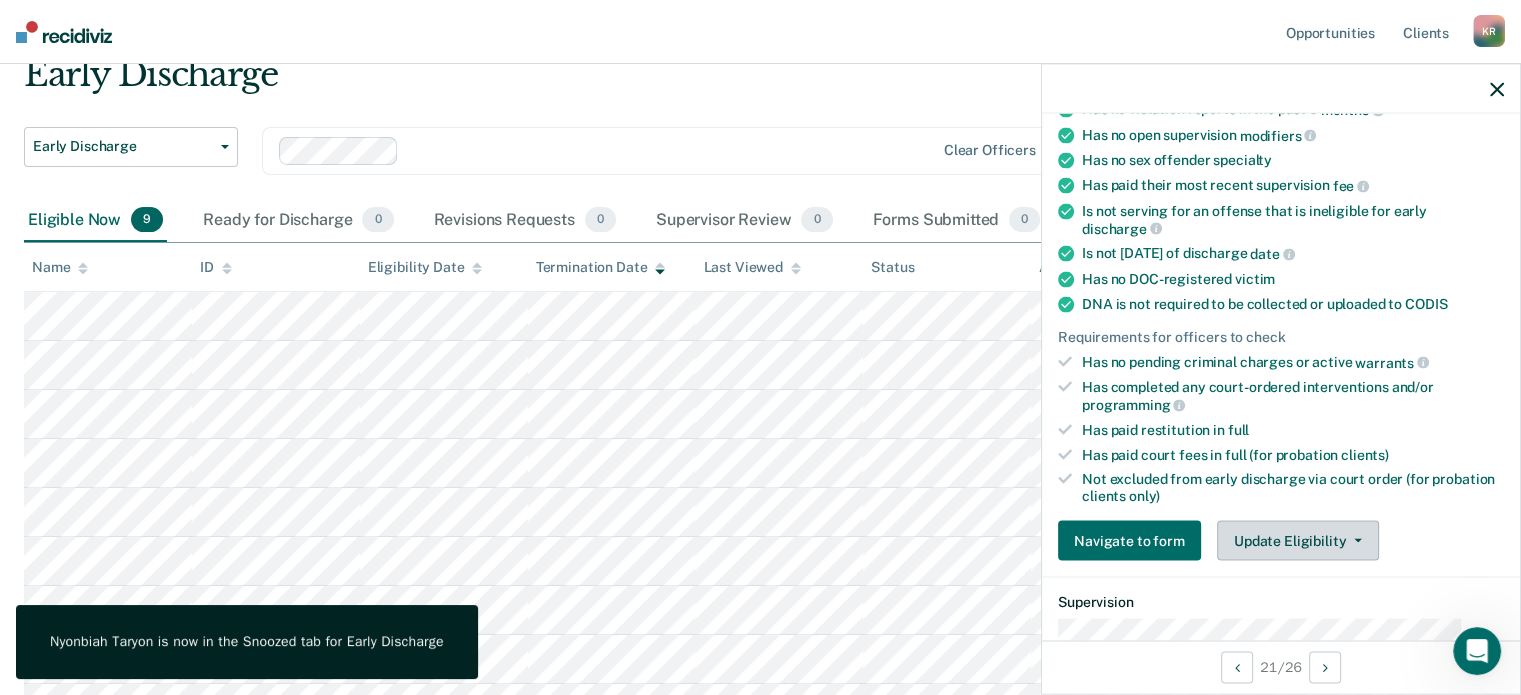 click on "Update Eligibility" at bounding box center [1298, 540] 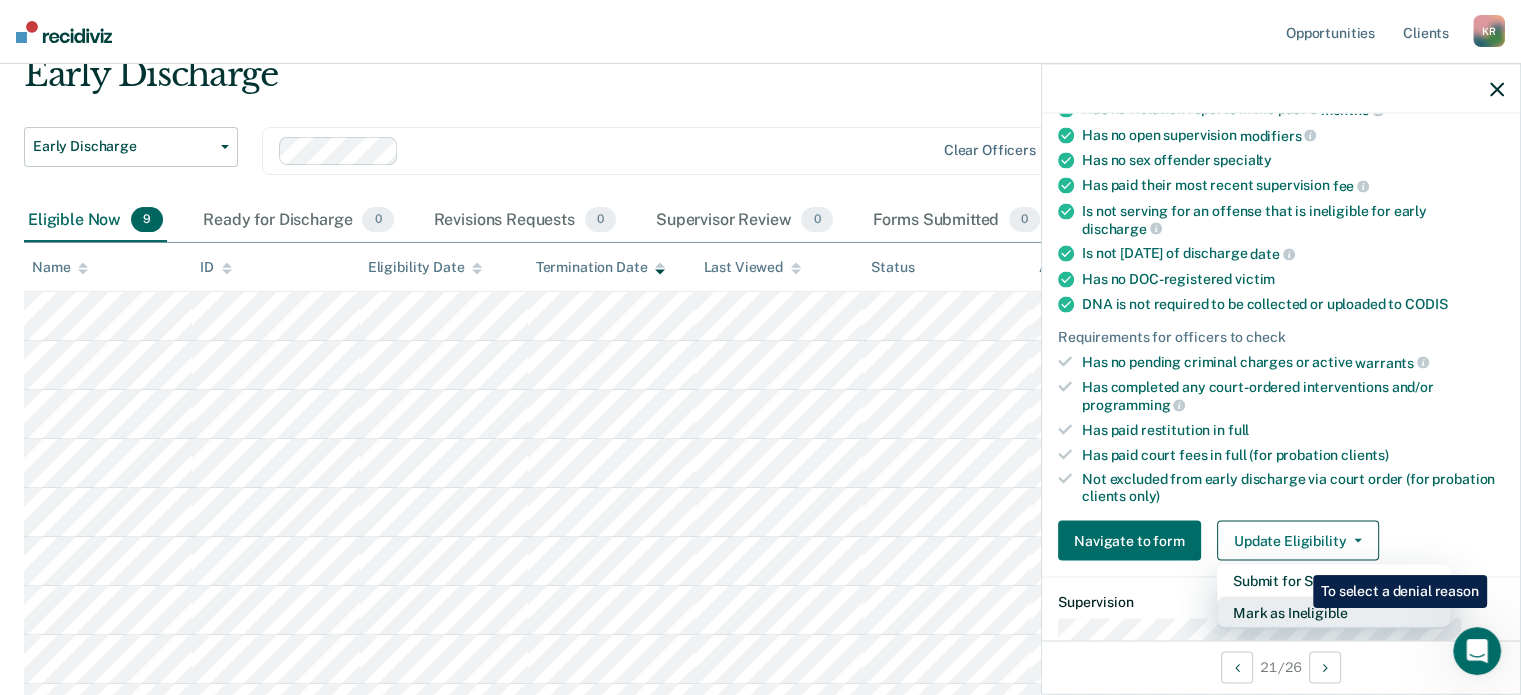 click on "Mark as Ineligible" at bounding box center [1334, 612] 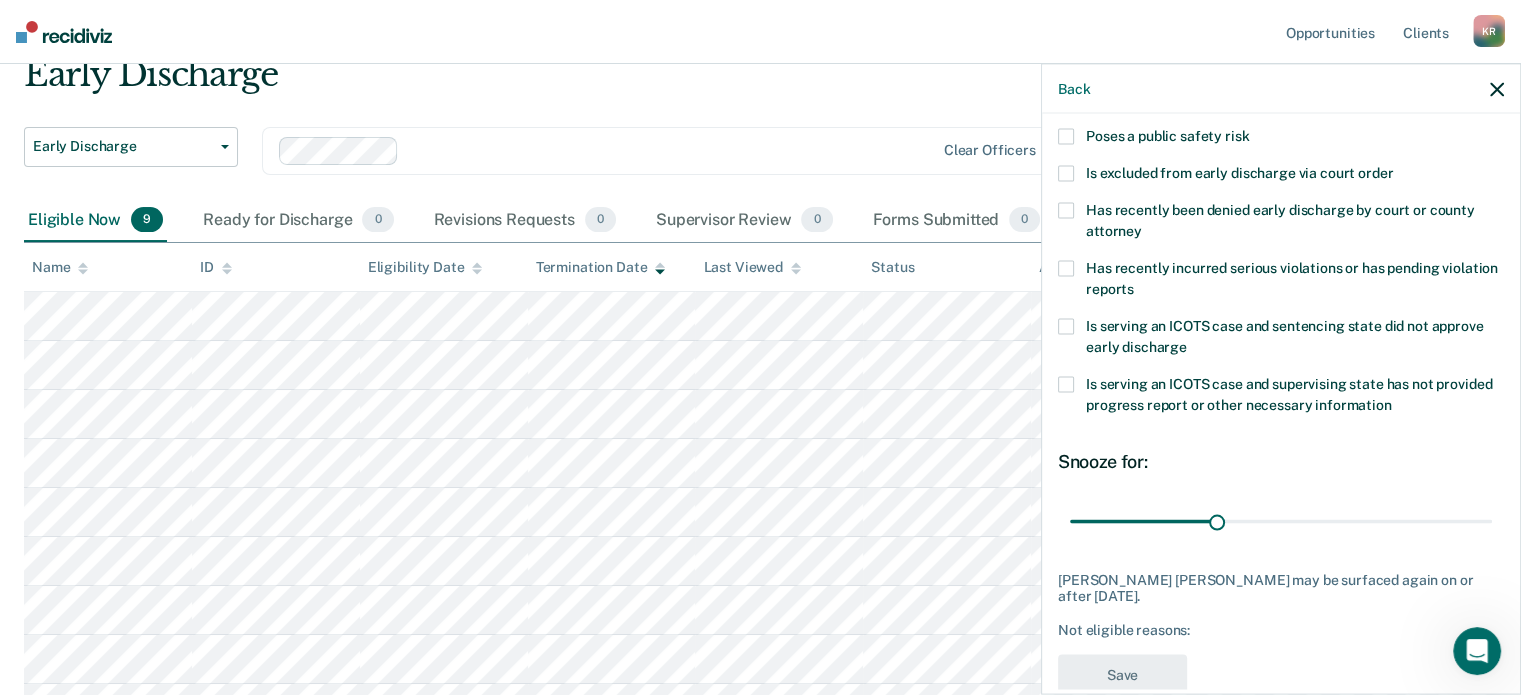 scroll, scrollTop: 0, scrollLeft: 0, axis: both 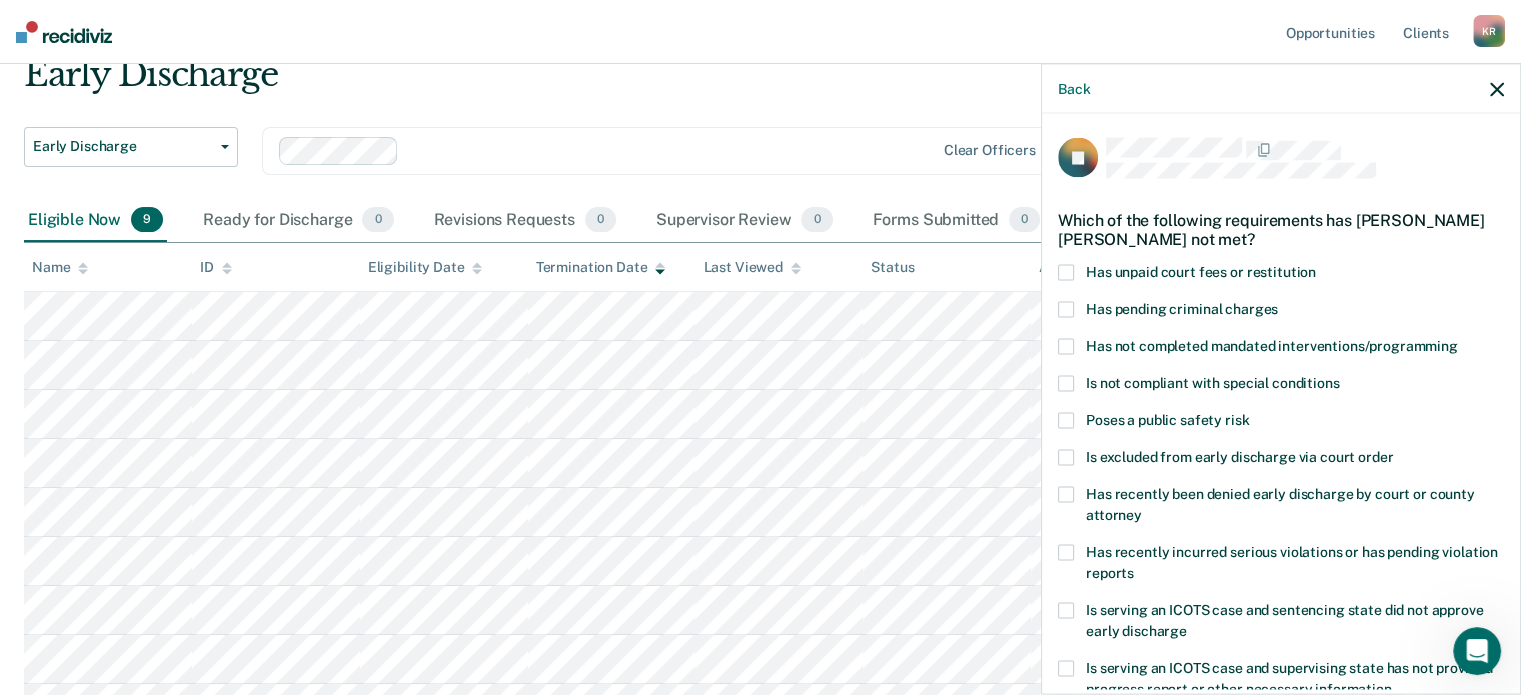 click at bounding box center [1066, 273] 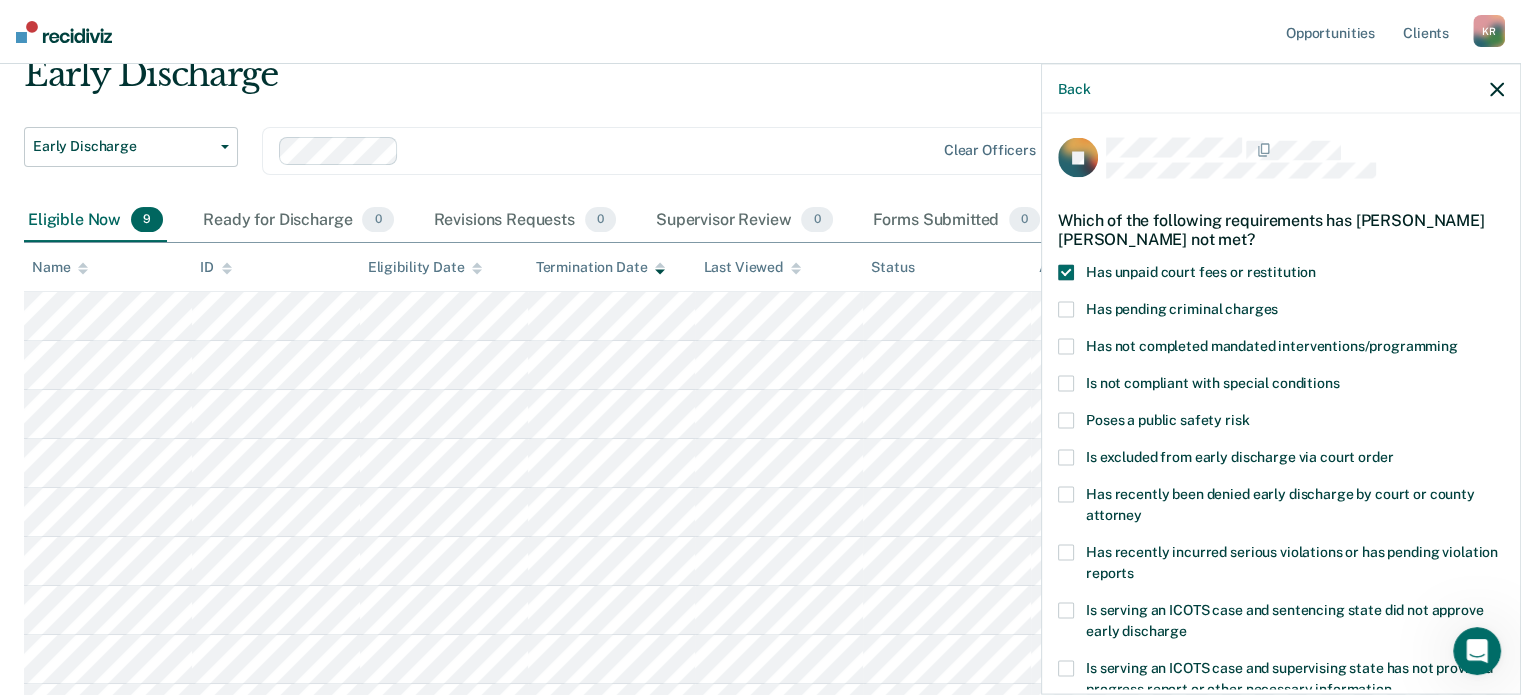 scroll, scrollTop: 284, scrollLeft: 0, axis: vertical 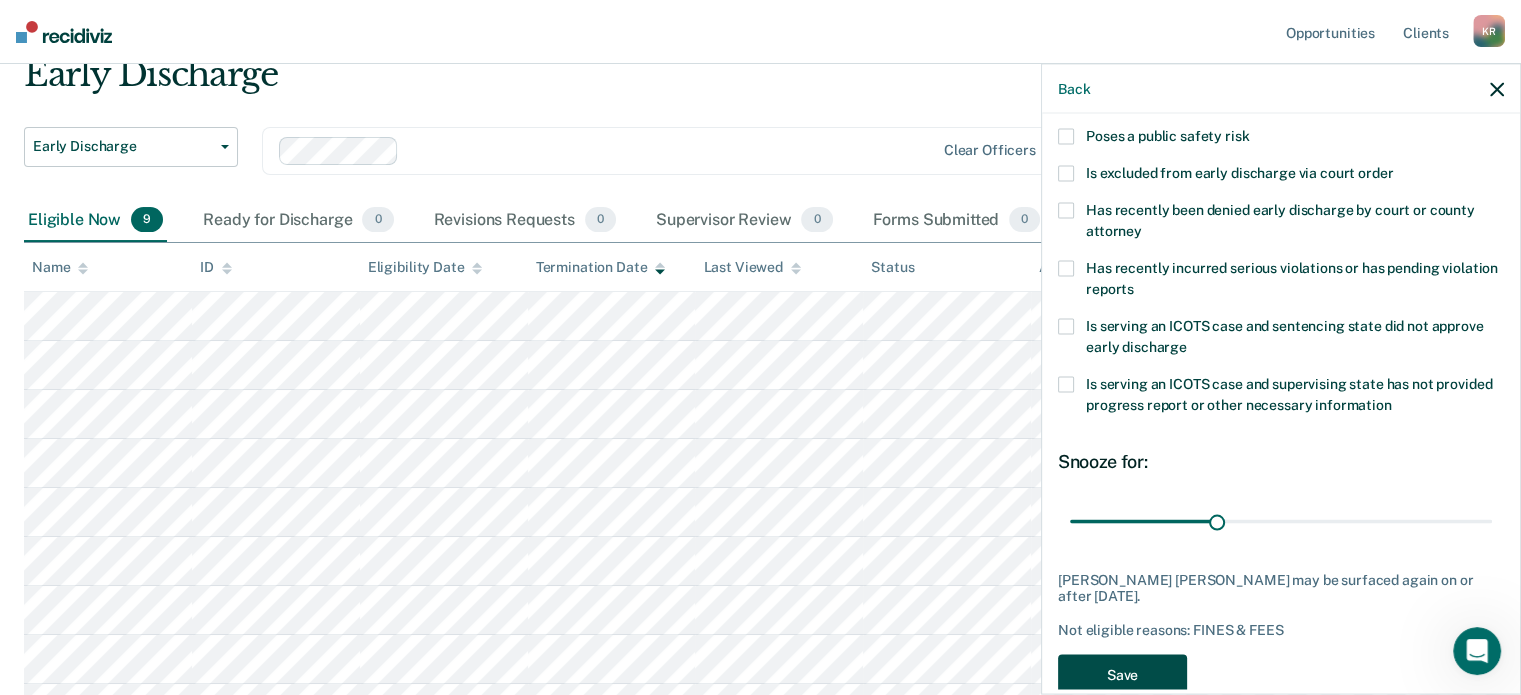 click on "Save" at bounding box center (1122, 674) 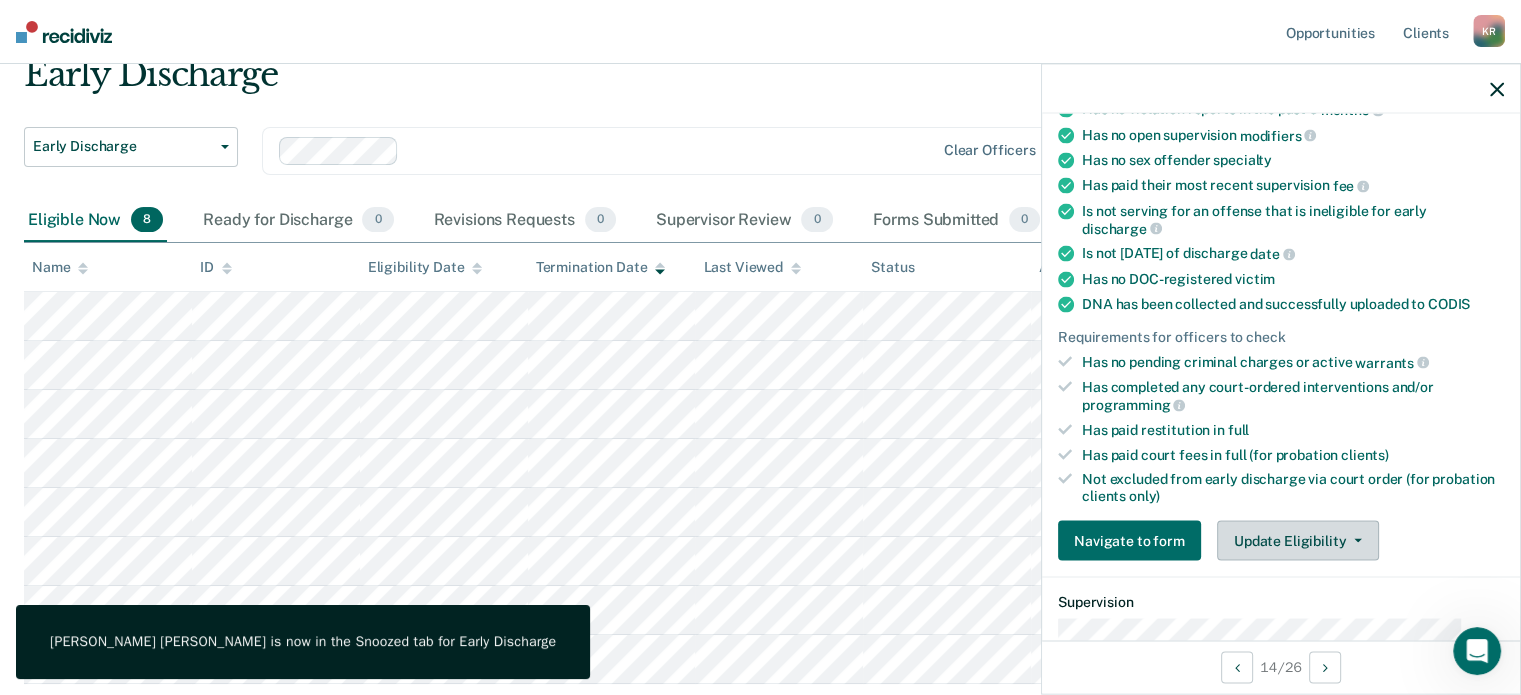 click on "Update Eligibility" at bounding box center (1298, 540) 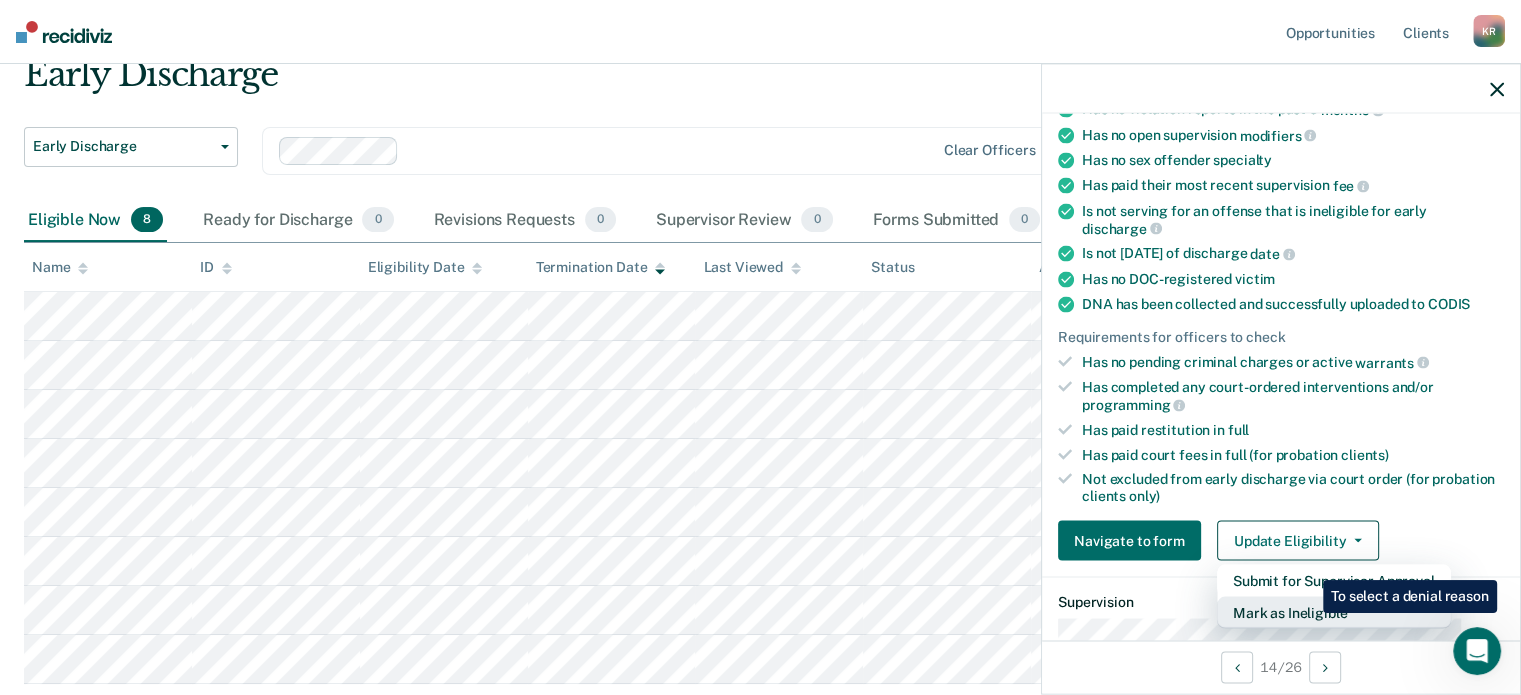 click on "Mark as Ineligible" at bounding box center (1334, 612) 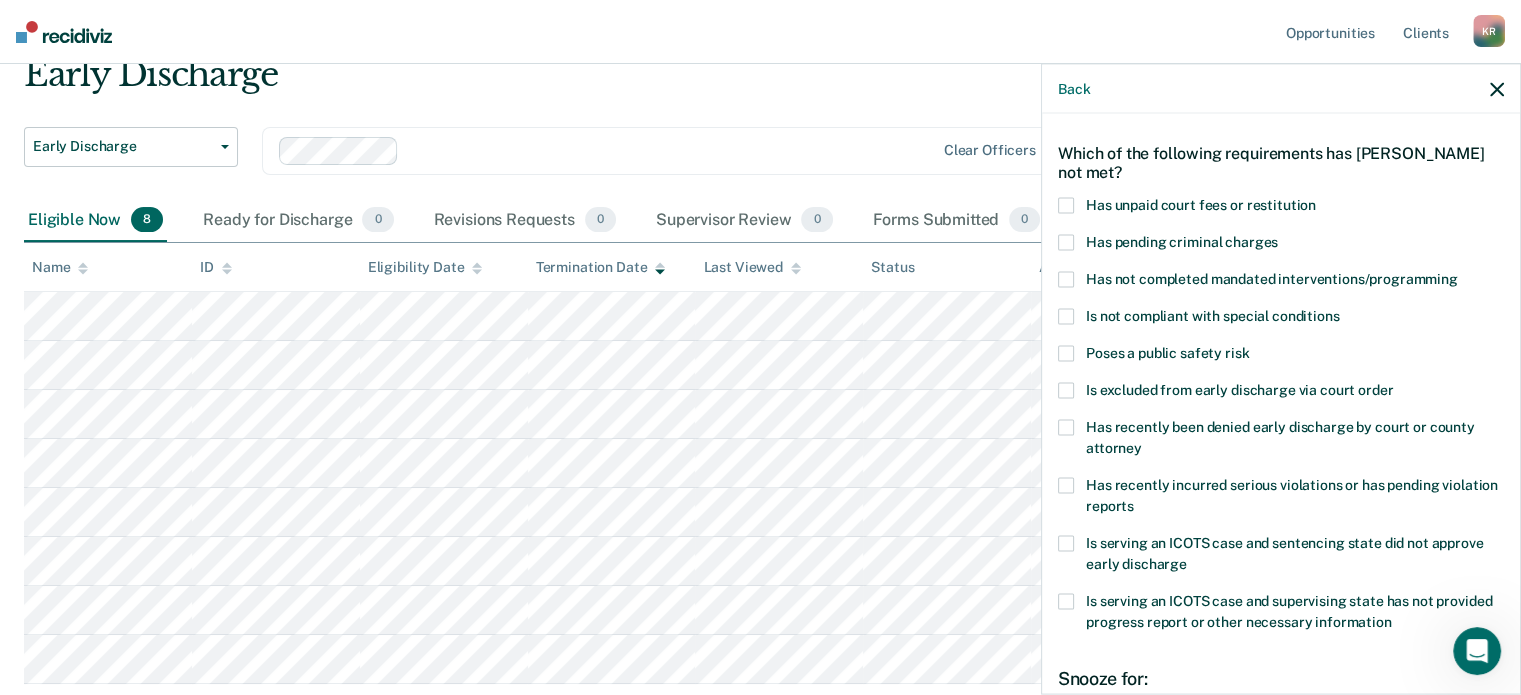 scroll, scrollTop: 100, scrollLeft: 0, axis: vertical 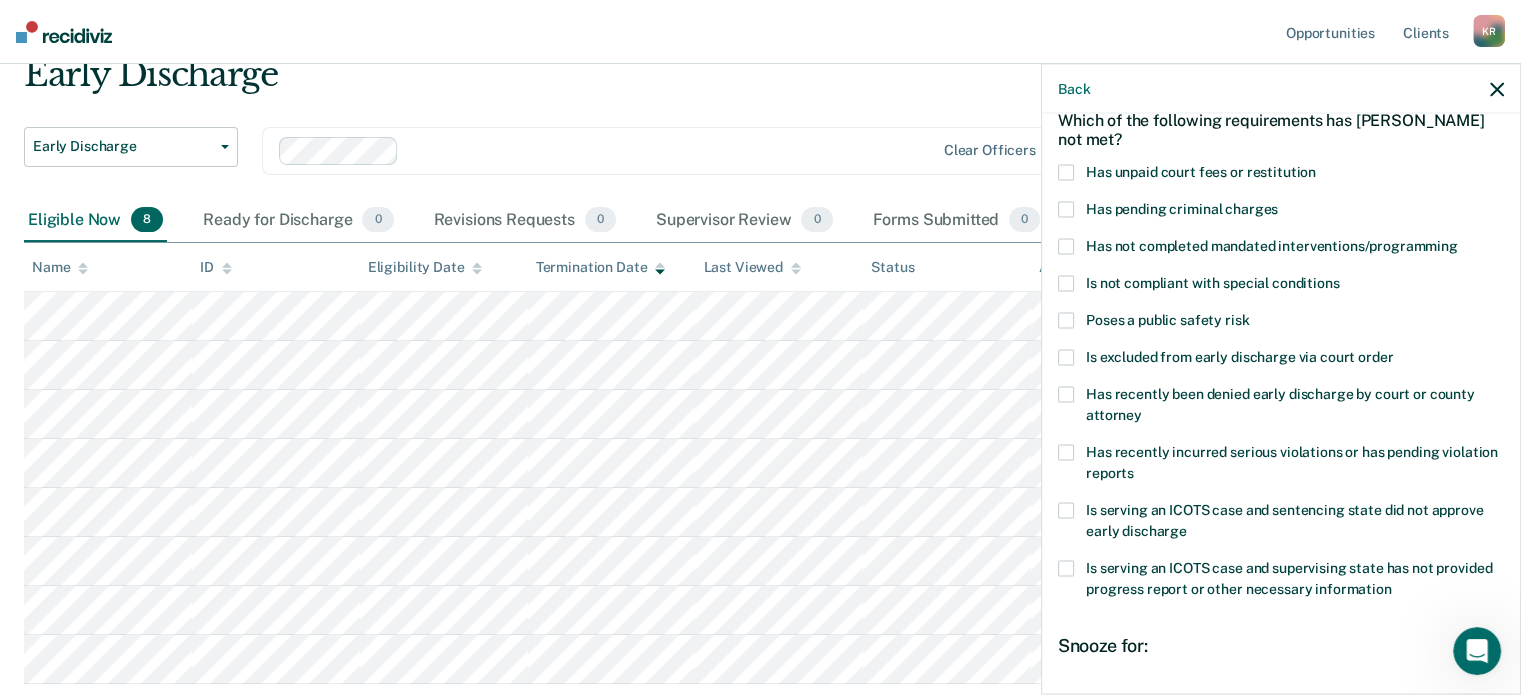 click at bounding box center [1066, 173] 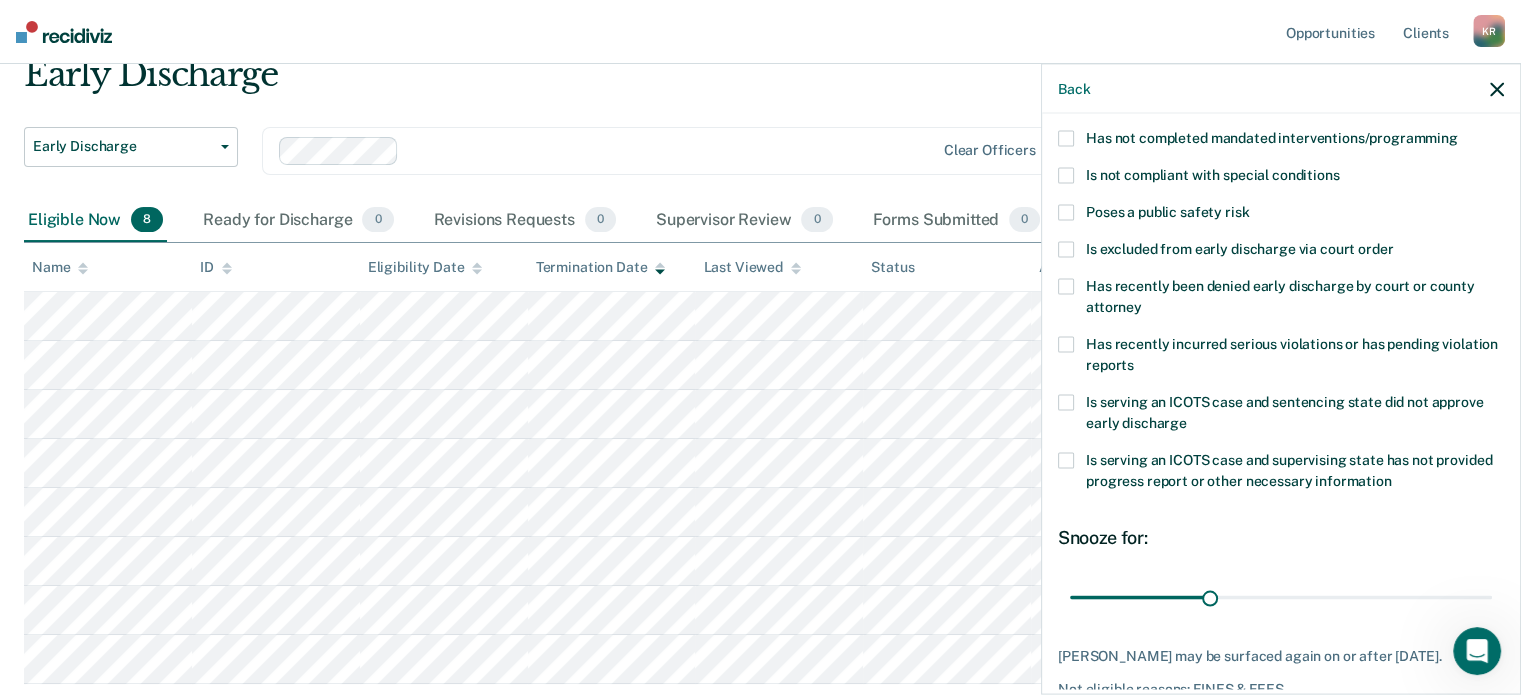 scroll, scrollTop: 268, scrollLeft: 0, axis: vertical 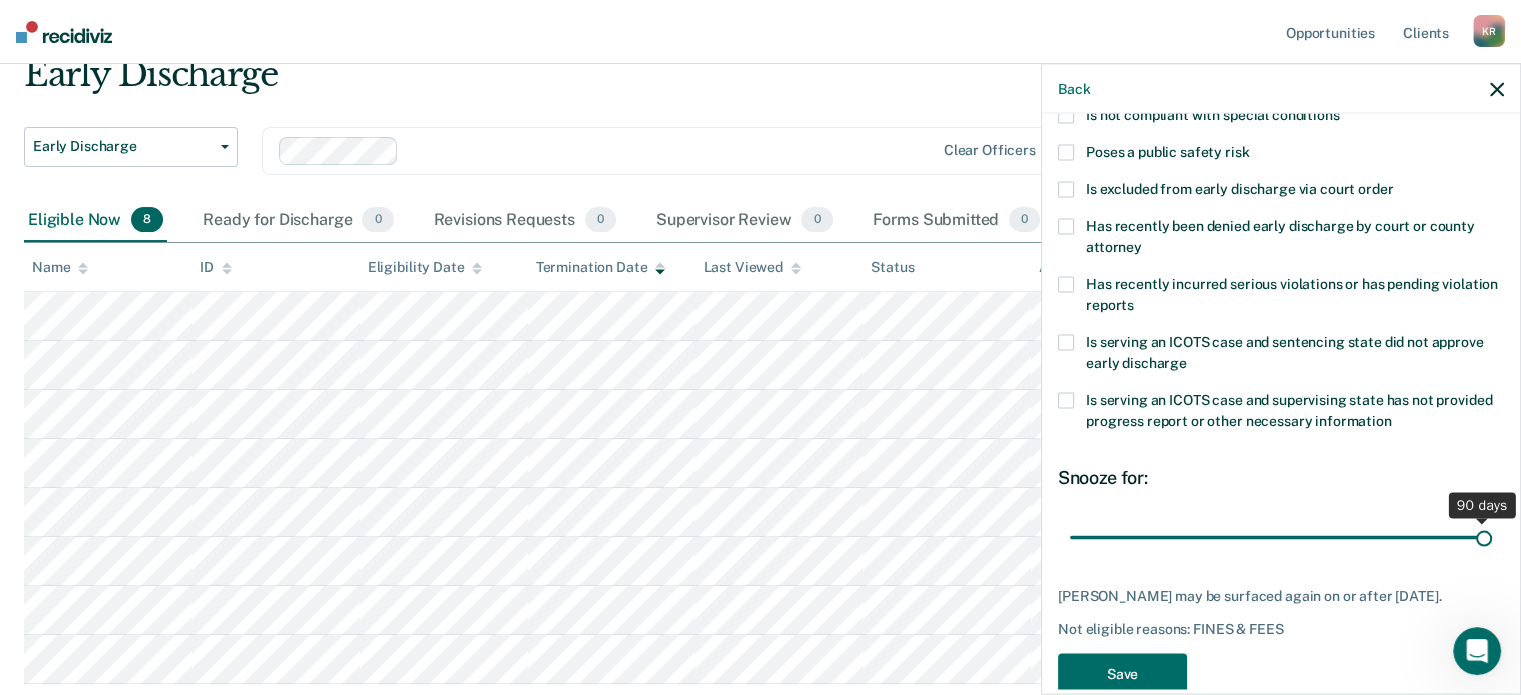 drag, startPoint x: 1224, startPoint y: 507, endPoint x: 1485, endPoint y: 515, distance: 261.1226 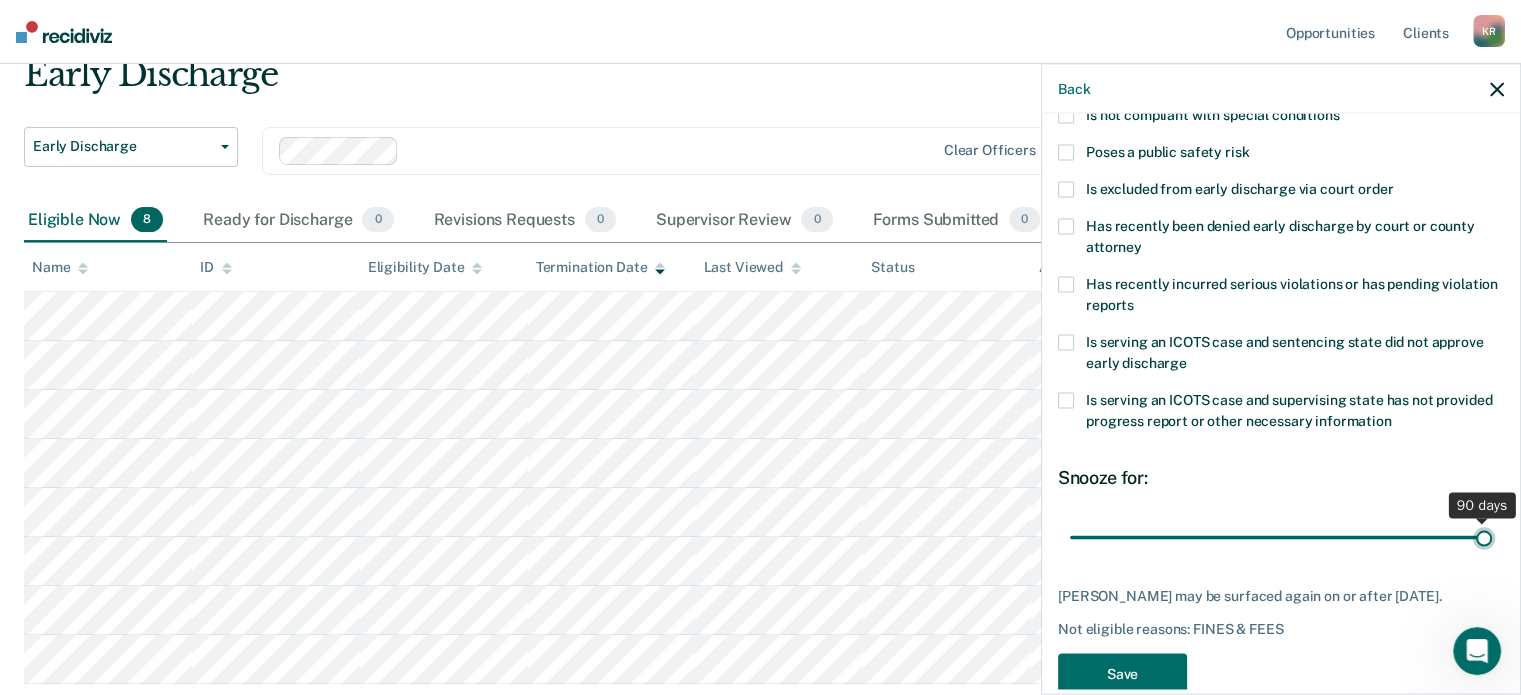 type on "90" 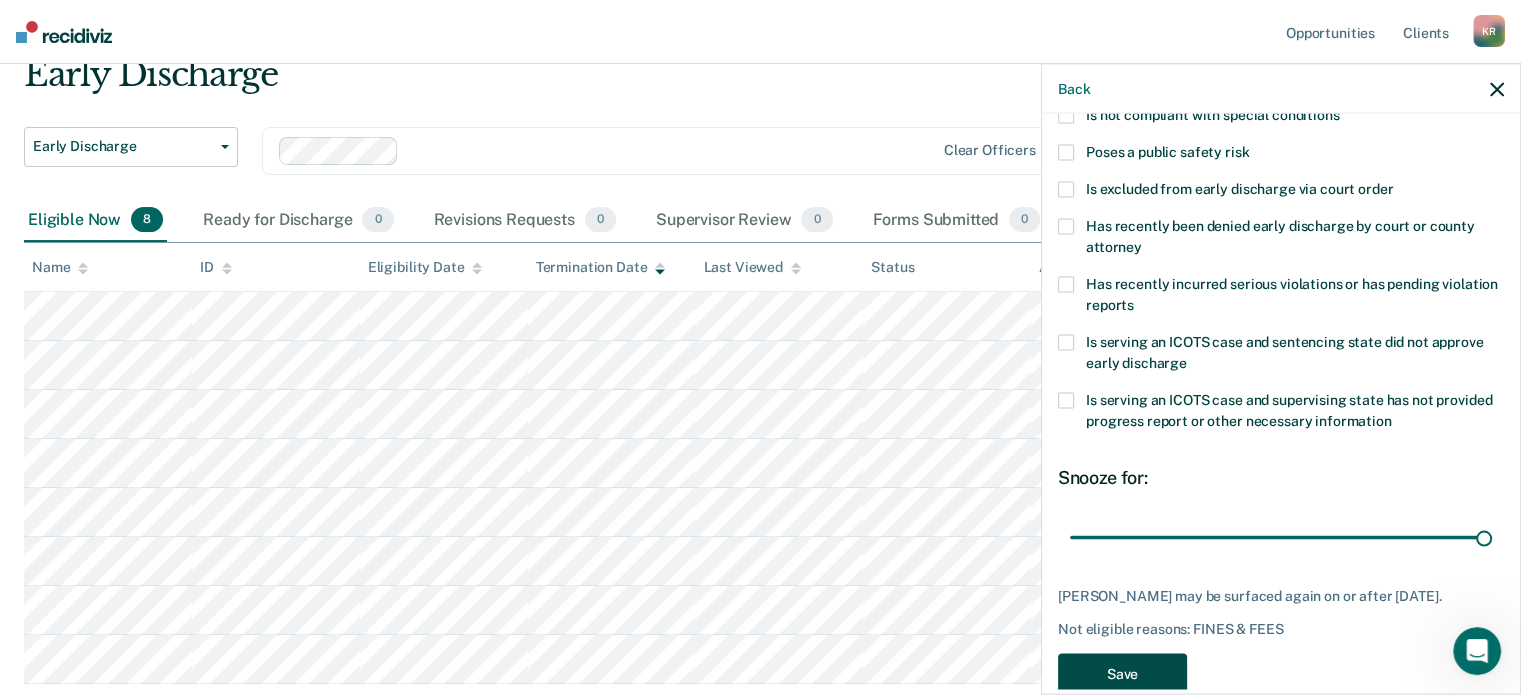 click on "Save" at bounding box center (1122, 674) 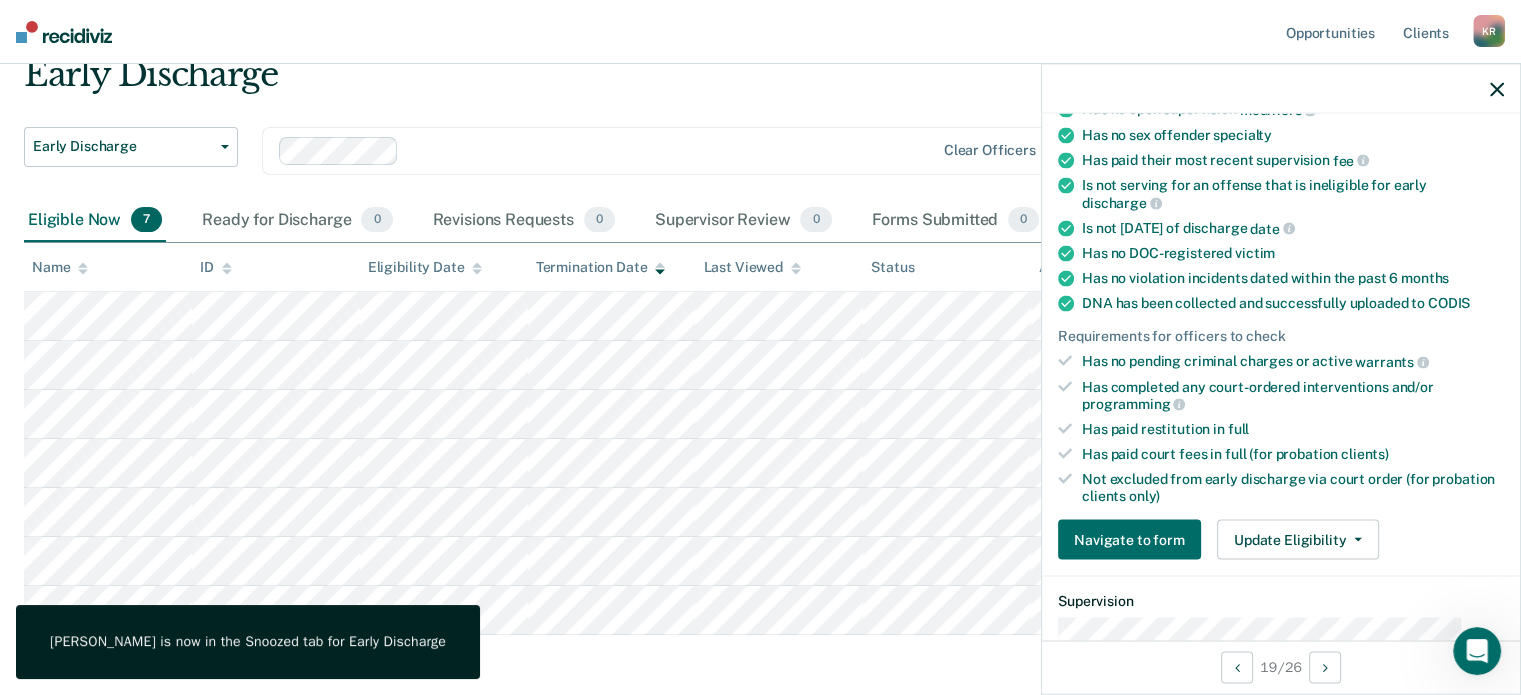 scroll, scrollTop: 228, scrollLeft: 0, axis: vertical 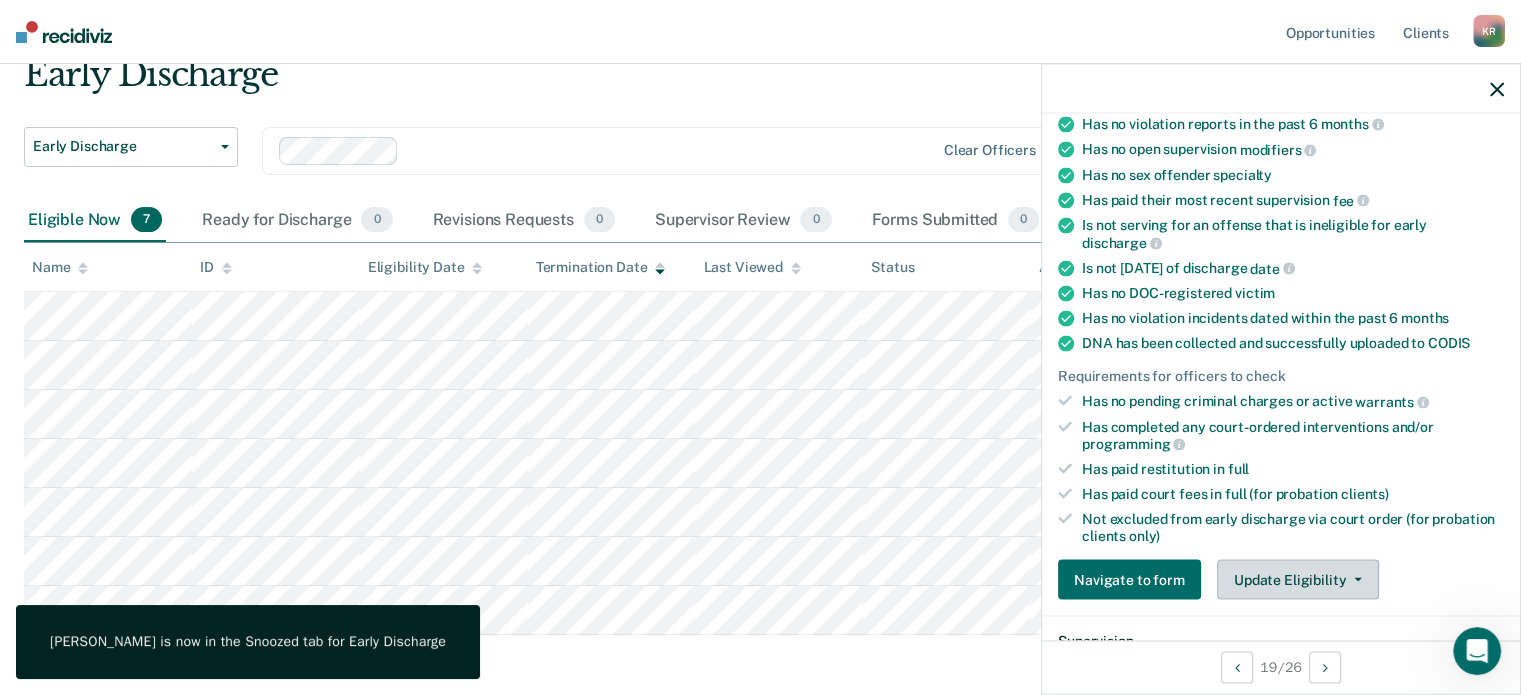 click on "Update Eligibility" at bounding box center [1298, 580] 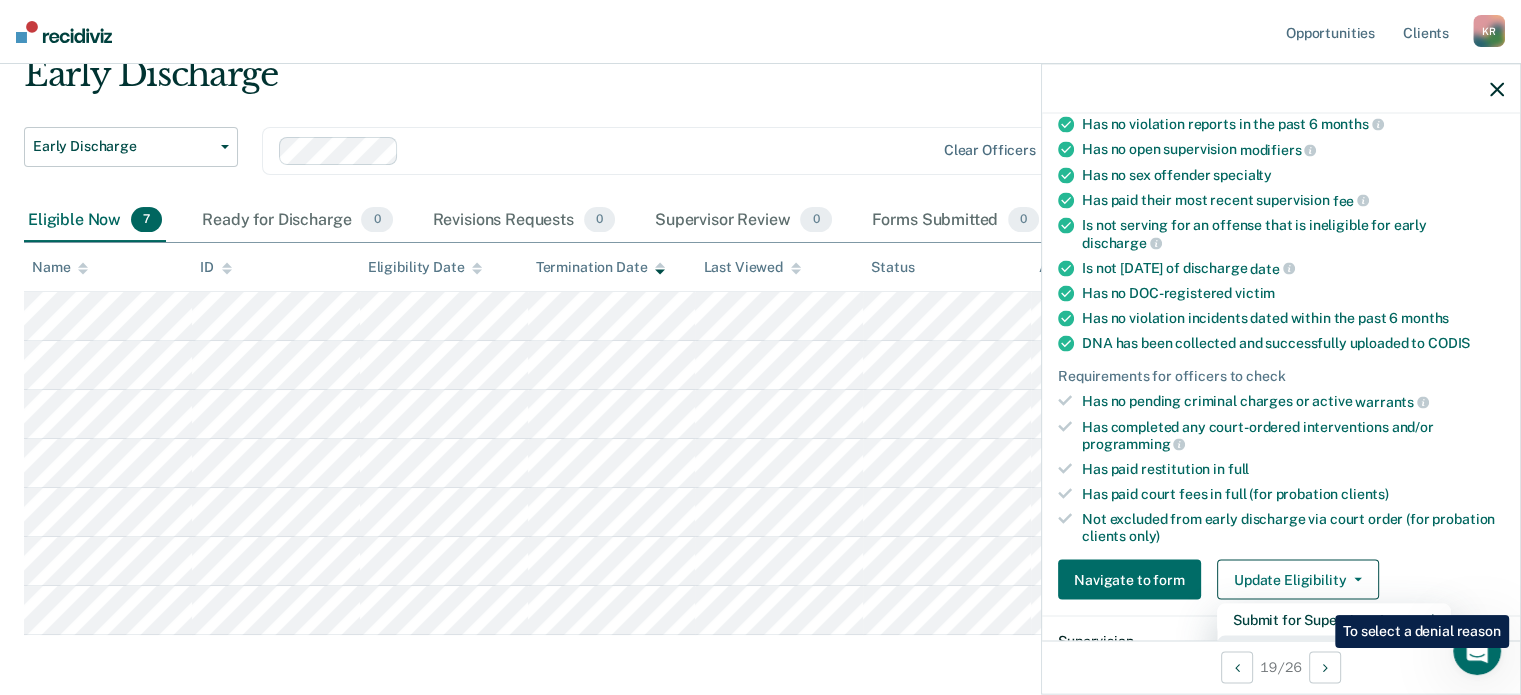 click on "Mark as Ineligible" at bounding box center (1334, 652) 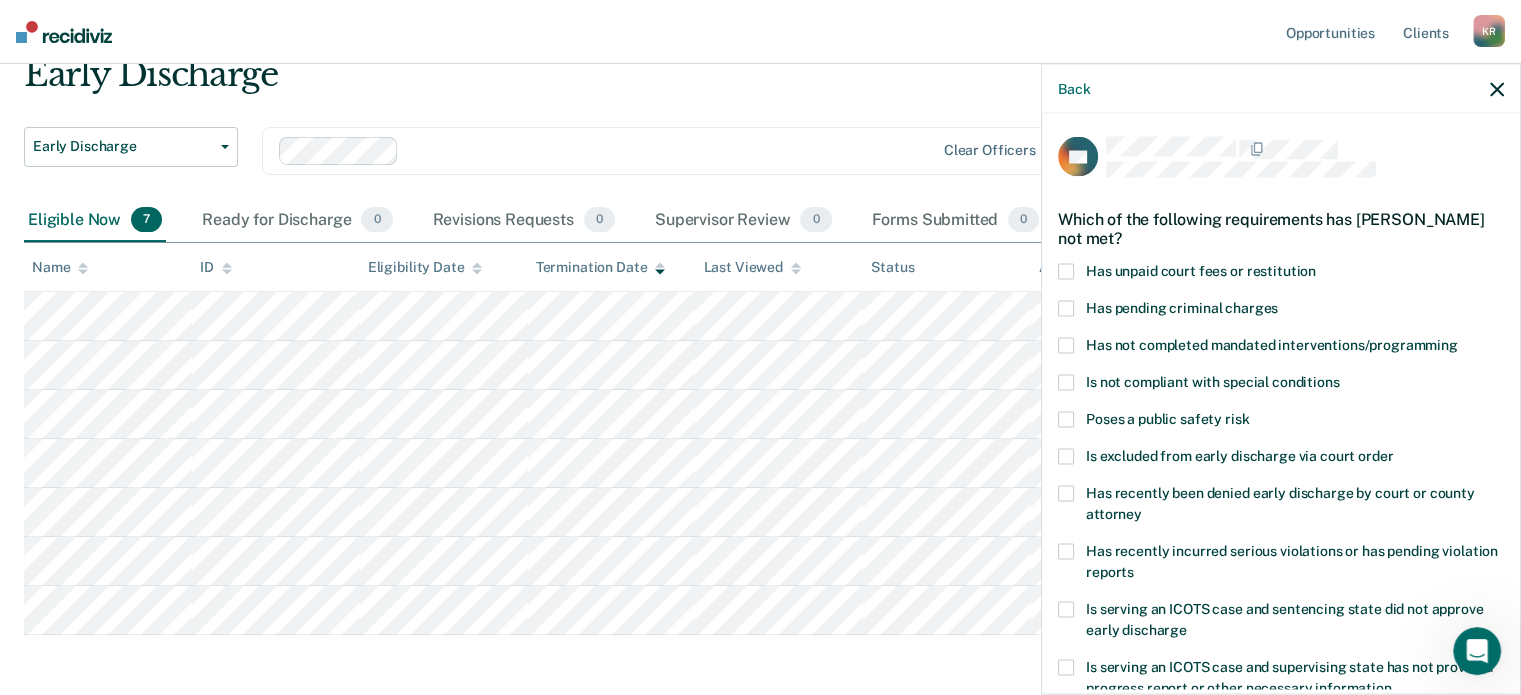 scroll, scrollTop: 0, scrollLeft: 0, axis: both 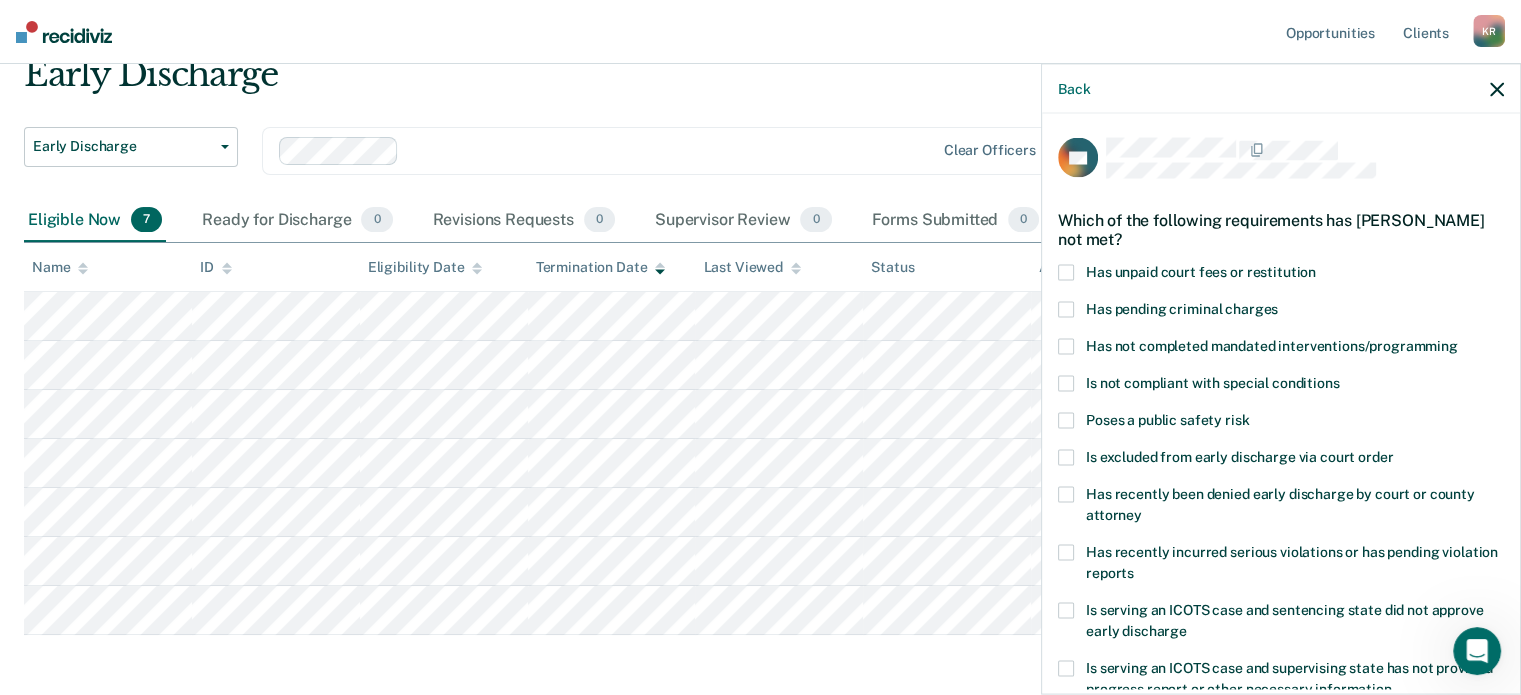click on "Has unpaid court fees or restitution" at bounding box center (1281, 275) 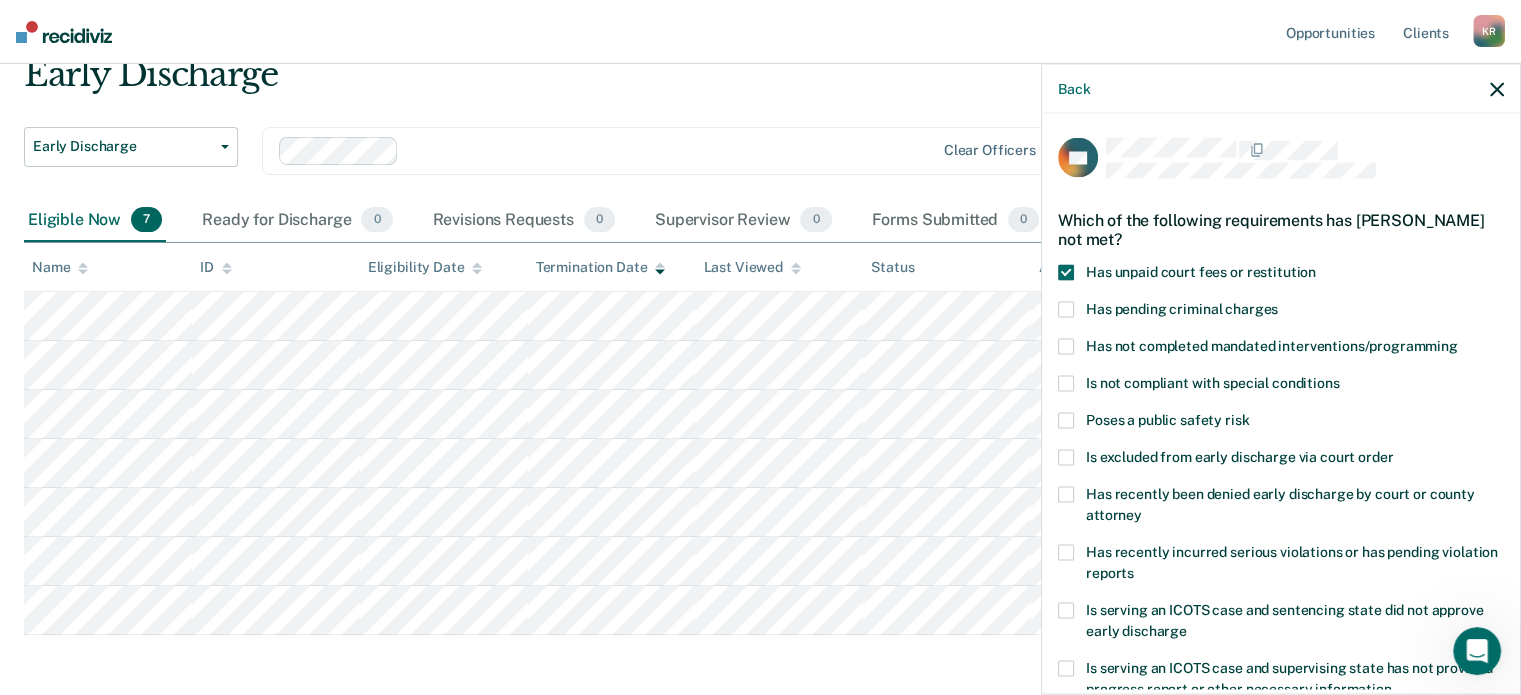 scroll, scrollTop: 284, scrollLeft: 0, axis: vertical 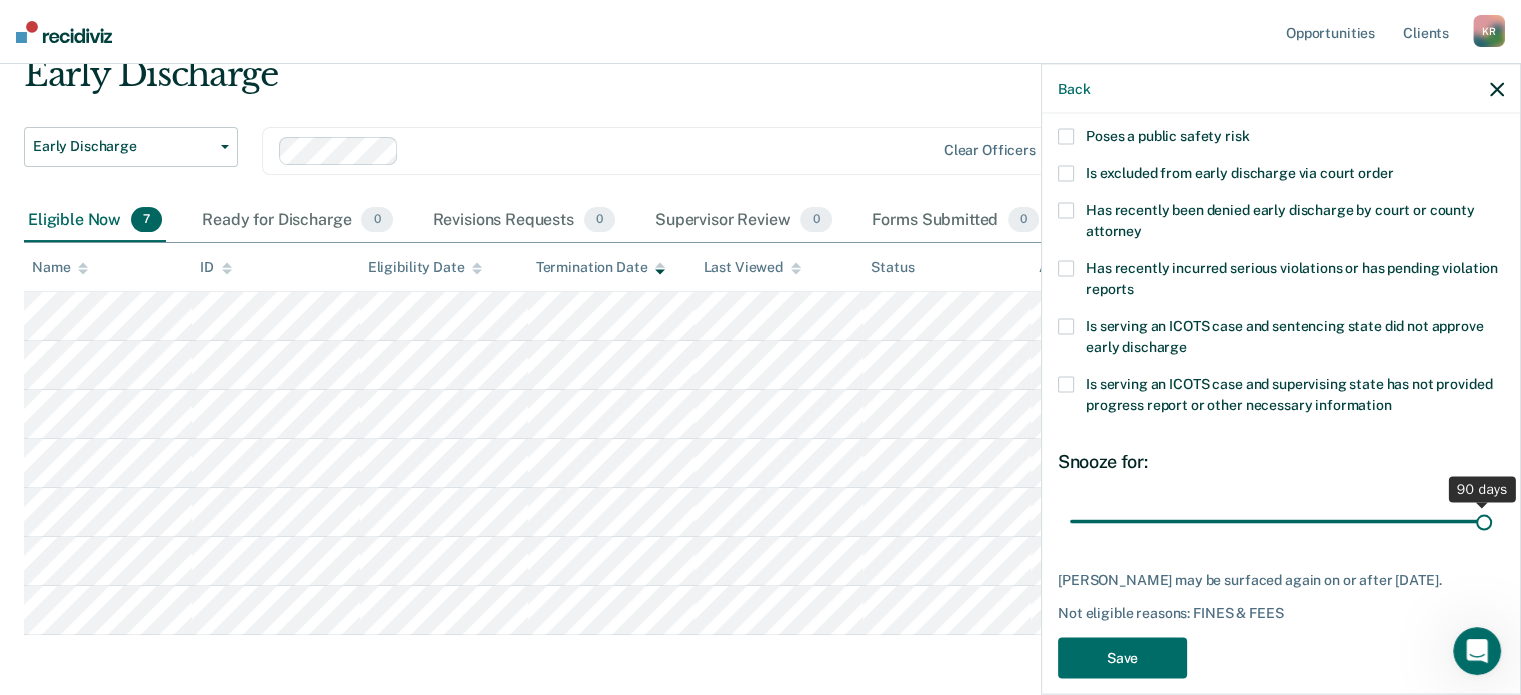 drag, startPoint x: 1226, startPoint y: 489, endPoint x: 1520, endPoint y: 495, distance: 294.06122 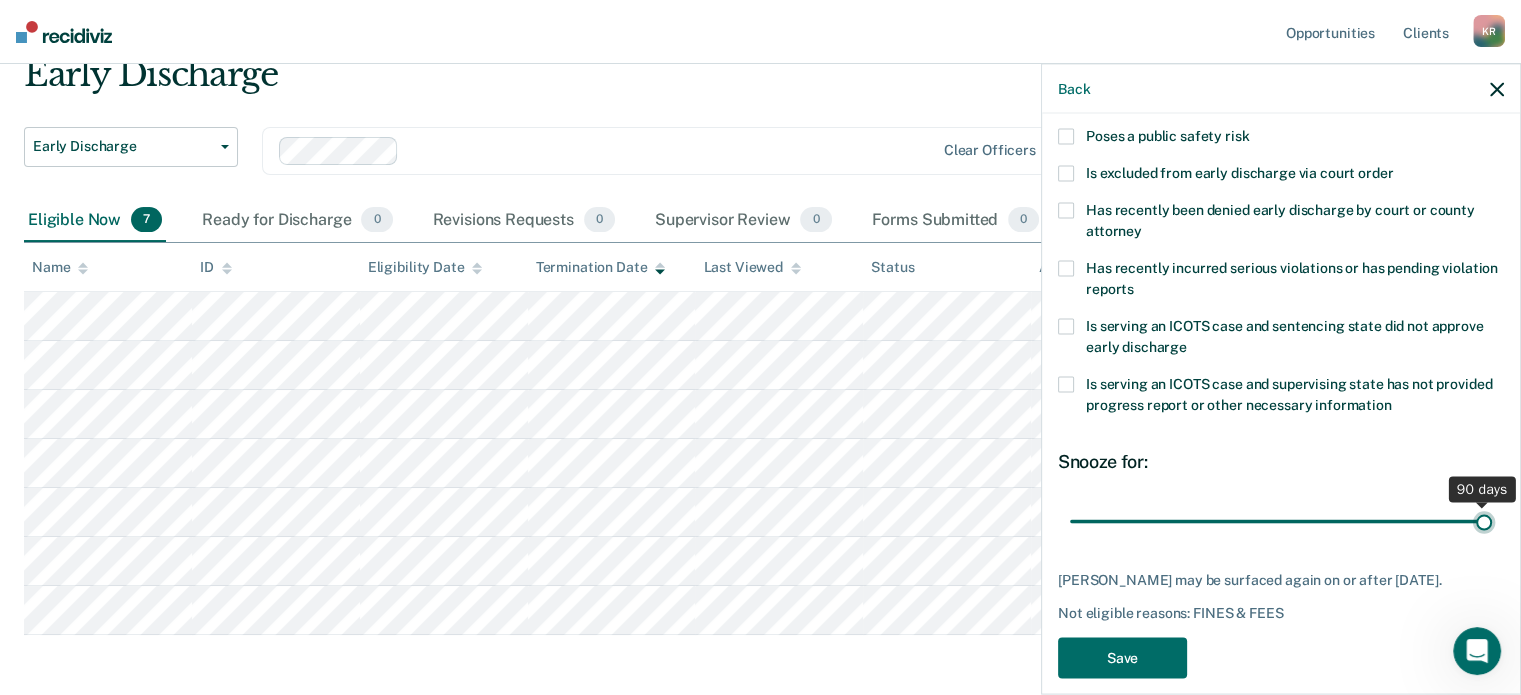 type on "90" 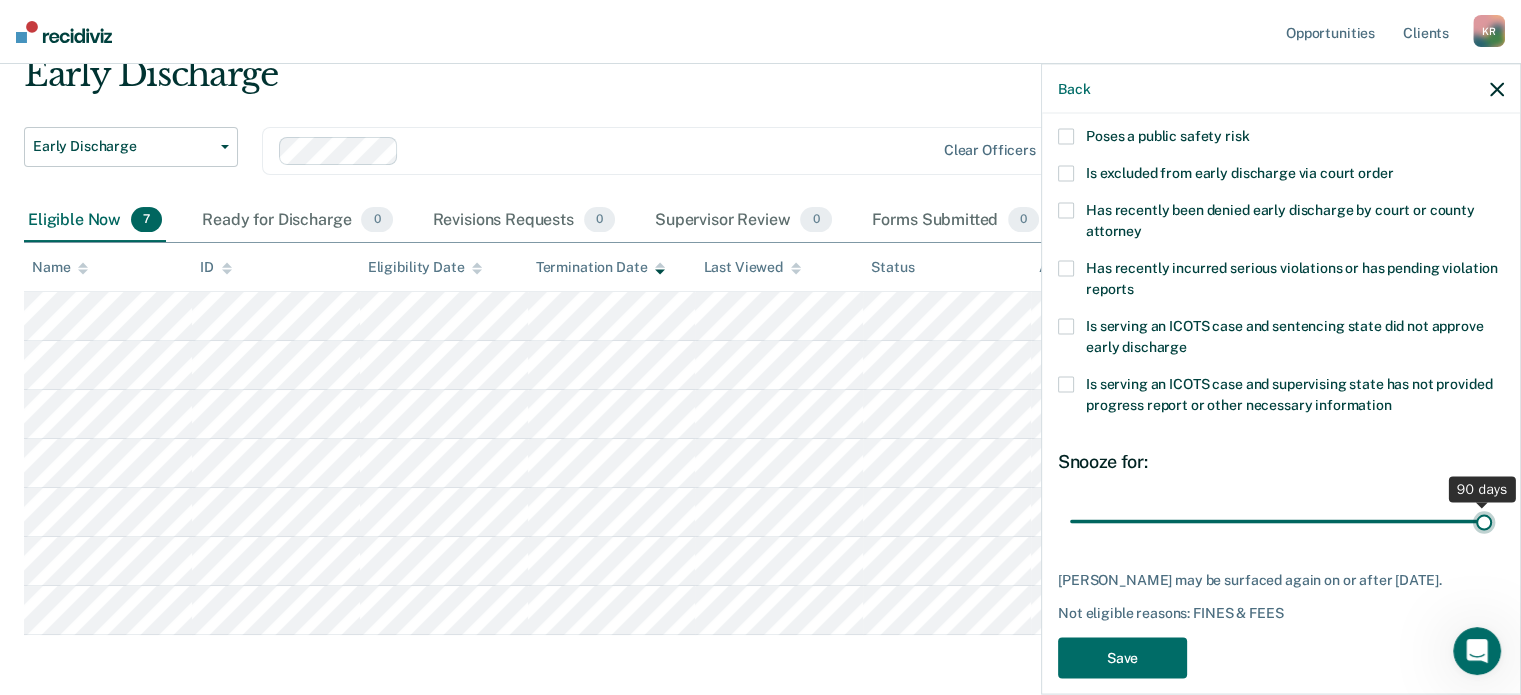 click at bounding box center [1281, 521] 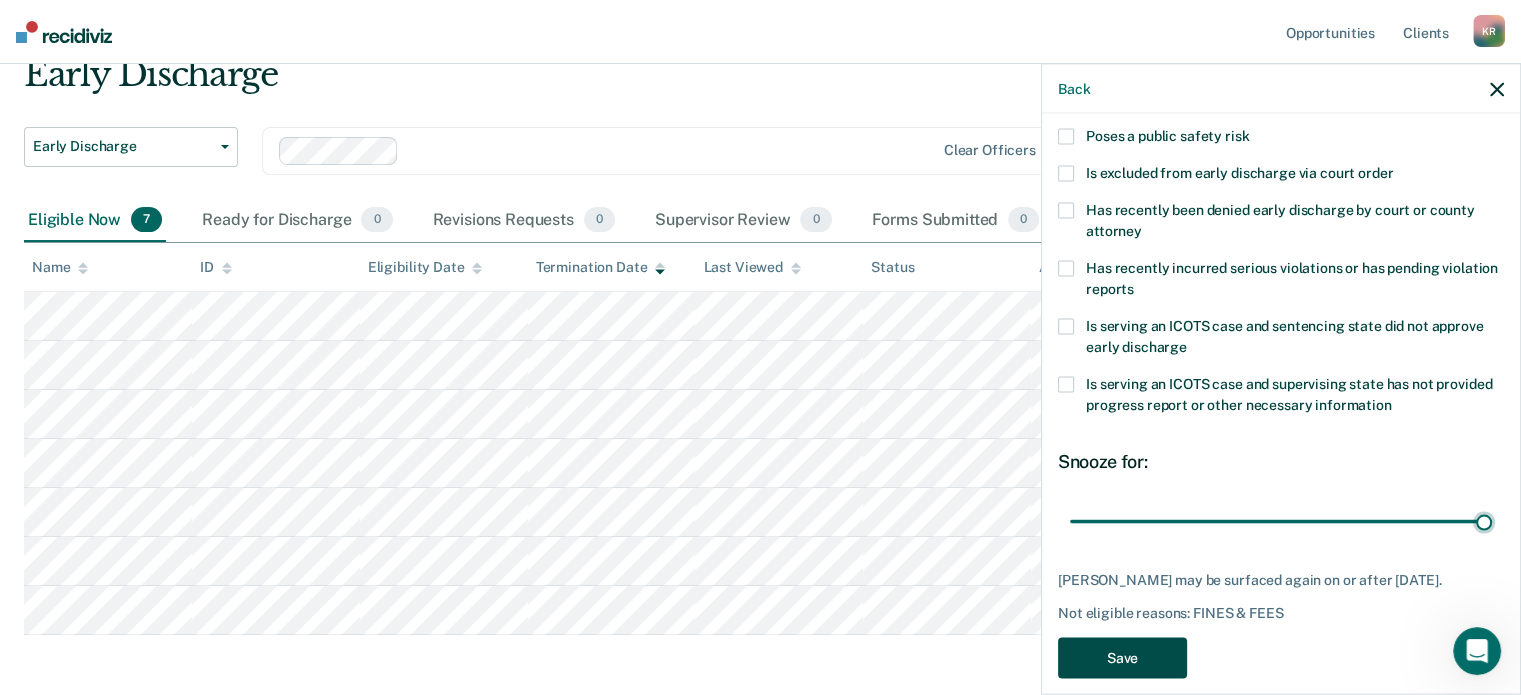 click on "Save" at bounding box center (1122, 658) 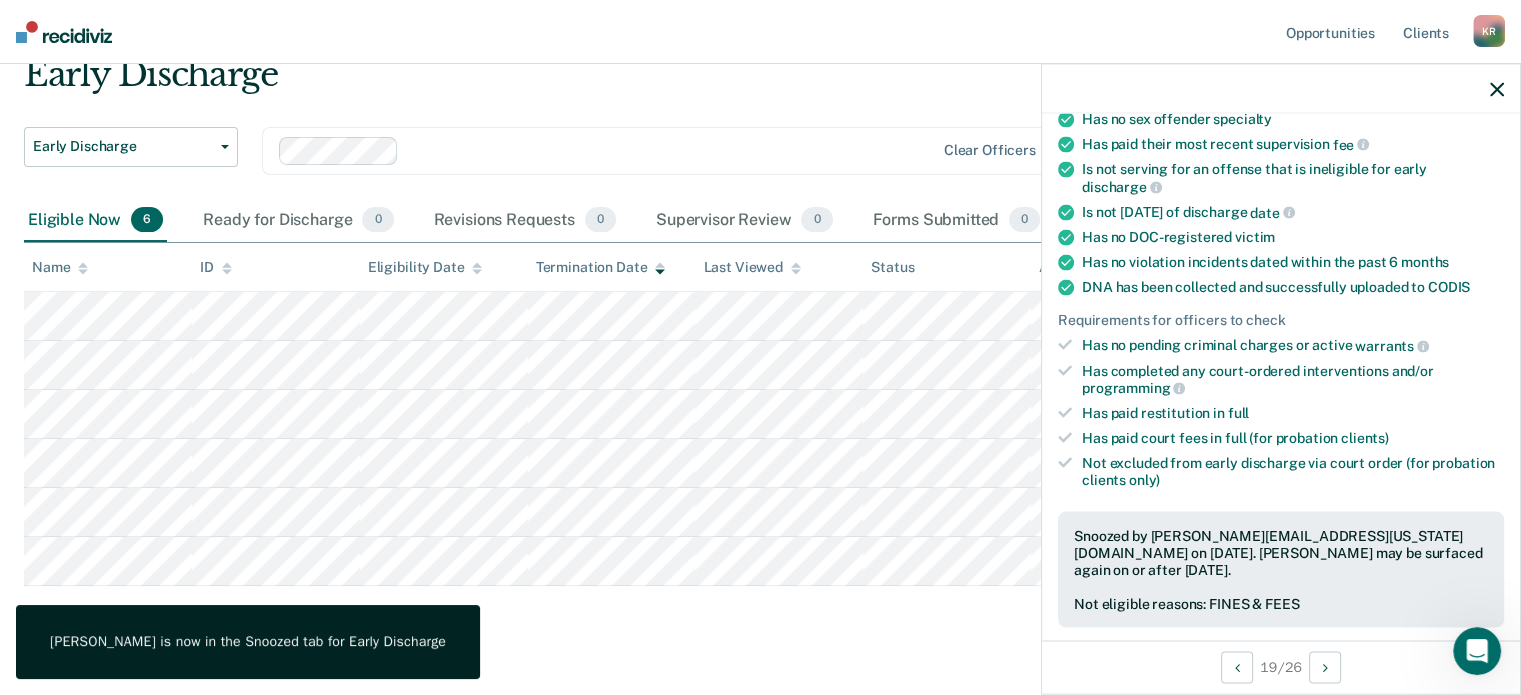 scroll, scrollTop: 323, scrollLeft: 0, axis: vertical 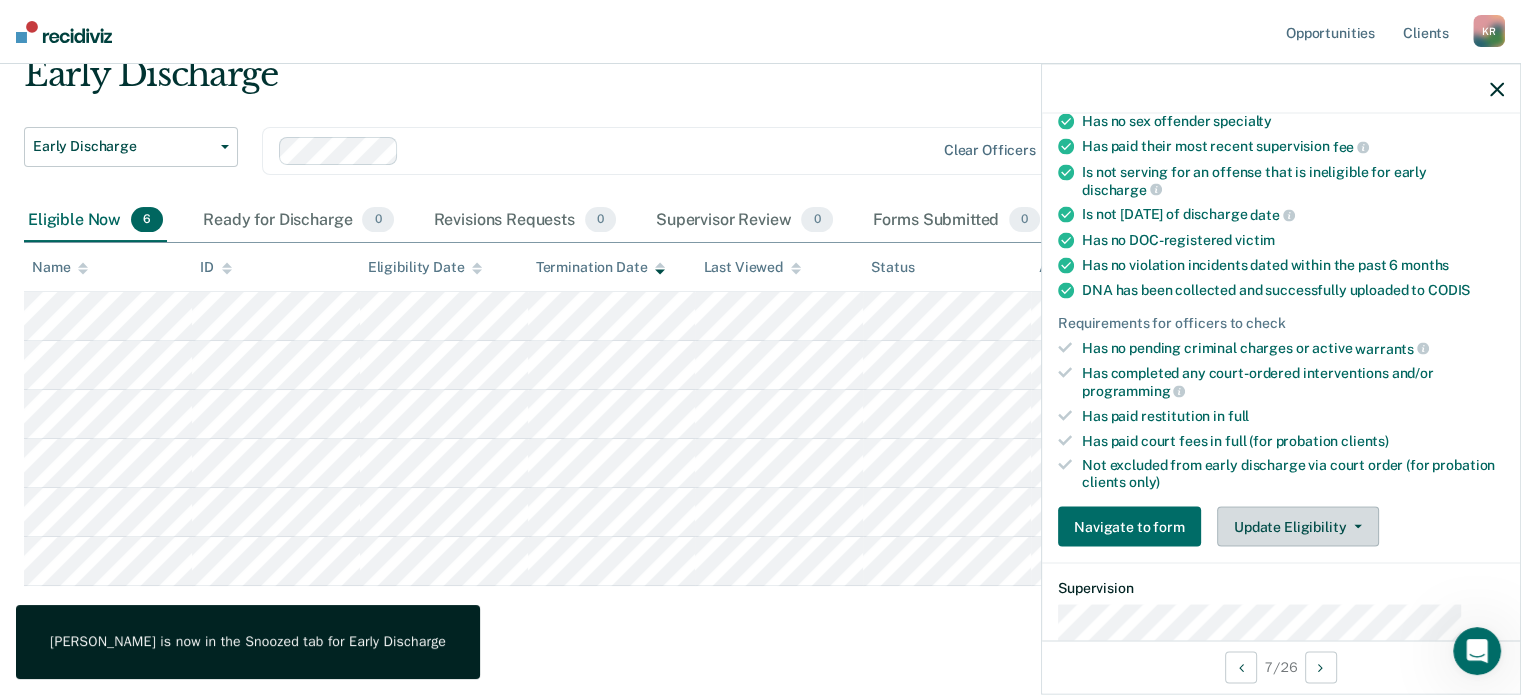 click on "Update Eligibility" at bounding box center [1298, 526] 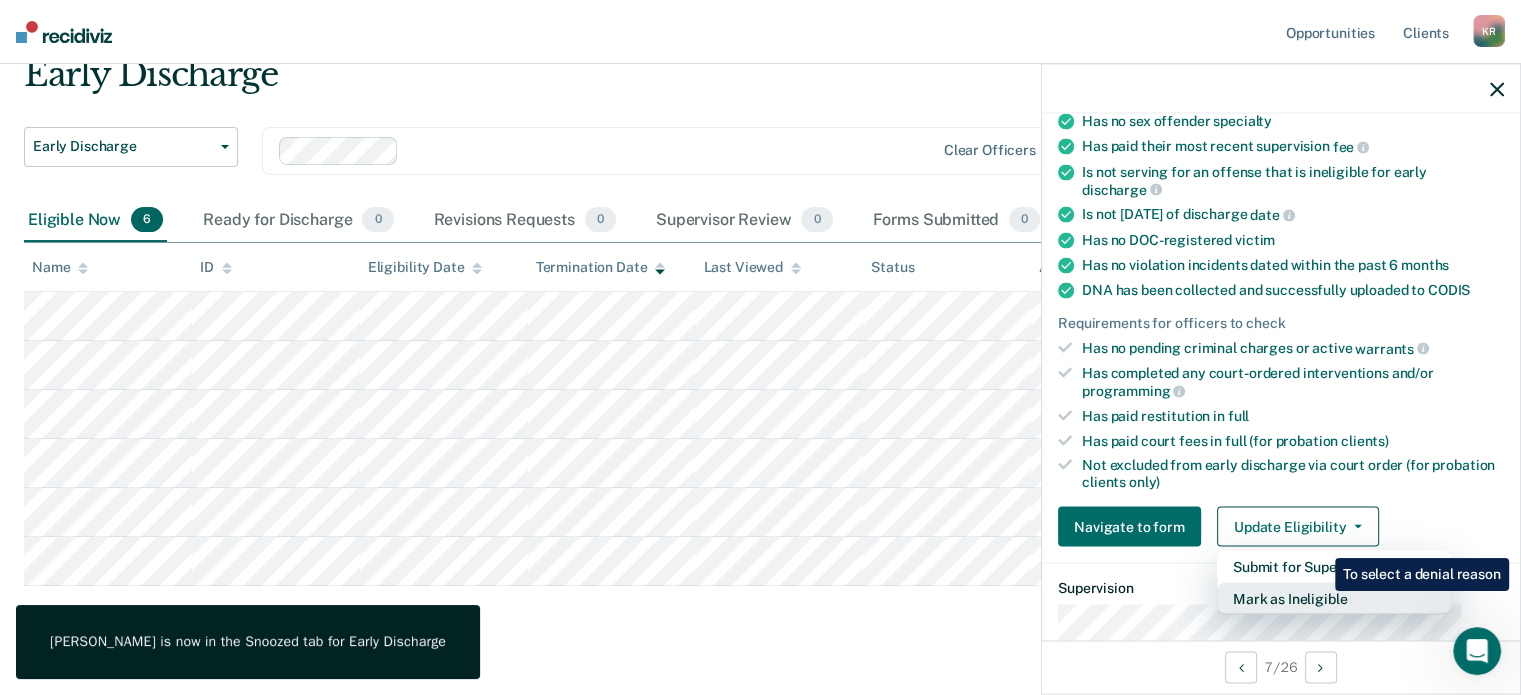 click on "Mark as Ineligible" at bounding box center [1334, 598] 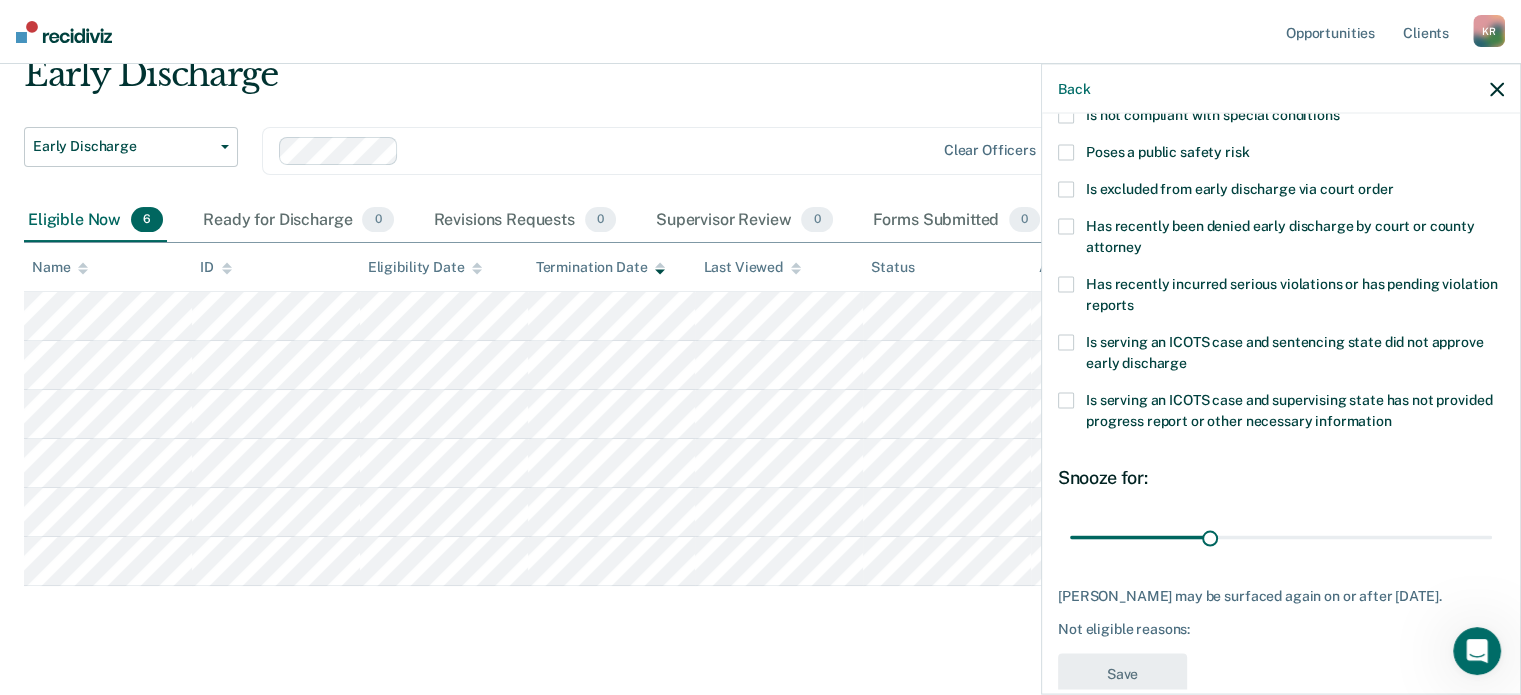scroll, scrollTop: 0, scrollLeft: 0, axis: both 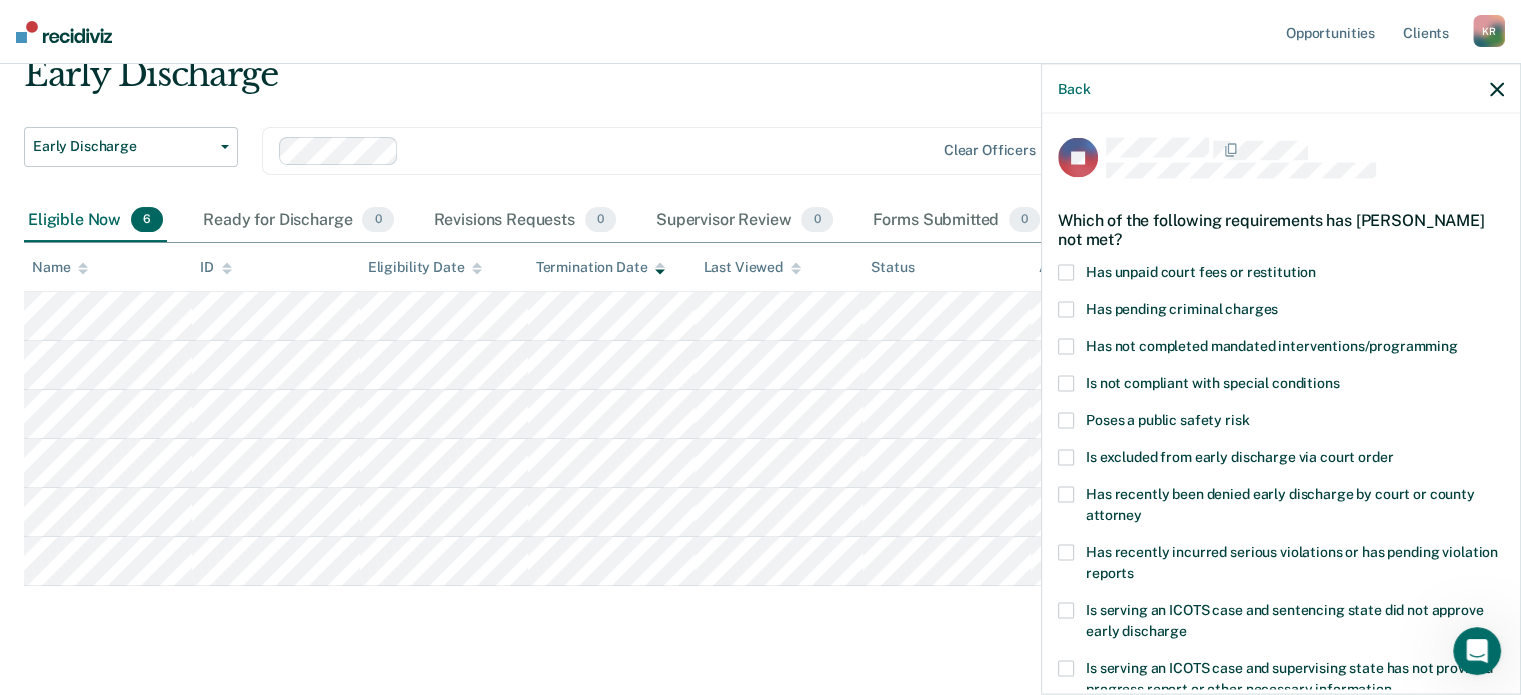 click at bounding box center (1066, 273) 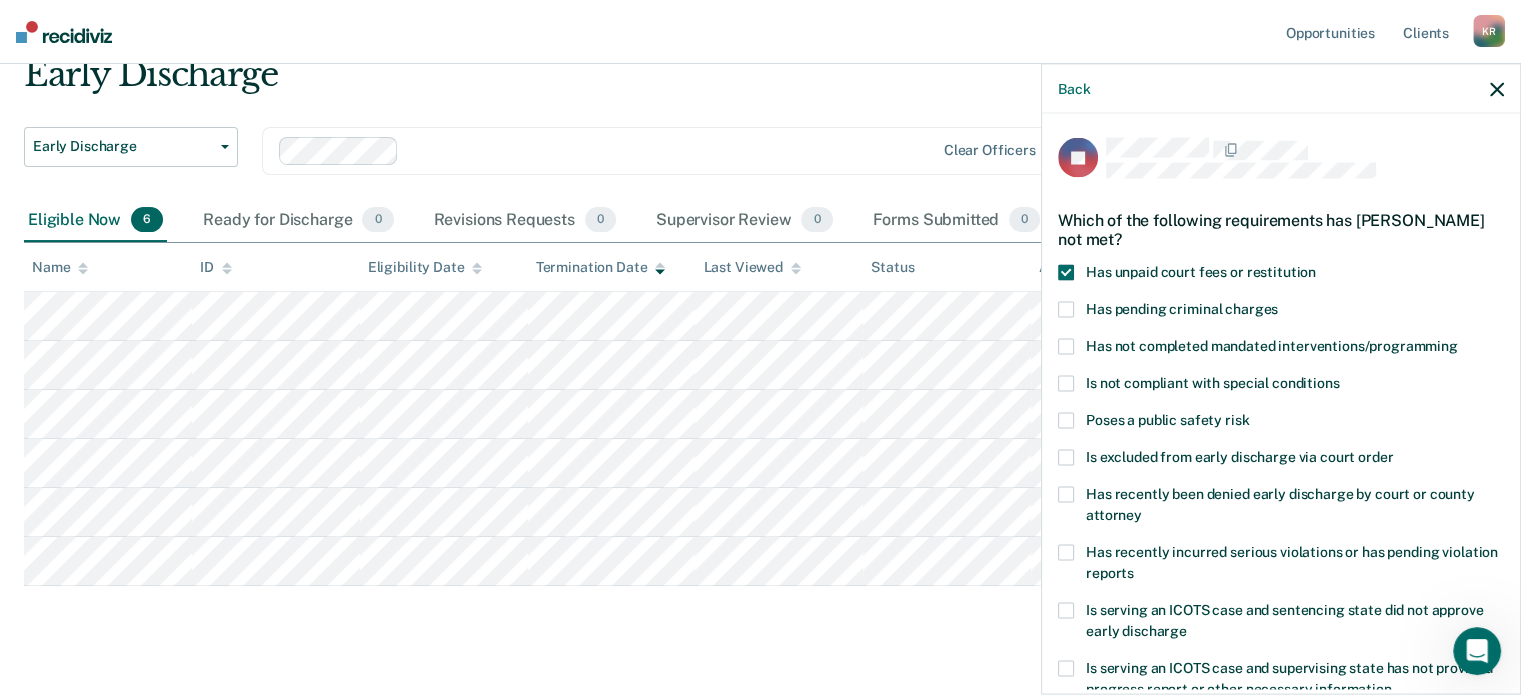 scroll, scrollTop: 268, scrollLeft: 0, axis: vertical 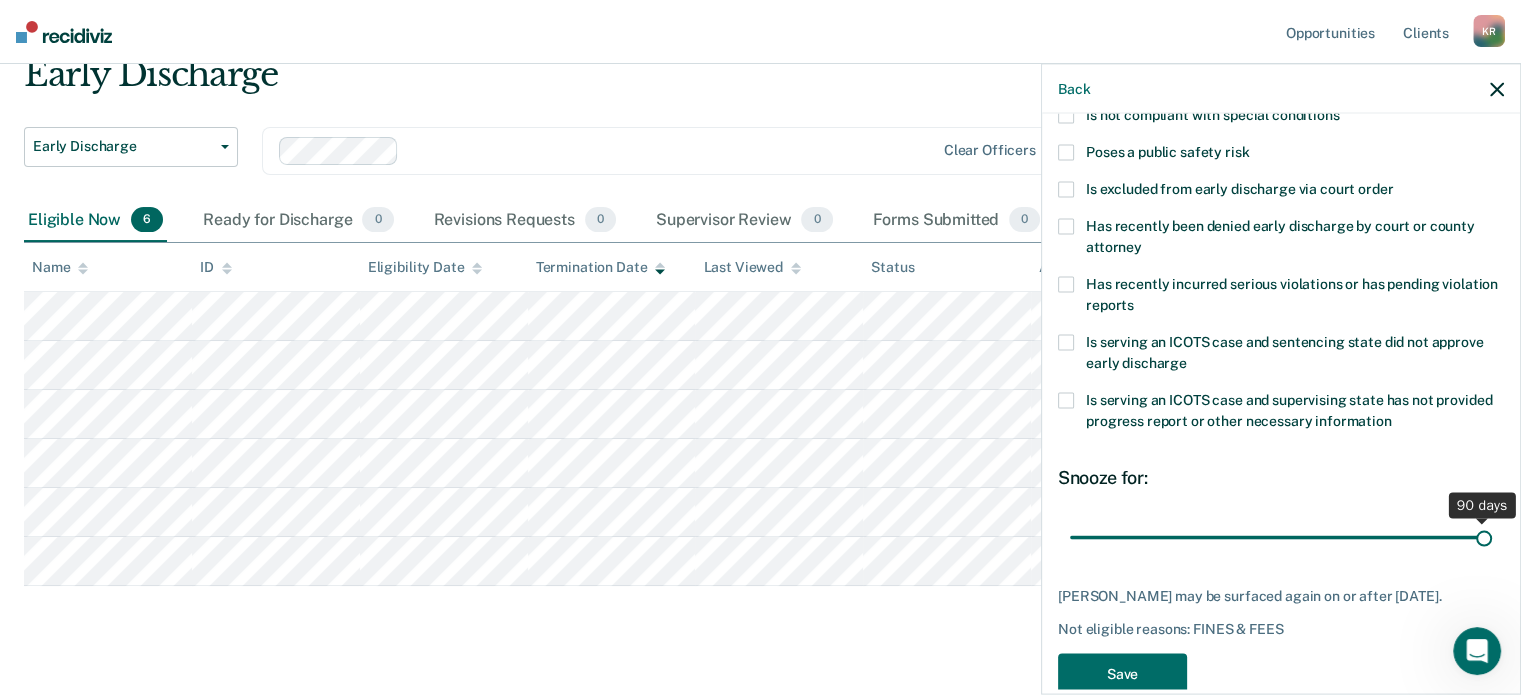 drag, startPoint x: 1224, startPoint y: 506, endPoint x: 1500, endPoint y: 504, distance: 276.00723 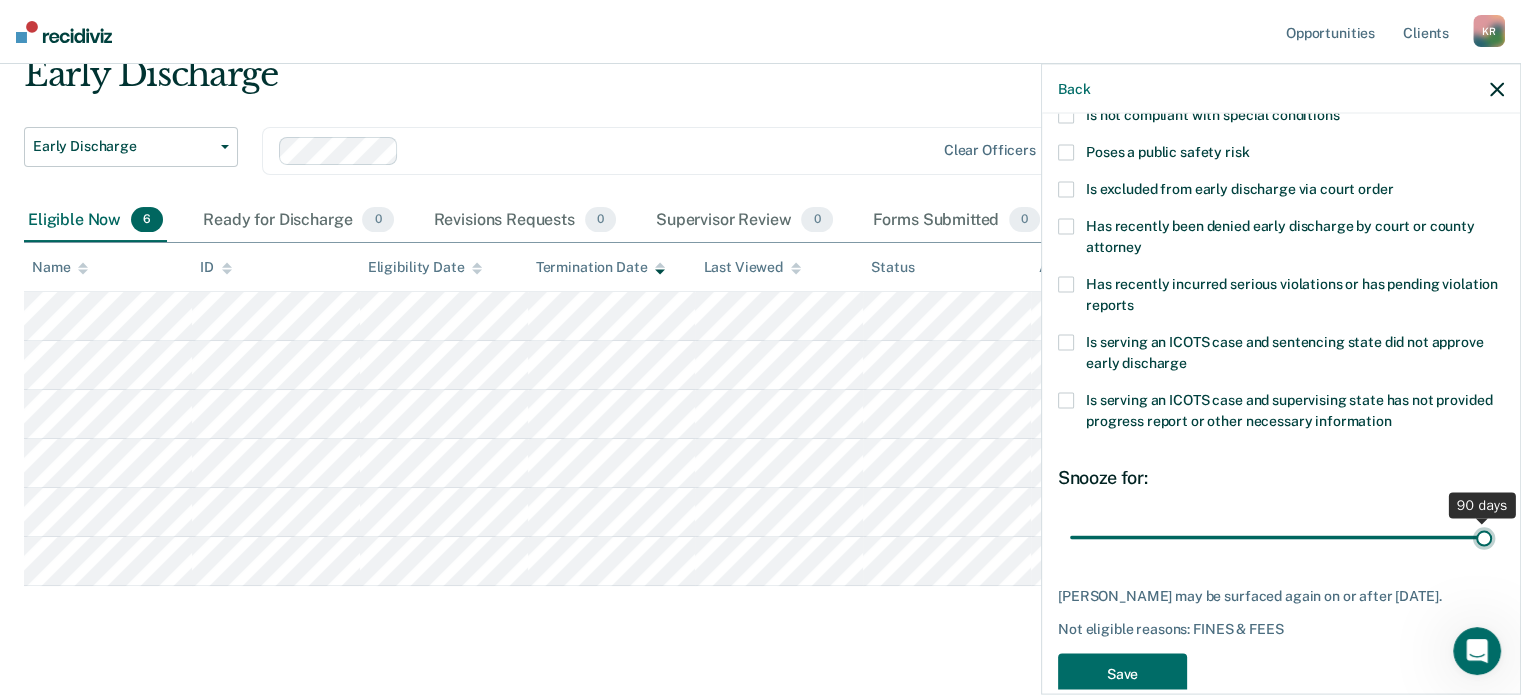 type on "90" 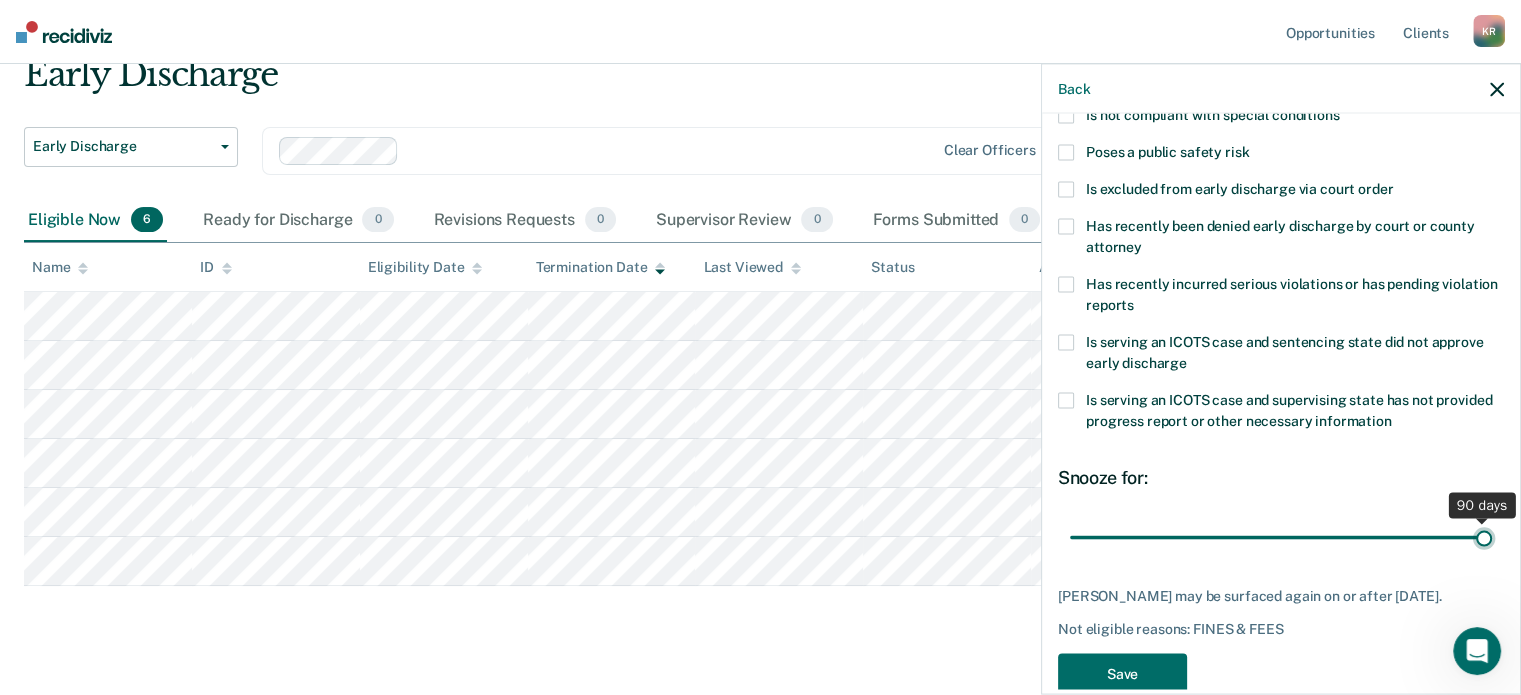 click at bounding box center [1281, 537] 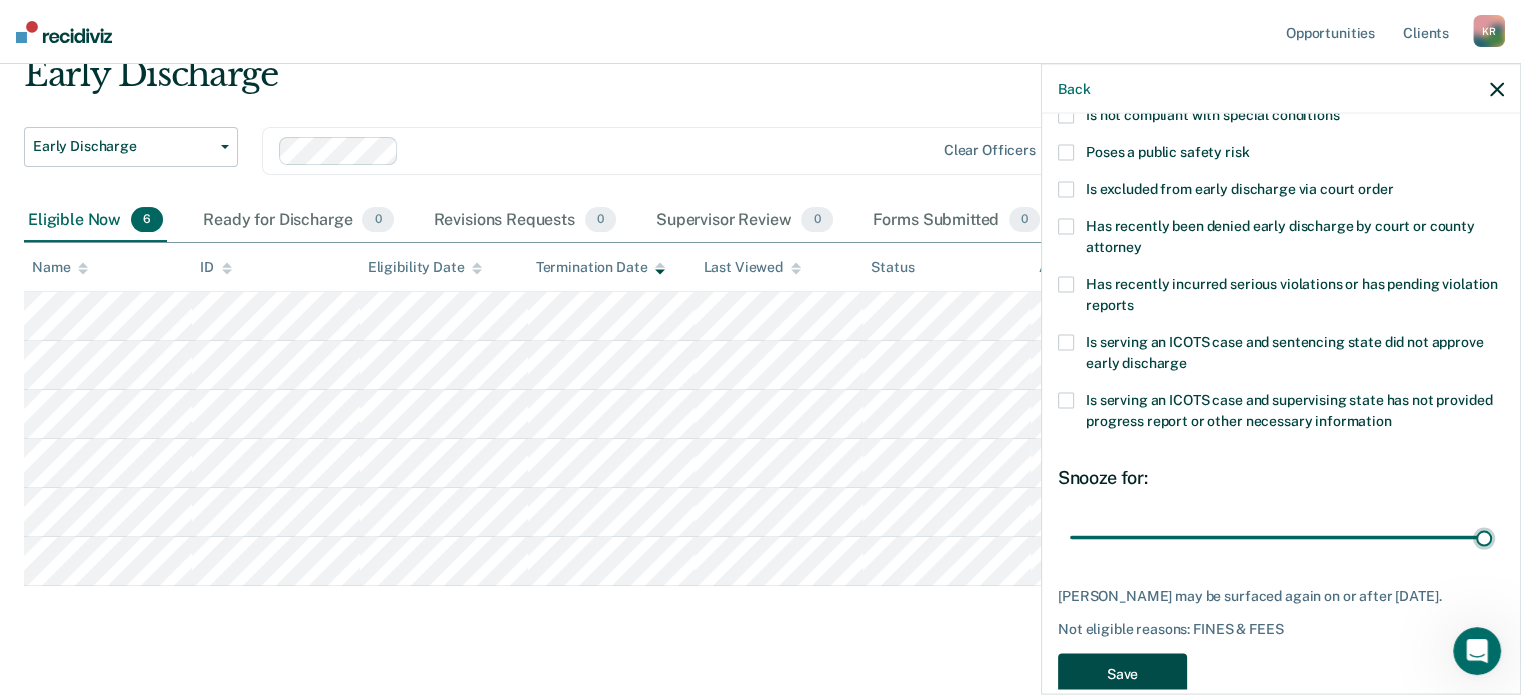 click on "Save" at bounding box center [1122, 674] 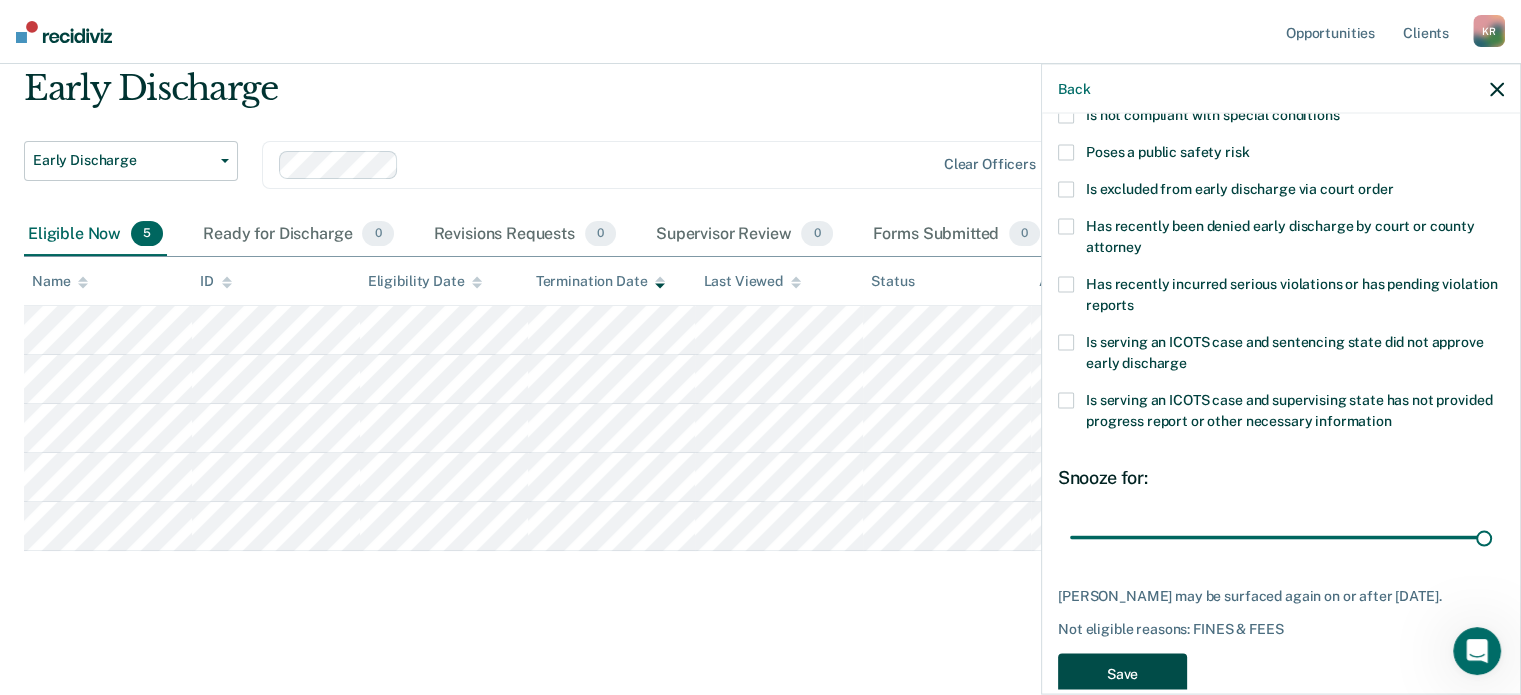 scroll, scrollTop: 39, scrollLeft: 0, axis: vertical 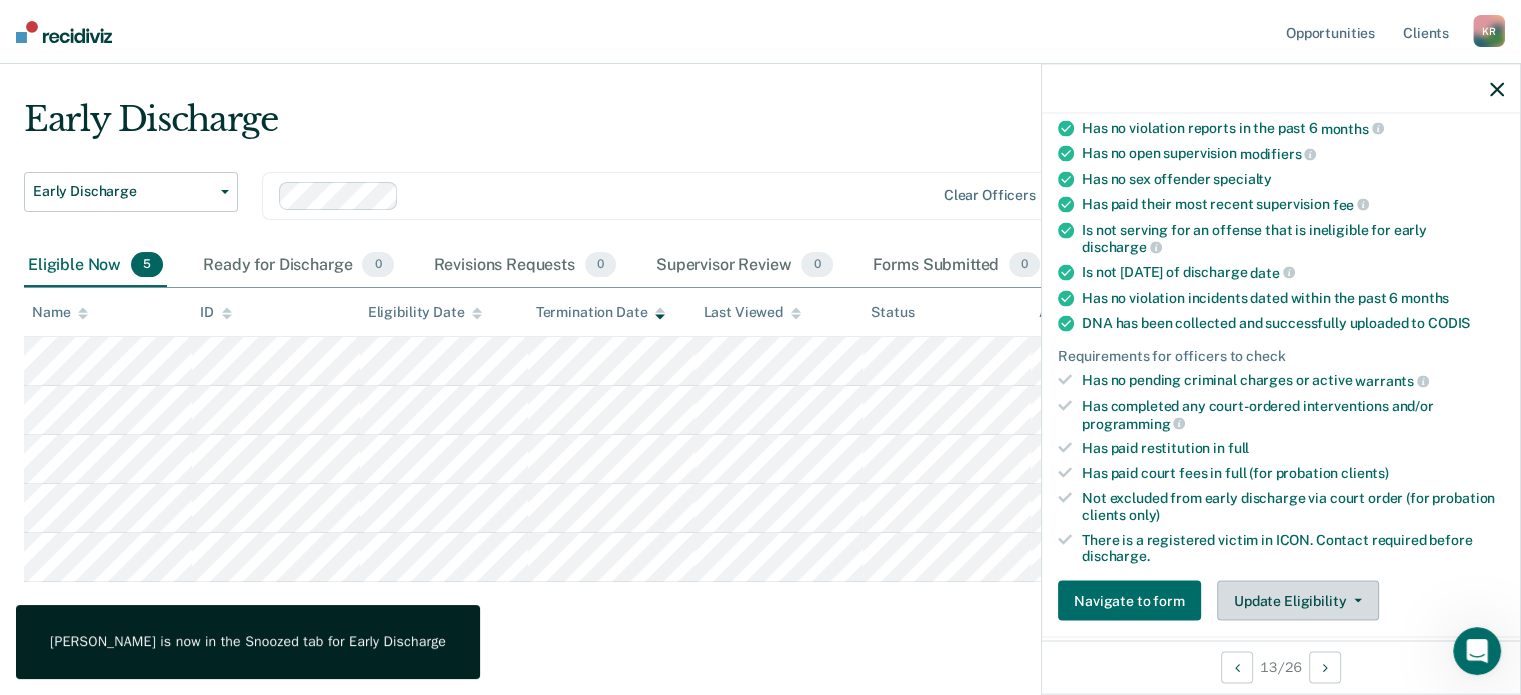 click on "Update Eligibility" at bounding box center [1298, 601] 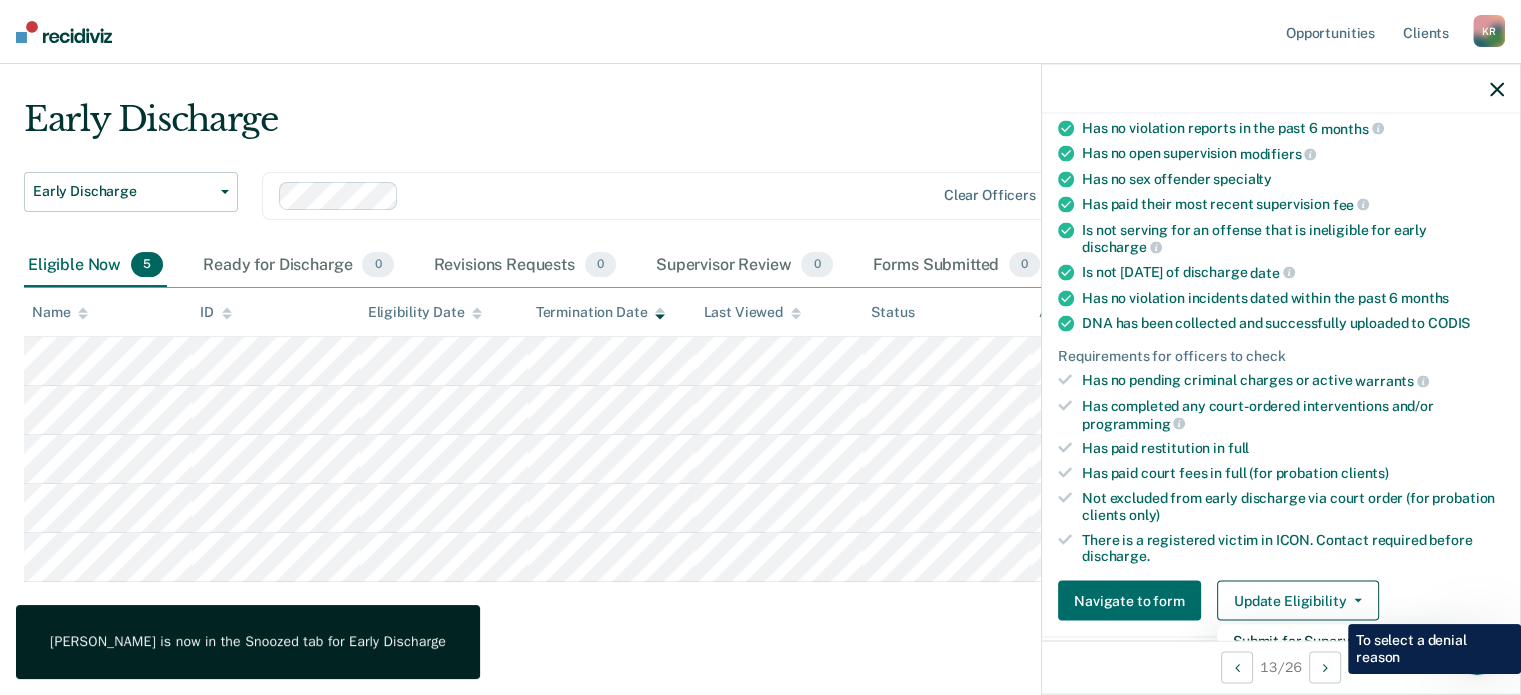 click on "Mark as Ineligible" at bounding box center (1334, 673) 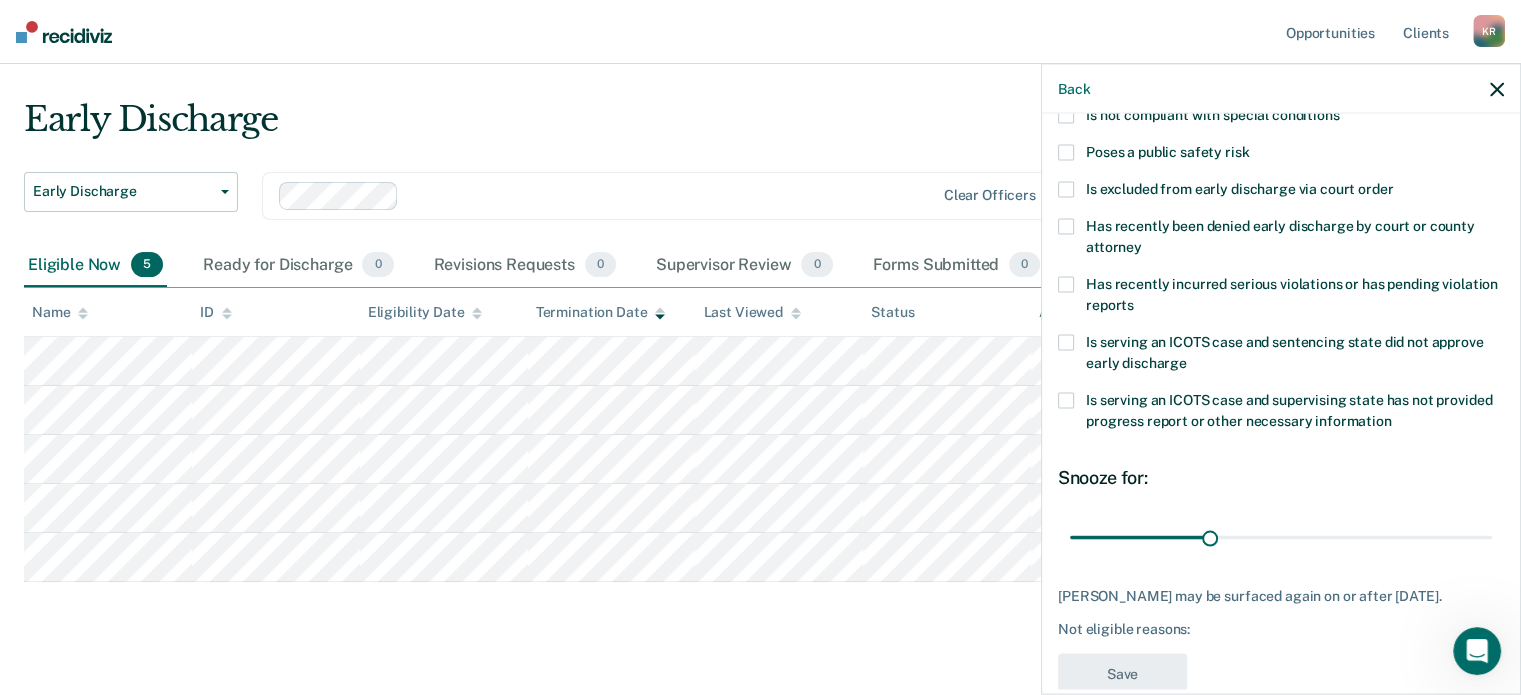 scroll, scrollTop: 0, scrollLeft: 0, axis: both 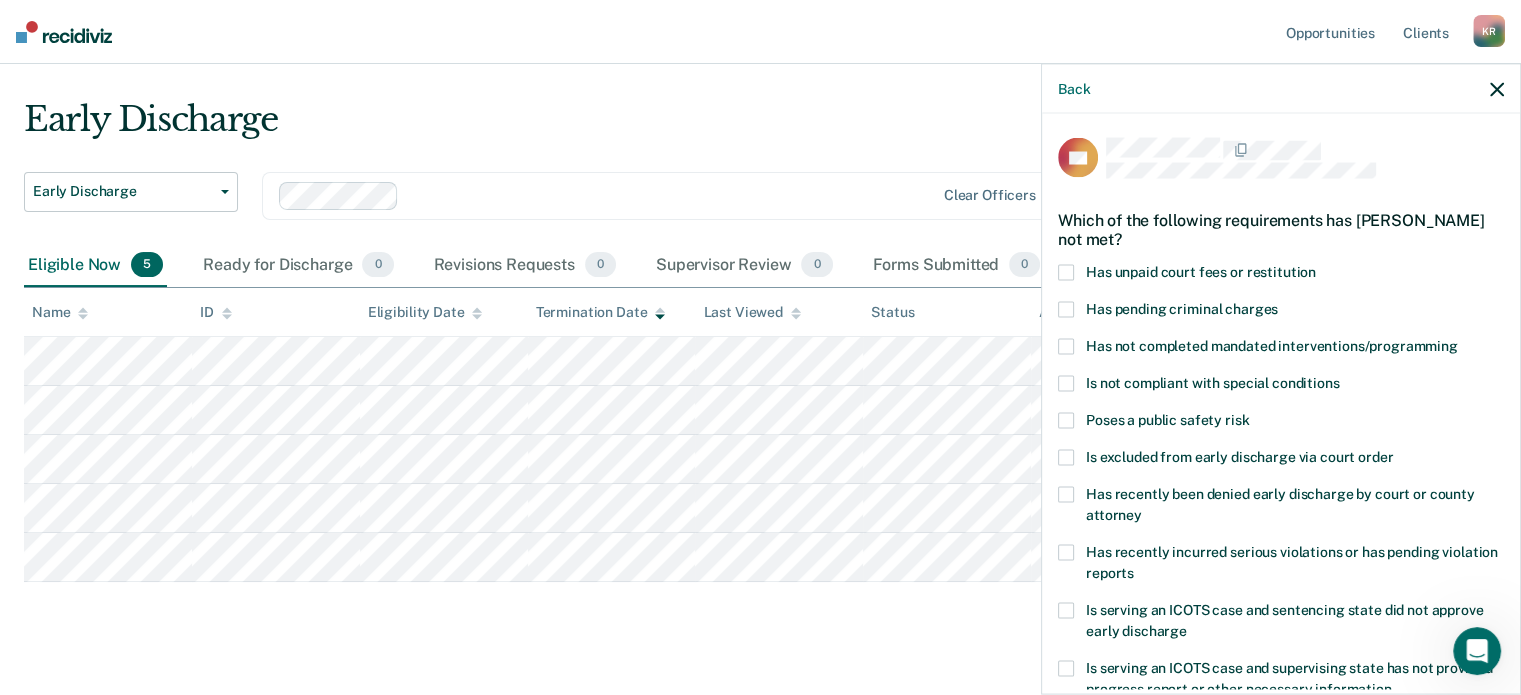 click at bounding box center [1066, 273] 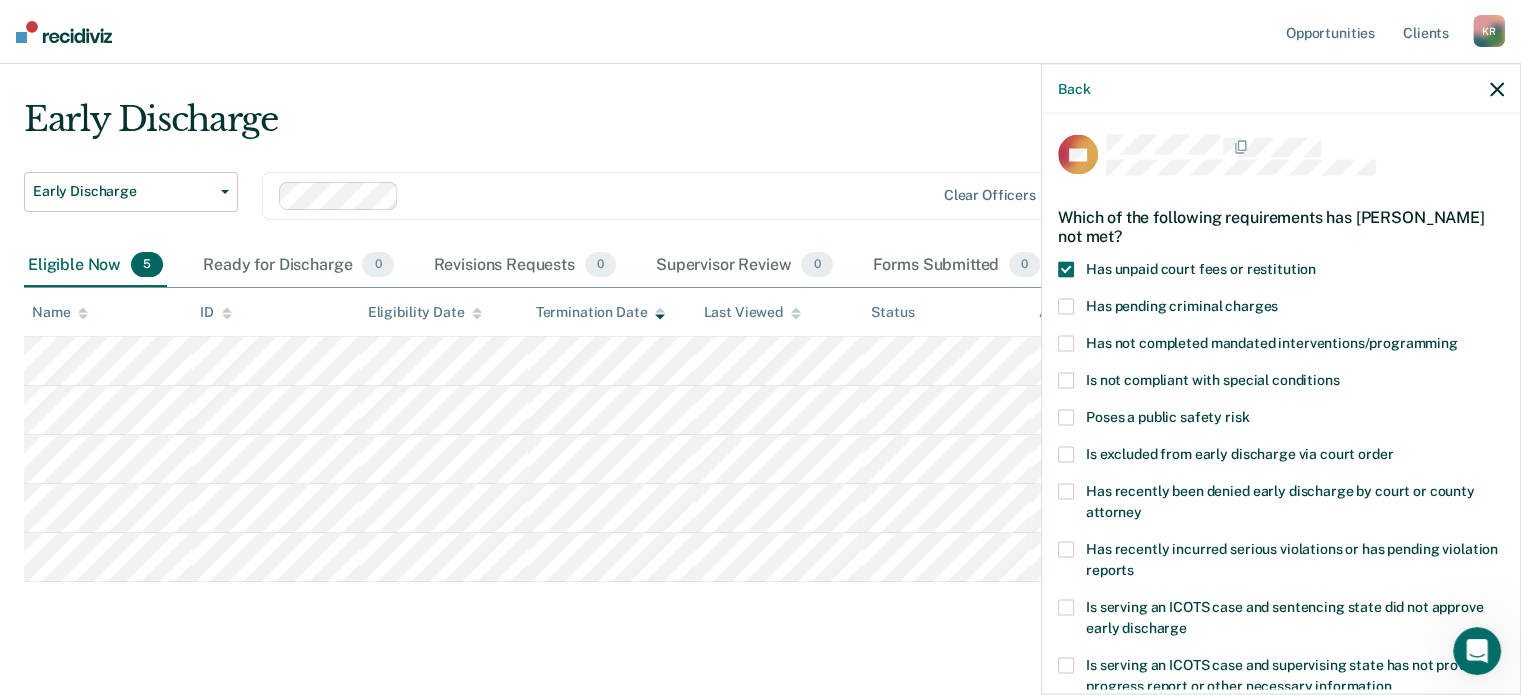 scroll, scrollTop: 0, scrollLeft: 0, axis: both 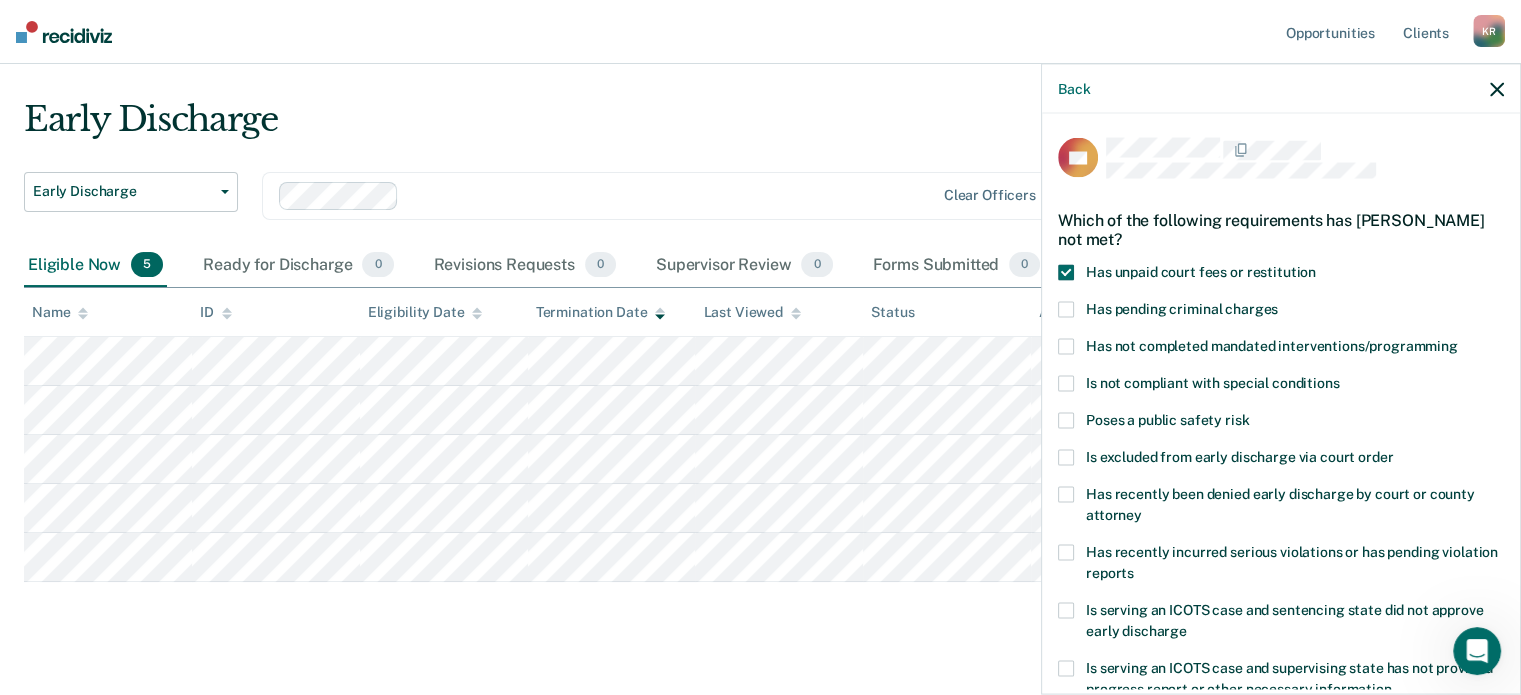 click at bounding box center (1066, 347) 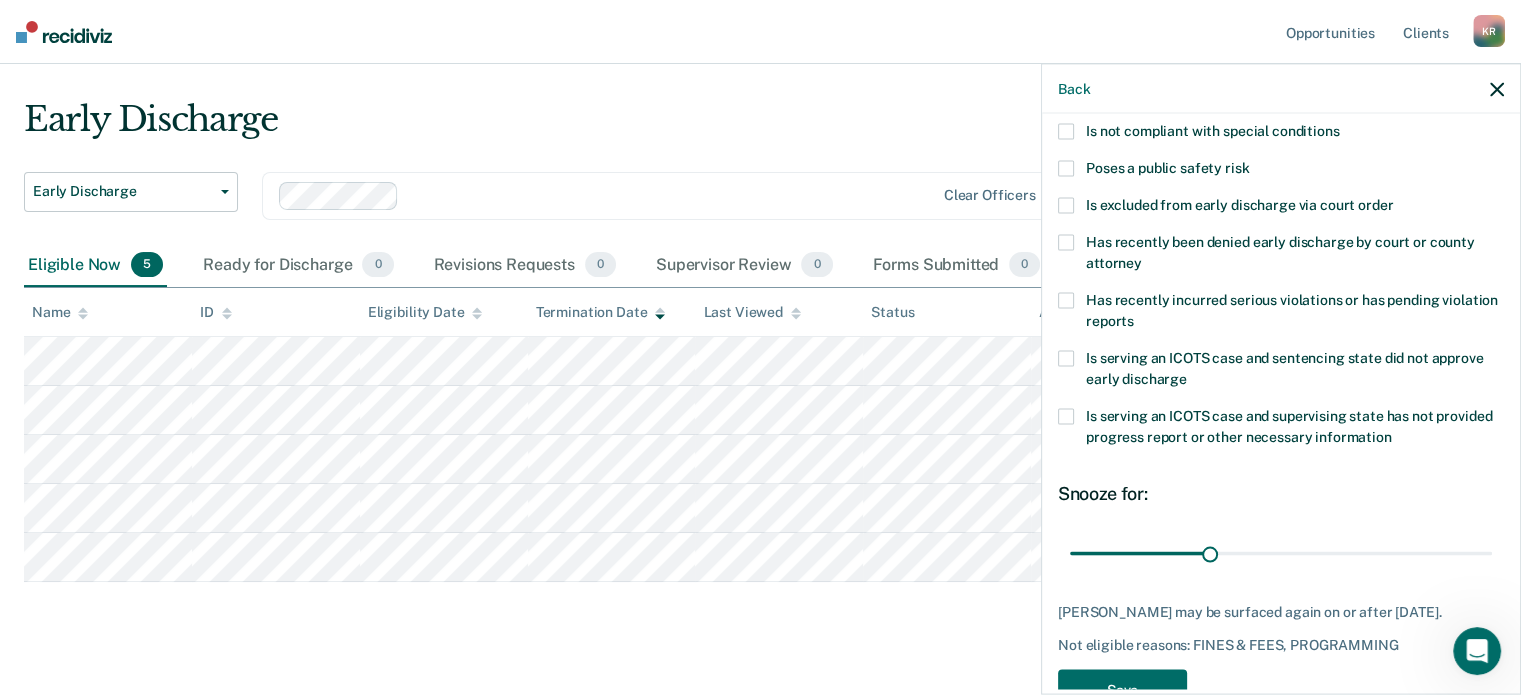 scroll, scrollTop: 268, scrollLeft: 0, axis: vertical 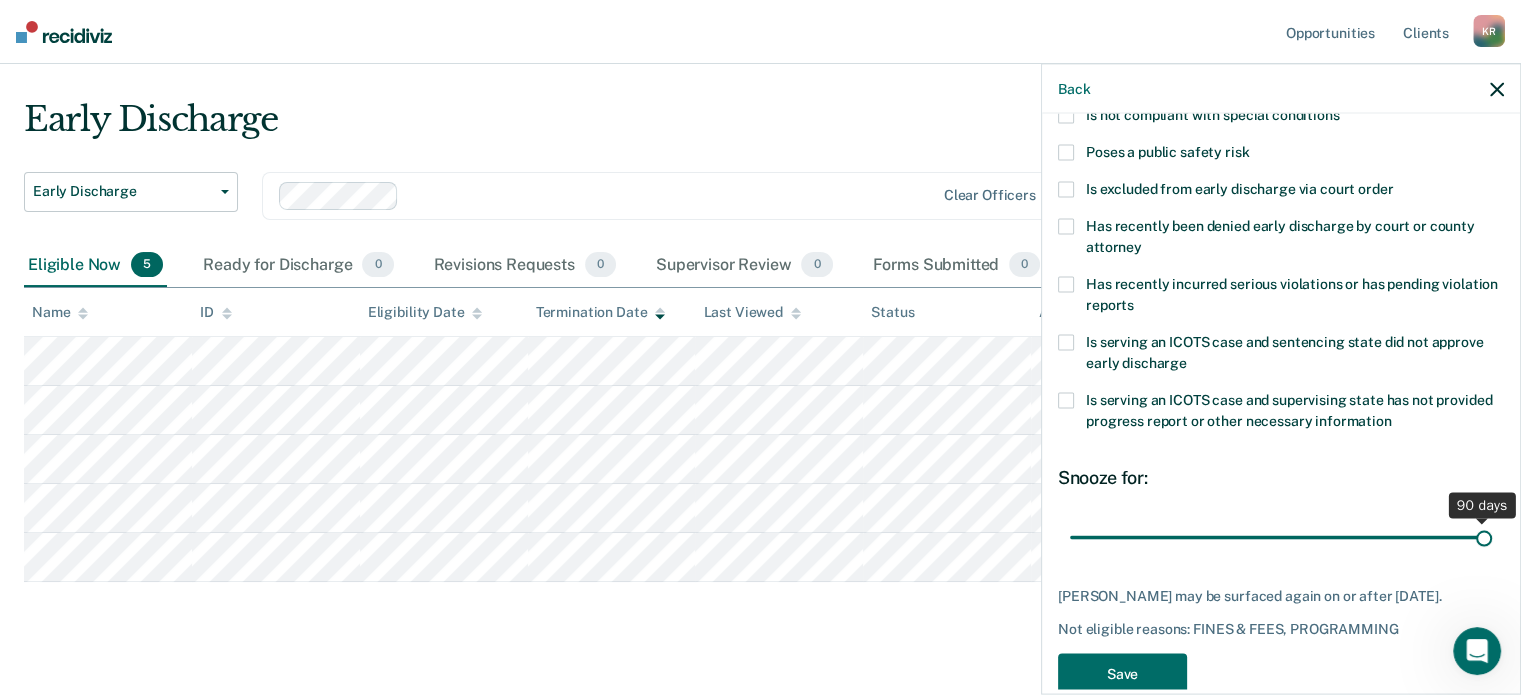 drag, startPoint x: 1311, startPoint y: 517, endPoint x: 1533, endPoint y: 522, distance: 222.0563 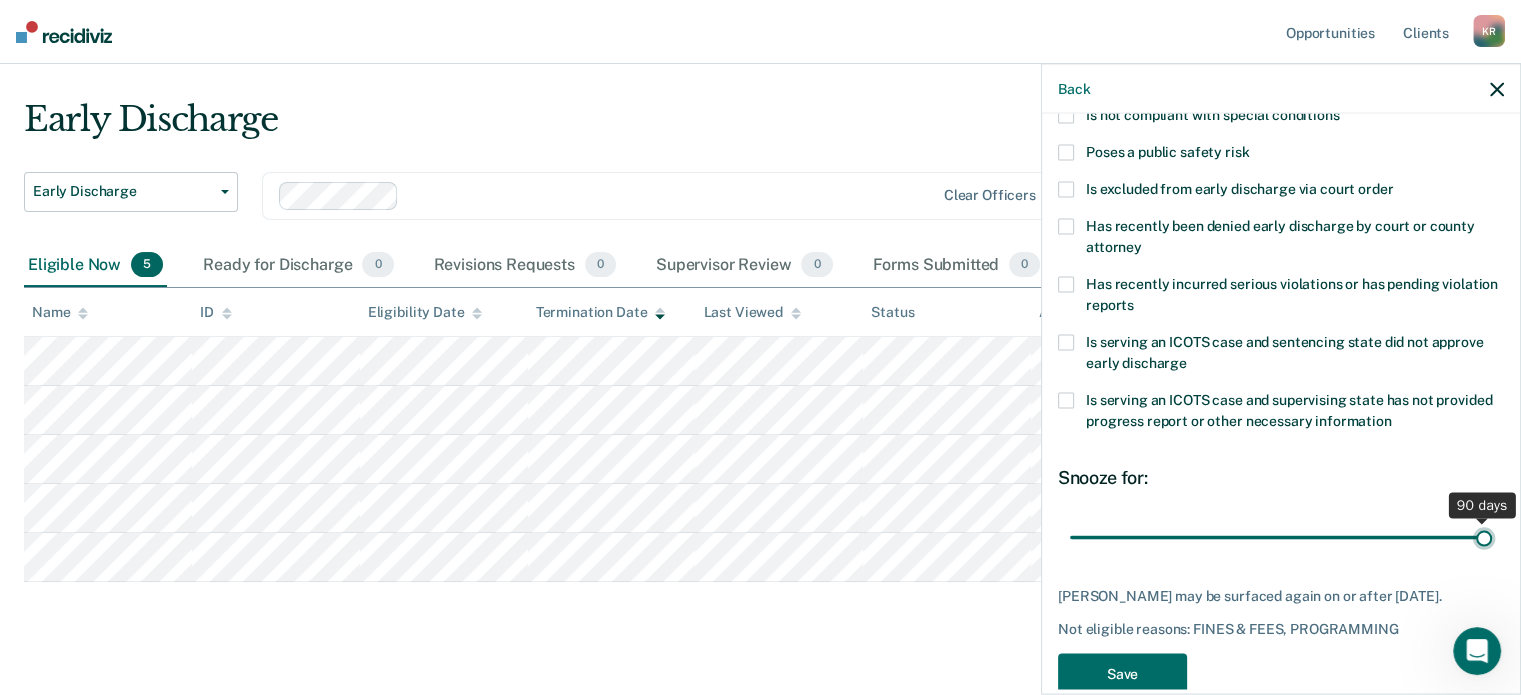 type on "90" 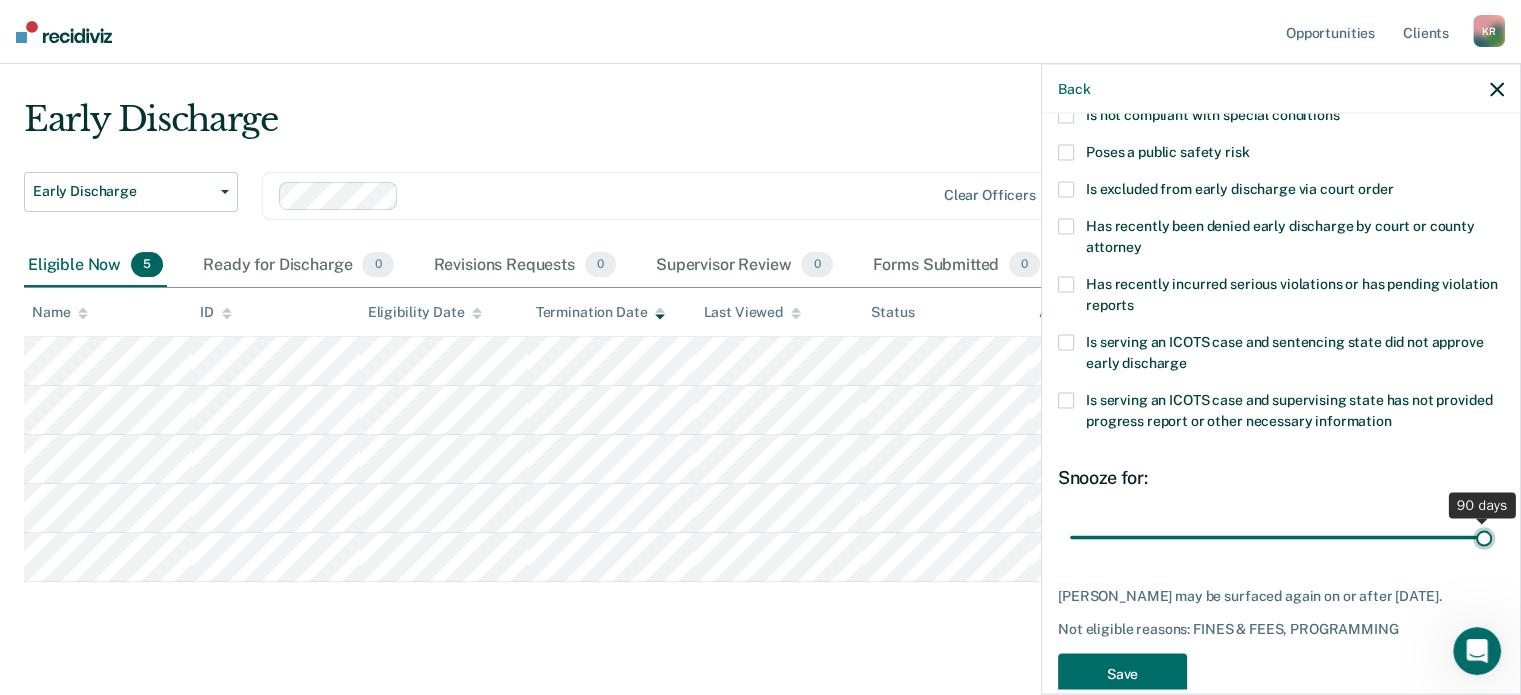 click at bounding box center (1281, 537) 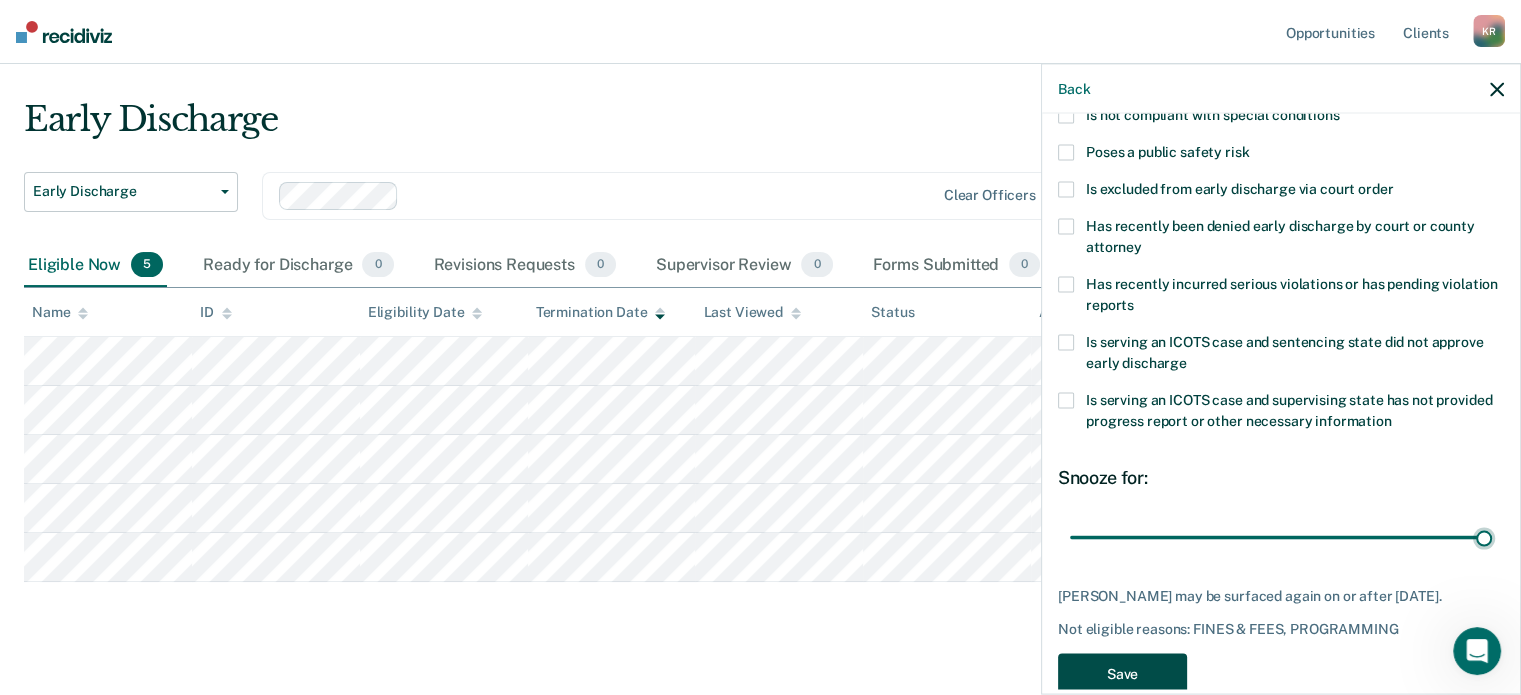 click on "Save" at bounding box center [1122, 674] 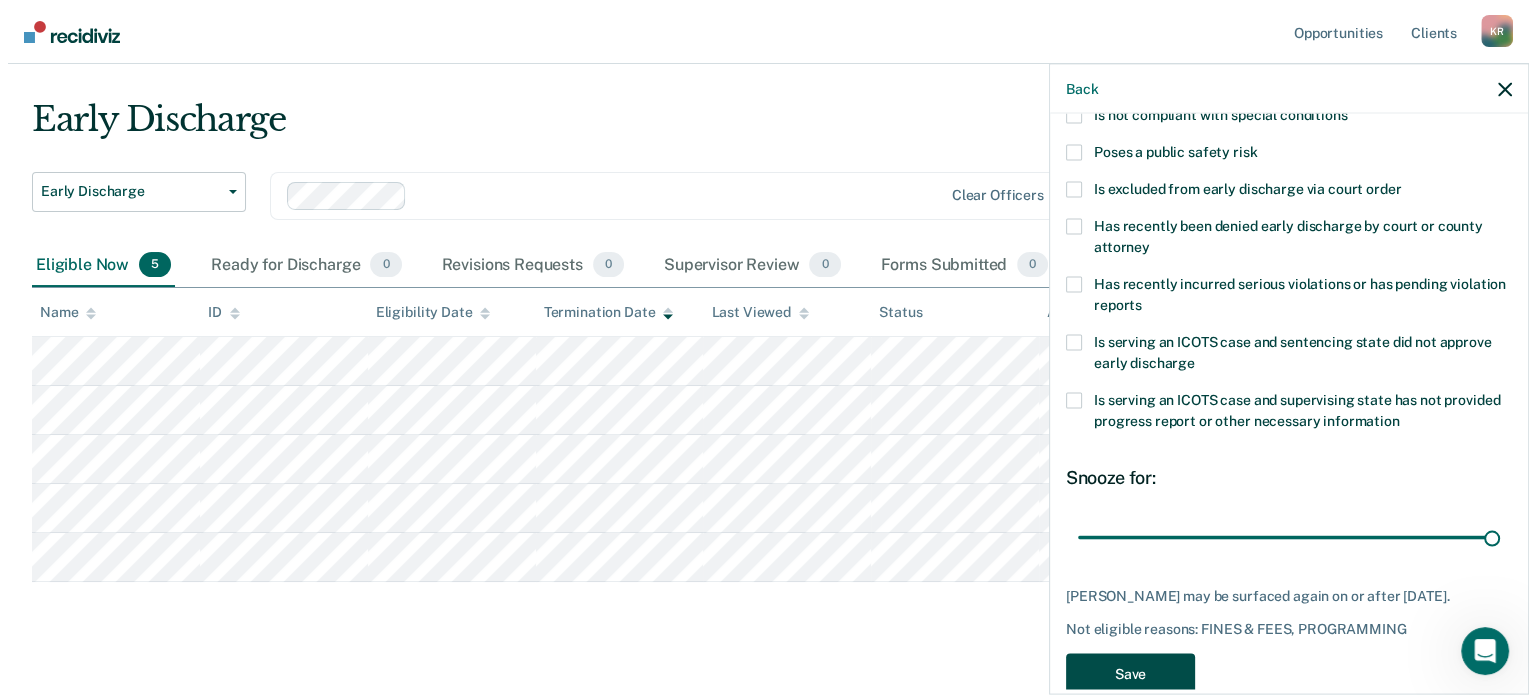 scroll, scrollTop: 0, scrollLeft: 0, axis: both 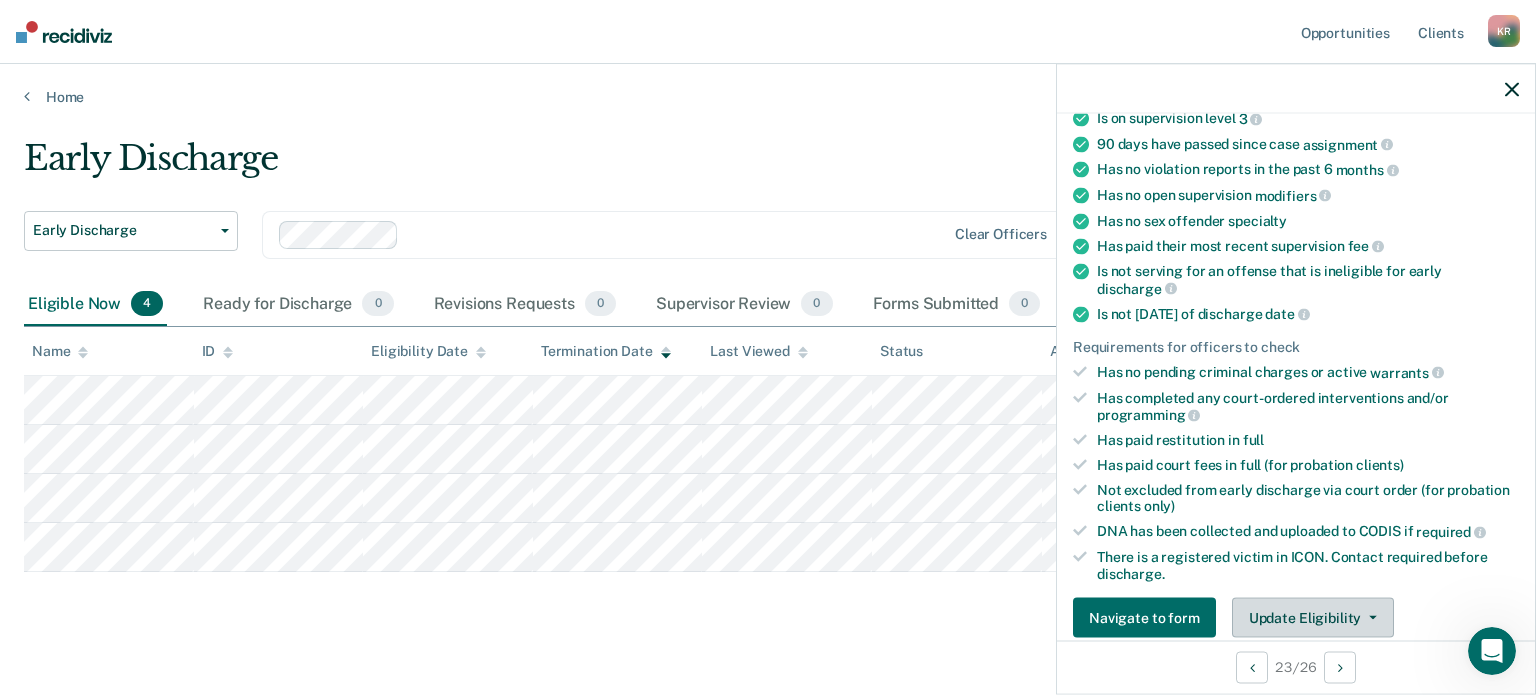click on "Update Eligibility" at bounding box center [1313, 618] 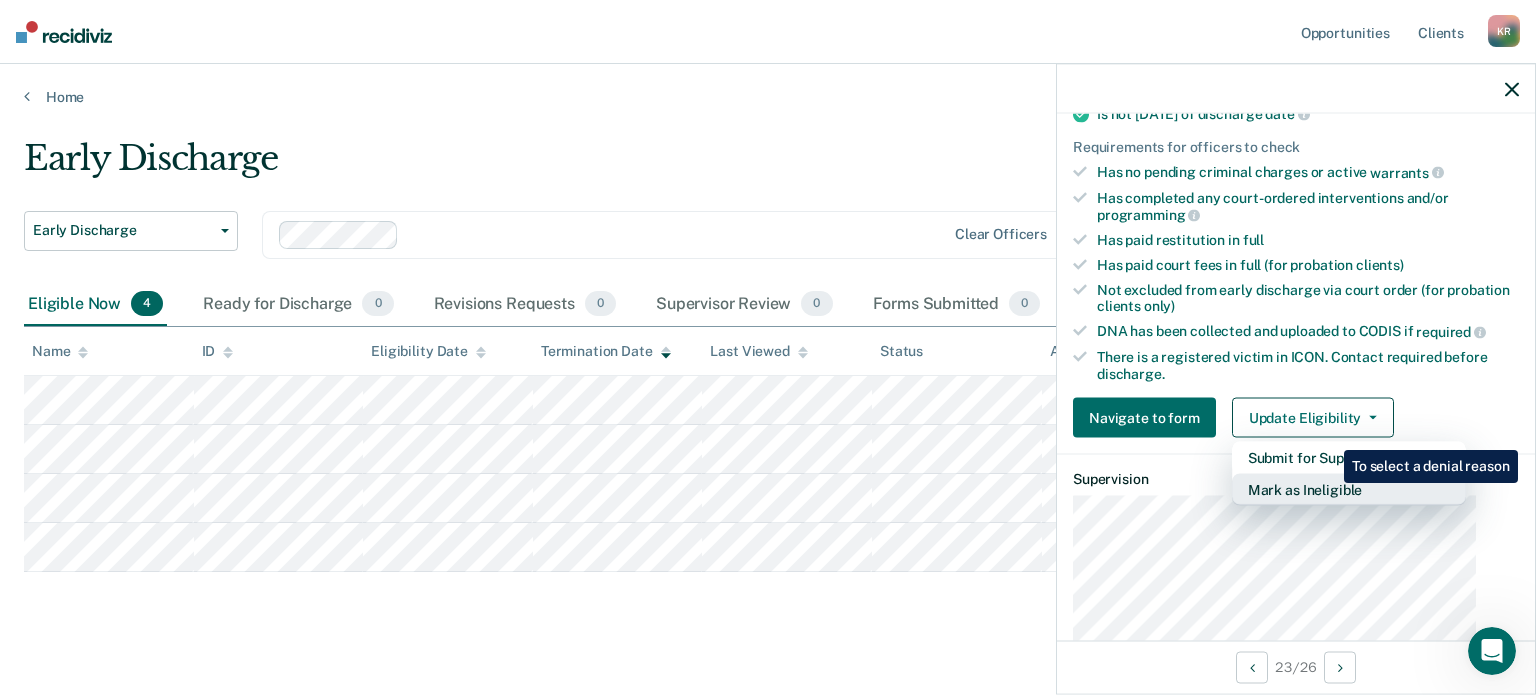 click on "Mark as Ineligible" at bounding box center (1349, 490) 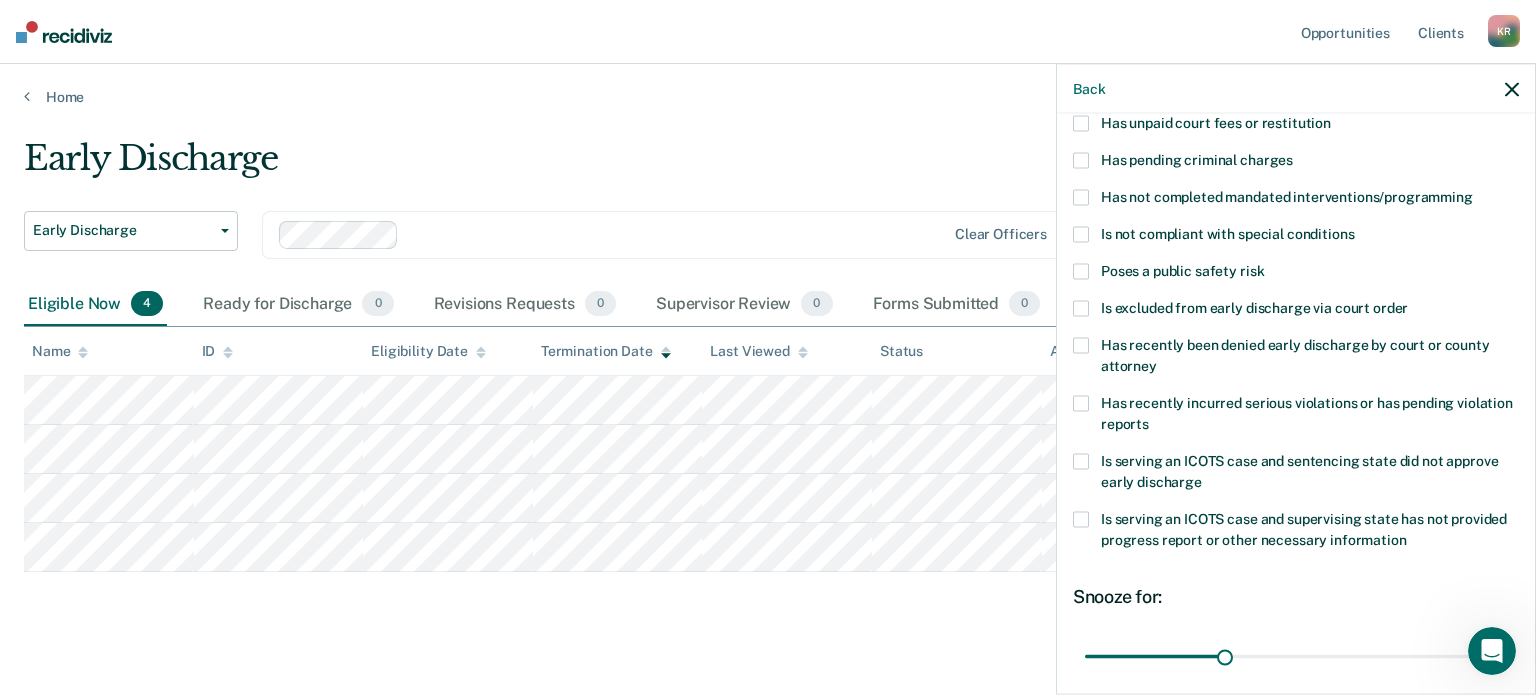 scroll, scrollTop: 0, scrollLeft: 0, axis: both 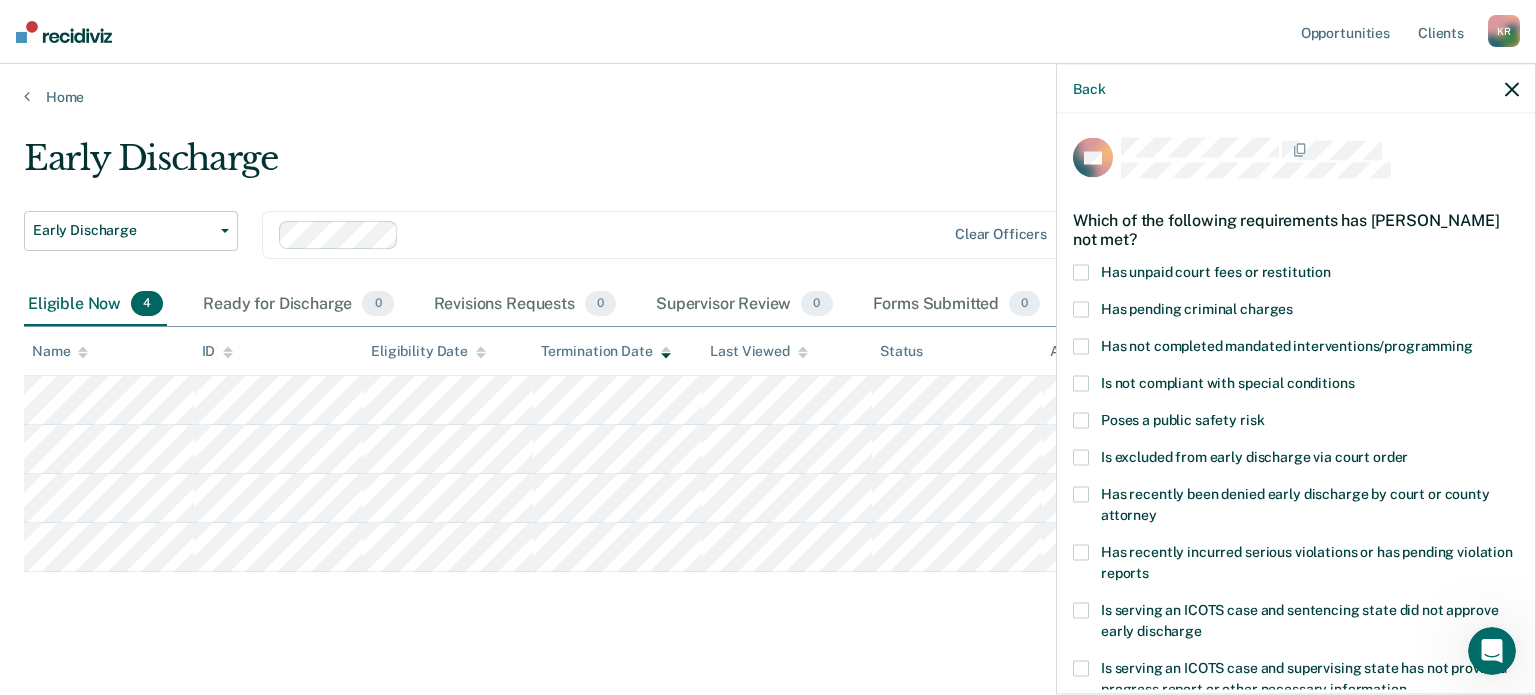 click on "AB   Which of the following requirements has [PERSON_NAME] not met? Has unpaid court fees or restitution  Has pending criminal charges Has not completed mandated interventions/programming Is not compliant with special conditions Poses a public safety risk Is excluded from early discharge via court order  Has recently been denied early discharge by court or county attorney Has recently incurred serious violations or has pending violation reports Is serving an ICOTS case and sentencing state did not approve early discharge Is serving an ICOTS case and supervising state has not provided progress report or other necessary information Snooze for: 30 days [PERSON_NAME] may be surfaced again on or after [DATE]. Not eligible reasons:  Save" at bounding box center (1296, 402) 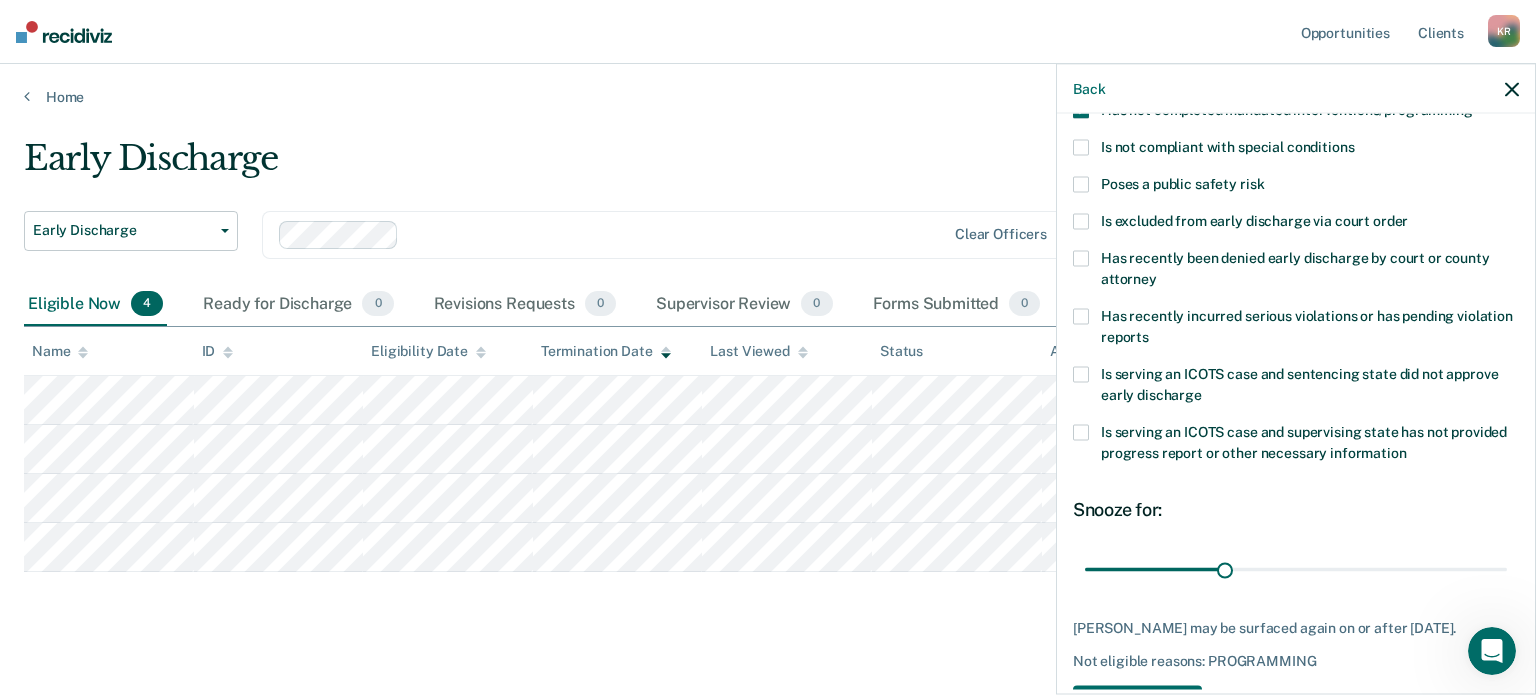 scroll, scrollTop: 284, scrollLeft: 0, axis: vertical 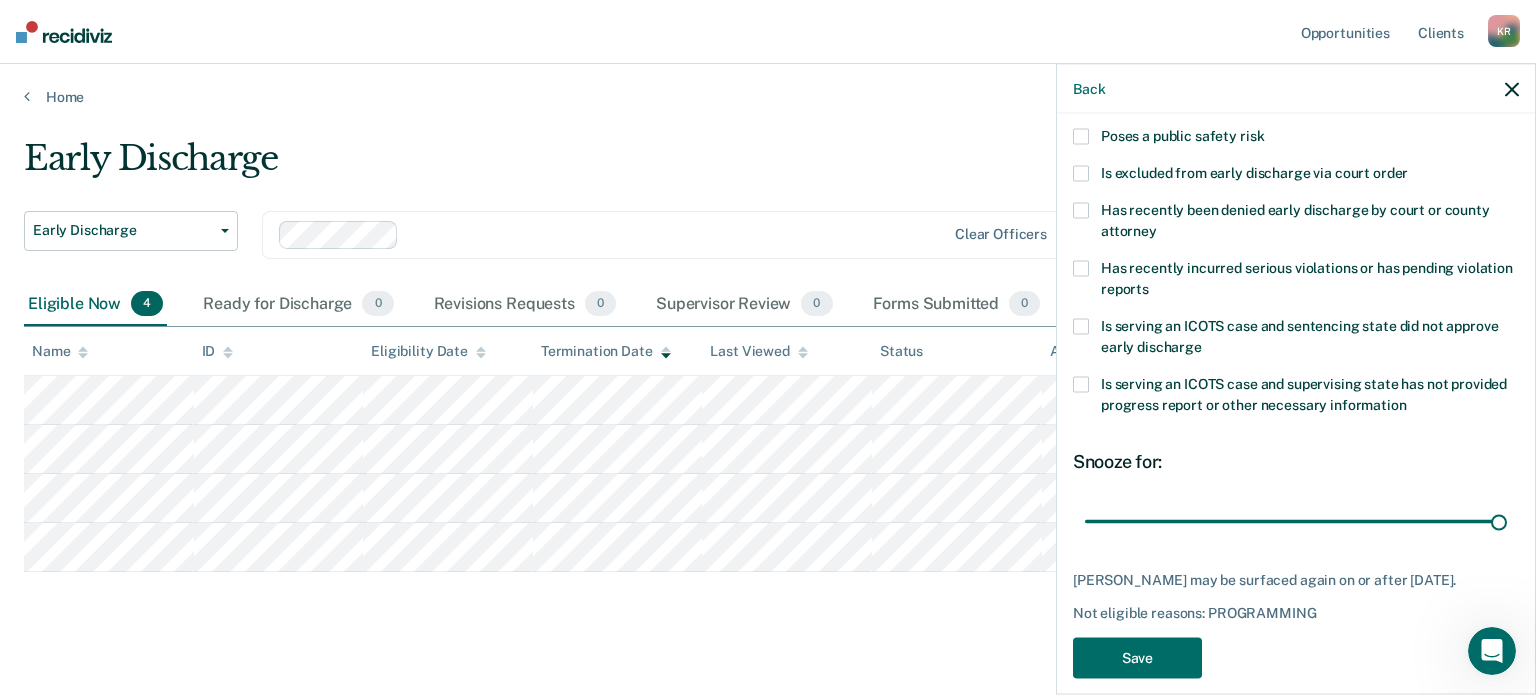 drag, startPoint x: 1240, startPoint y: 493, endPoint x: 1524, endPoint y: 509, distance: 284.45035 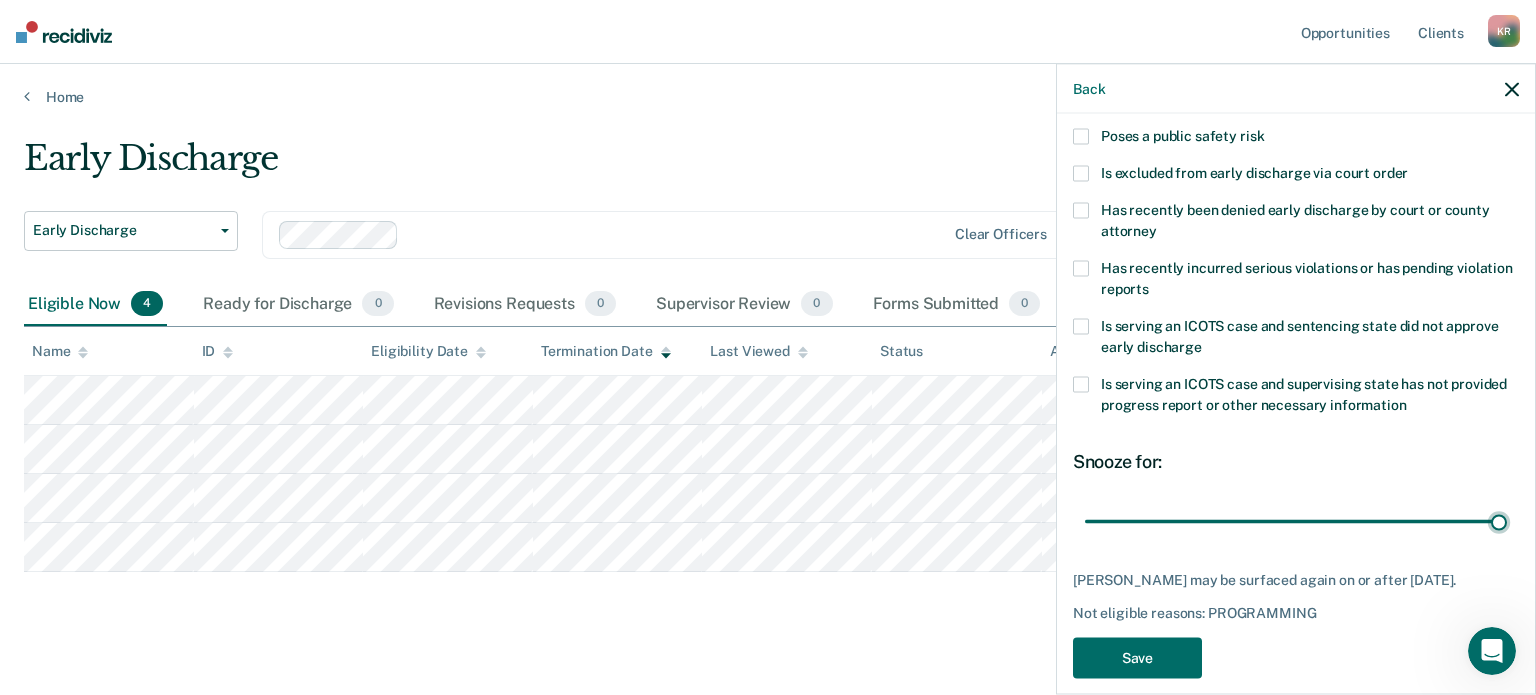 type on "90" 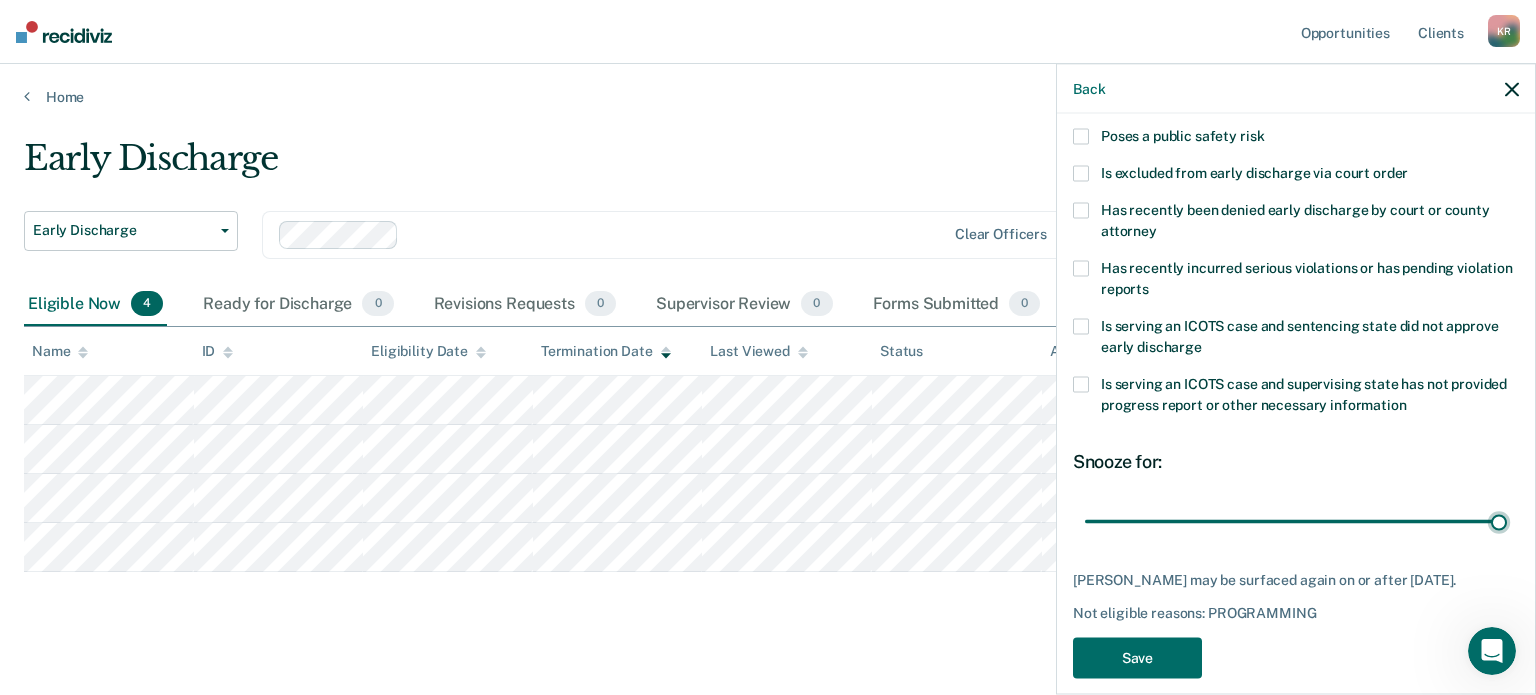 click at bounding box center (1296, 521) 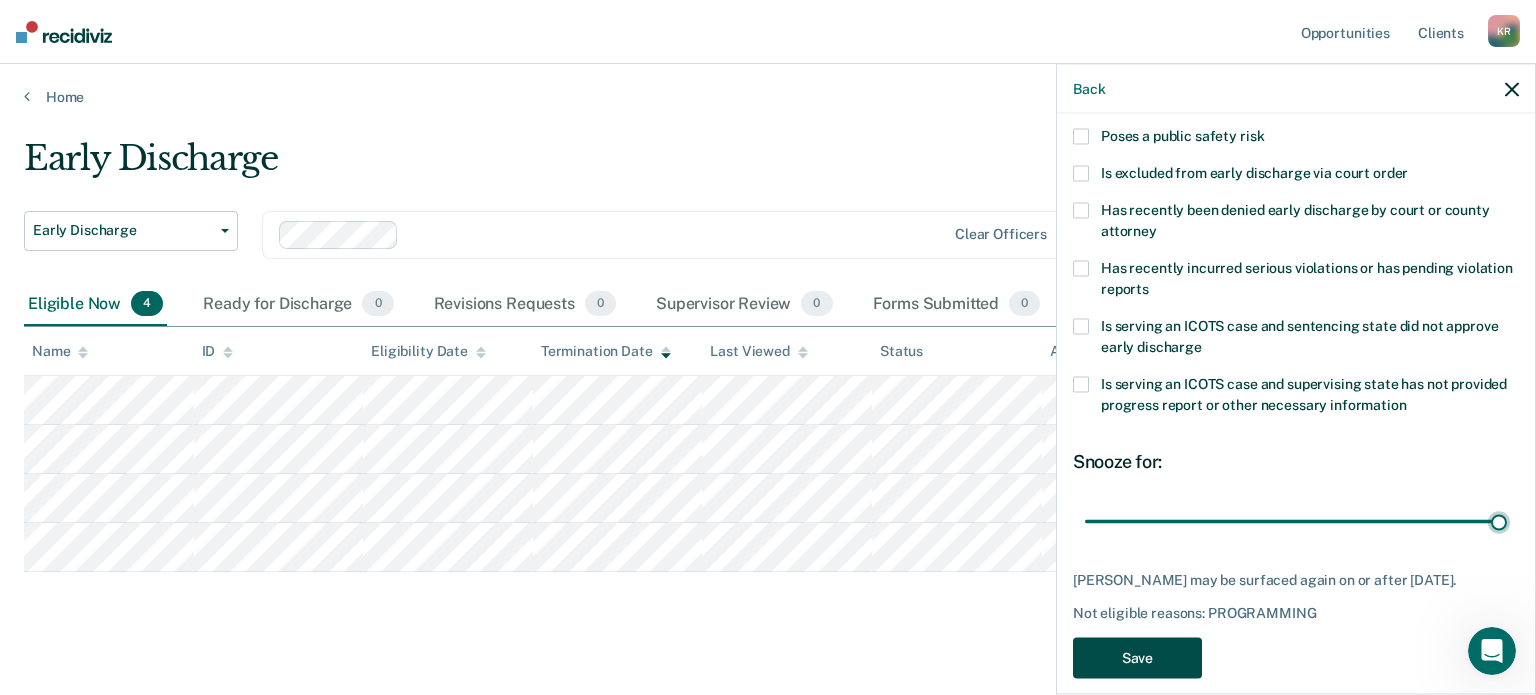 click on "Save" at bounding box center (1137, 658) 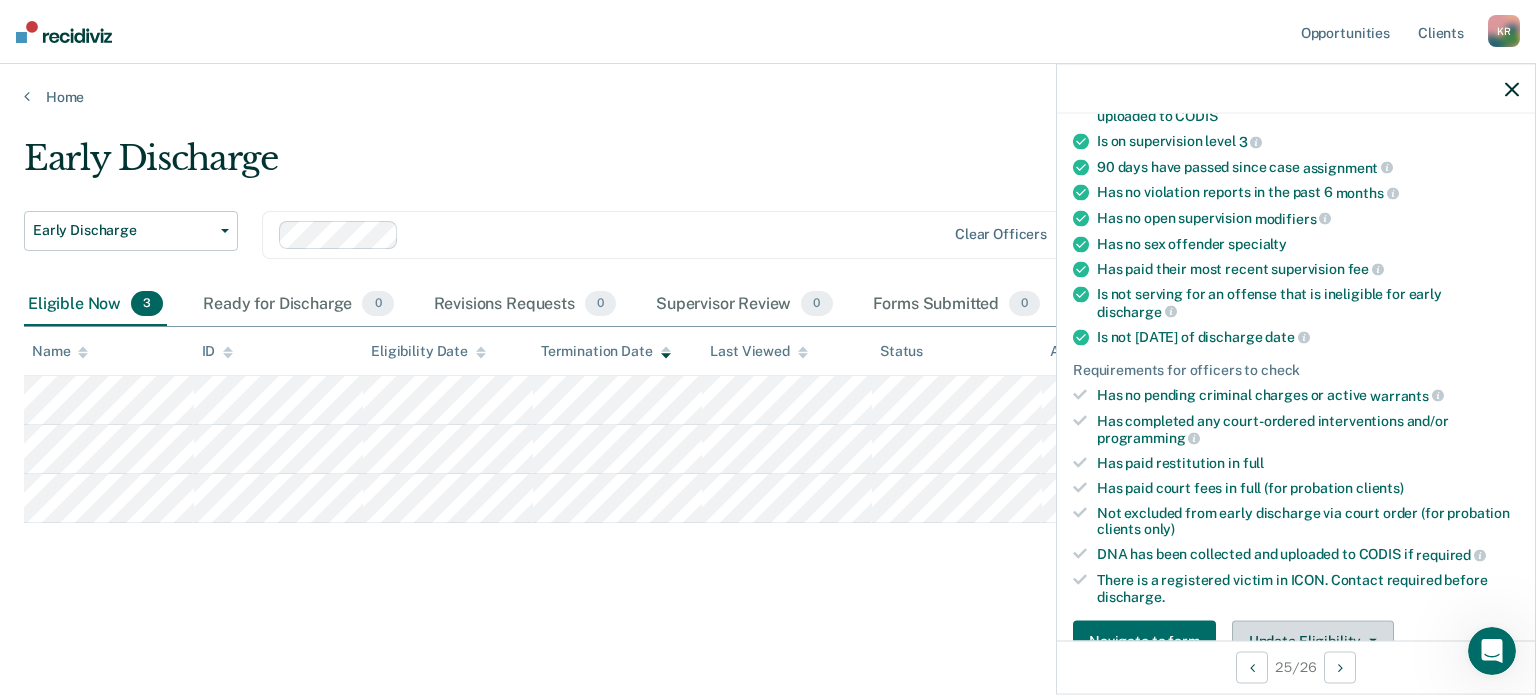 click on "Update Eligibility" at bounding box center [1313, 641] 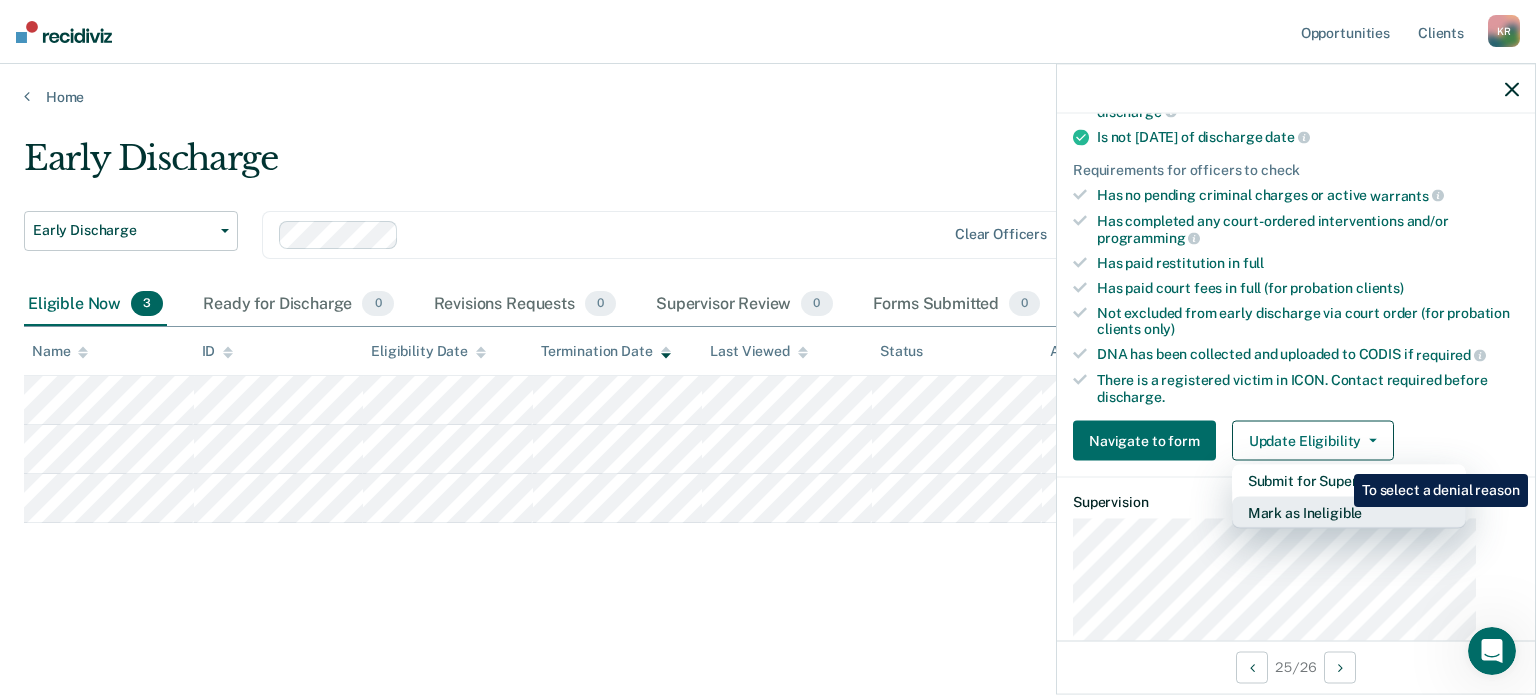 click on "Mark as Ineligible" at bounding box center (1349, 513) 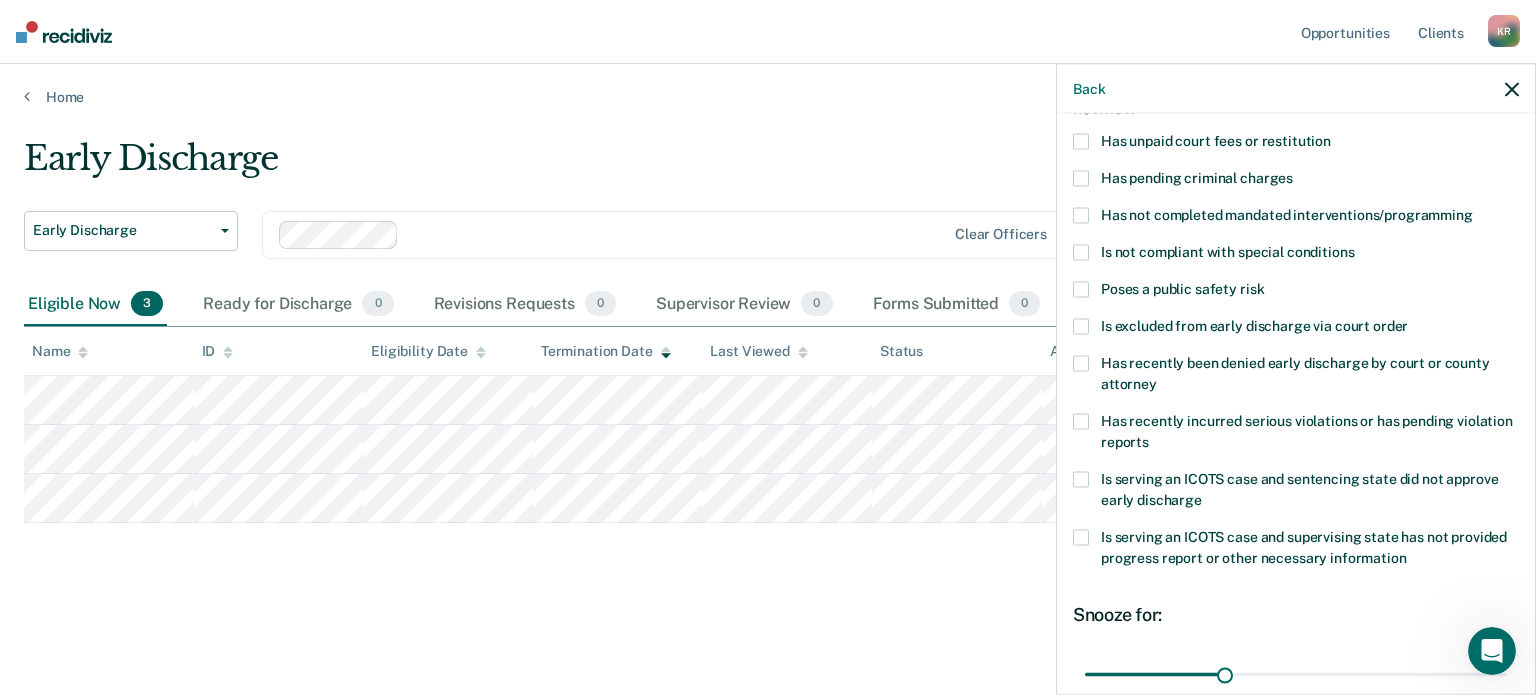 scroll, scrollTop: 0, scrollLeft: 0, axis: both 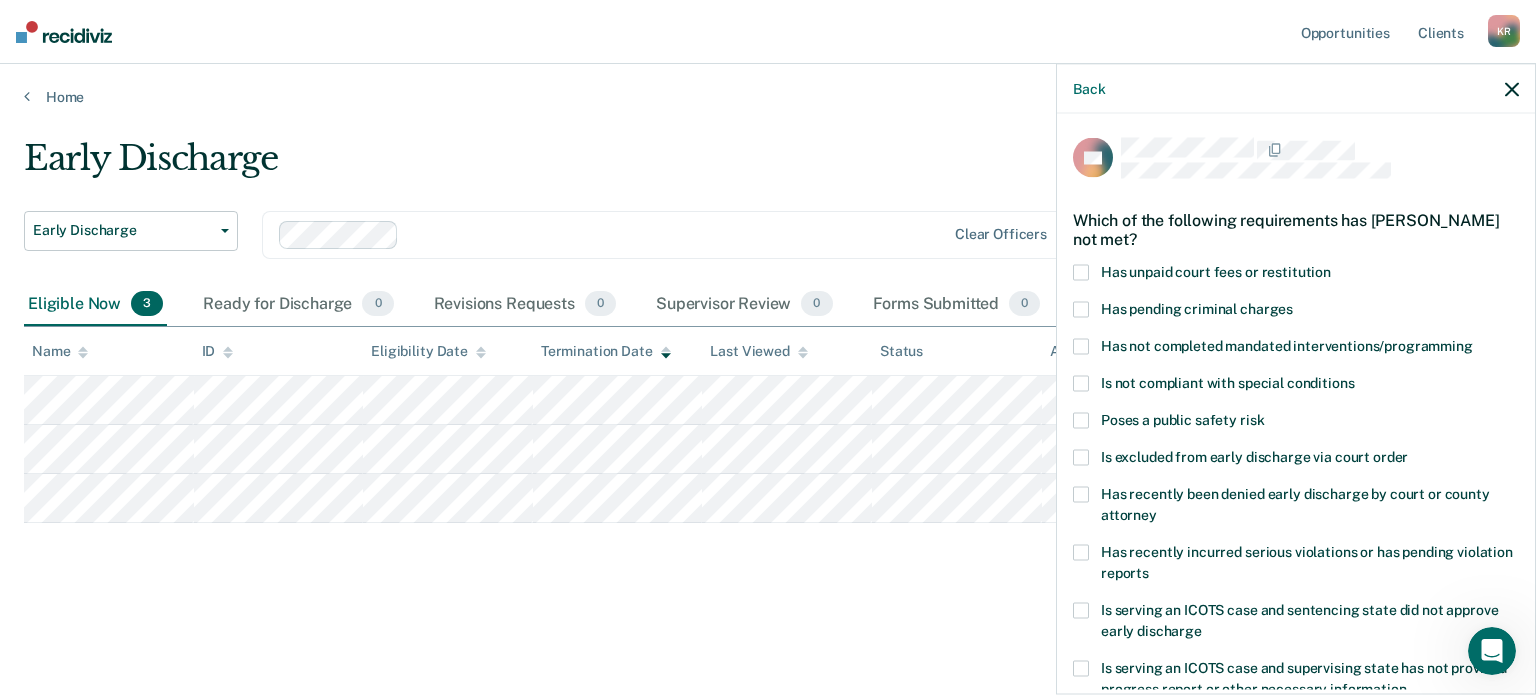 click at bounding box center [1081, 273] 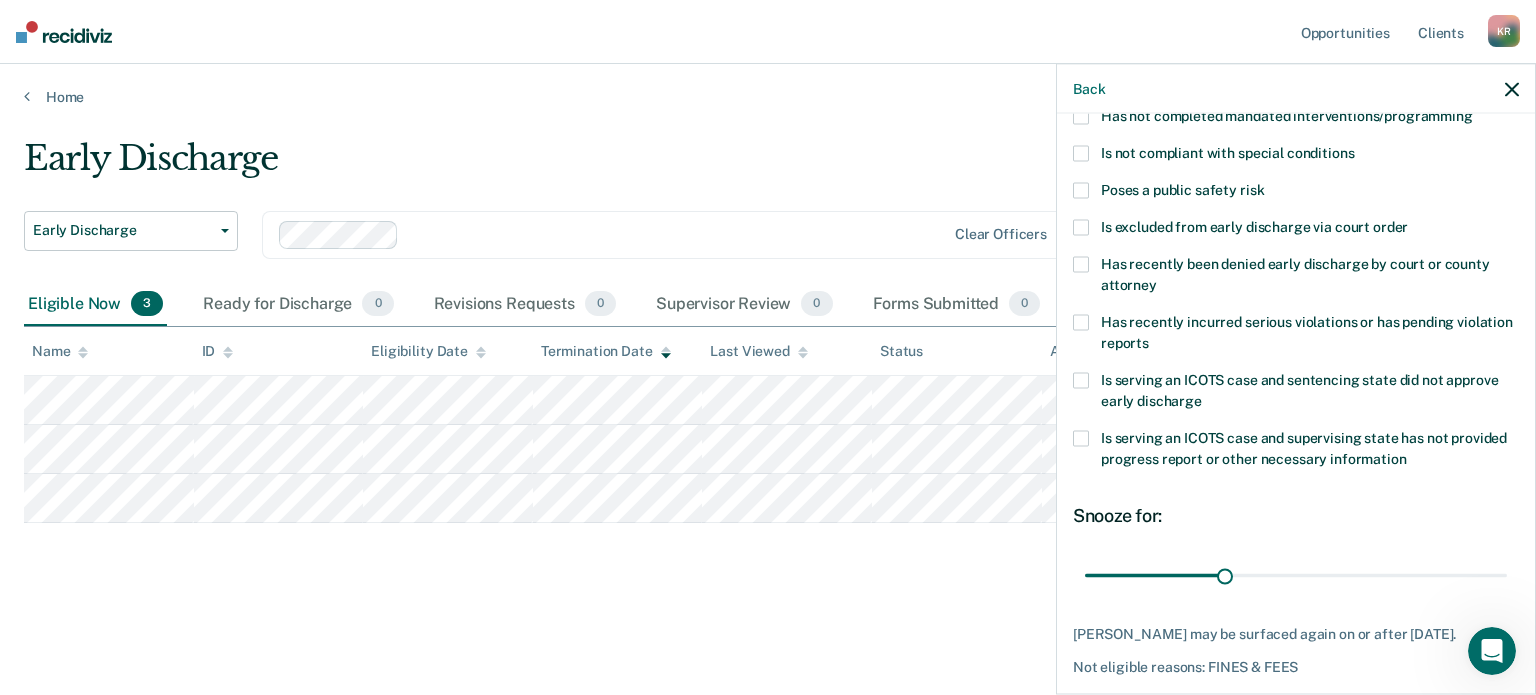 scroll, scrollTop: 284, scrollLeft: 0, axis: vertical 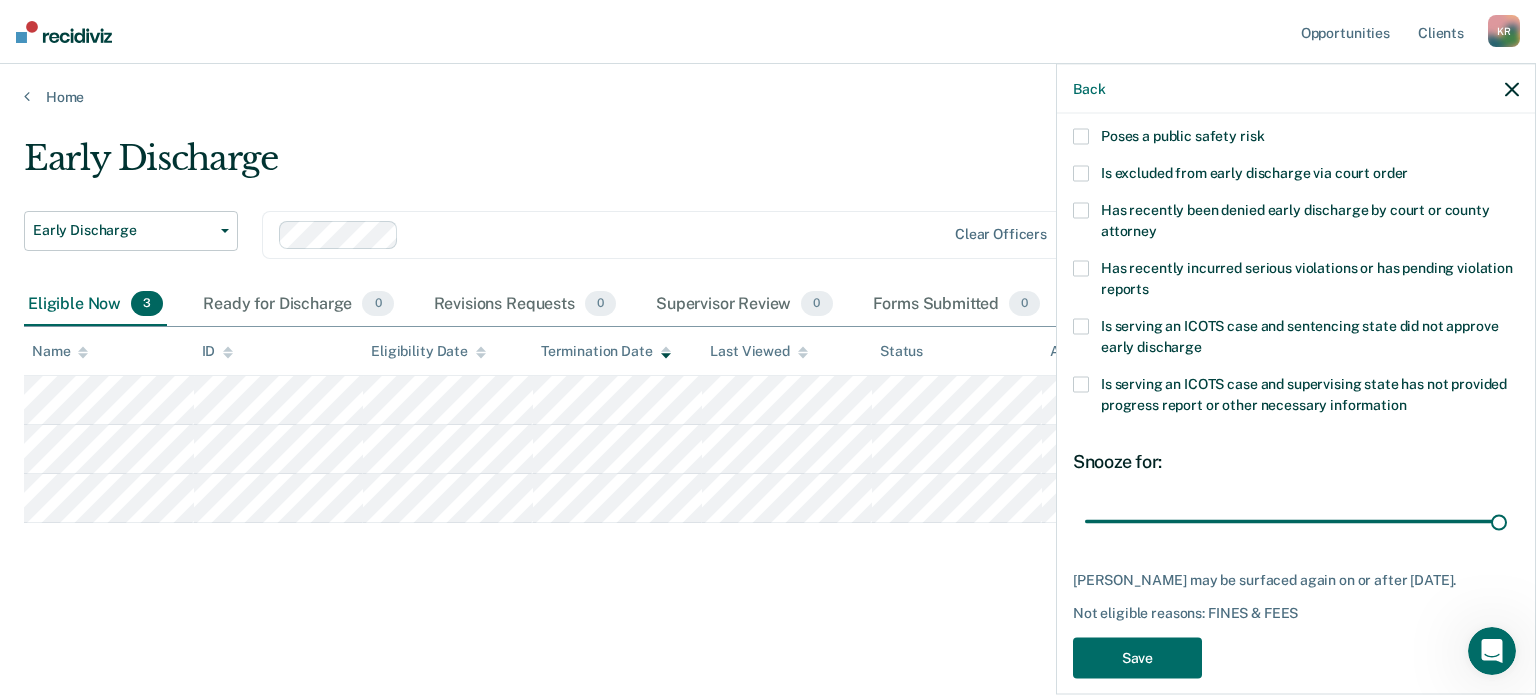 drag, startPoint x: 1236, startPoint y: 493, endPoint x: 1534, endPoint y: 499, distance: 298.0604 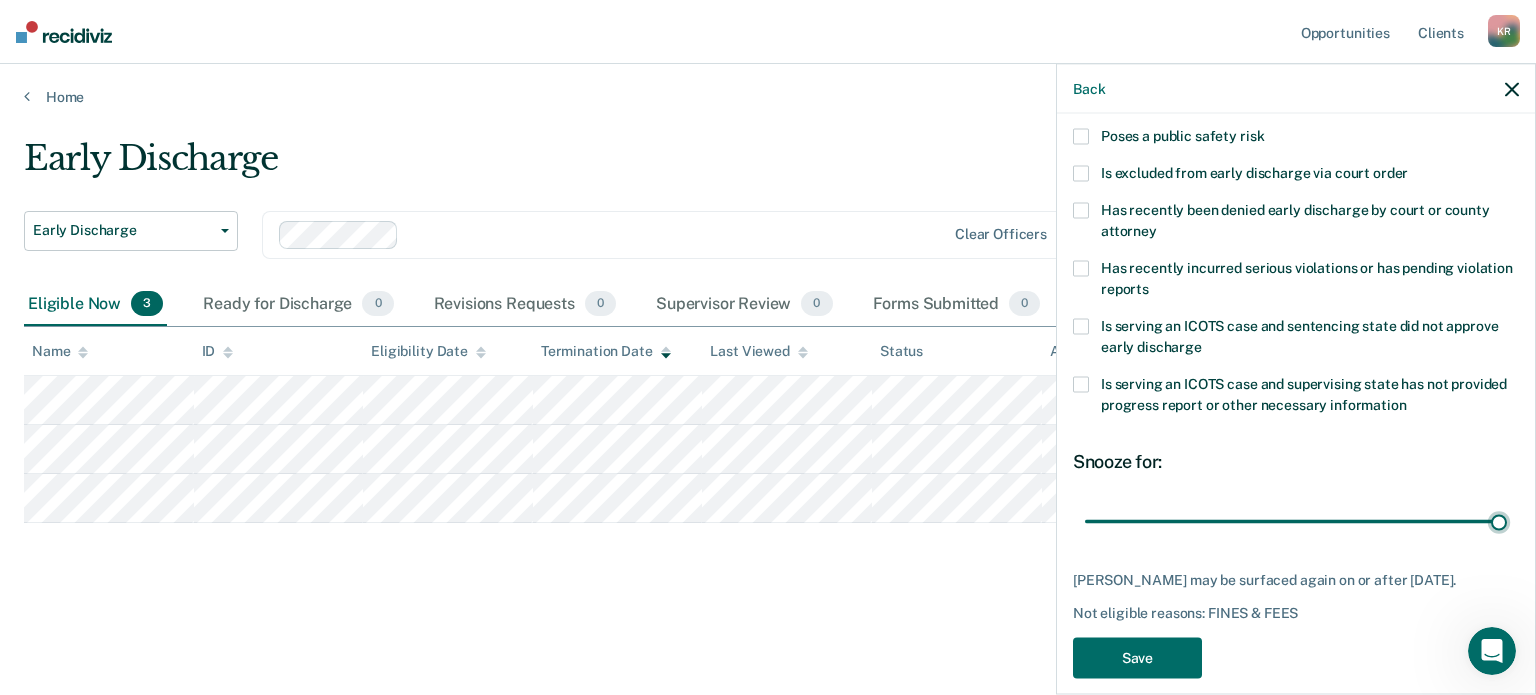 type on "90" 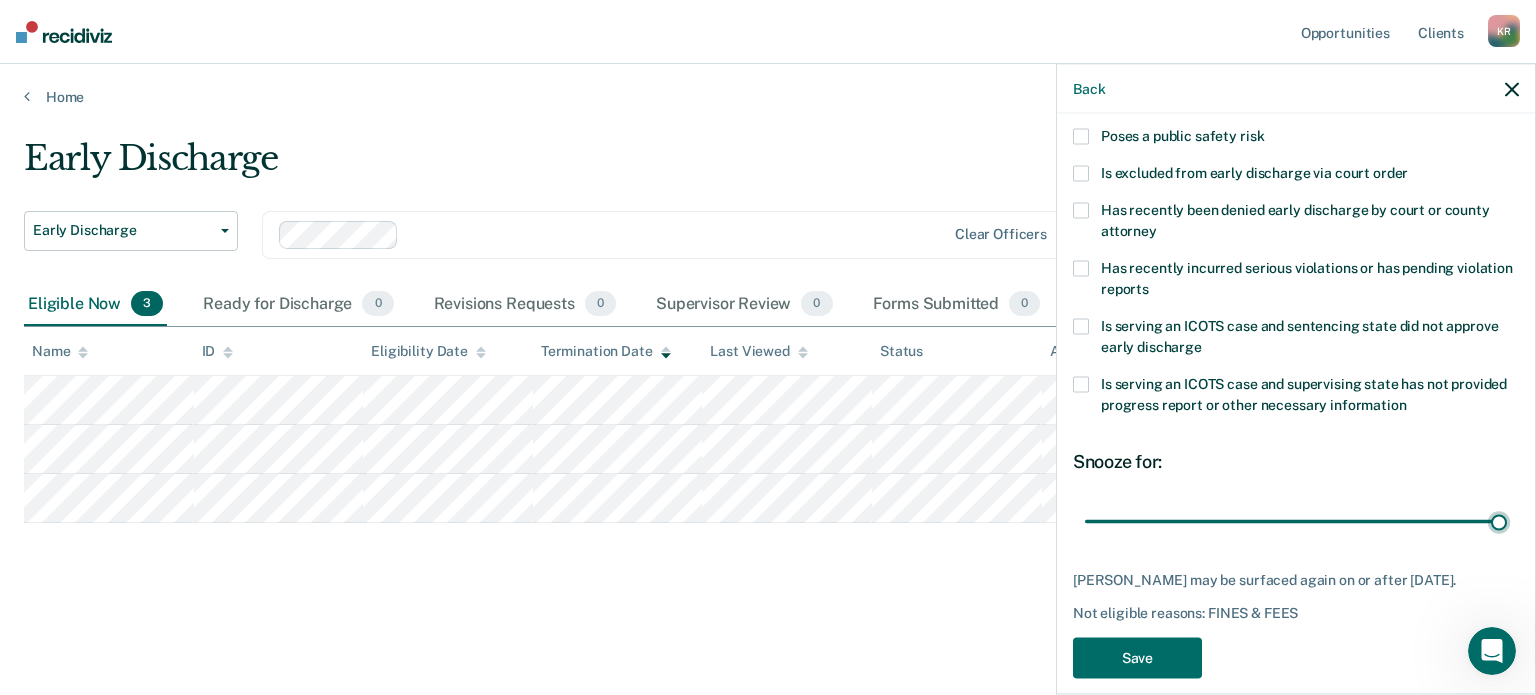 click at bounding box center (1296, 521) 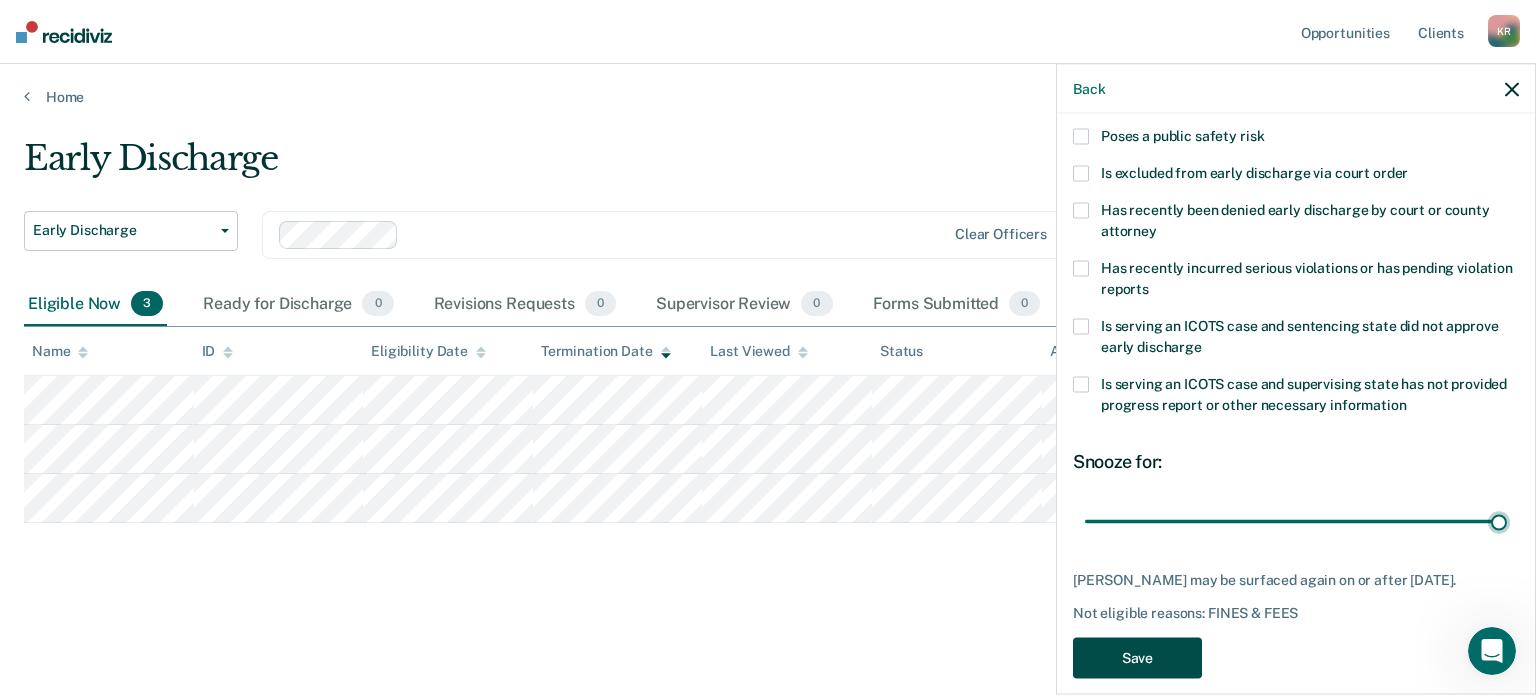 click on "Save" at bounding box center (1137, 658) 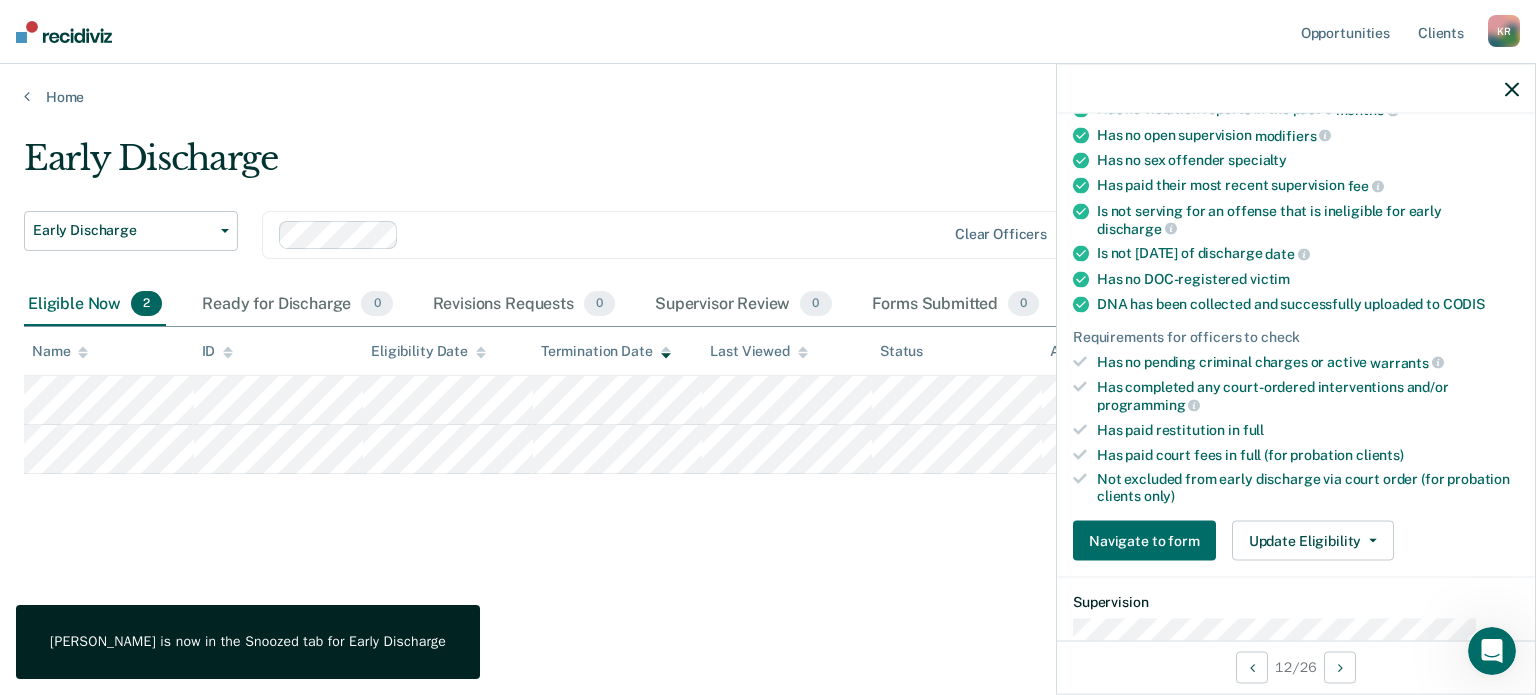 scroll, scrollTop: 205, scrollLeft: 0, axis: vertical 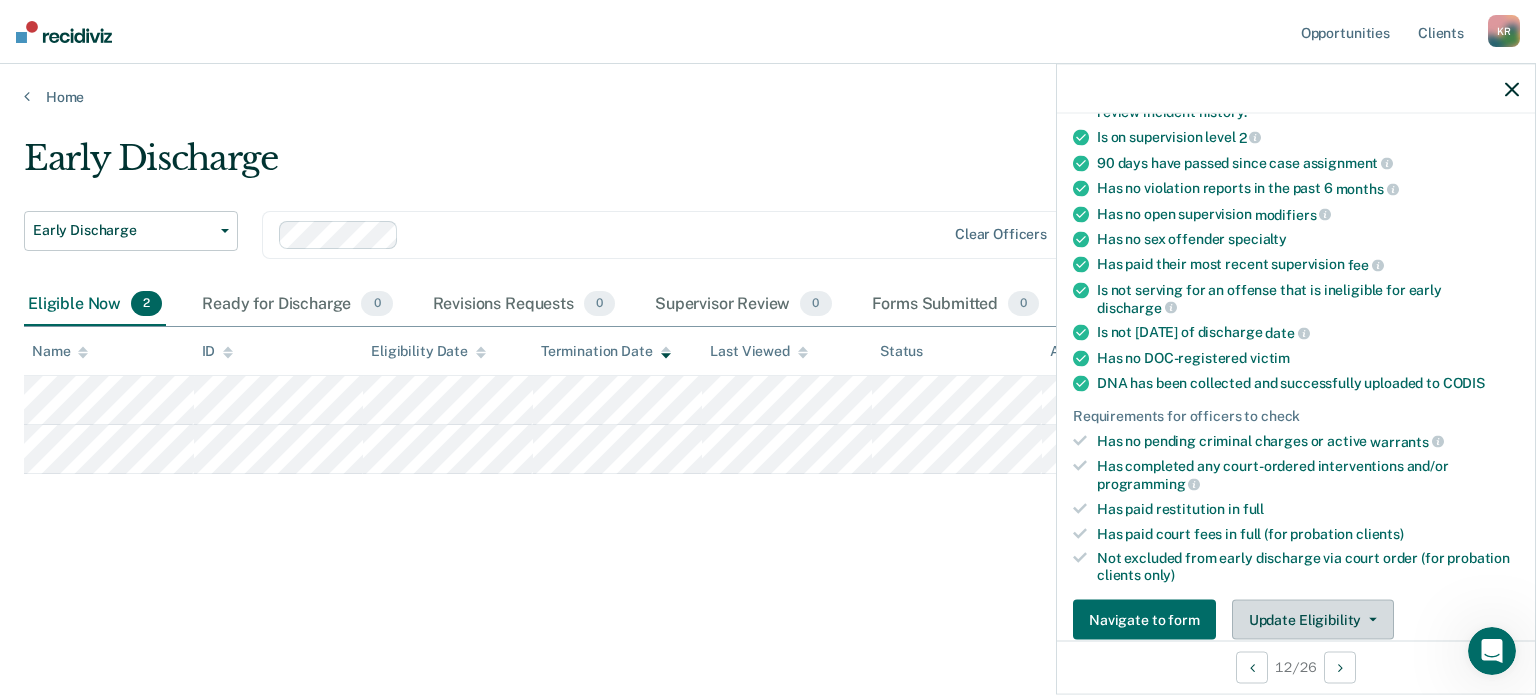 click on "Update Eligibility" at bounding box center [1313, 619] 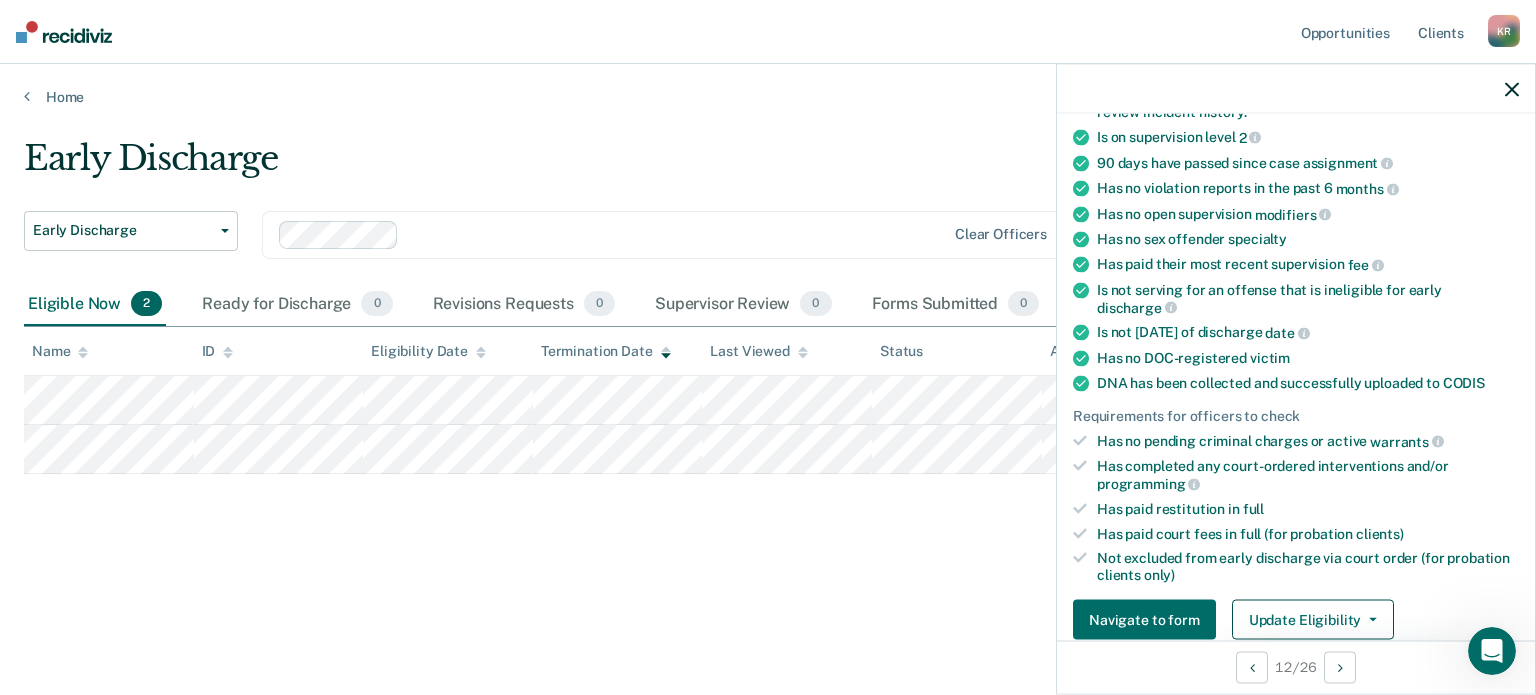 scroll, scrollTop: 405, scrollLeft: 0, axis: vertical 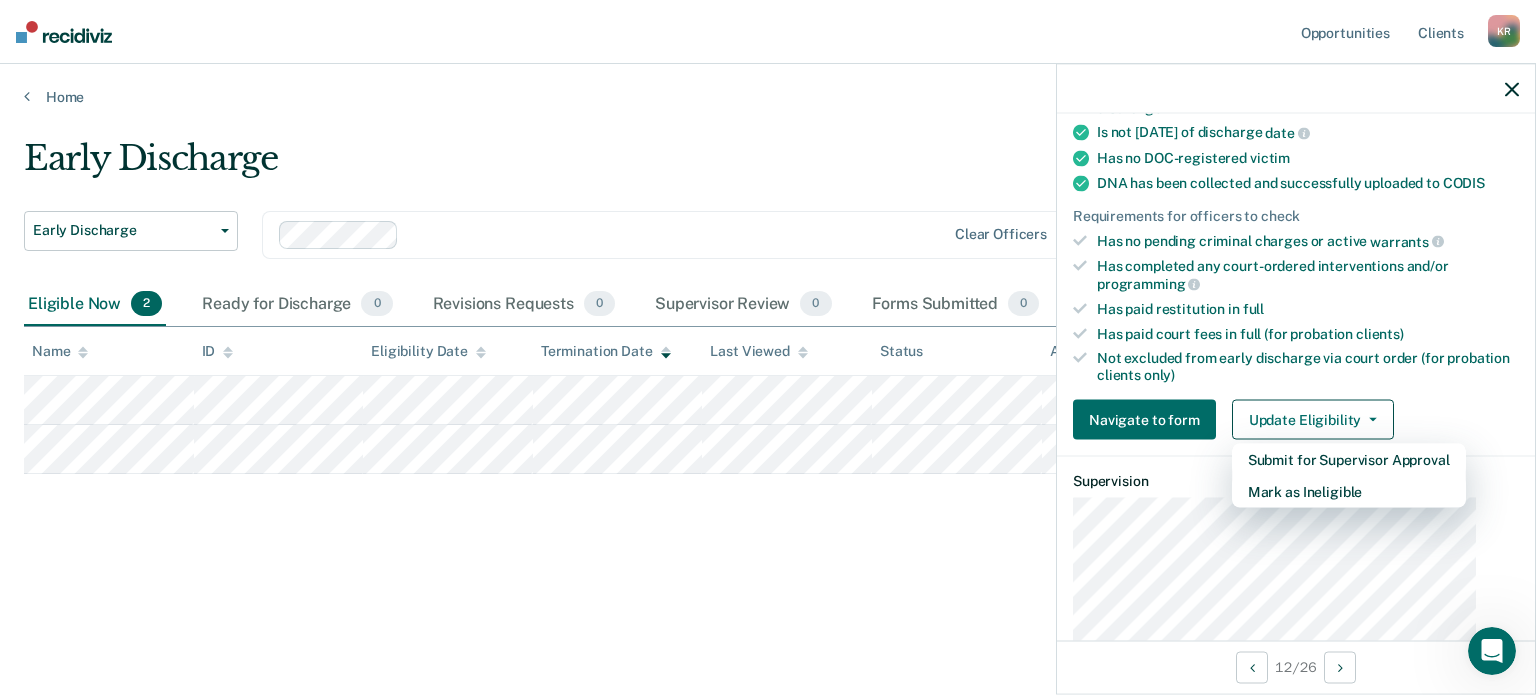 click on "Early Discharge   Early Discharge Early Discharge Clear   officers Eligible Now 2 Ready for Discharge 0 Revisions Requests 0 Supervisor Review 0 Forms Submitted 0 Snoozed 25
To pick up a draggable item, press the space bar.
While dragging, use the arrow keys to move the item.
Press space again to drop the item in its new position, or press escape to cancel.
Name ID Eligibility Date Termination Date Last Viewed Status Assigned to" at bounding box center (768, 341) 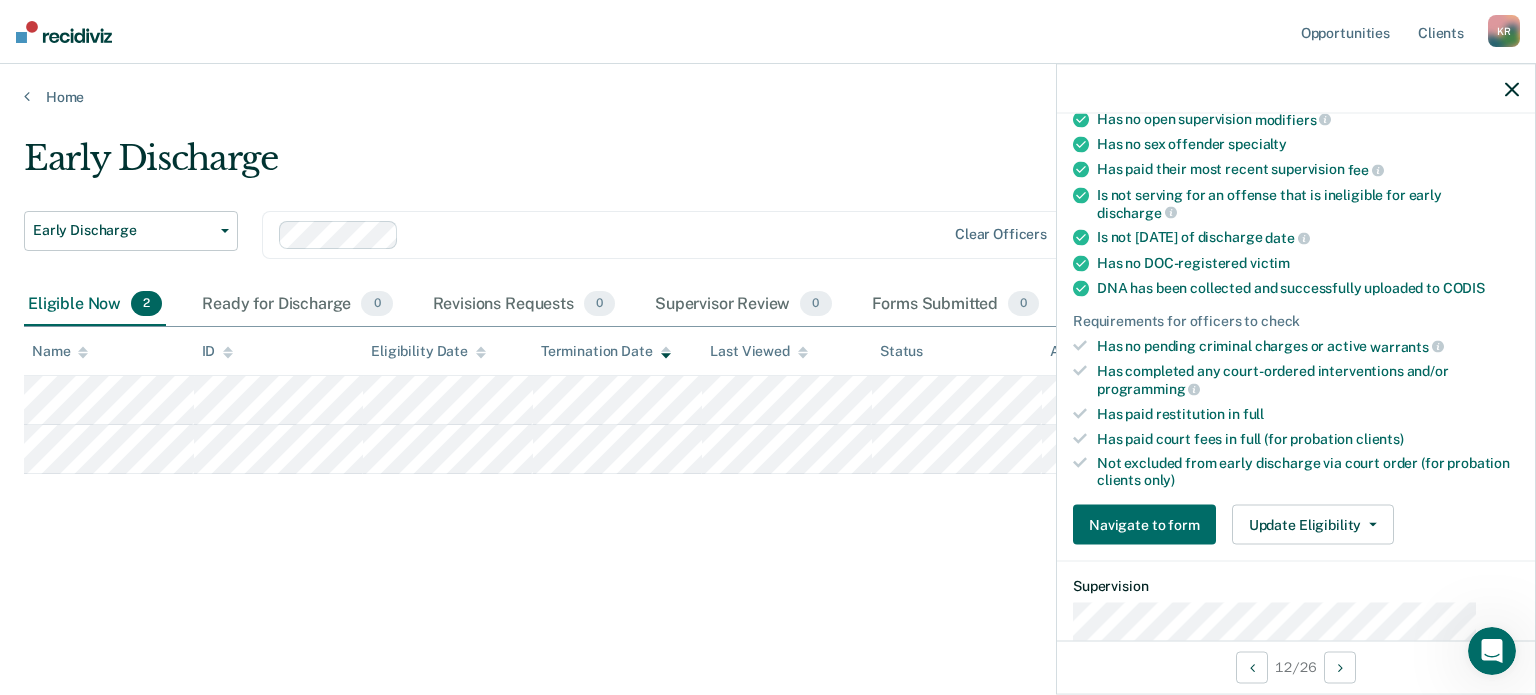 scroll, scrollTop: 400, scrollLeft: 0, axis: vertical 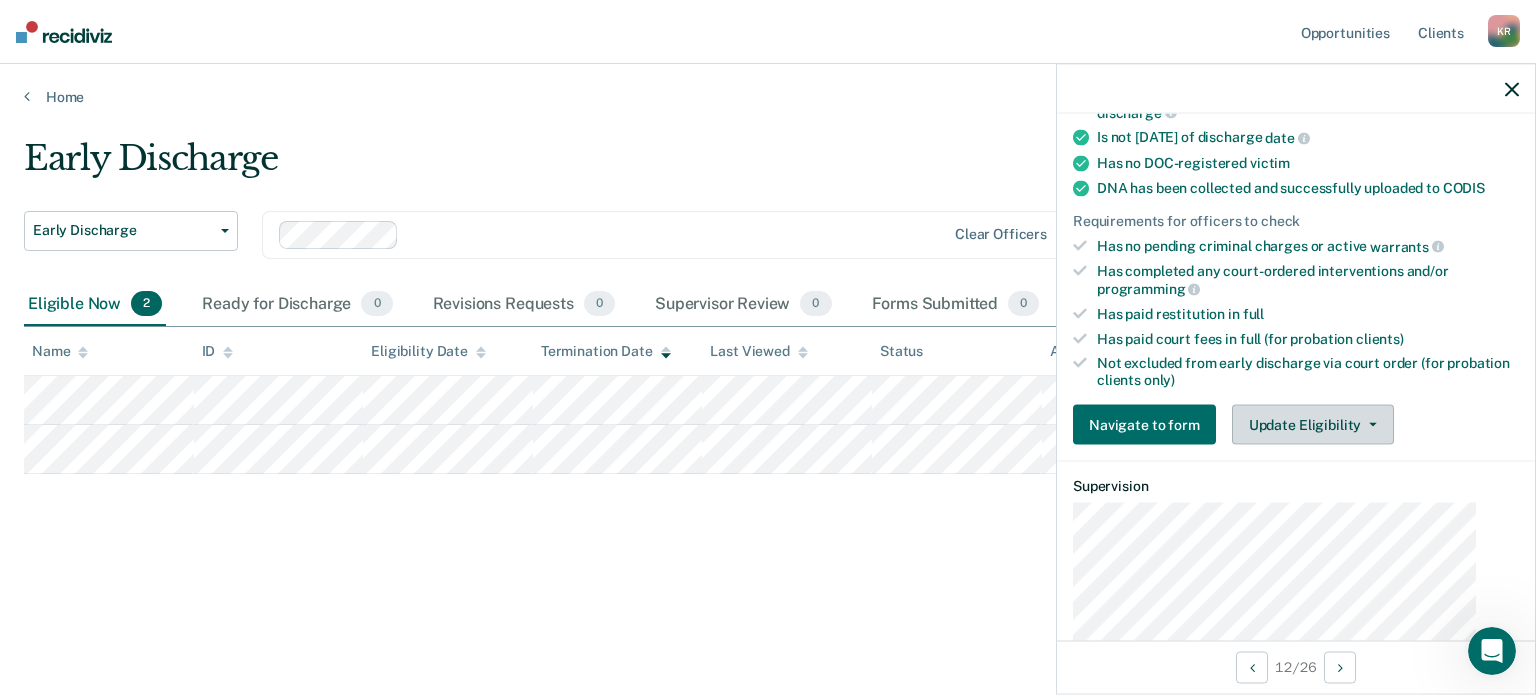 click on "Update Eligibility" at bounding box center [1313, 424] 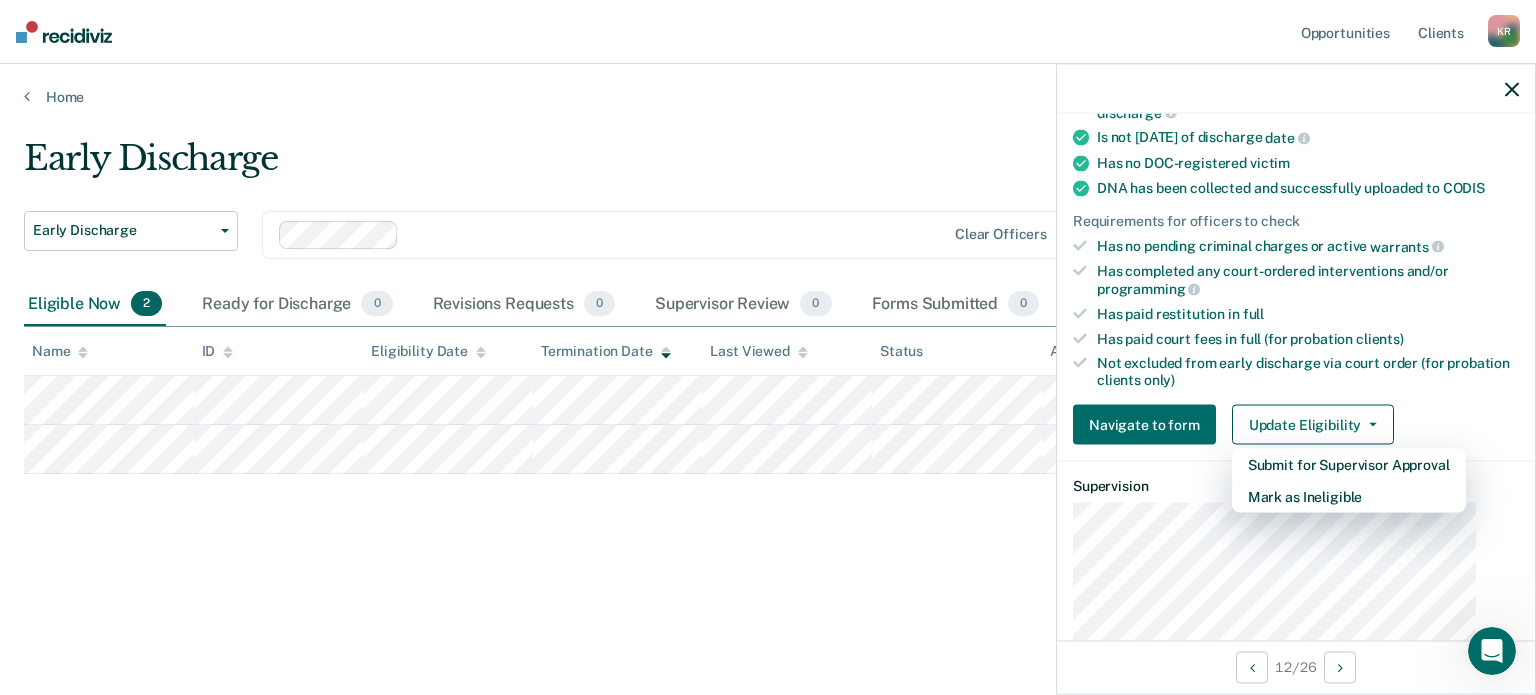 click on "Early Discharge   Early Discharge Early Discharge Clear   officers Eligible Now 2 Ready for Discharge 0 Revisions Requests 0 Supervisor Review 0 Forms Submitted 0 Snoozed 25
To pick up a draggable item, press the space bar.
While dragging, use the arrow keys to move the item.
Press space again to drop the item in its new position, or press escape to cancel.
Name ID Eligibility Date Termination Date Last Viewed Status Assigned to" at bounding box center [768, 341] 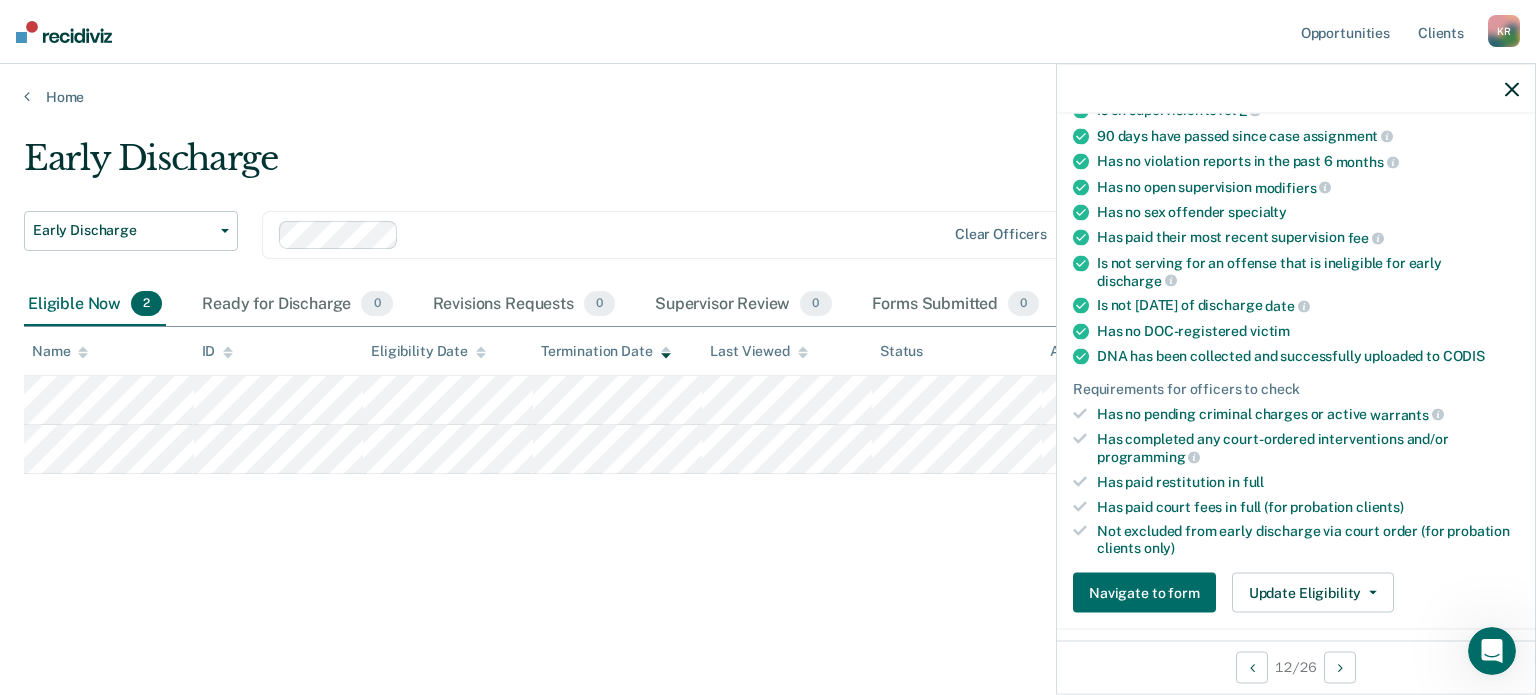 scroll, scrollTop: 500, scrollLeft: 0, axis: vertical 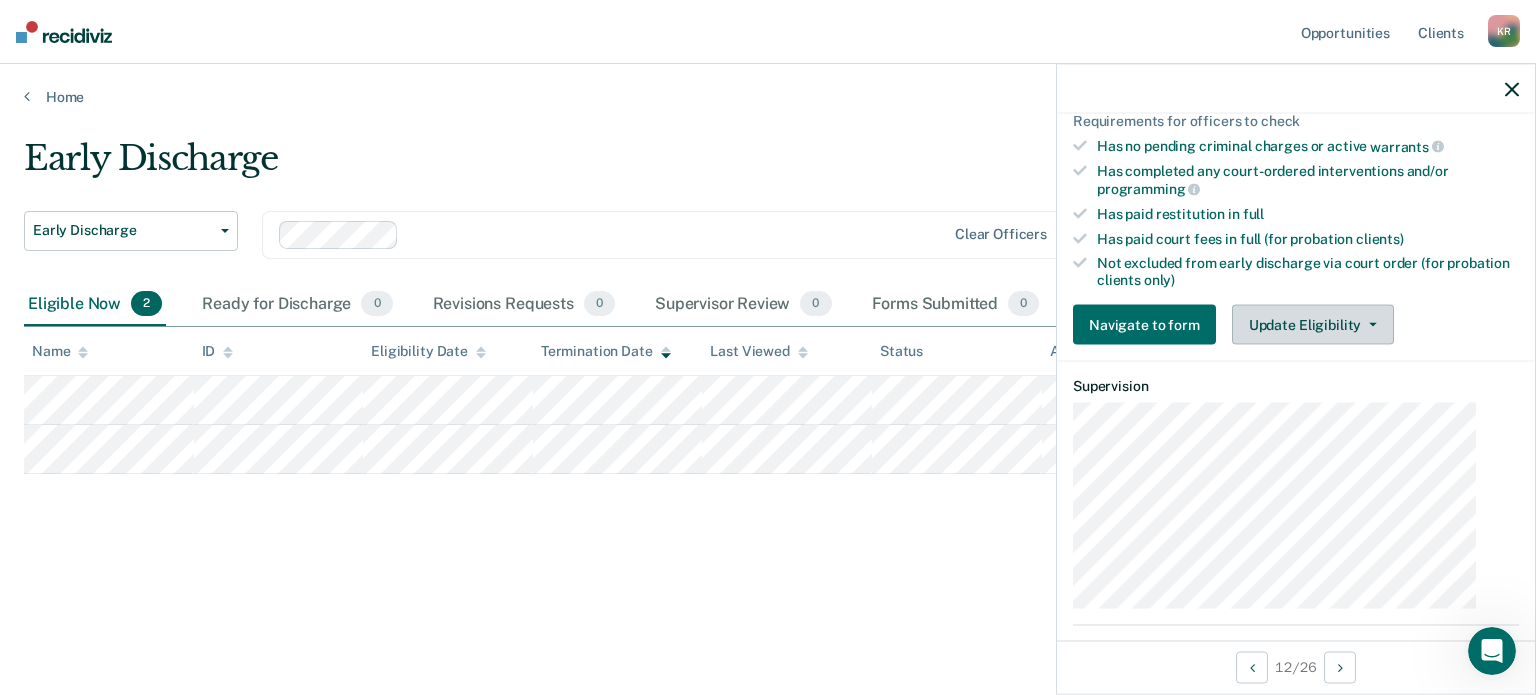 click on "Update Eligibility" at bounding box center [1313, 324] 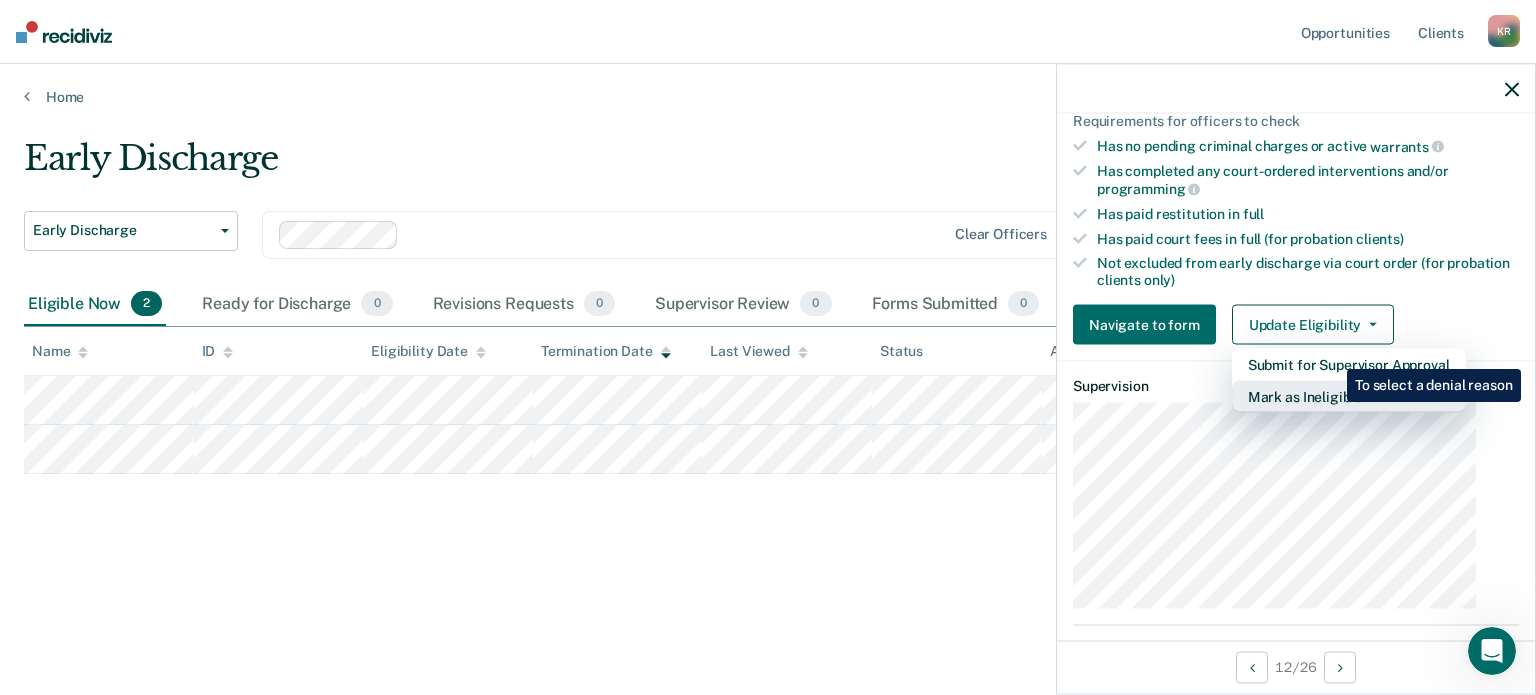 click on "Mark as Ineligible" at bounding box center [1349, 396] 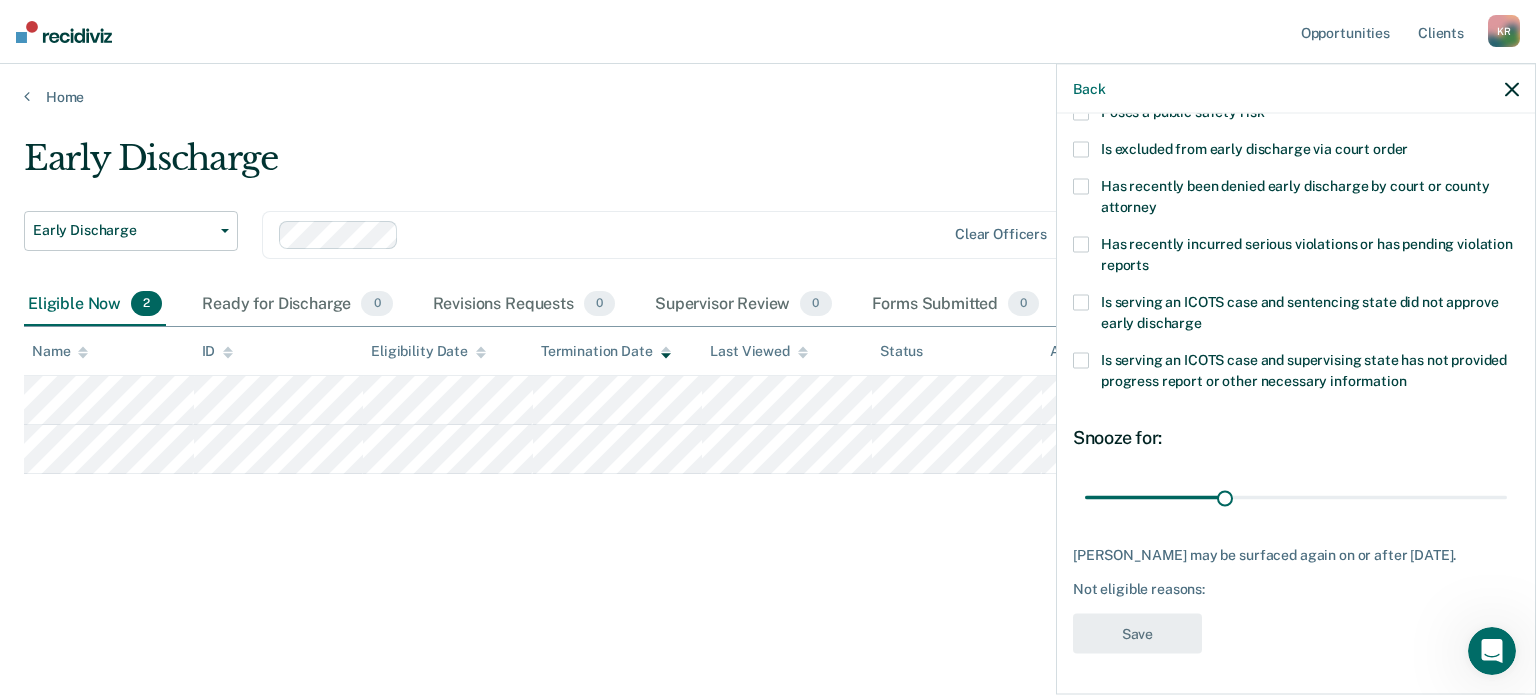 scroll, scrollTop: 268, scrollLeft: 0, axis: vertical 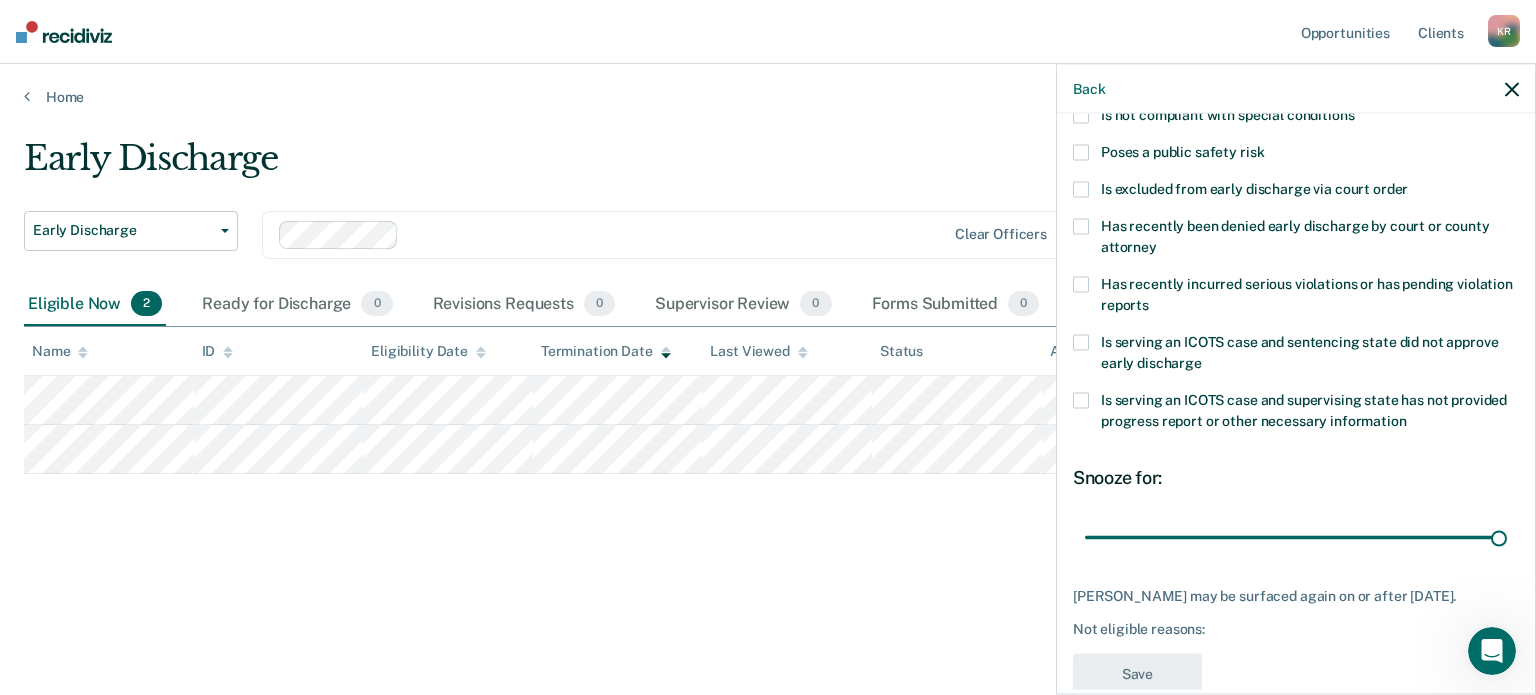 drag, startPoint x: 1244, startPoint y: 505, endPoint x: 1535, endPoint y: 503, distance: 291.00687 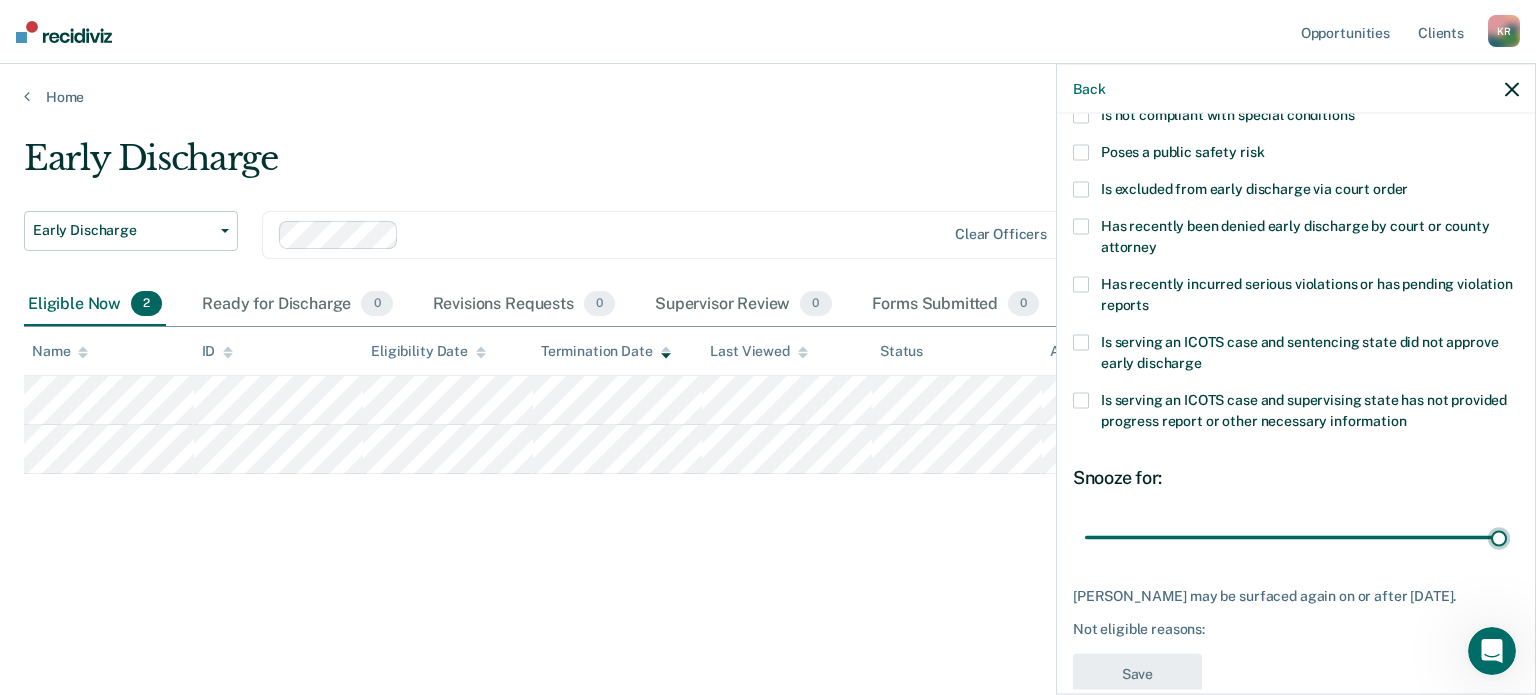 type on "90" 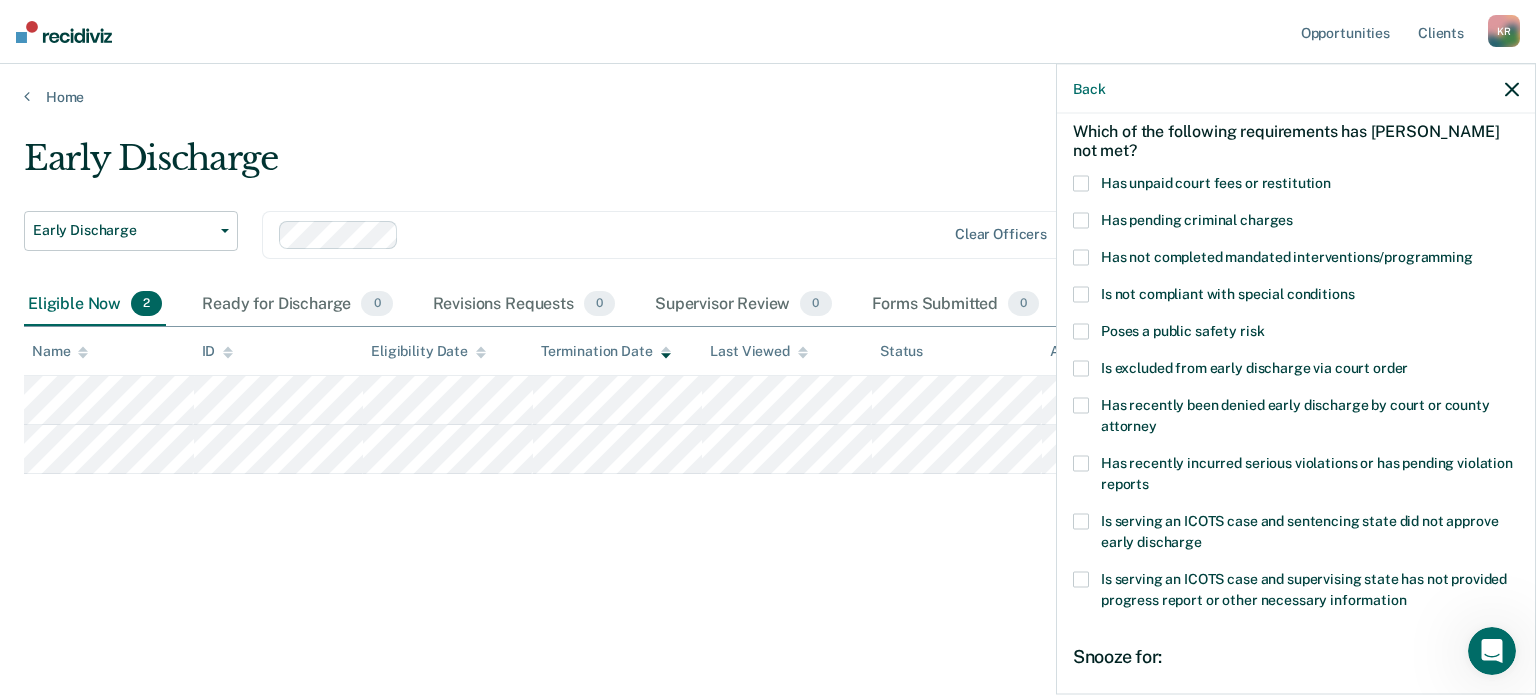 scroll, scrollTop: 68, scrollLeft: 0, axis: vertical 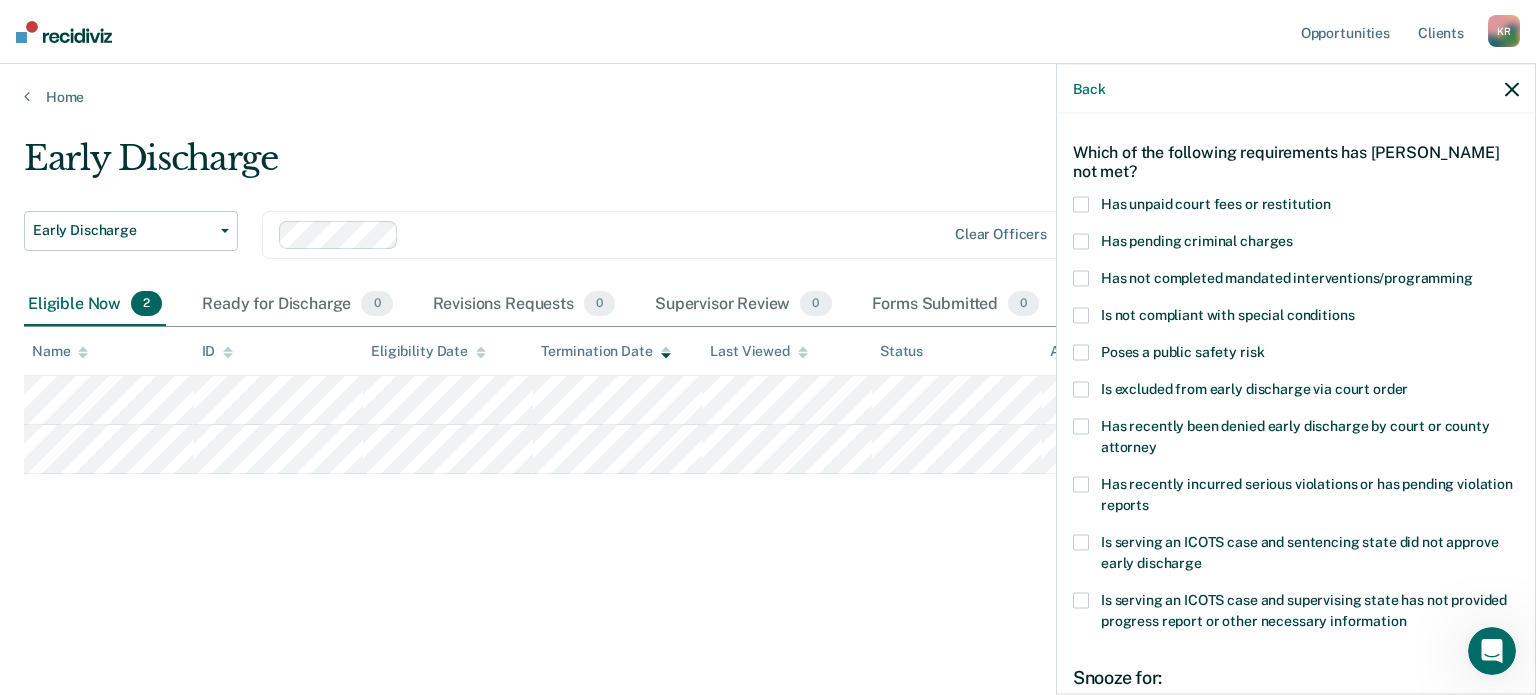 click on "Is excluded from early discharge via court order" at bounding box center [1296, 392] 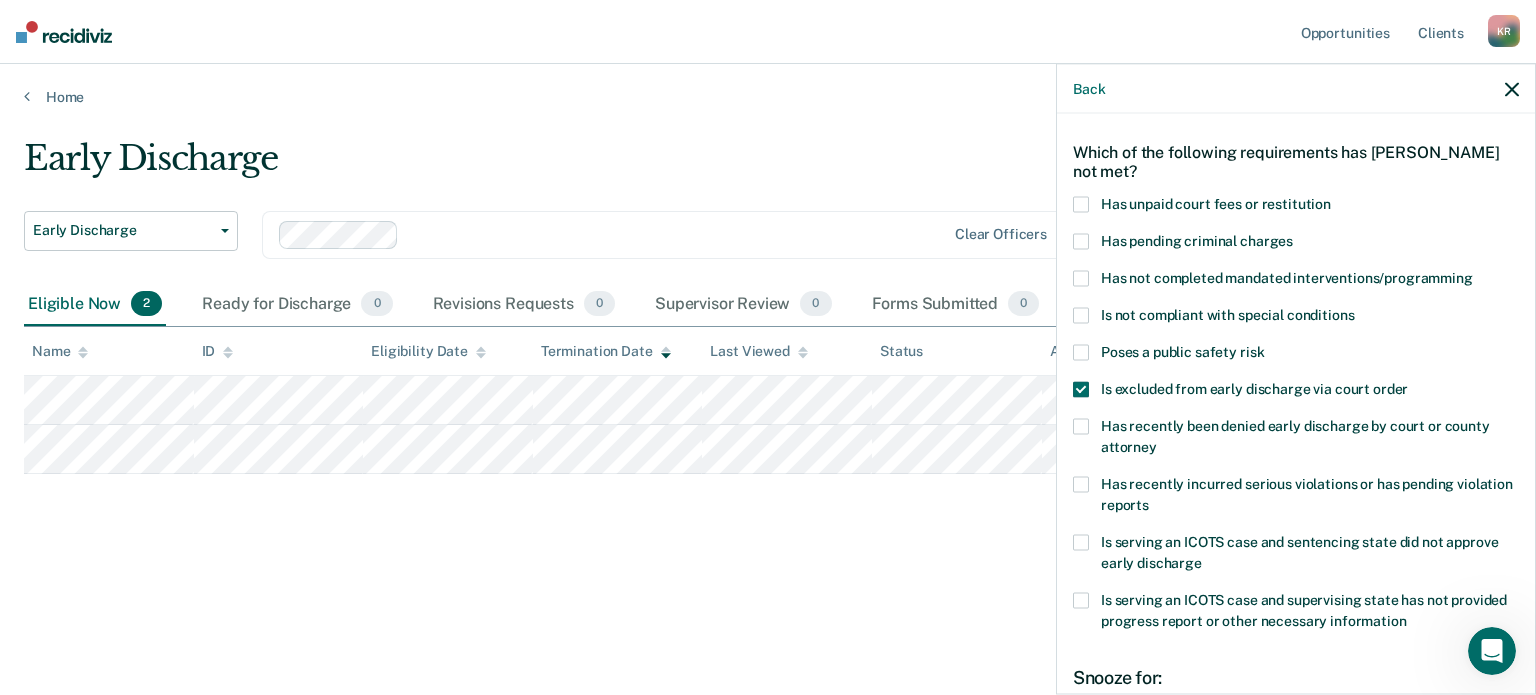 scroll, scrollTop: 268, scrollLeft: 0, axis: vertical 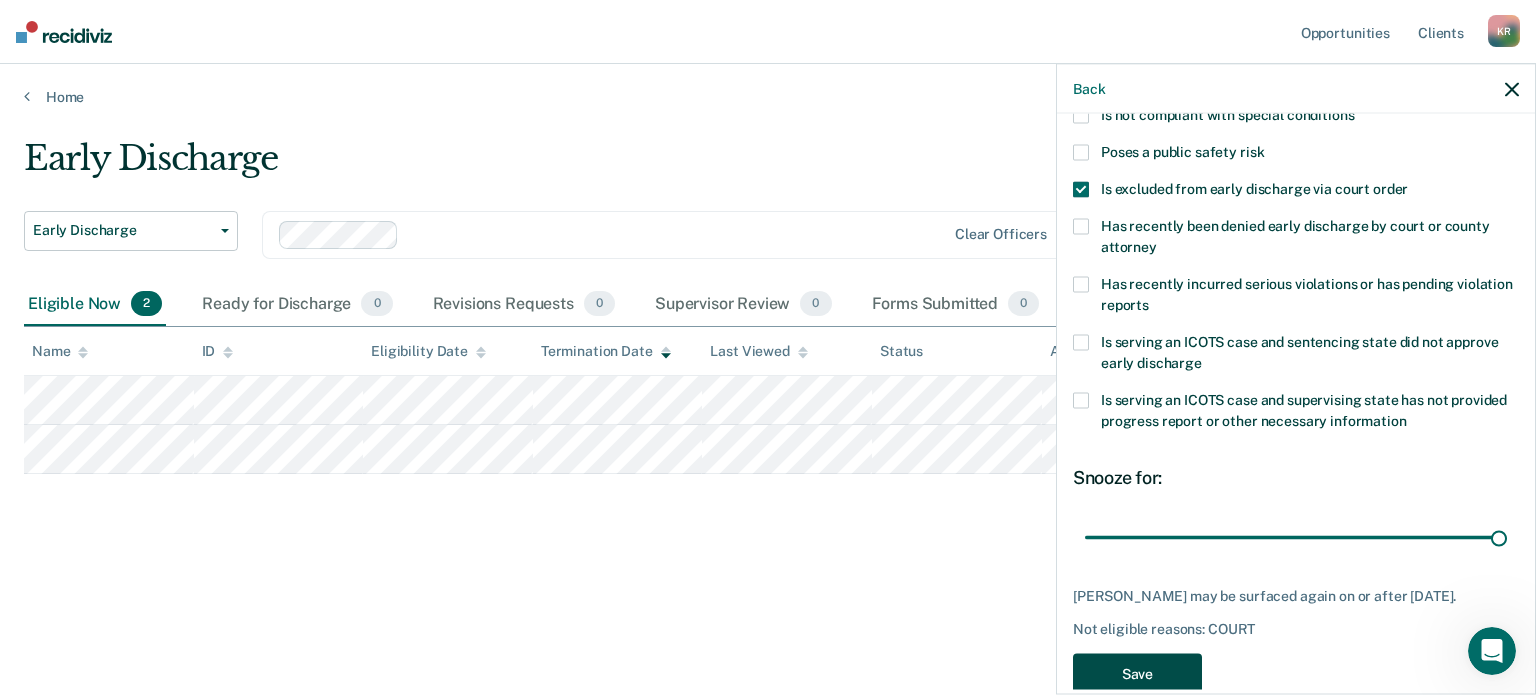 click on "Save" at bounding box center (1137, 674) 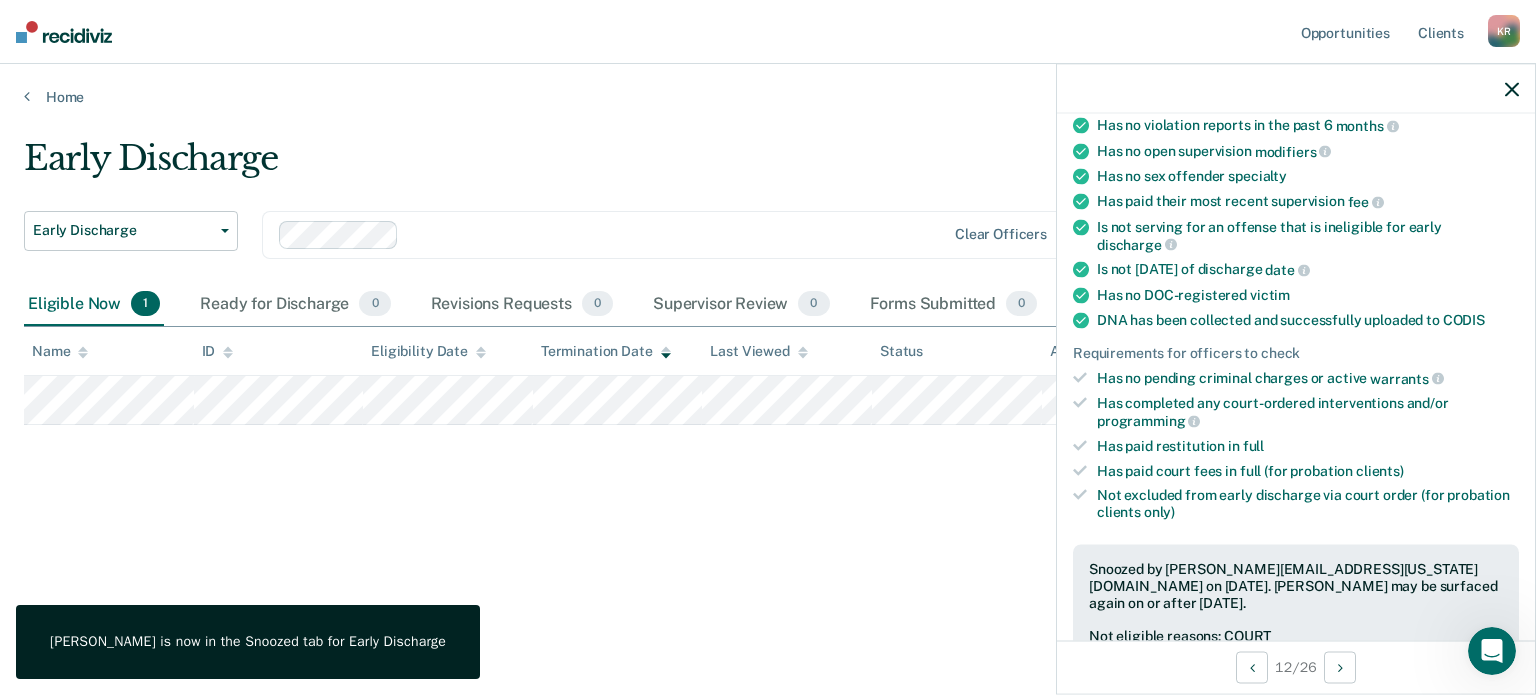 click 